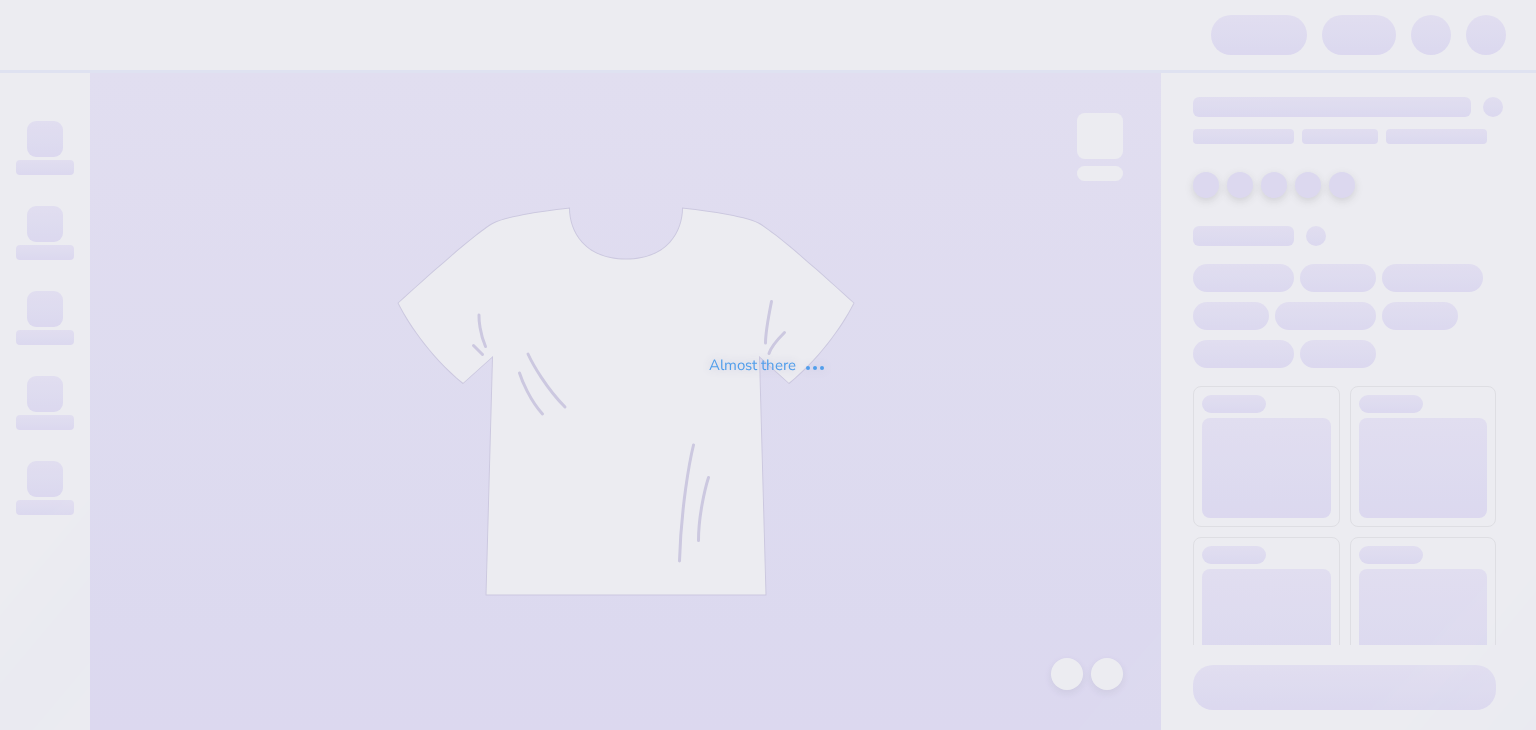 scroll, scrollTop: 0, scrollLeft: 0, axis: both 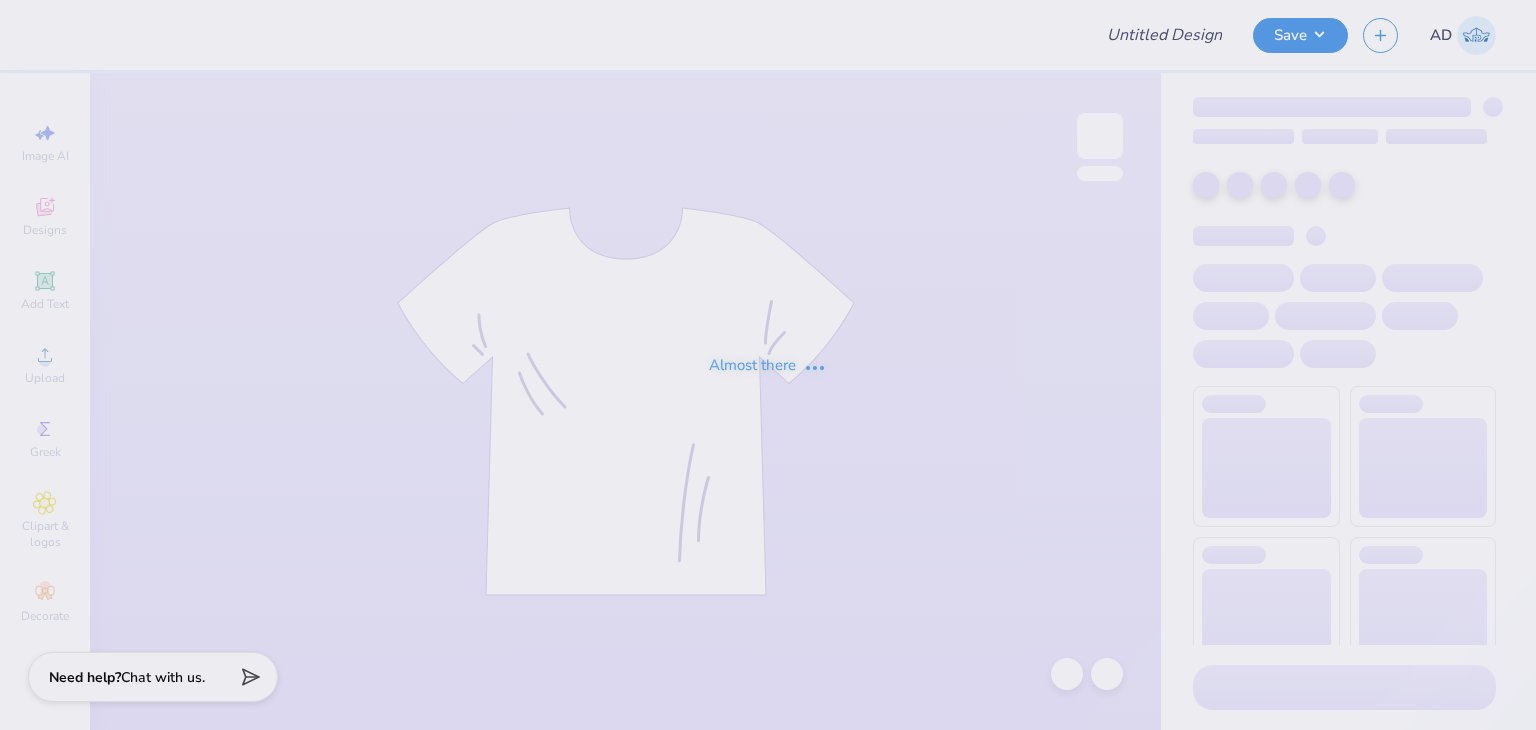 type on "William A Shine HS shirts" 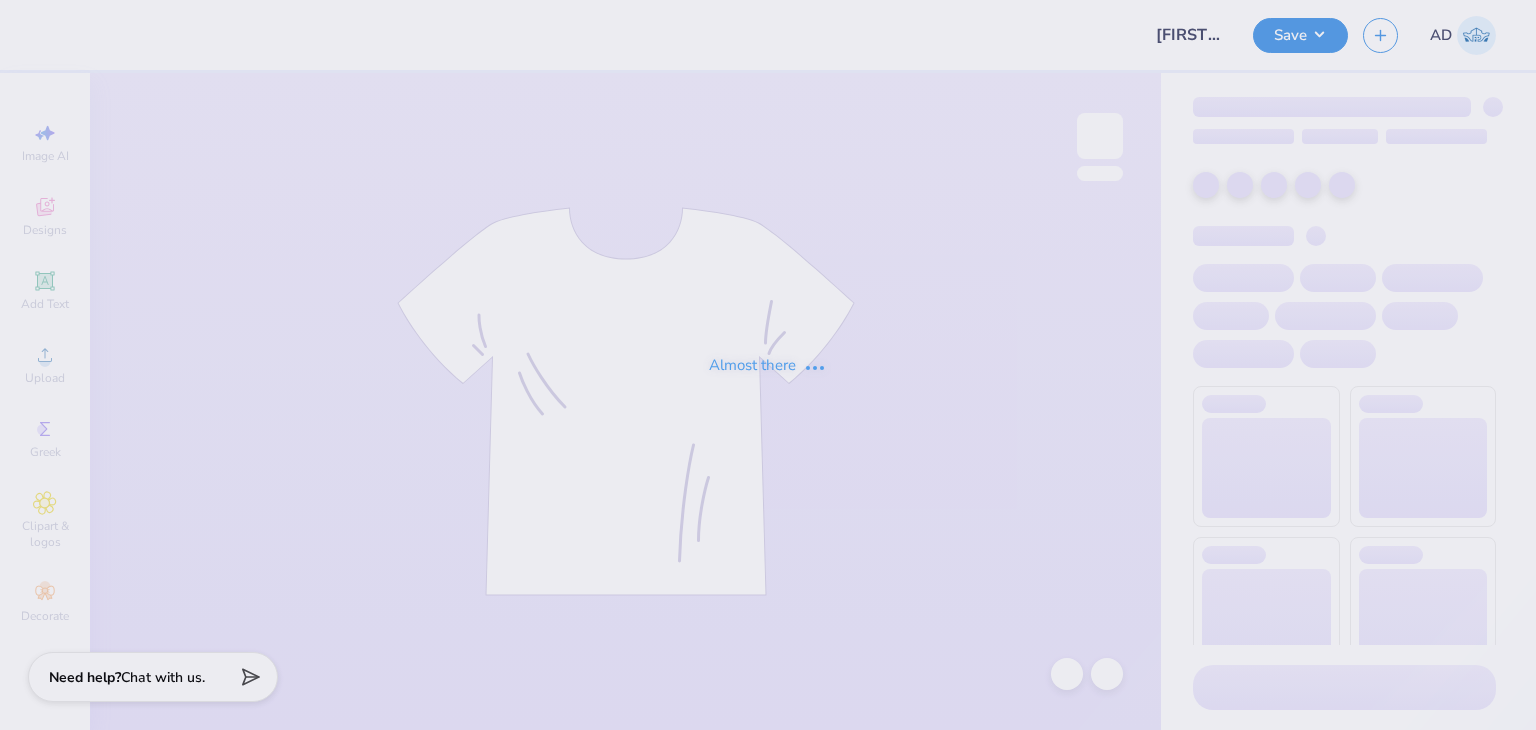 scroll, scrollTop: 0, scrollLeft: 0, axis: both 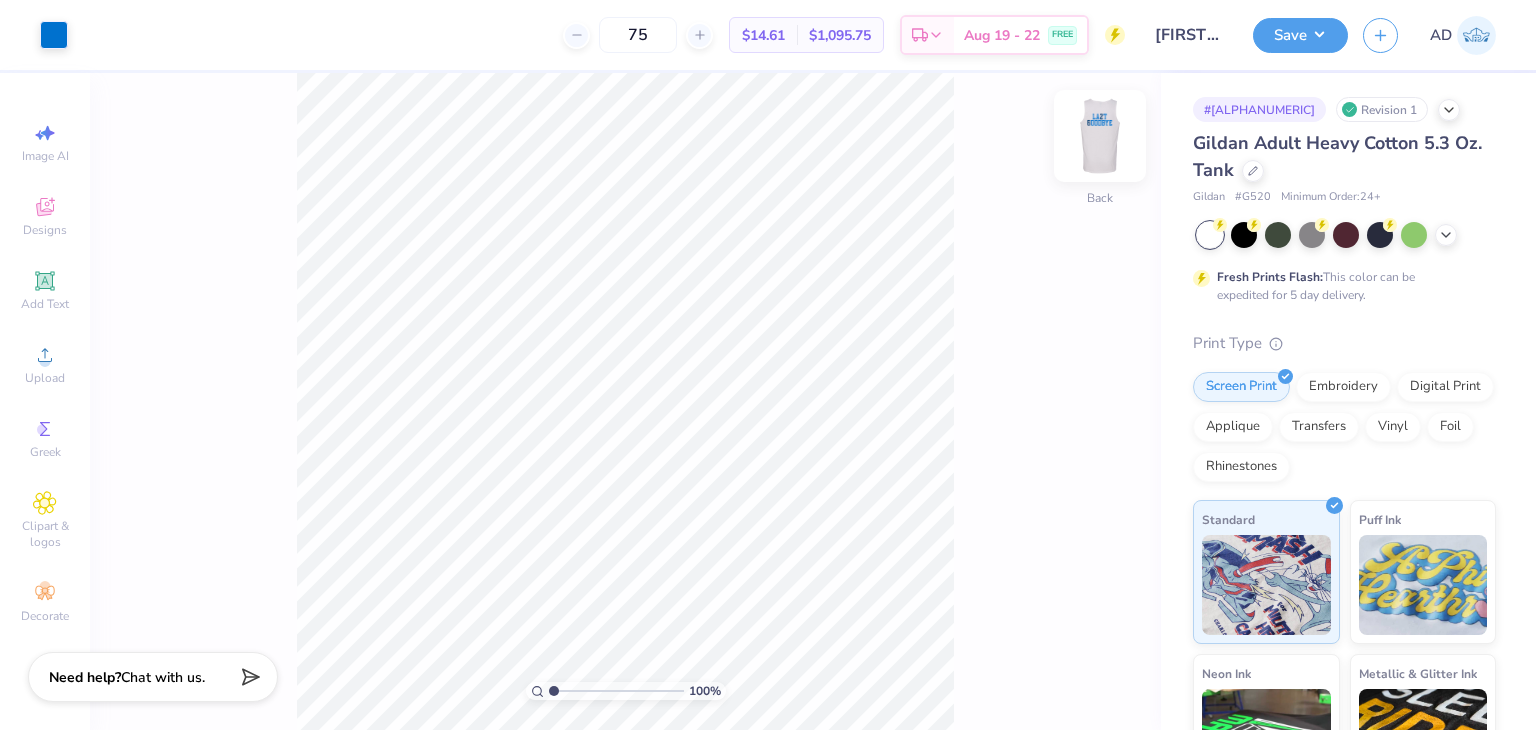 click at bounding box center (1100, 136) 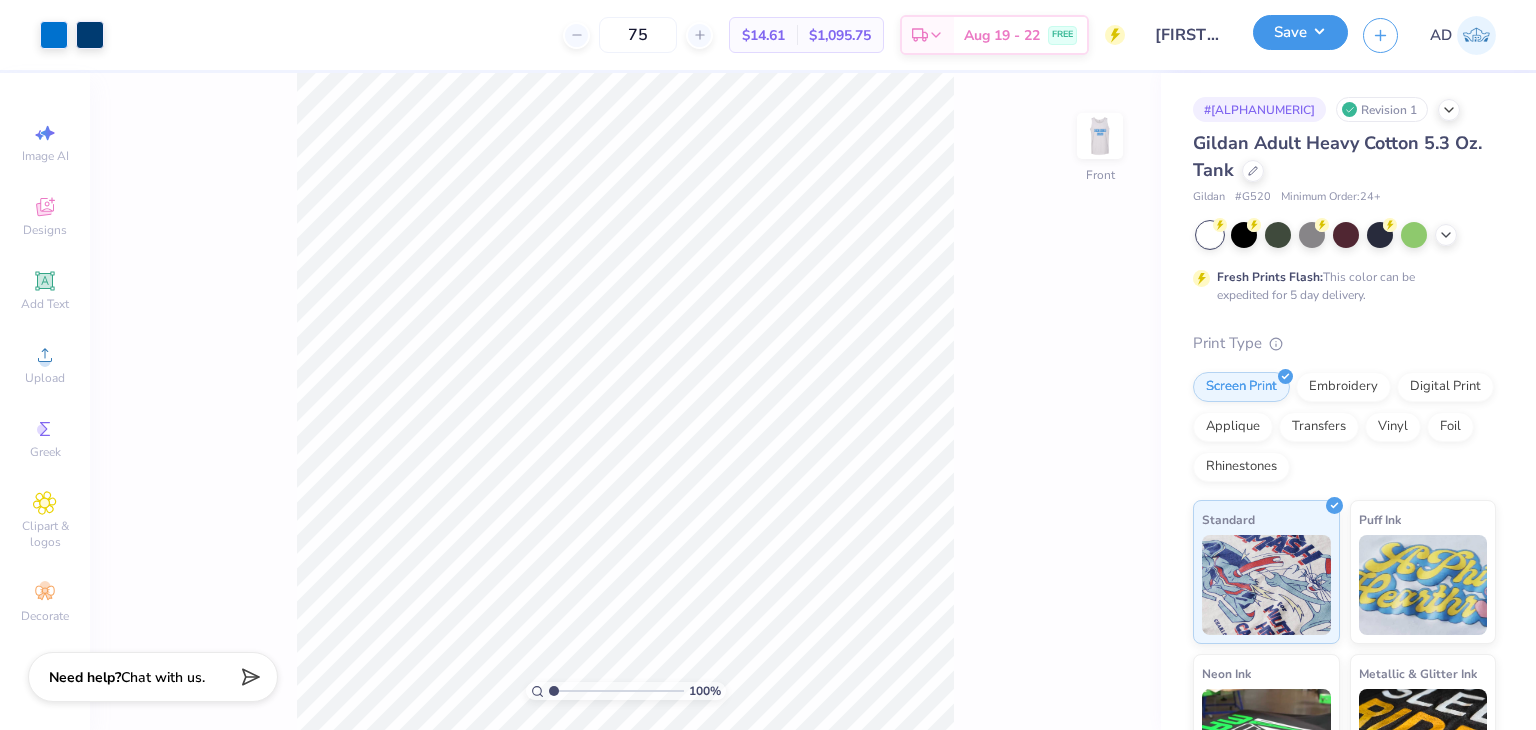 click on "Save" at bounding box center (1300, 32) 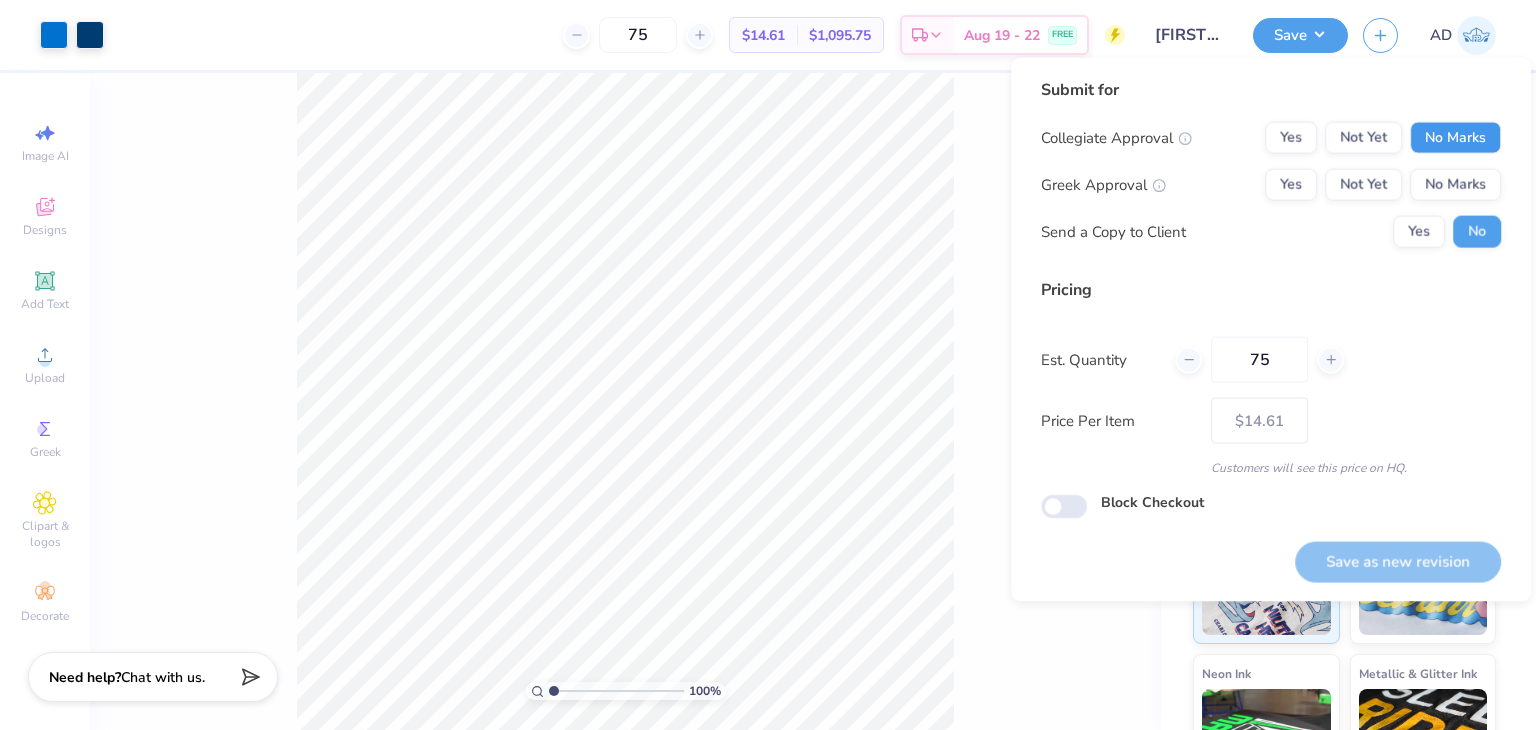 click on "No Marks" at bounding box center (1455, 138) 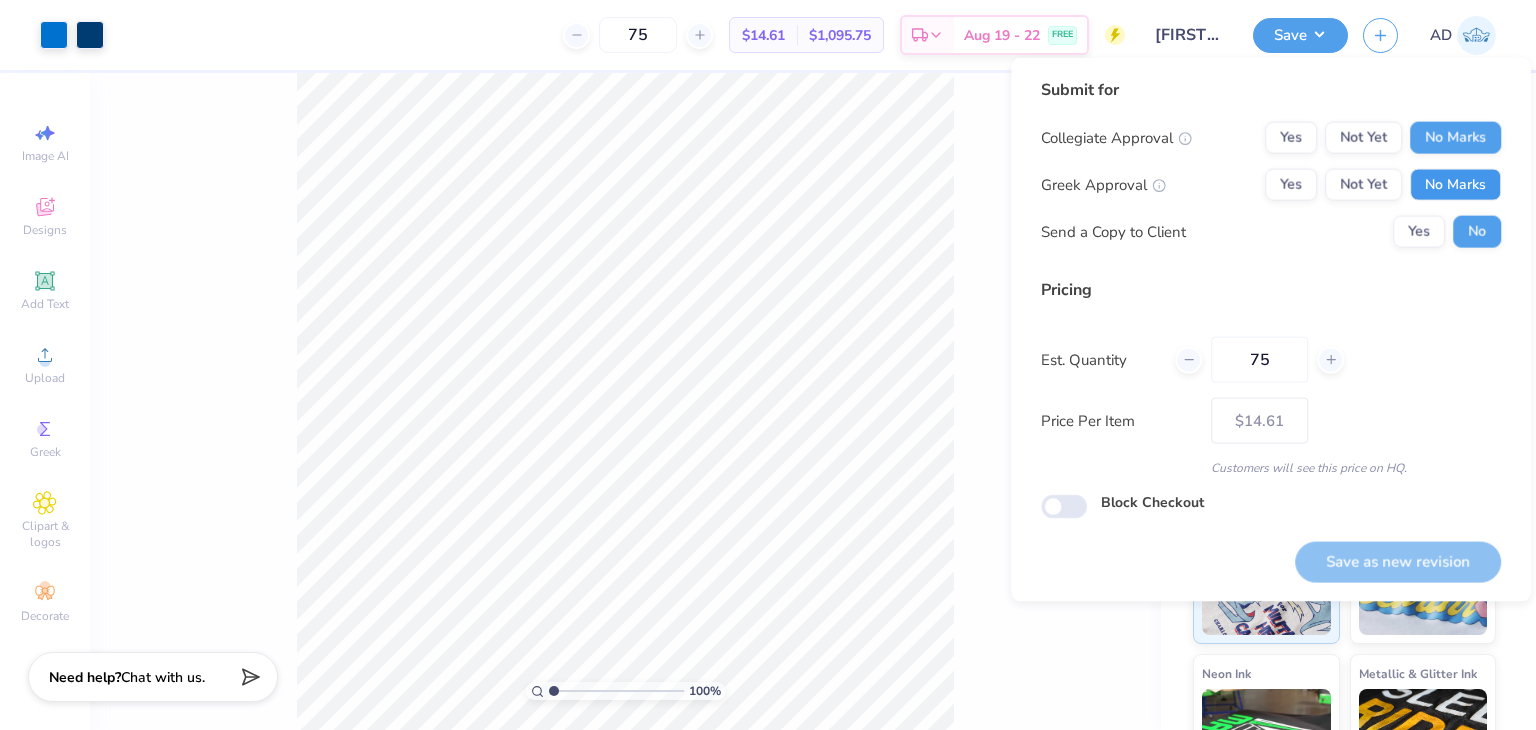 click on "No Marks" at bounding box center (1455, 185) 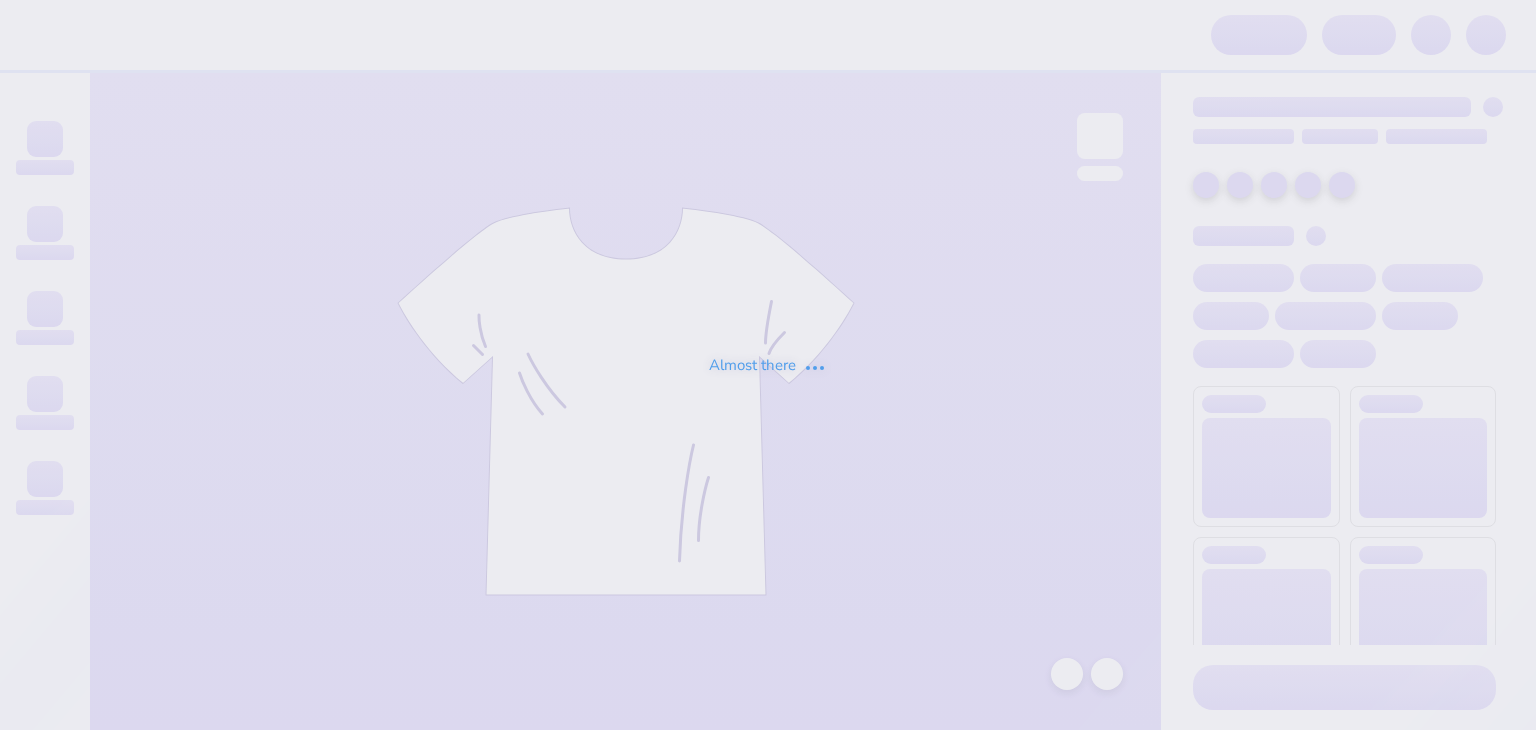 scroll, scrollTop: 0, scrollLeft: 0, axis: both 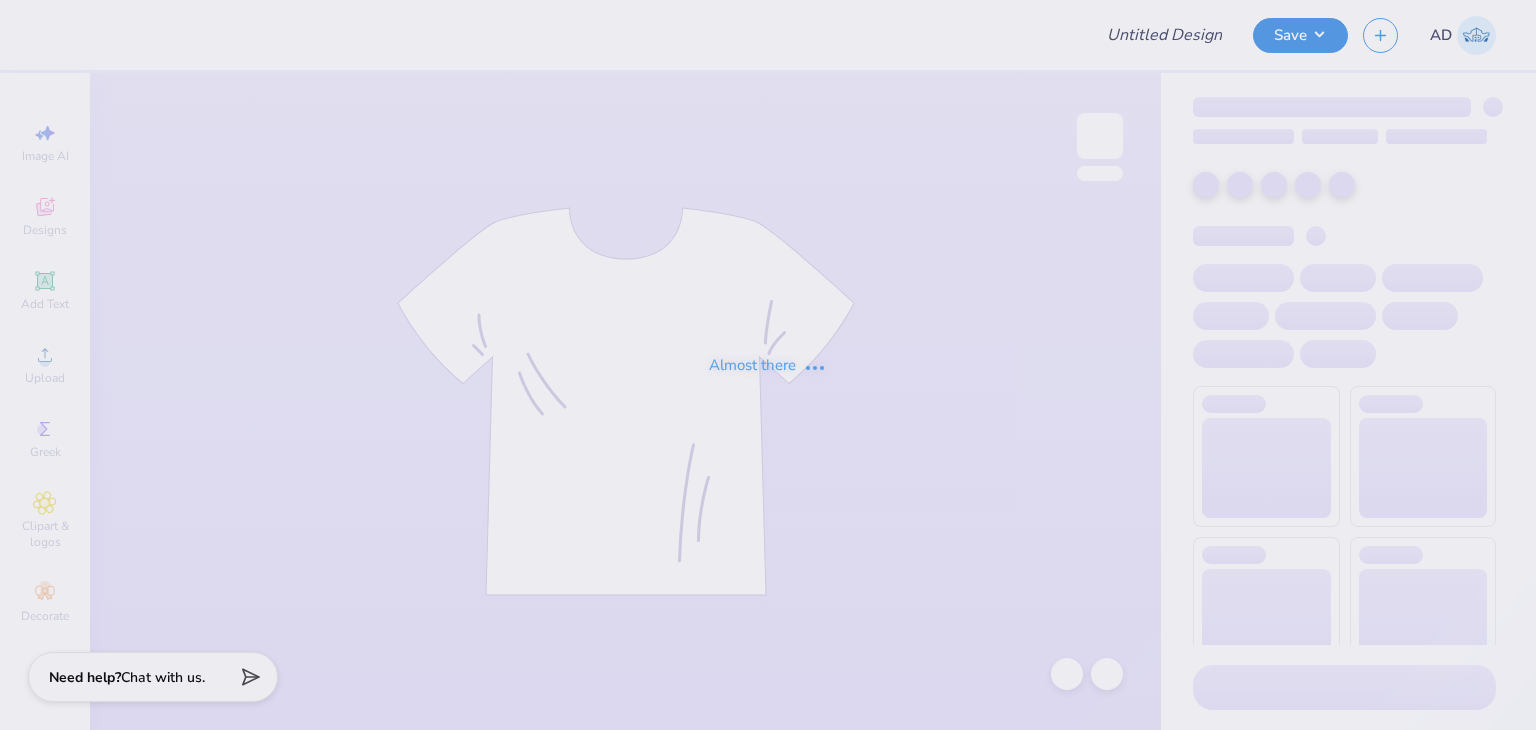 type on "[FIRST] [LAST] HS shirts" 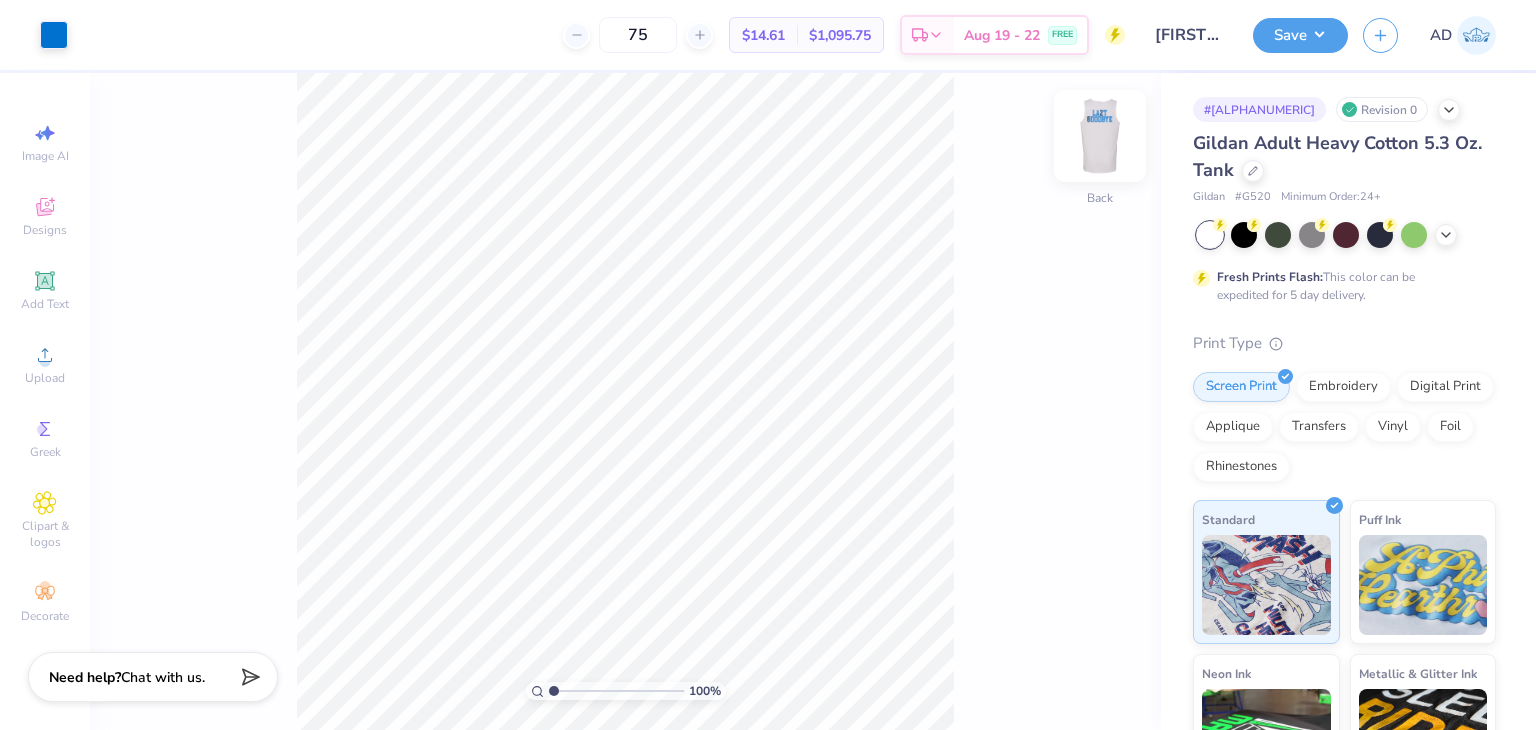 click at bounding box center (1100, 136) 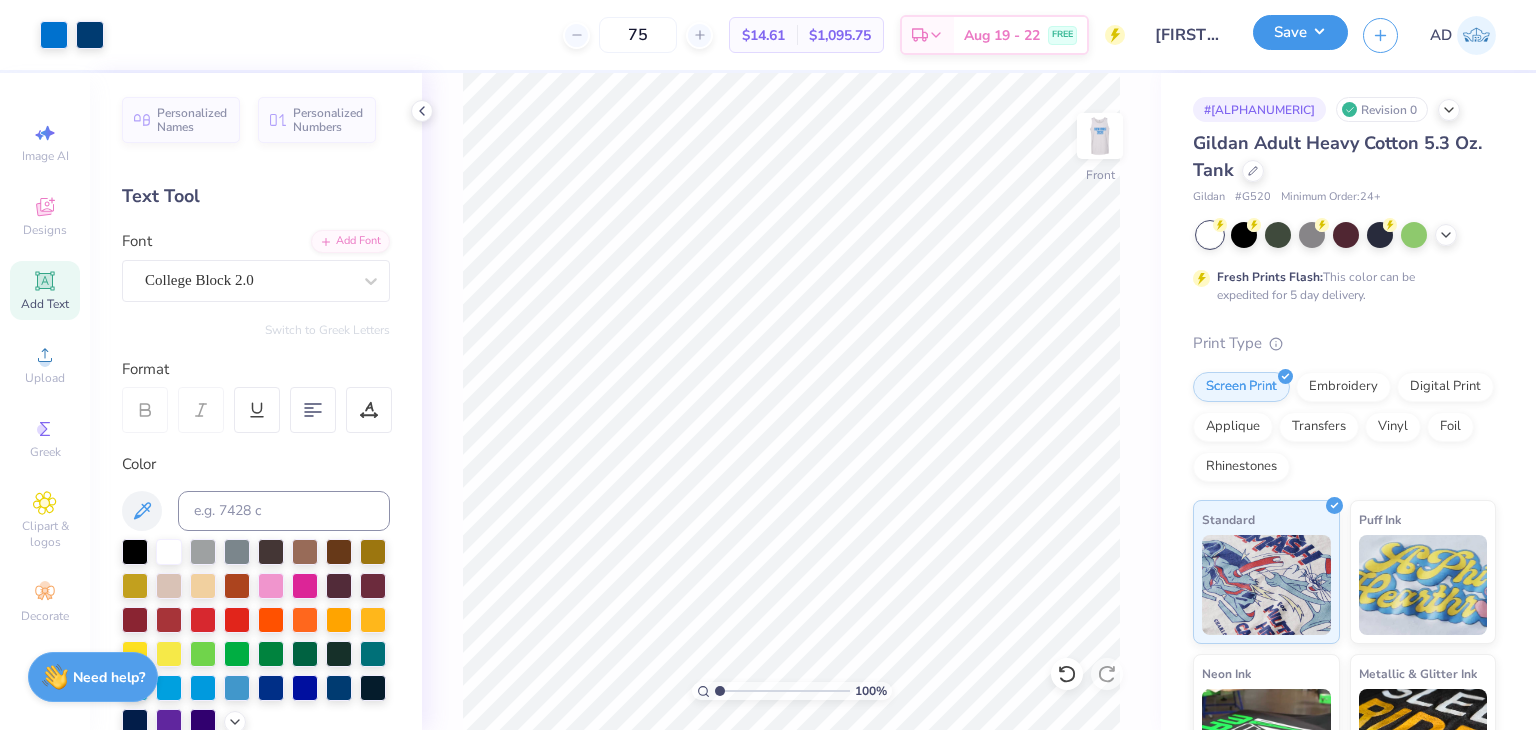 click on "Save" at bounding box center (1300, 32) 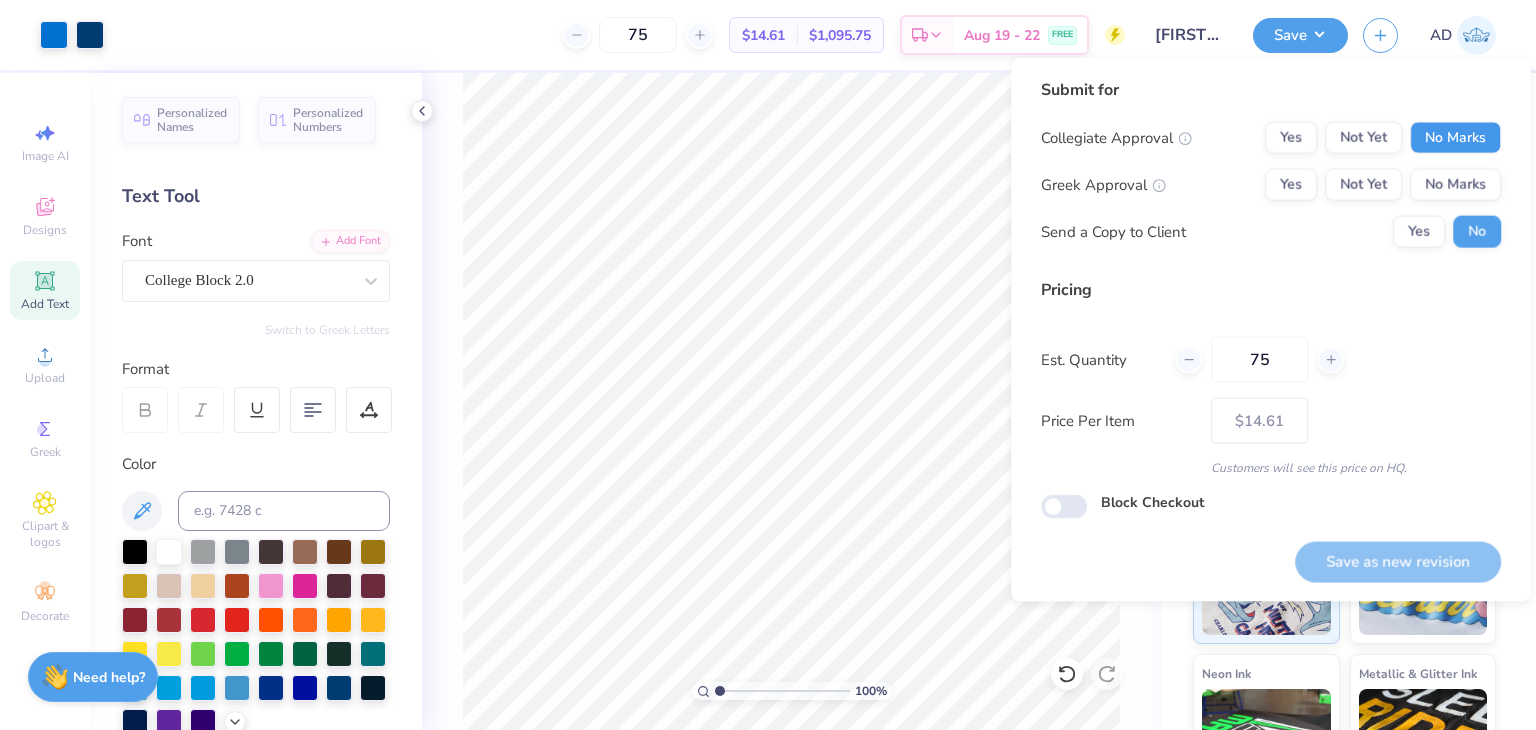 click on "No Marks" at bounding box center (1455, 138) 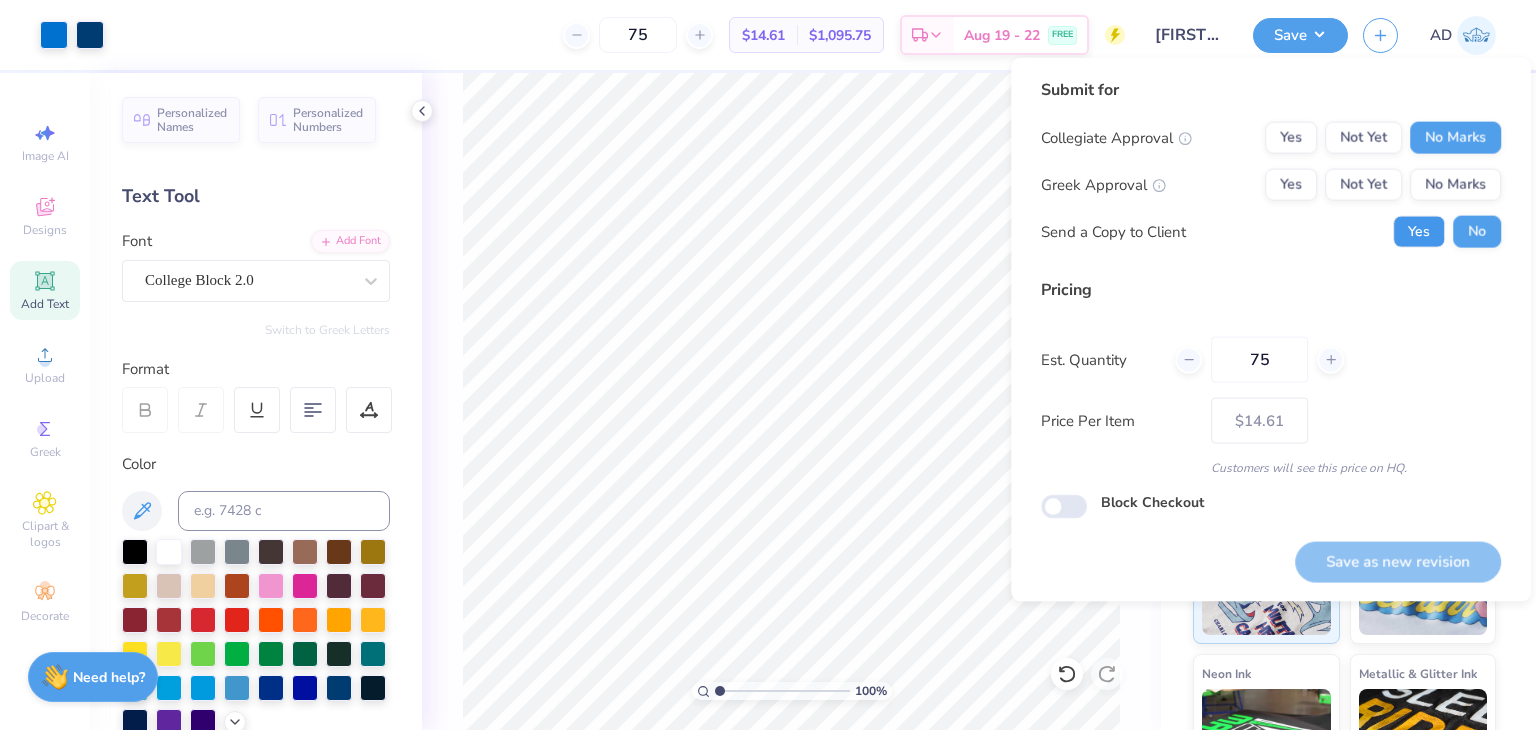 click on "Yes" at bounding box center (1419, 232) 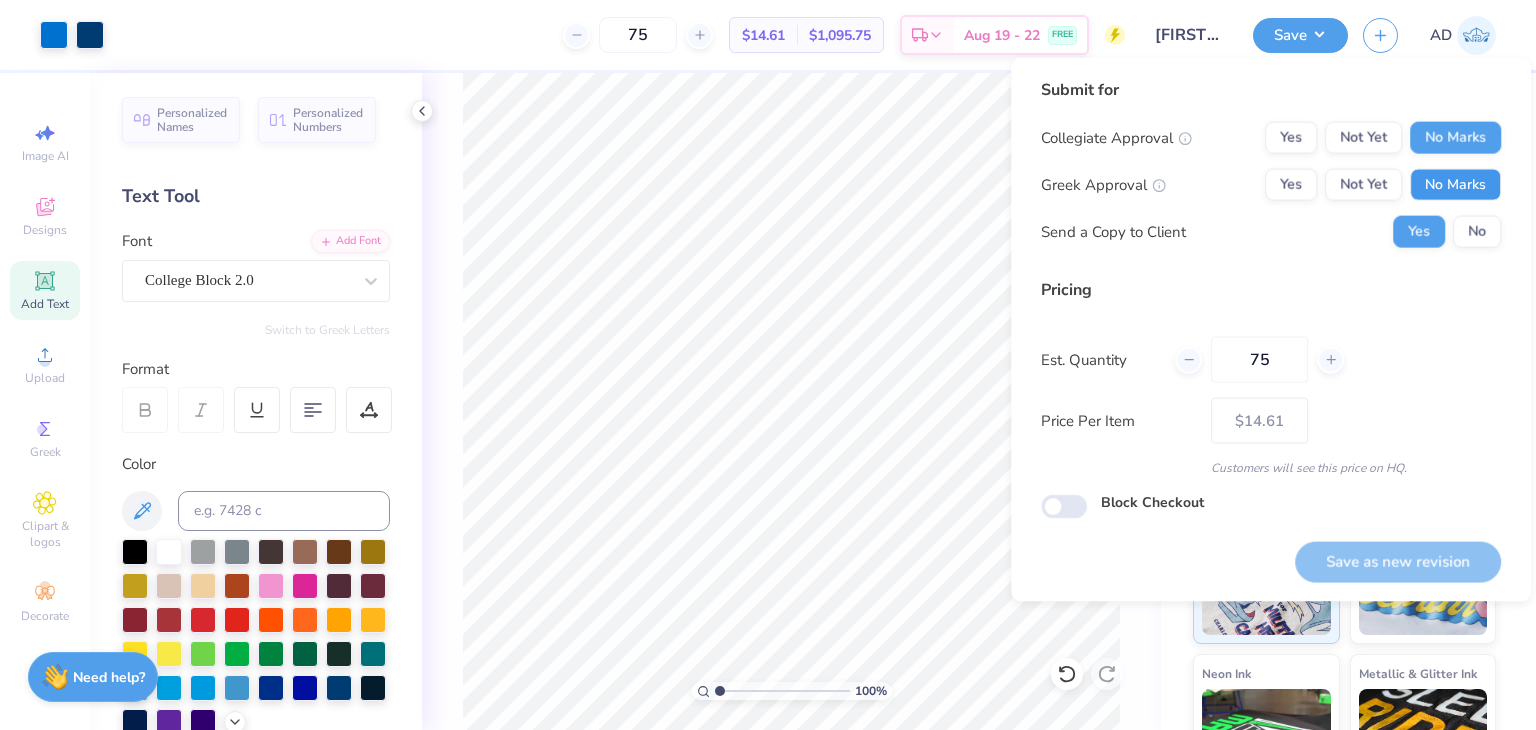 click on "No Marks" at bounding box center (1455, 185) 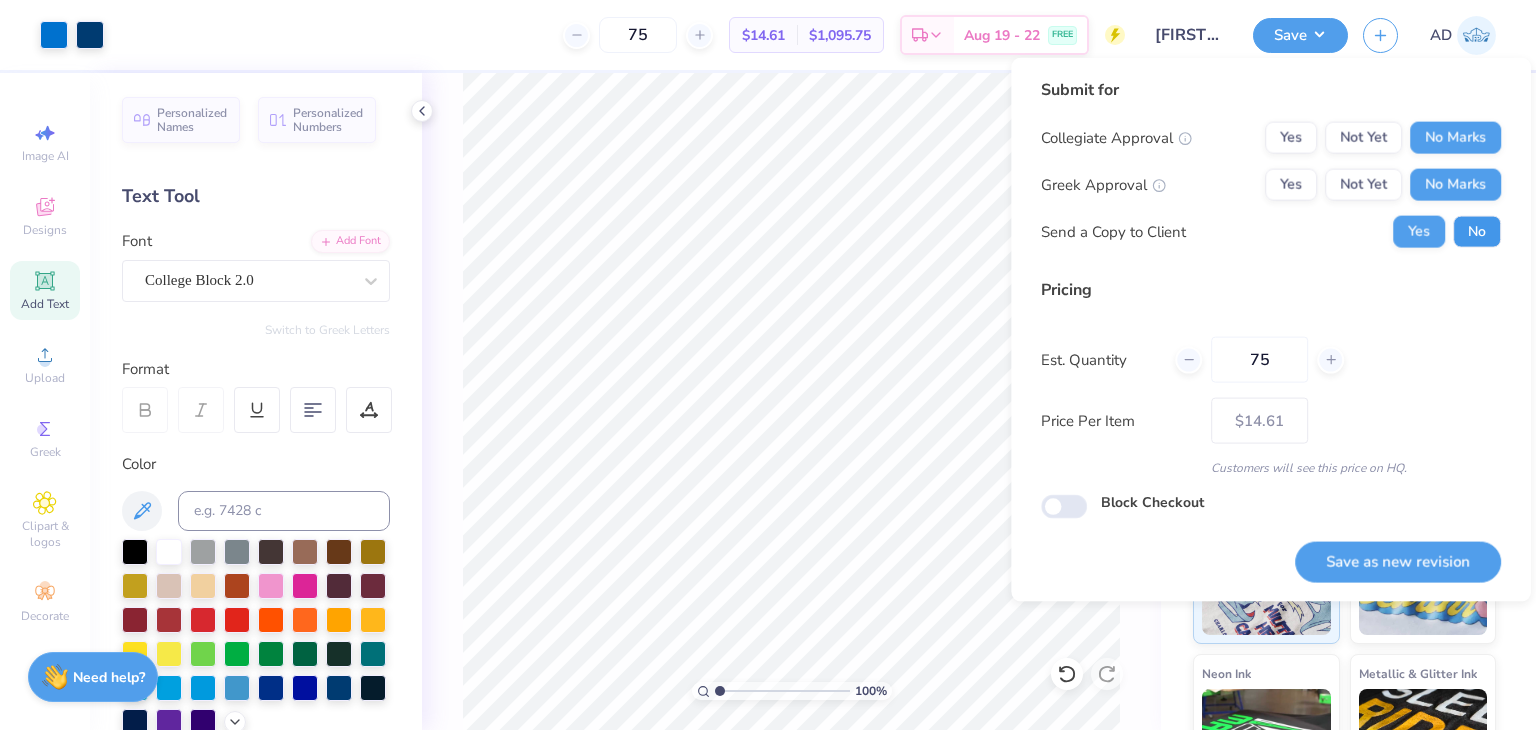 click on "No" at bounding box center (1477, 232) 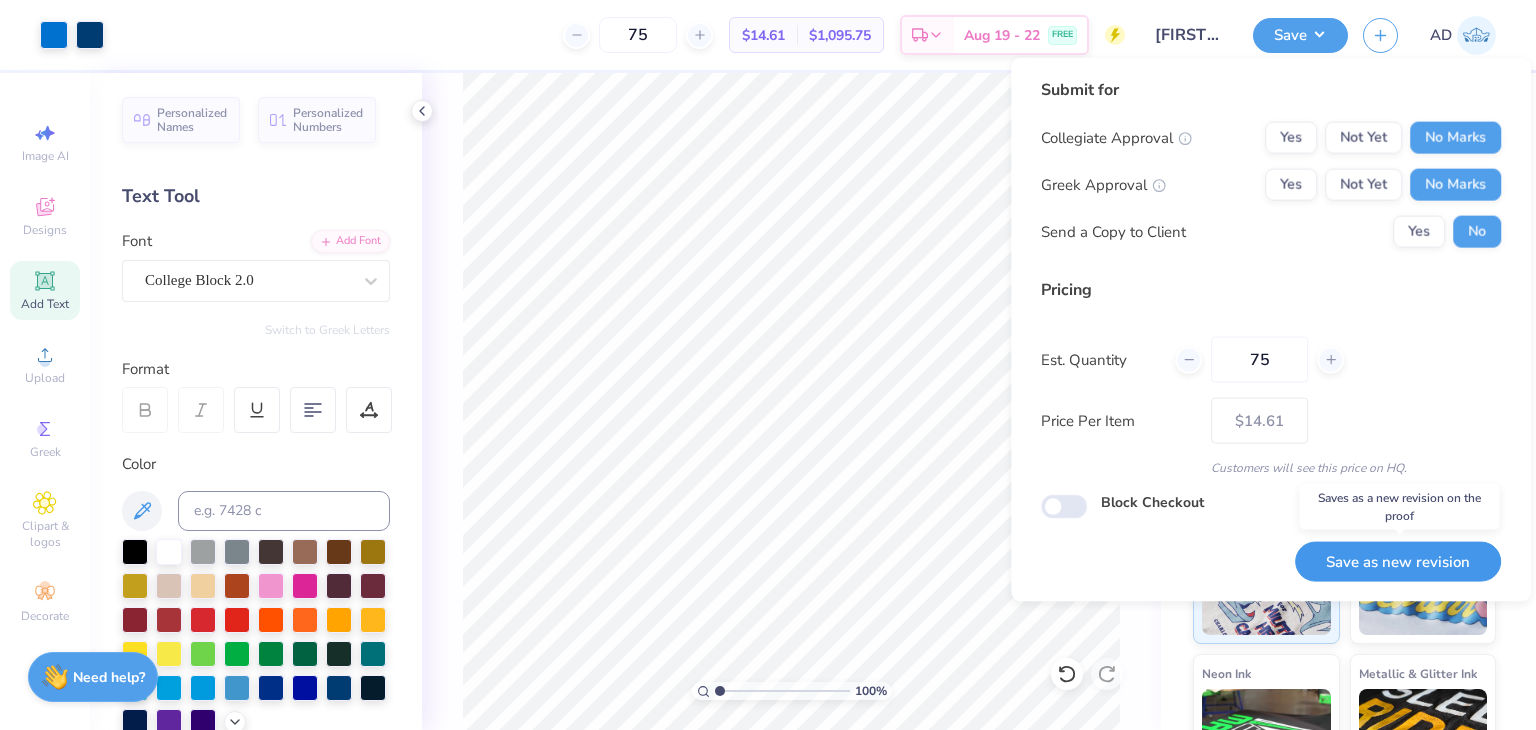 click on "Save as new revision" at bounding box center [1398, 561] 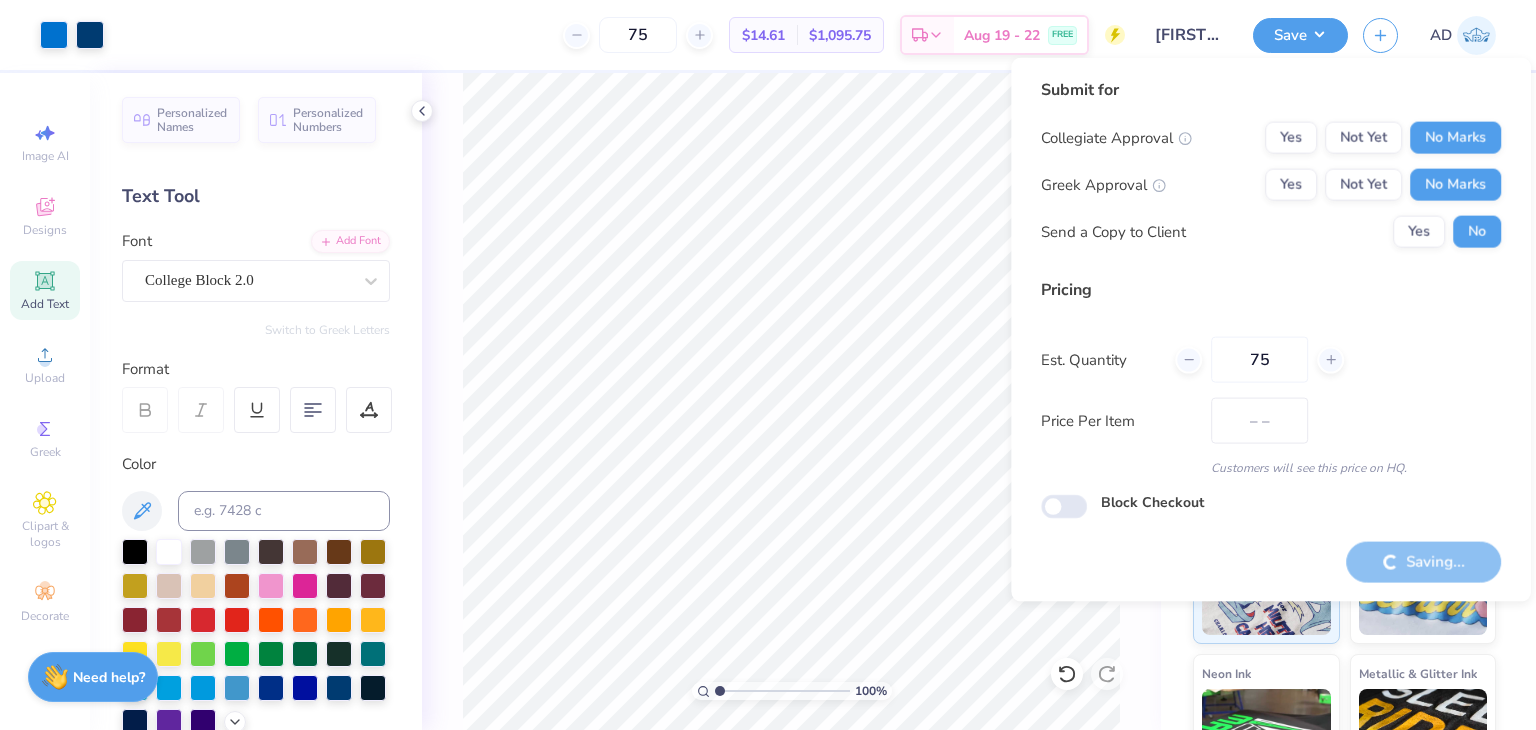 type on "$14.61" 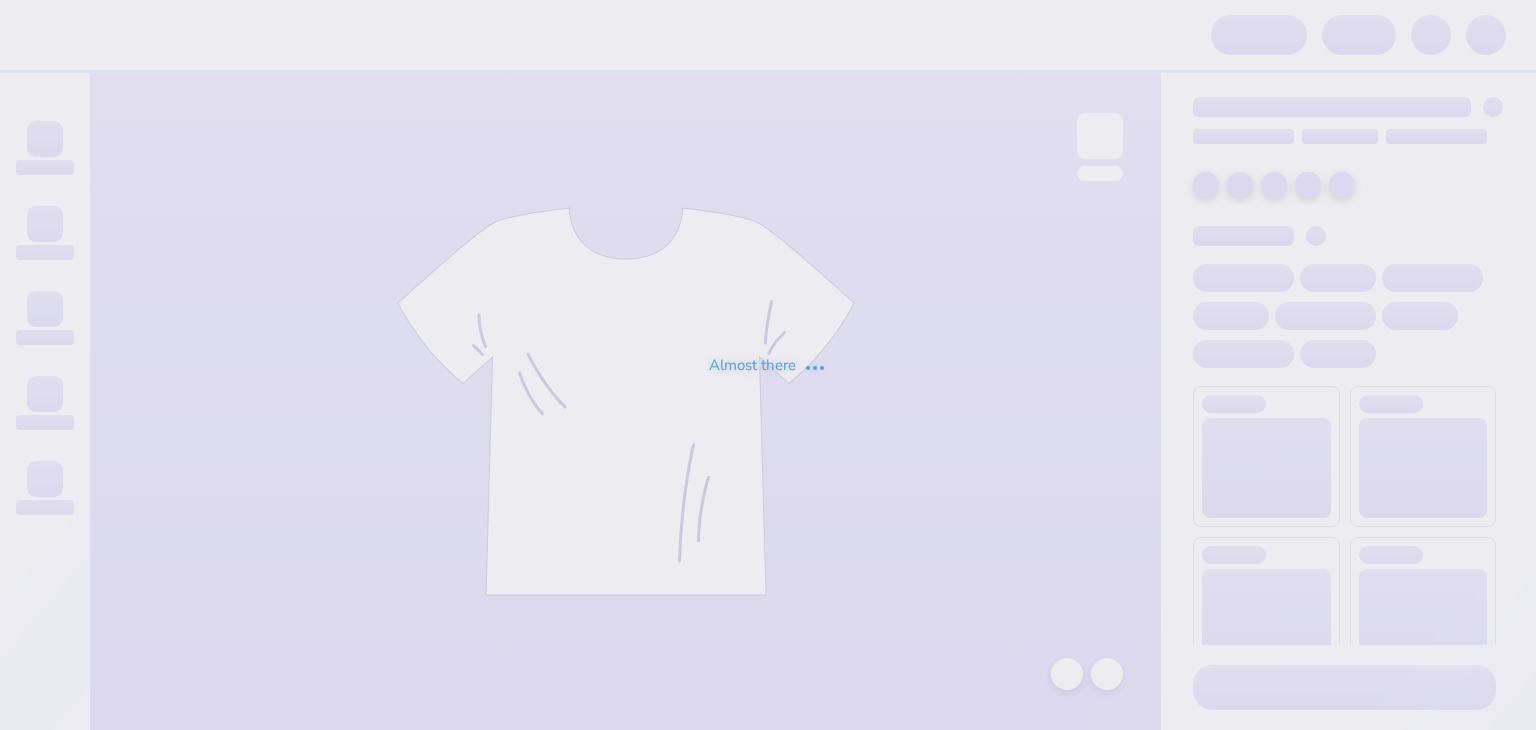 scroll, scrollTop: 0, scrollLeft: 0, axis: both 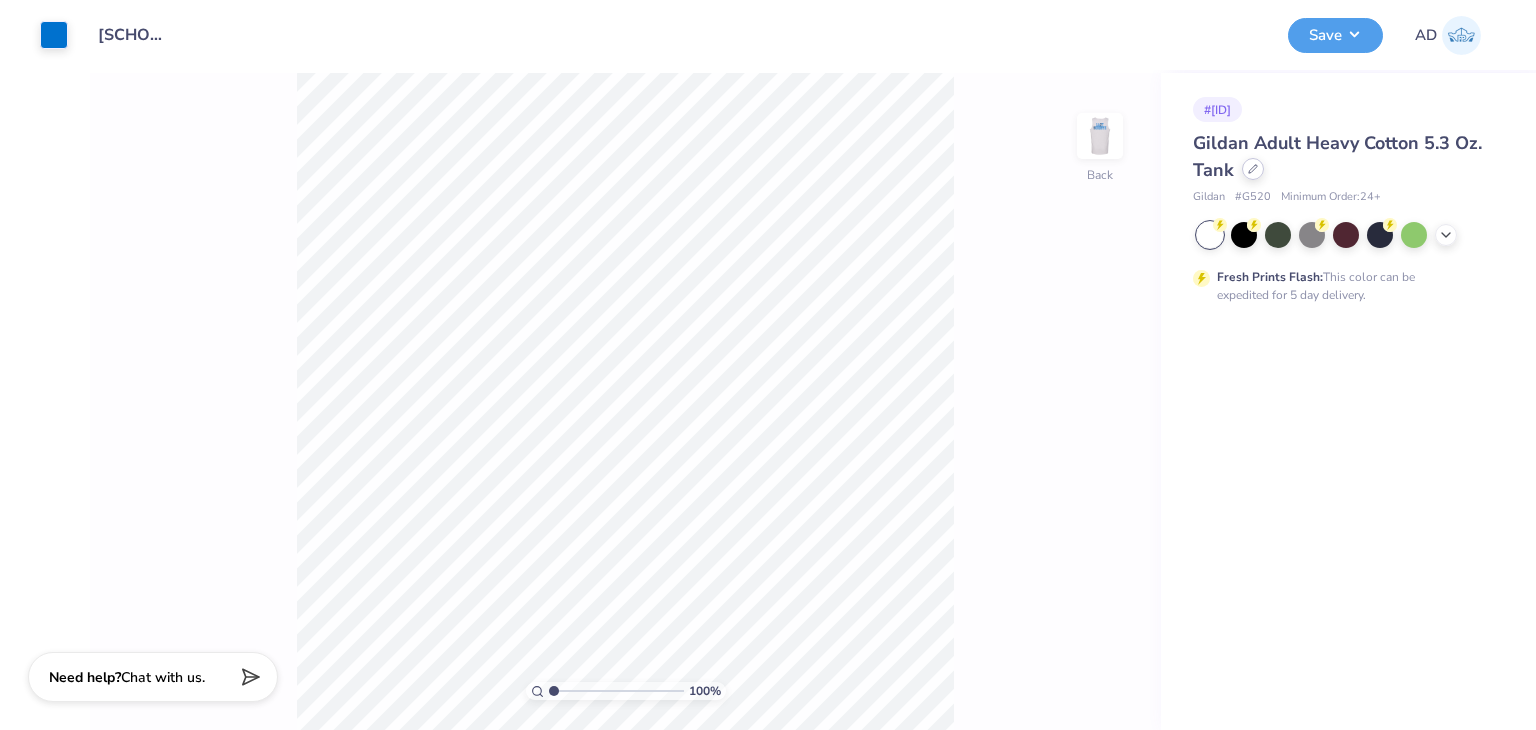 click 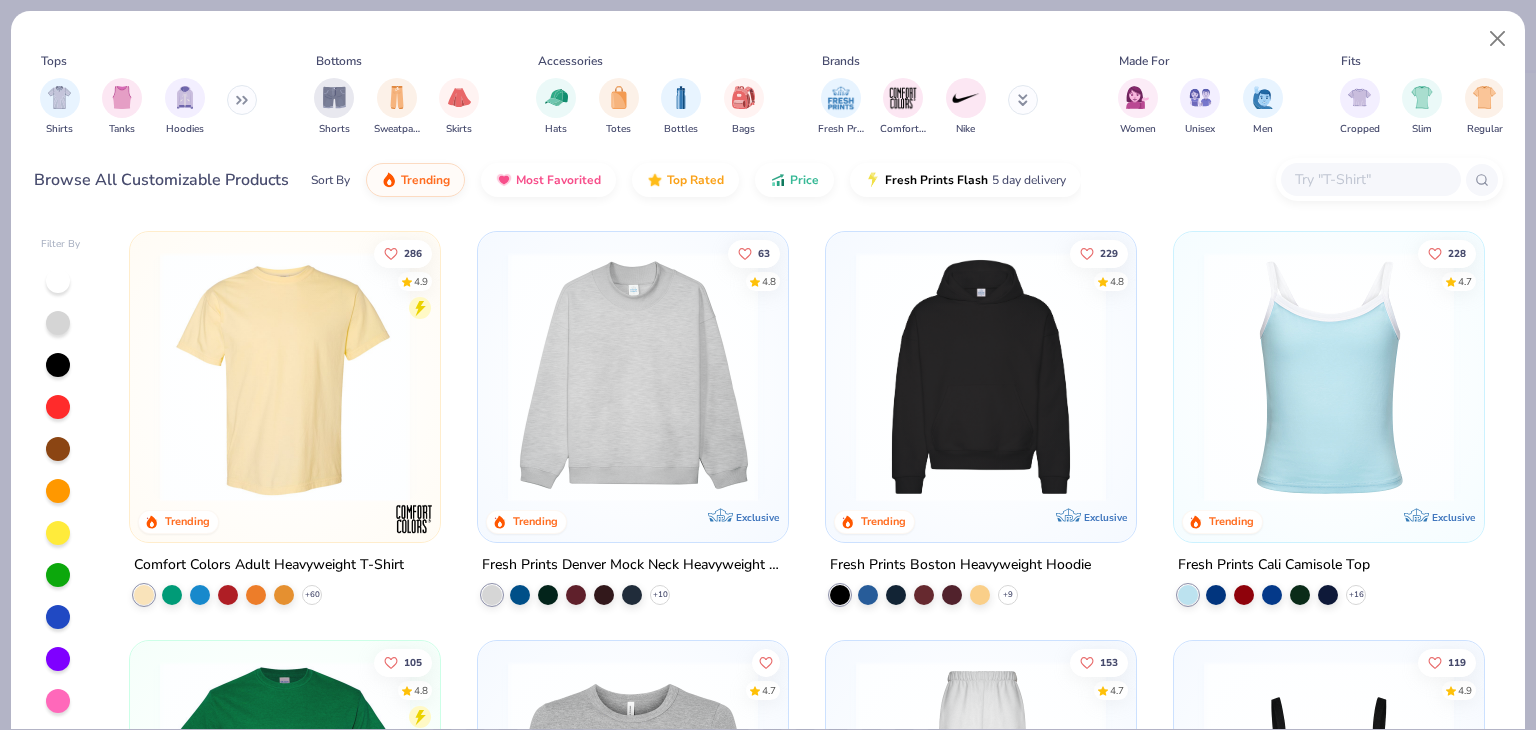 click at bounding box center [1370, 179] 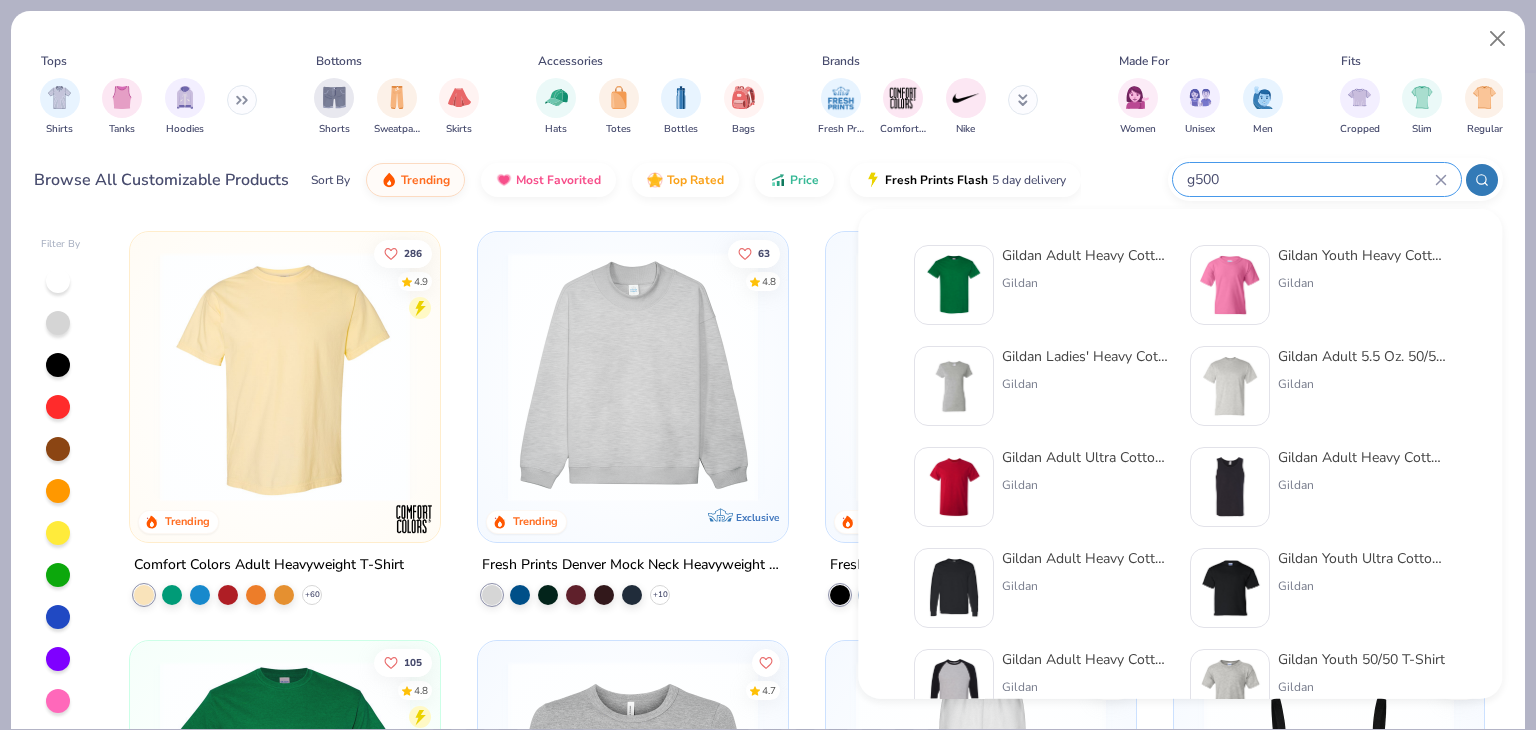 type on "g500" 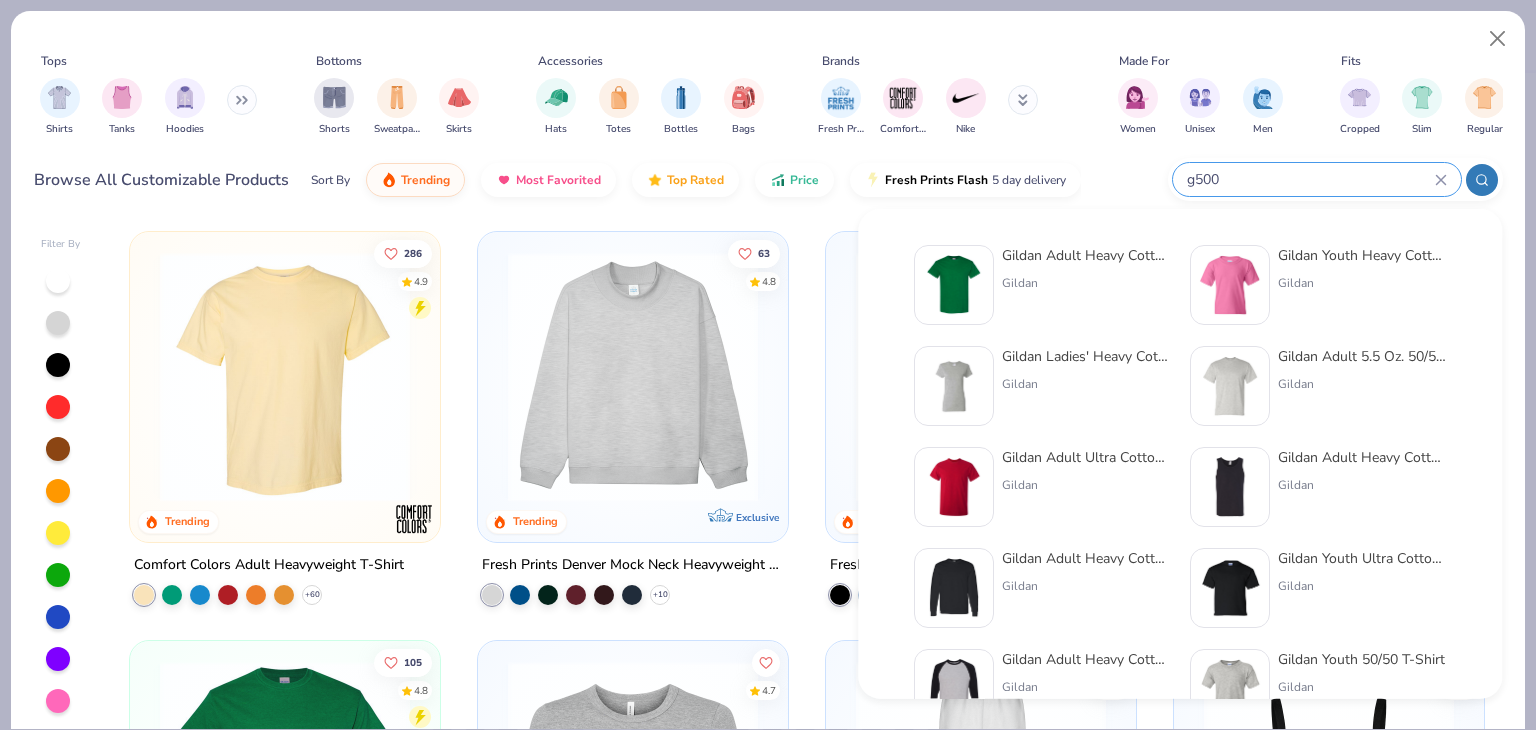 click on "Gildan Adult Heavy Cotton T-Shirt" at bounding box center (1086, 255) 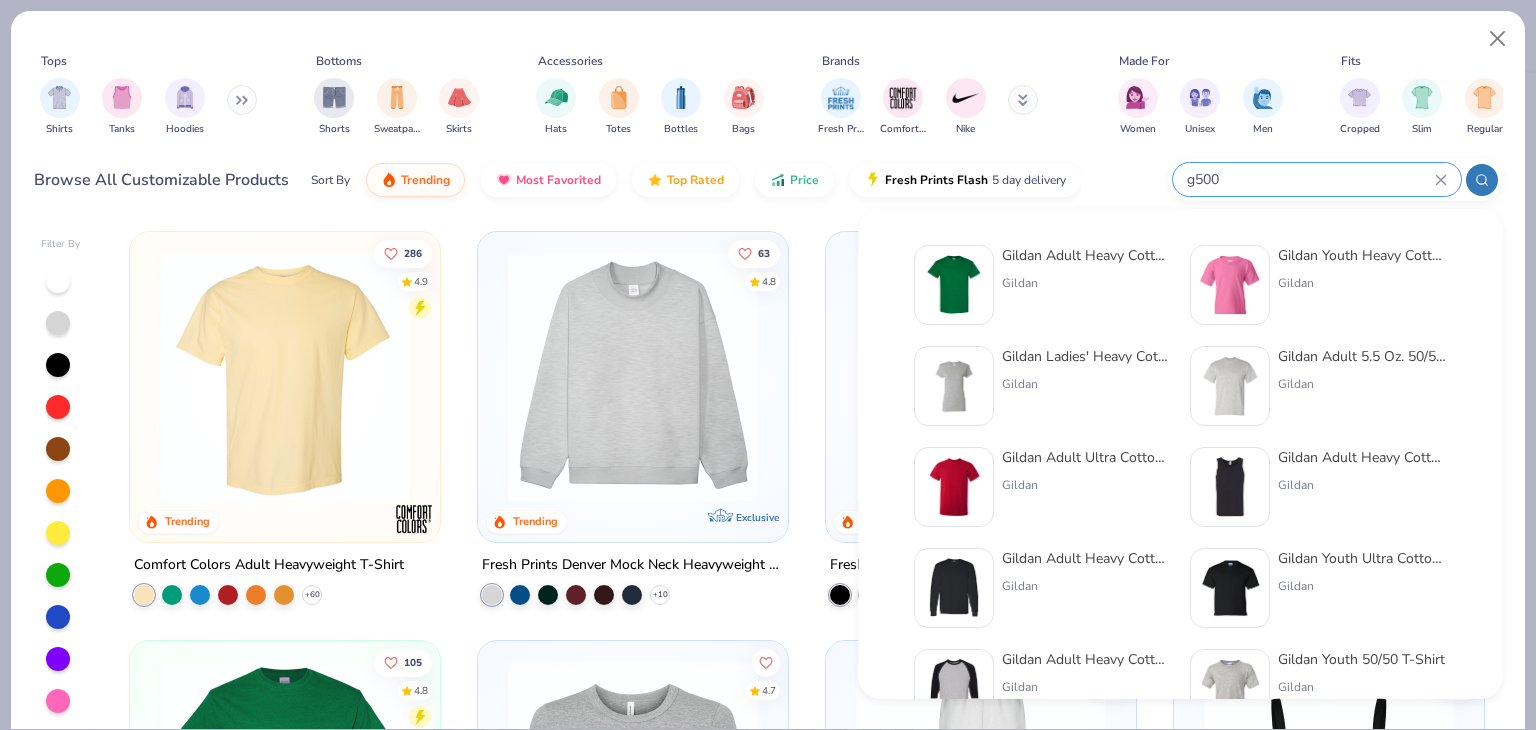 type 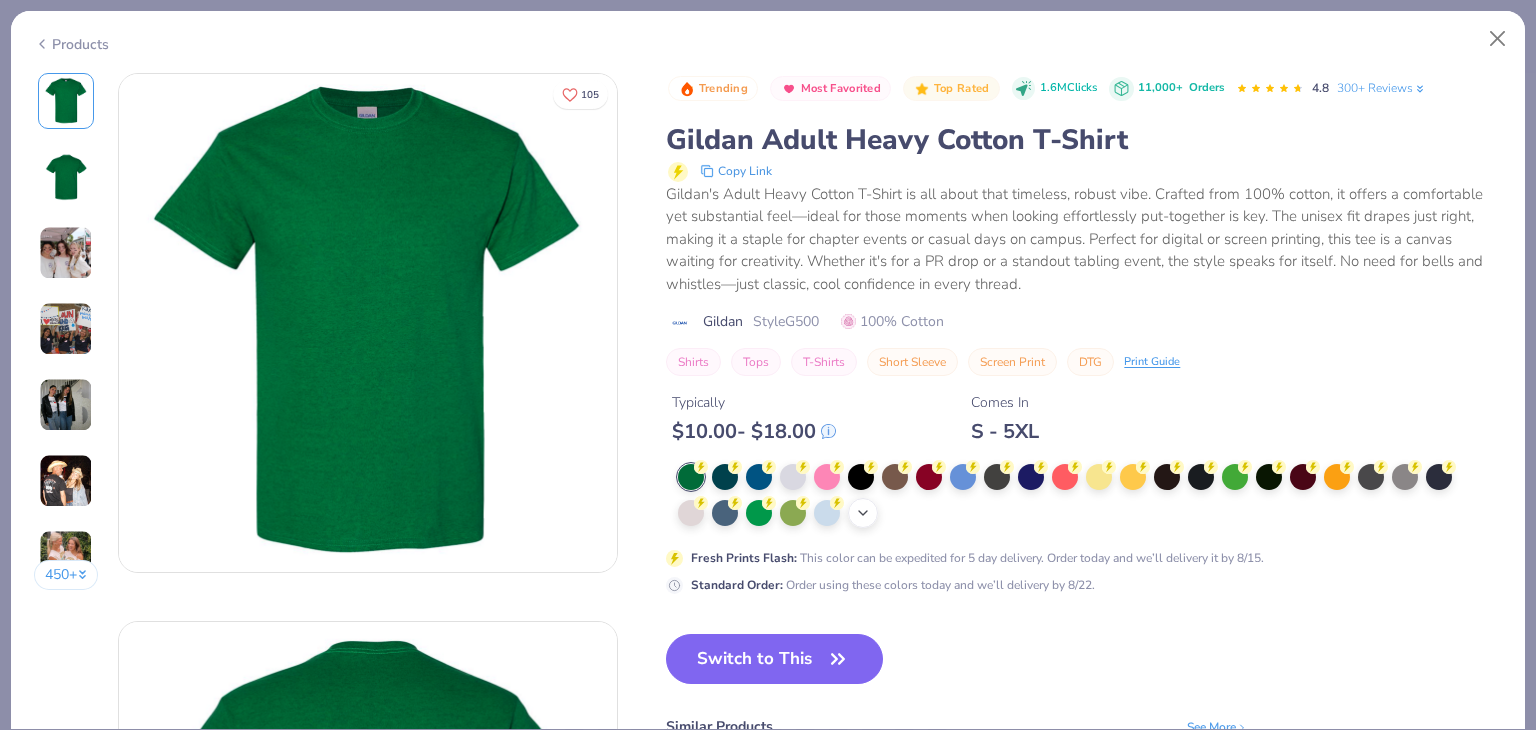 click 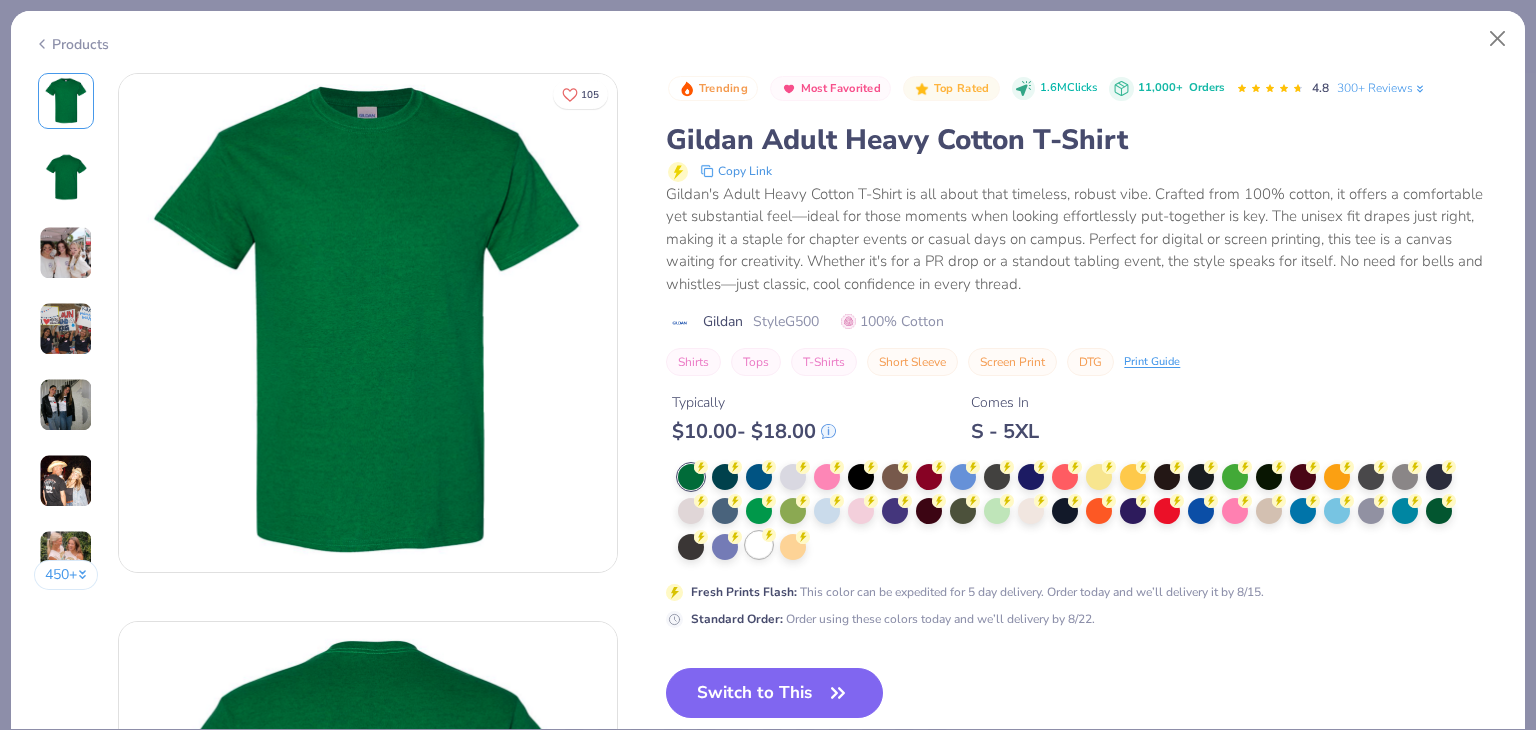 click at bounding box center [759, 545] 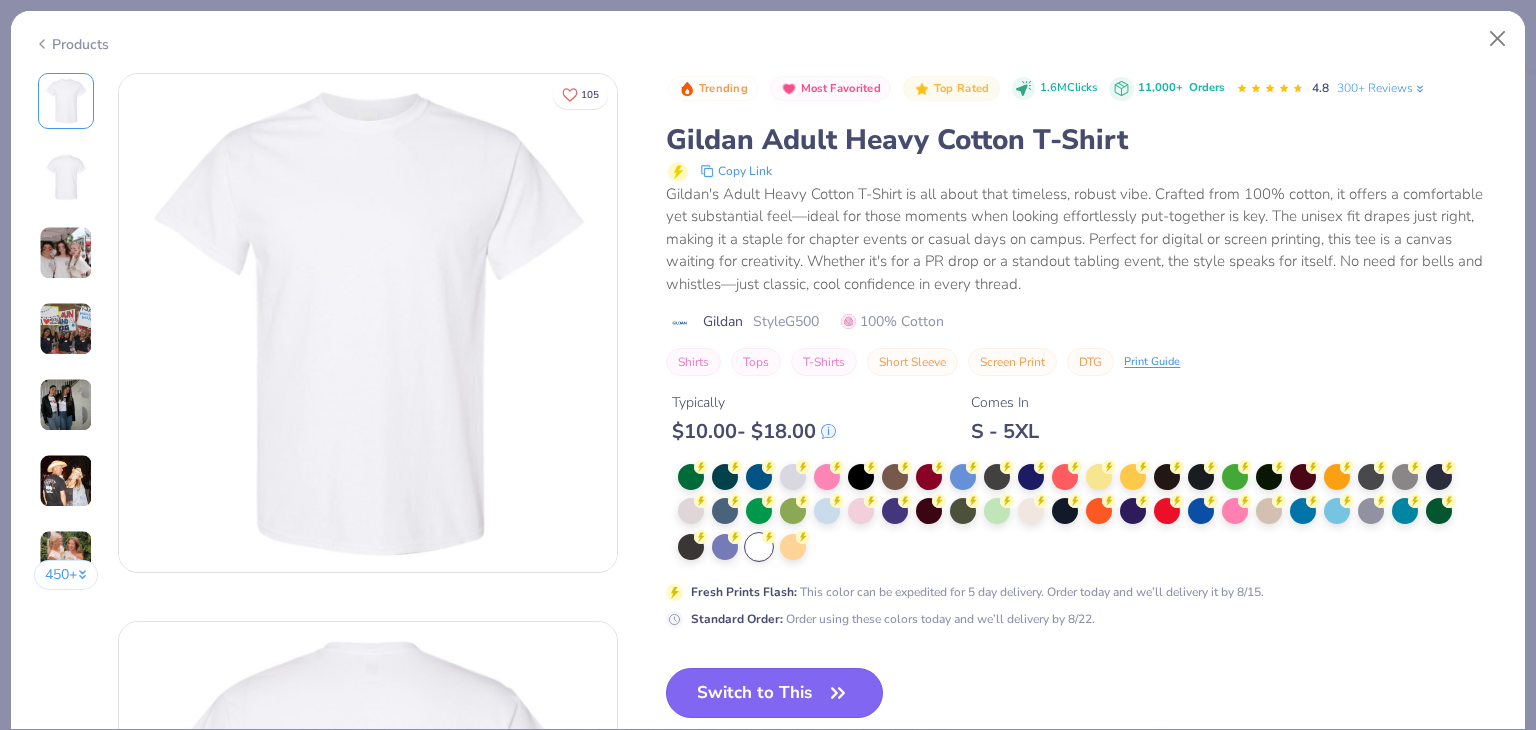 click on "Switch to This" at bounding box center (774, 693) 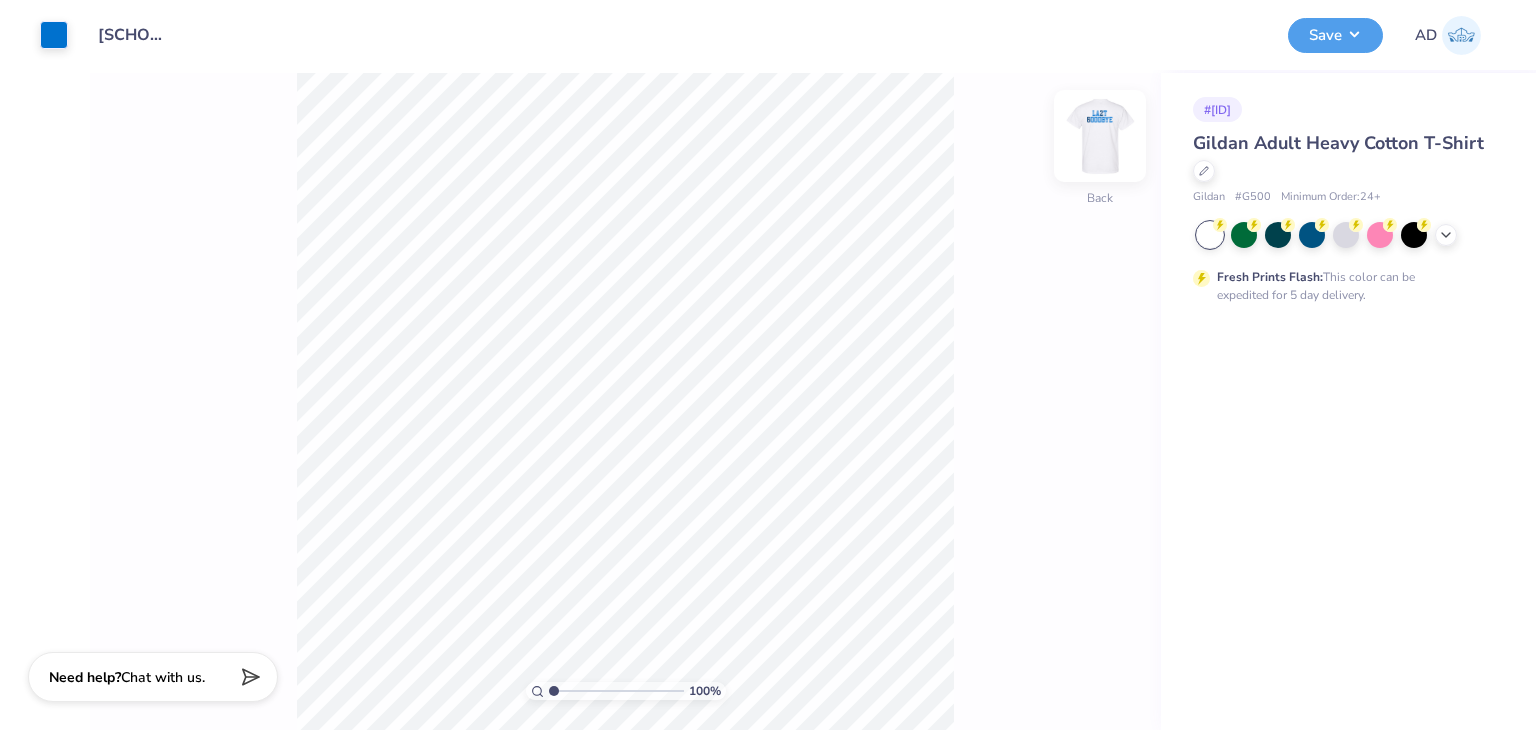click at bounding box center [1100, 136] 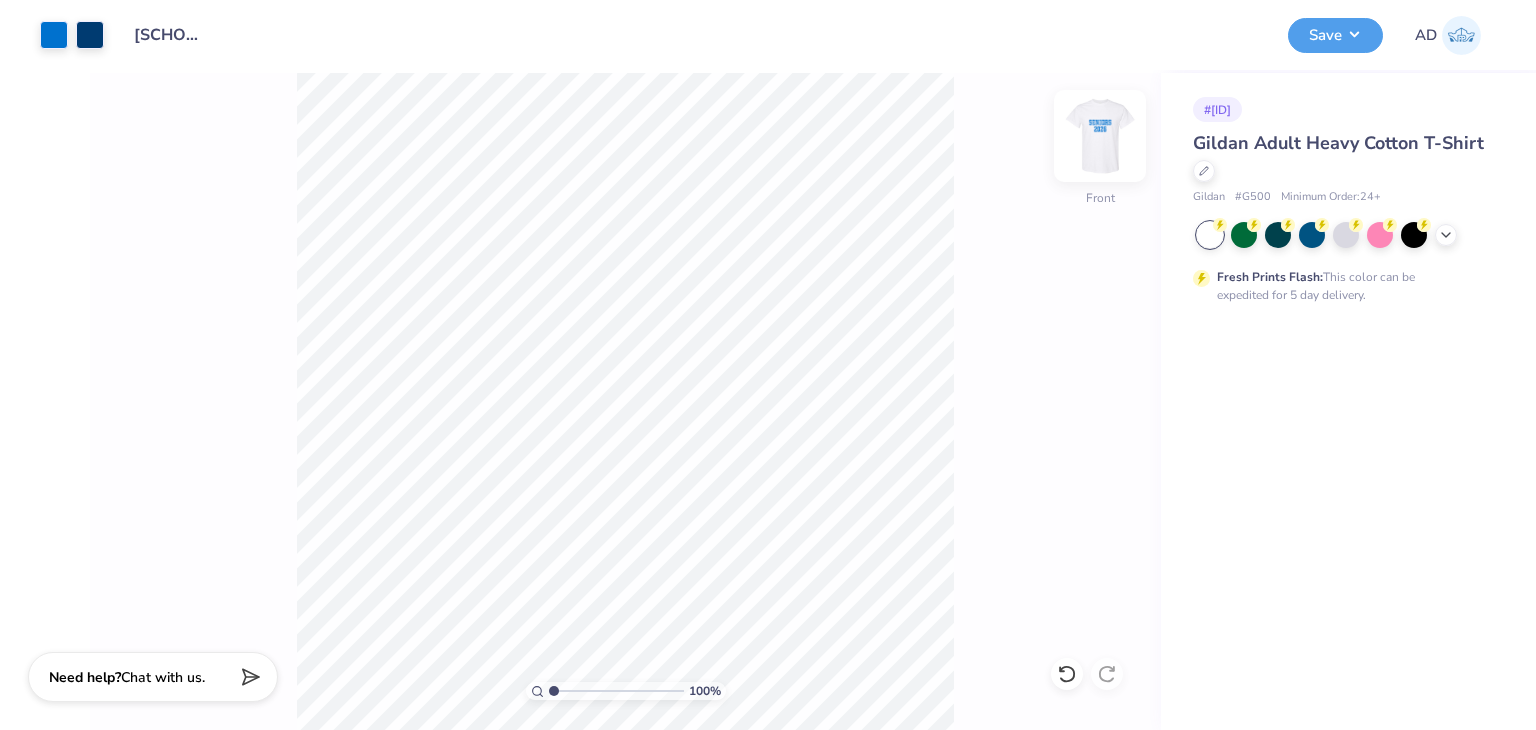 click at bounding box center [1100, 136] 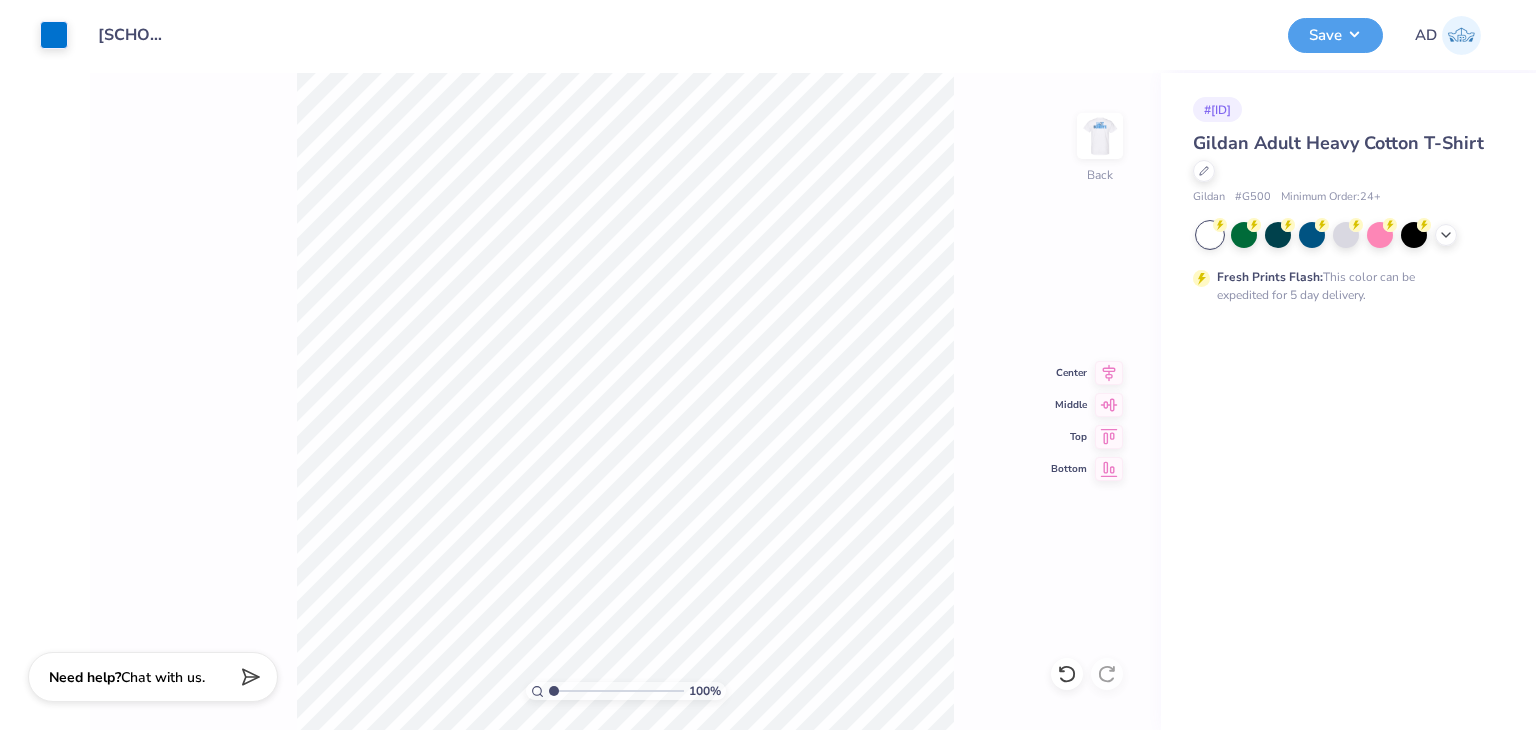 click on "100  % Back Center Middle Top Bottom" at bounding box center (625, 401) 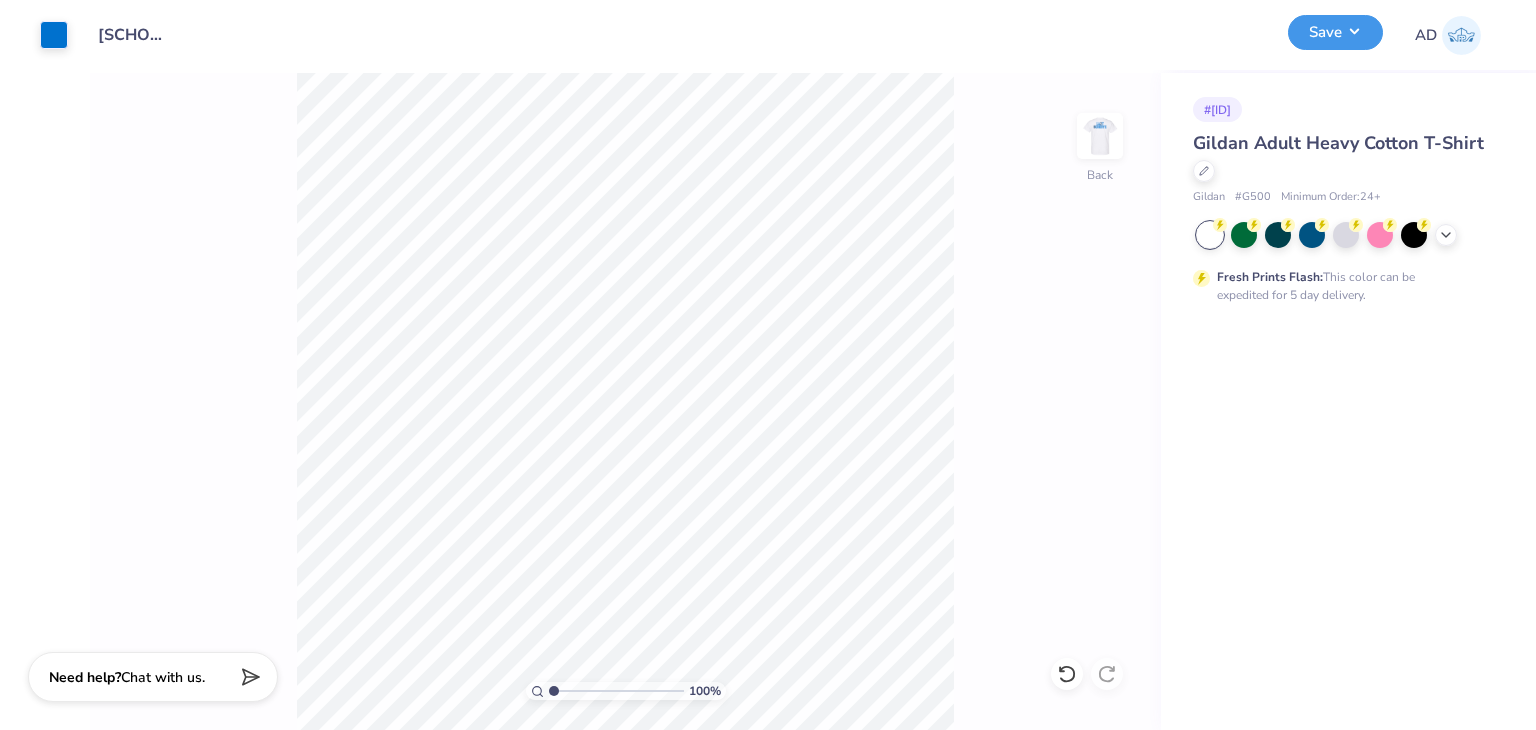 click on "Save" at bounding box center [1335, 32] 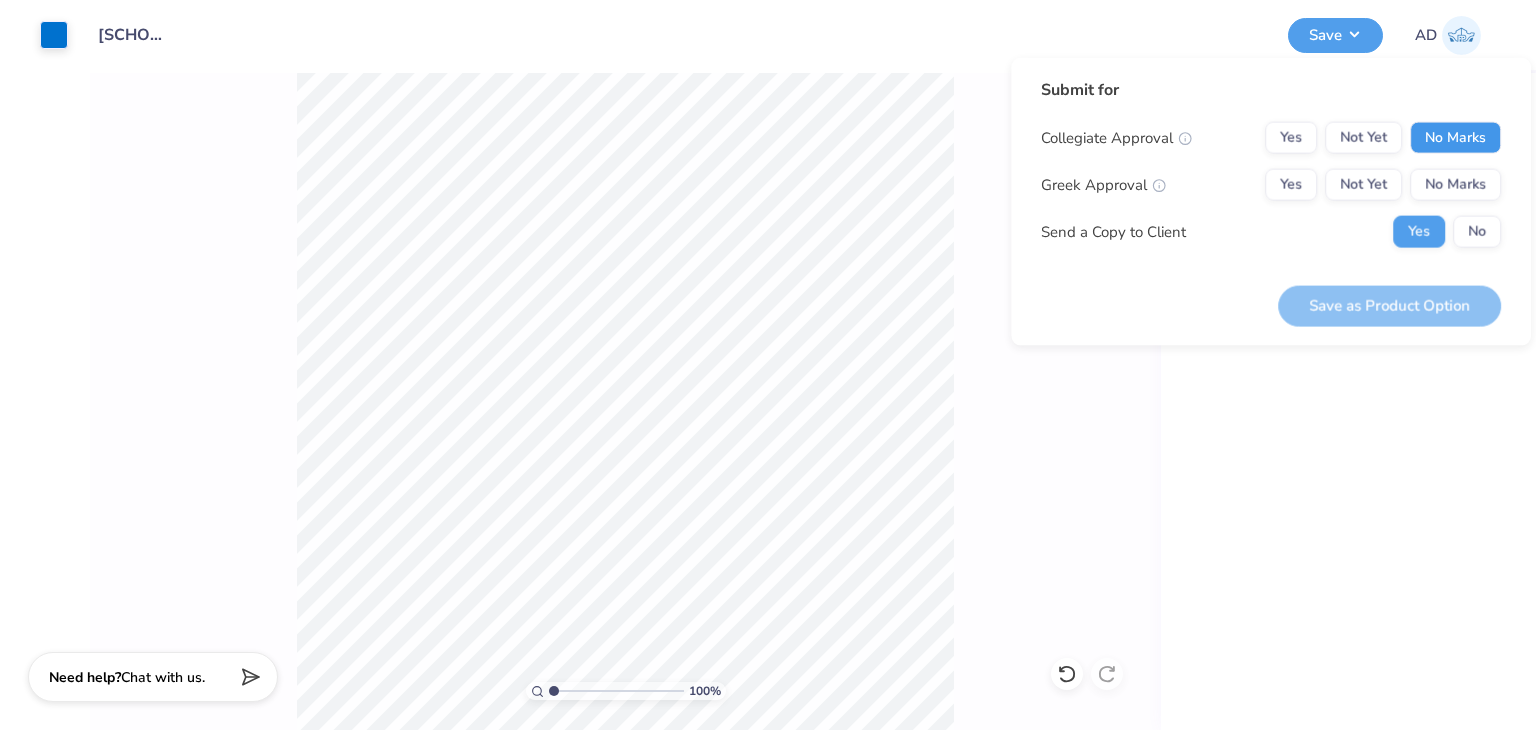 click on "No Marks" at bounding box center [1455, 138] 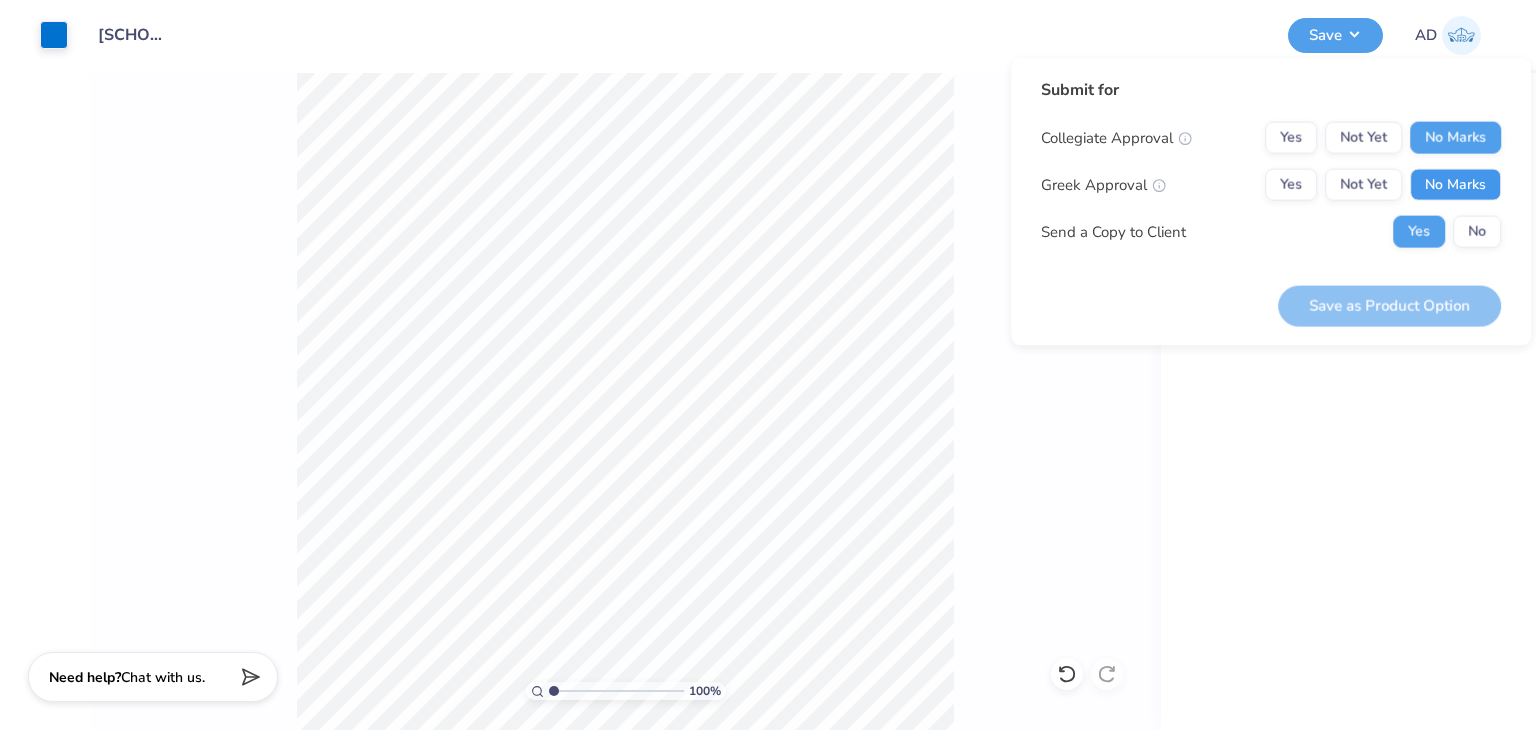 click on "No Marks" at bounding box center [1455, 185] 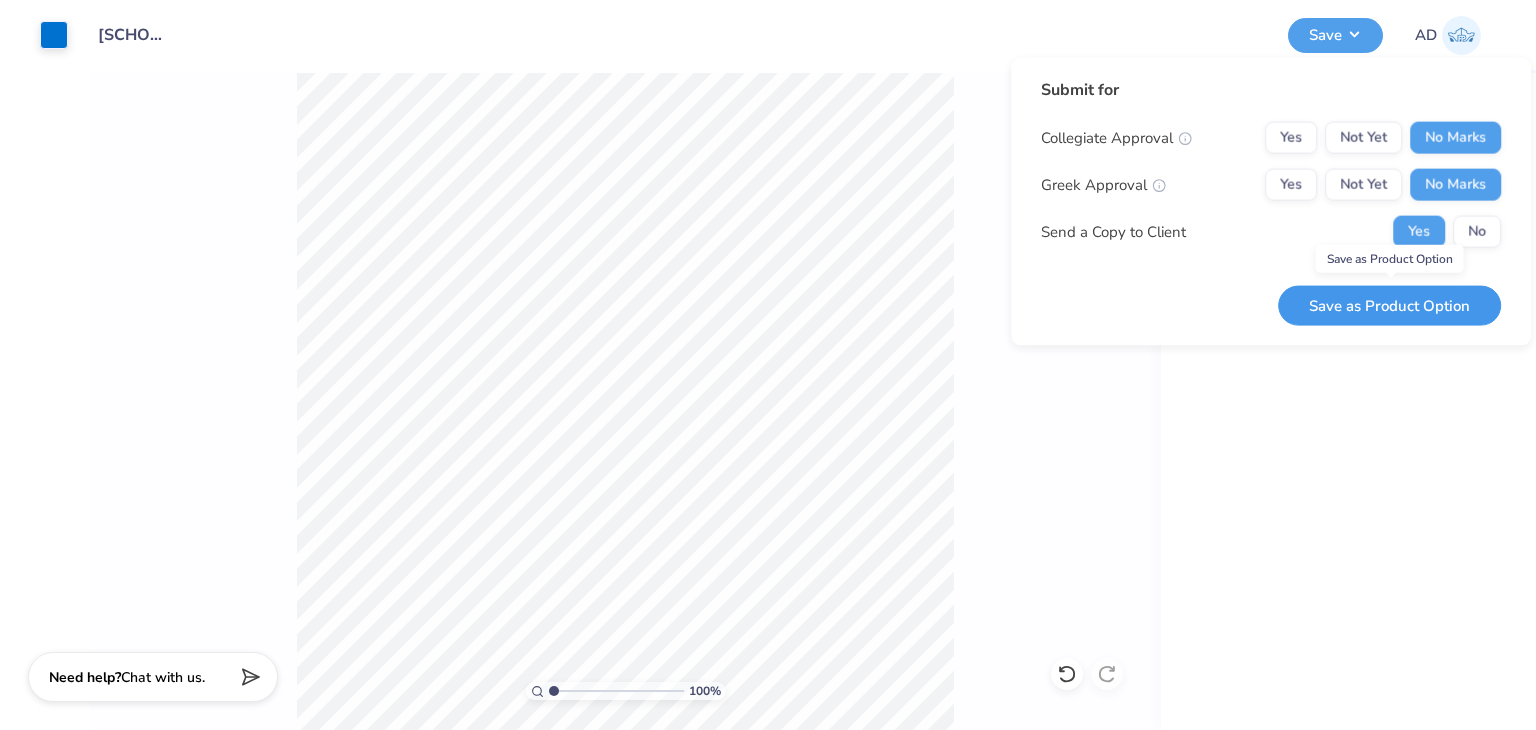 click on "Save as Product Option" at bounding box center [1389, 305] 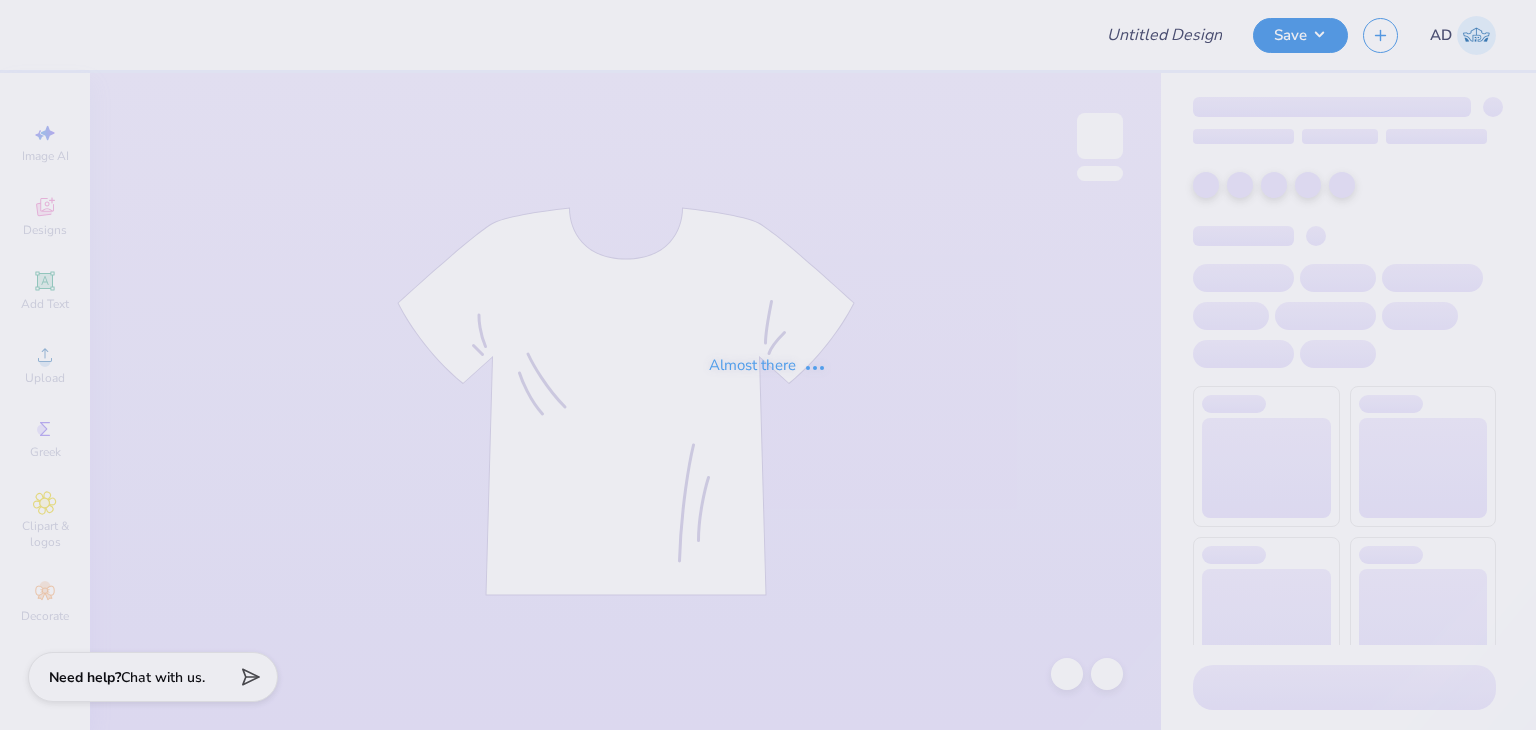 scroll, scrollTop: 0, scrollLeft: 0, axis: both 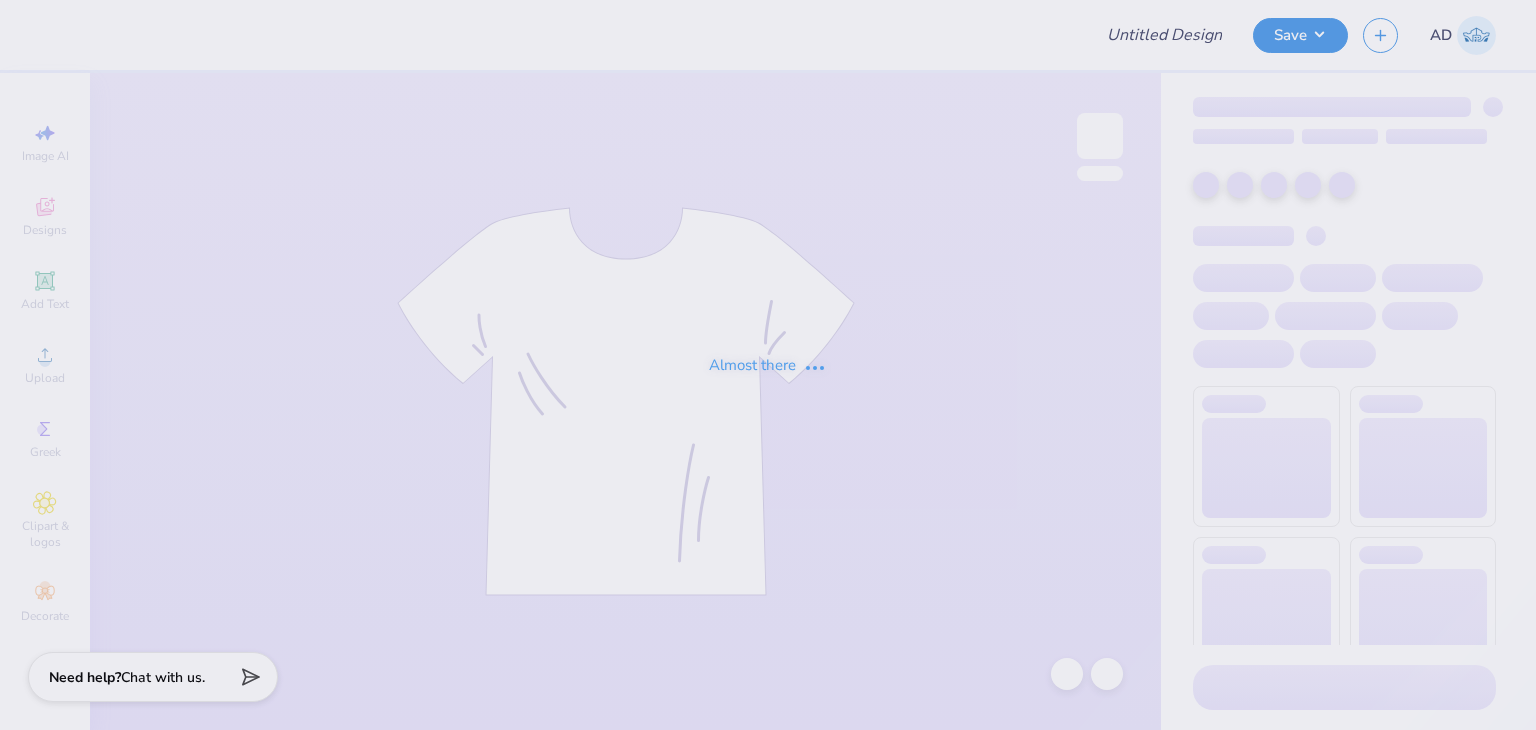 type on "Delta Xi Phi merch" 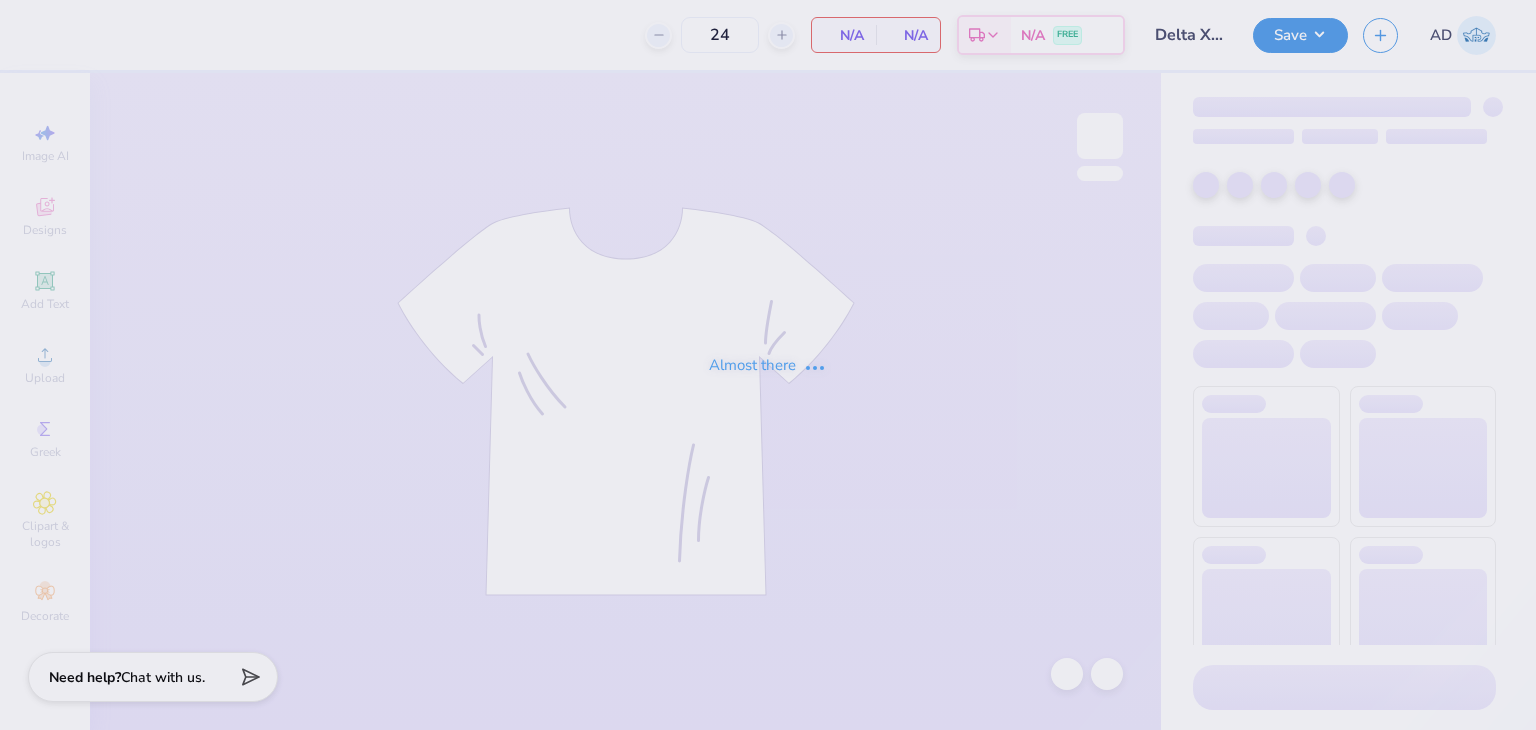 scroll, scrollTop: 0, scrollLeft: 0, axis: both 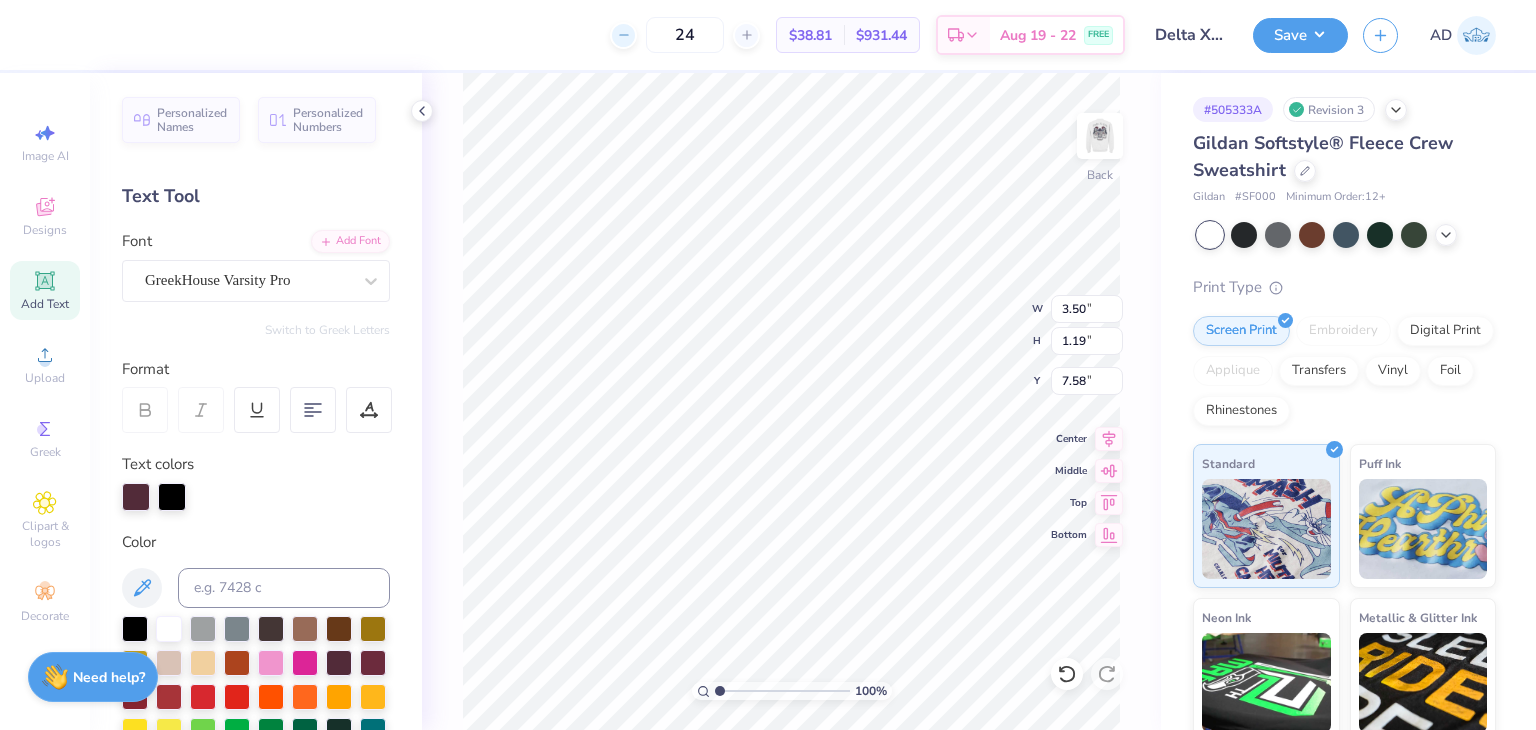 type on "7.58" 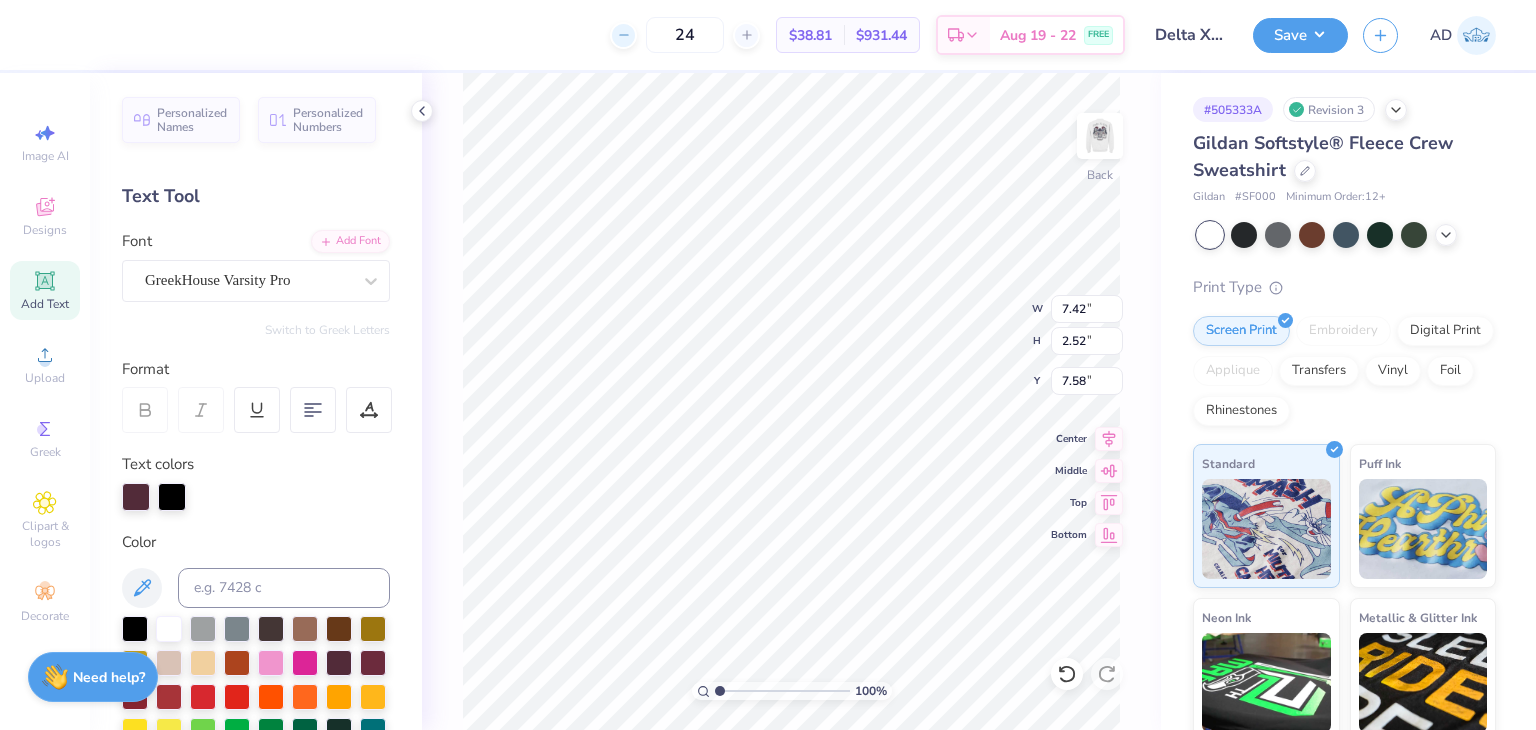 type on "7.42" 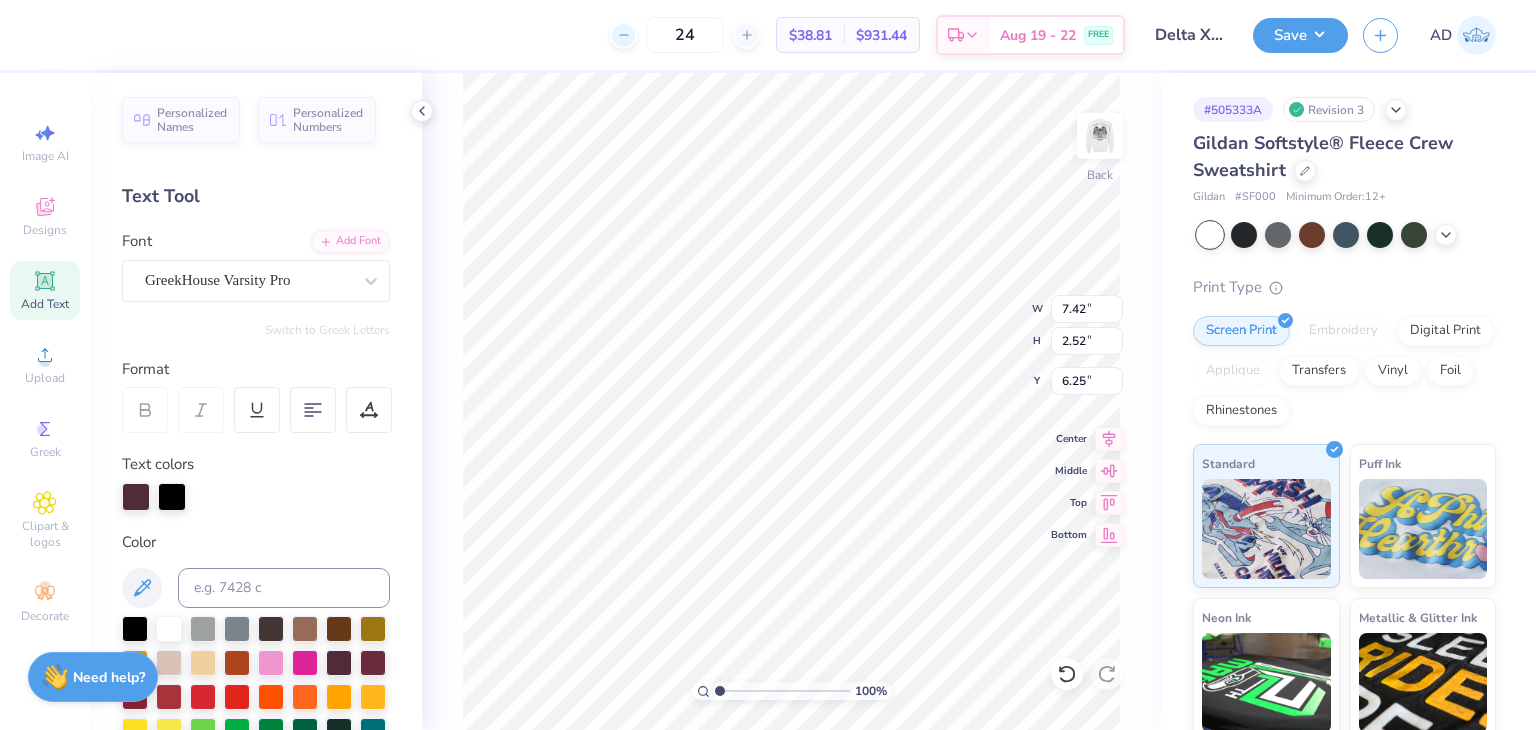 type on "4.02" 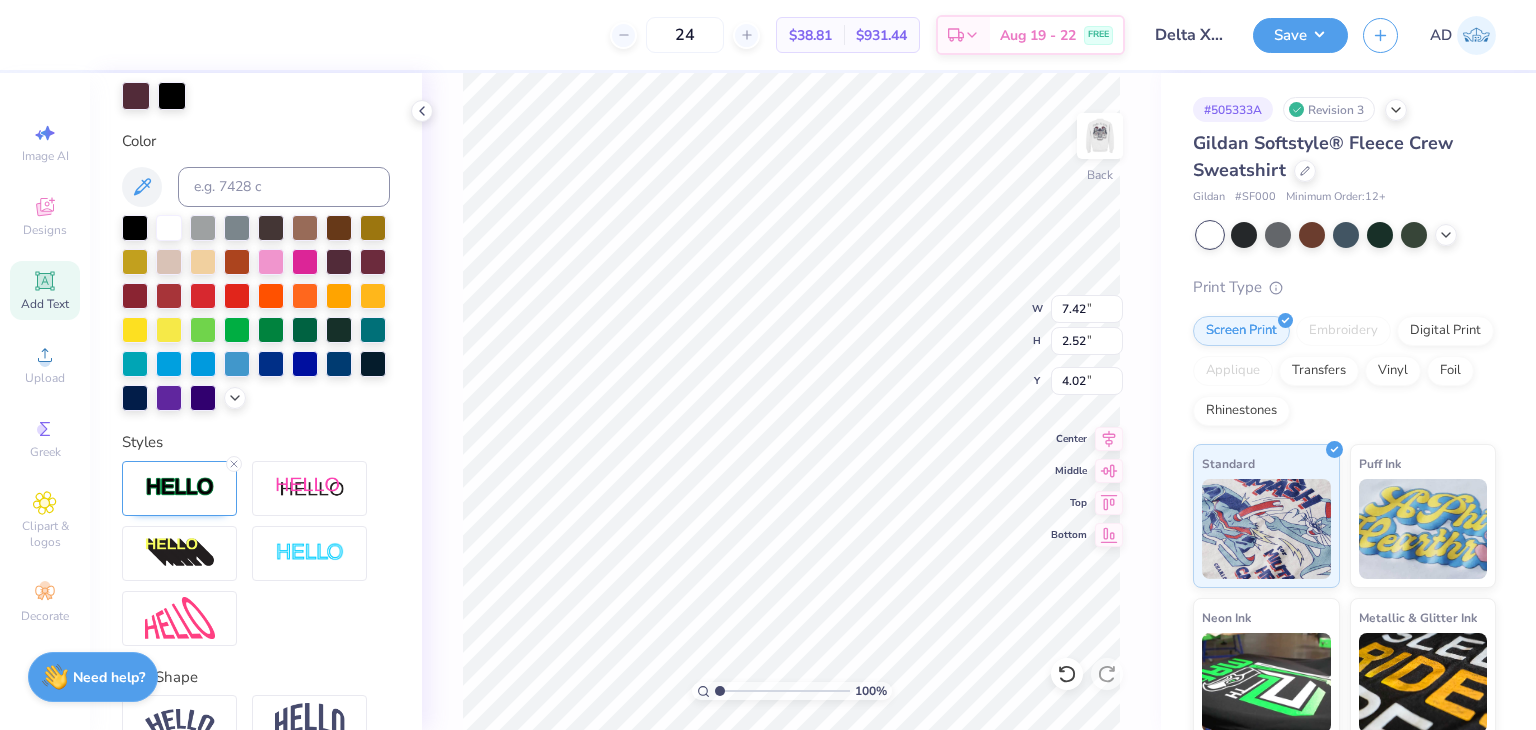 scroll, scrollTop: 500, scrollLeft: 0, axis: vertical 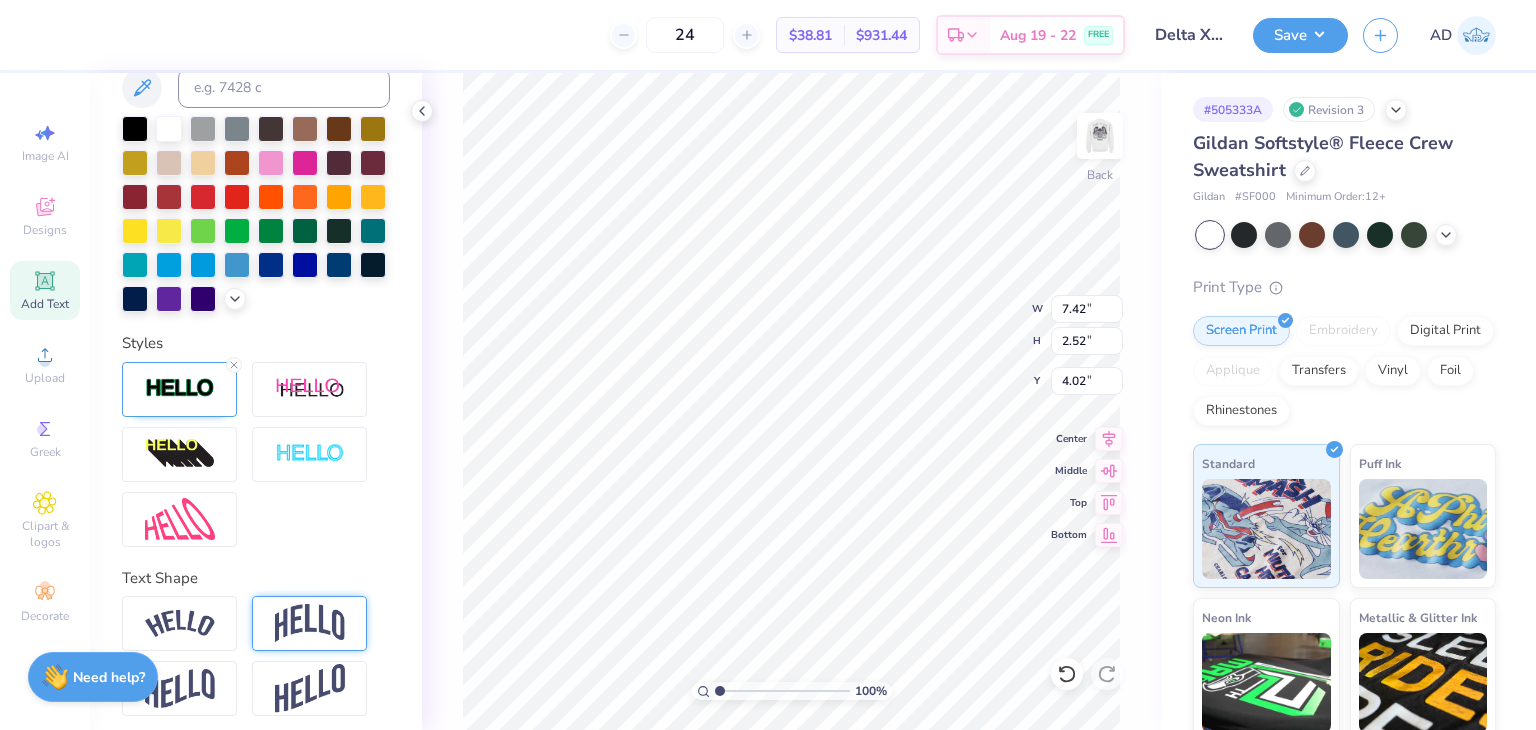 click at bounding box center (310, 623) 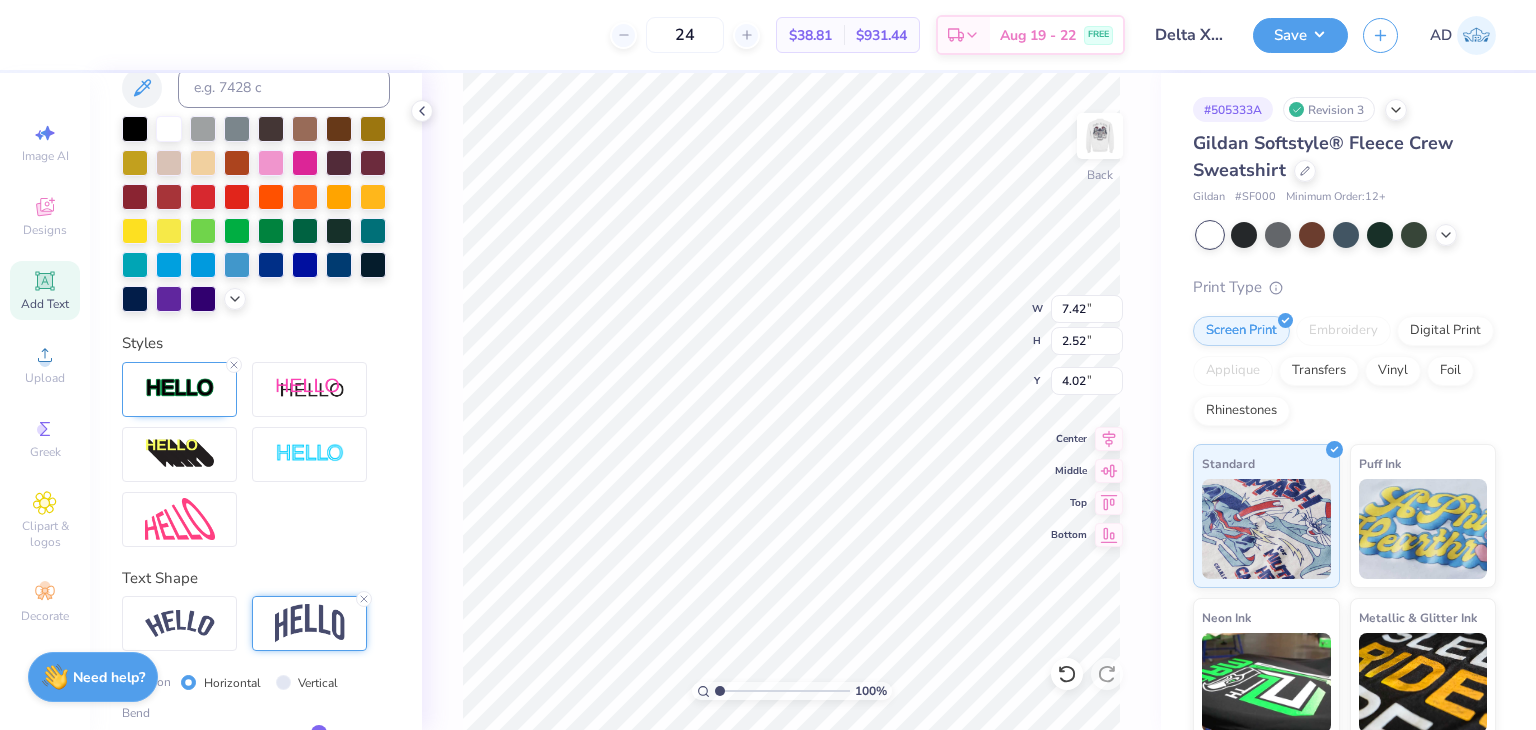 type on "3.79" 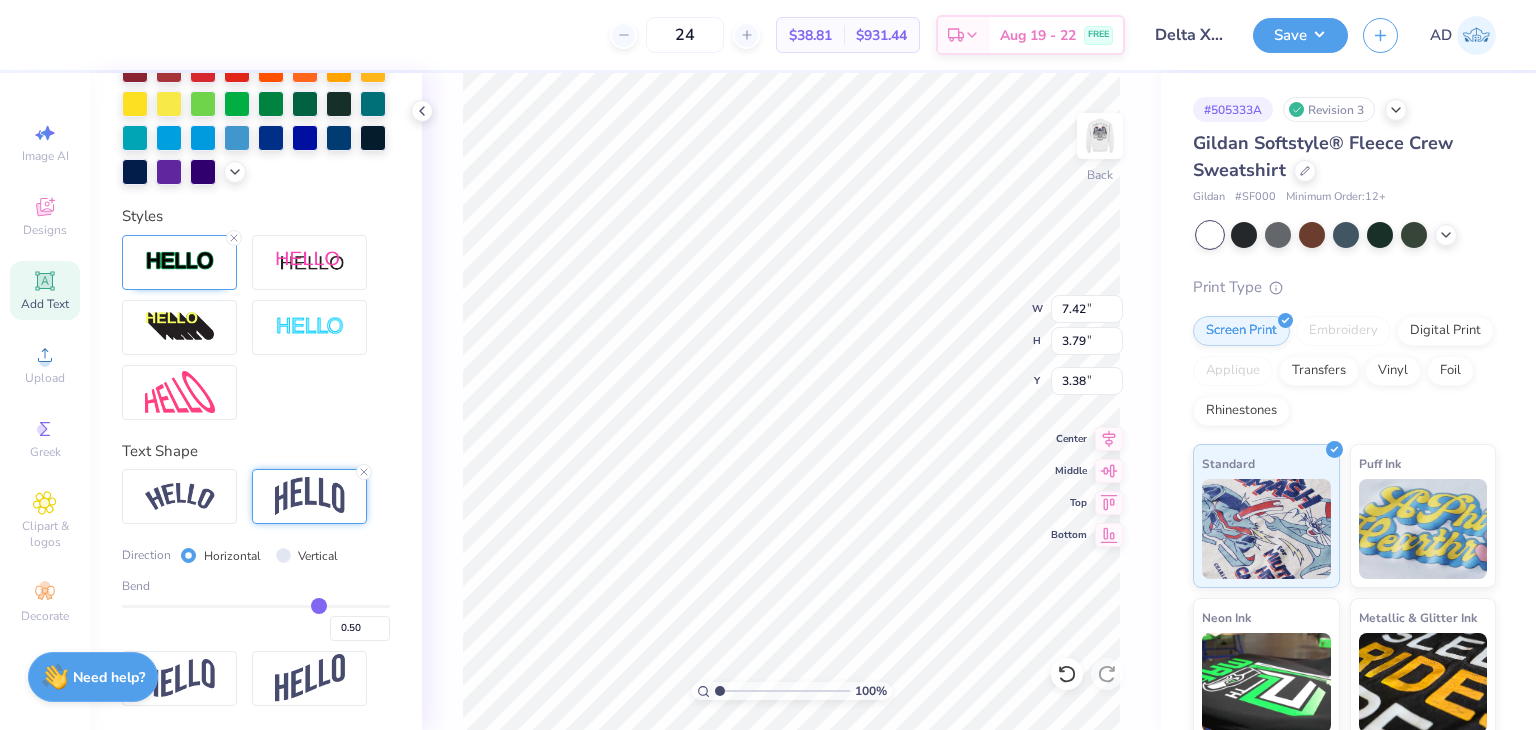 scroll, scrollTop: 659, scrollLeft: 0, axis: vertical 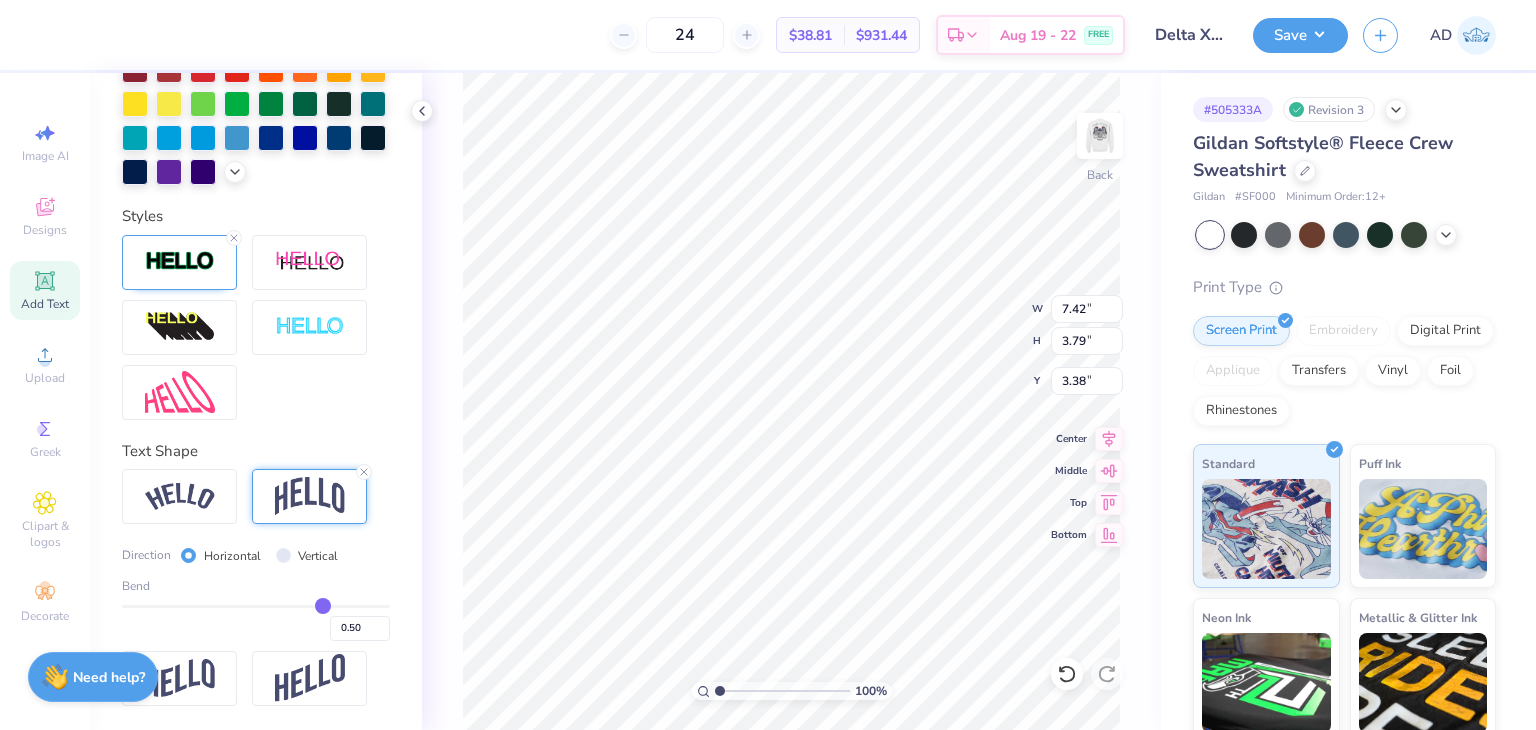 type on "0.53" 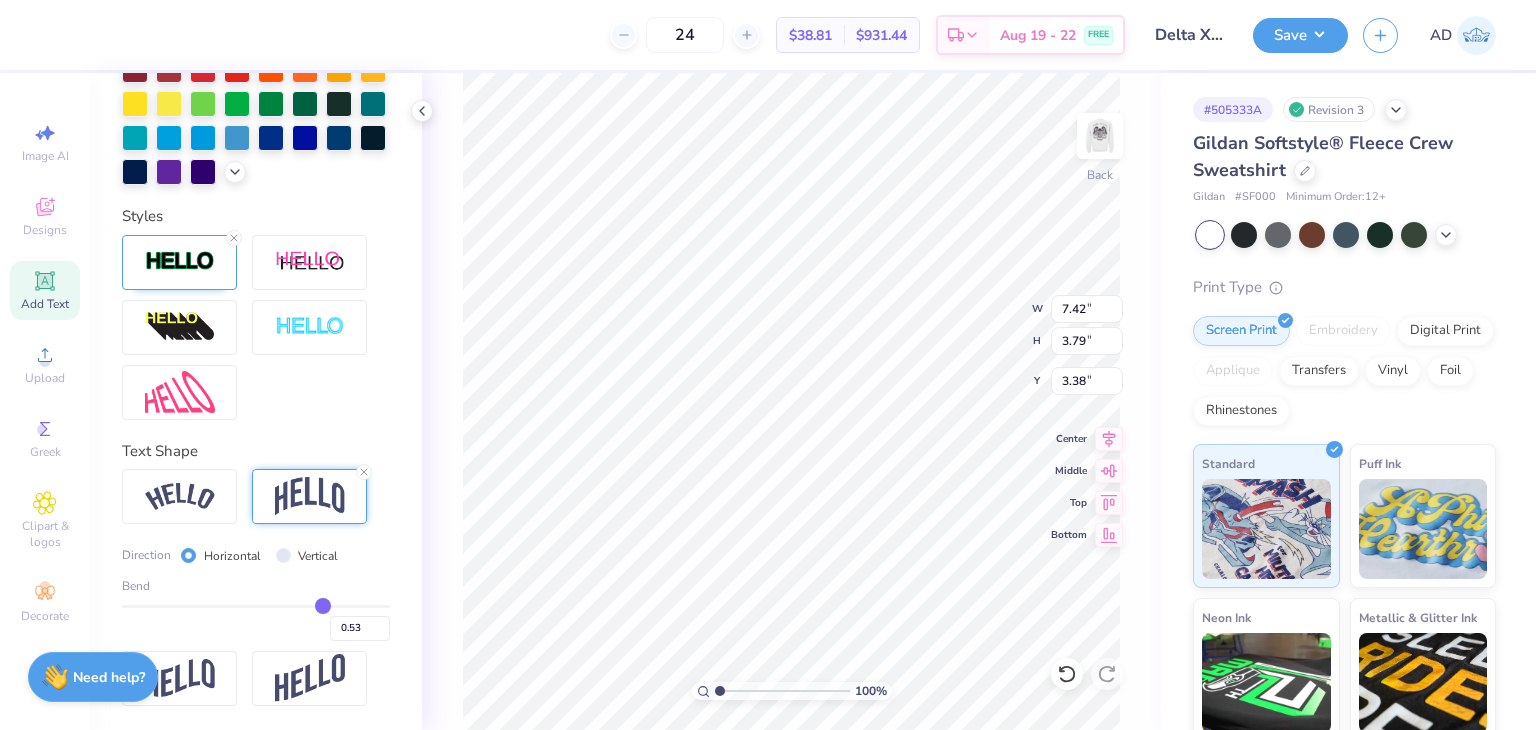 type on "0.51" 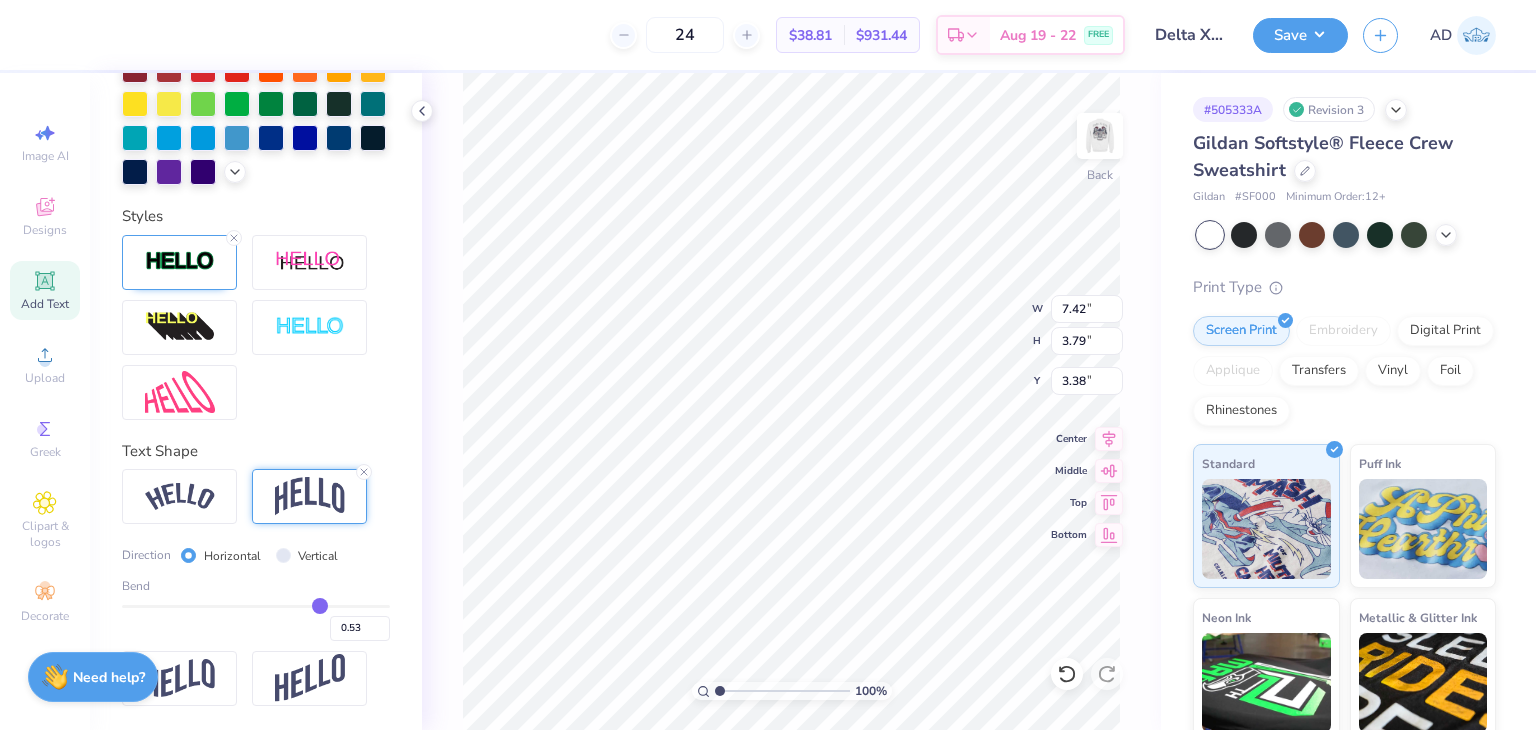 type on "0.51" 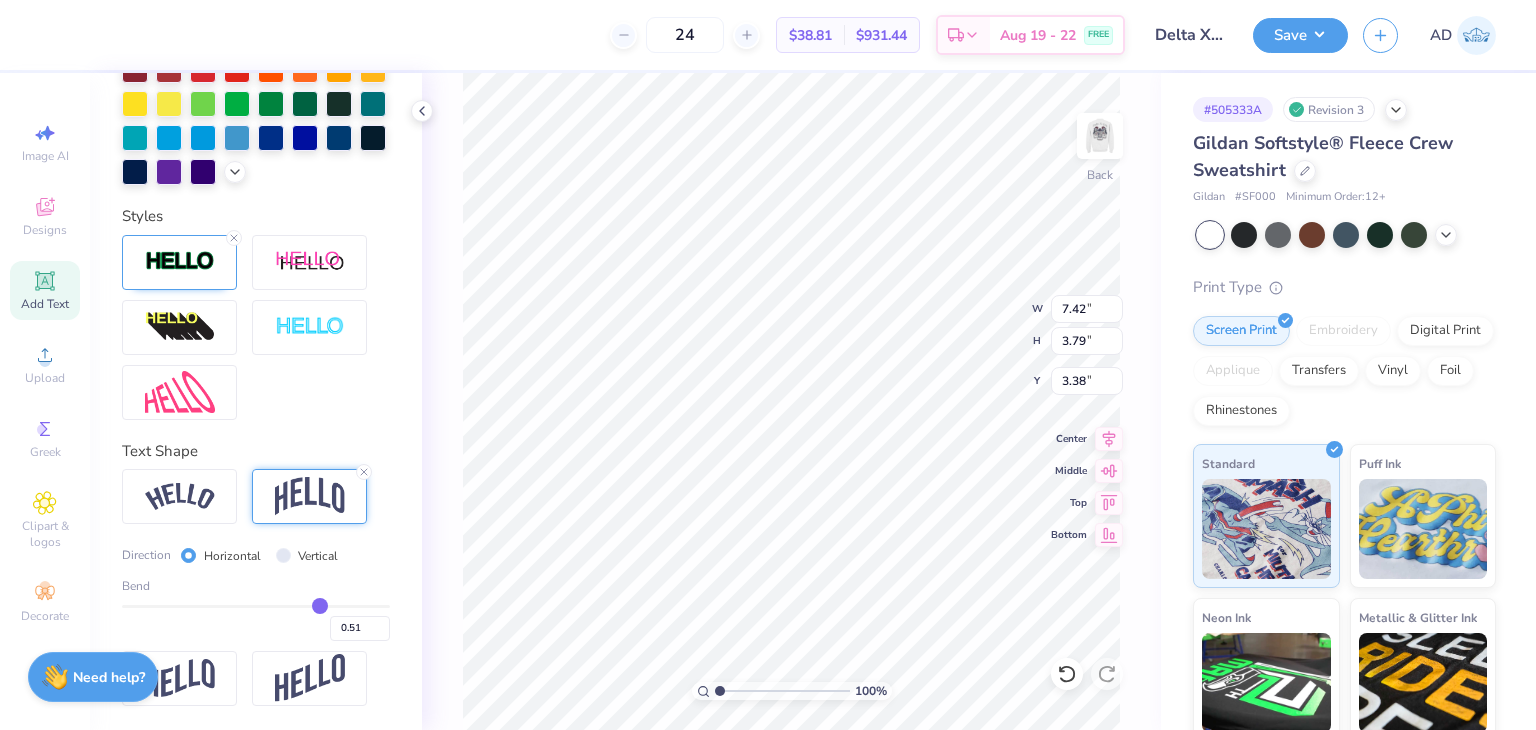 type on "0.49" 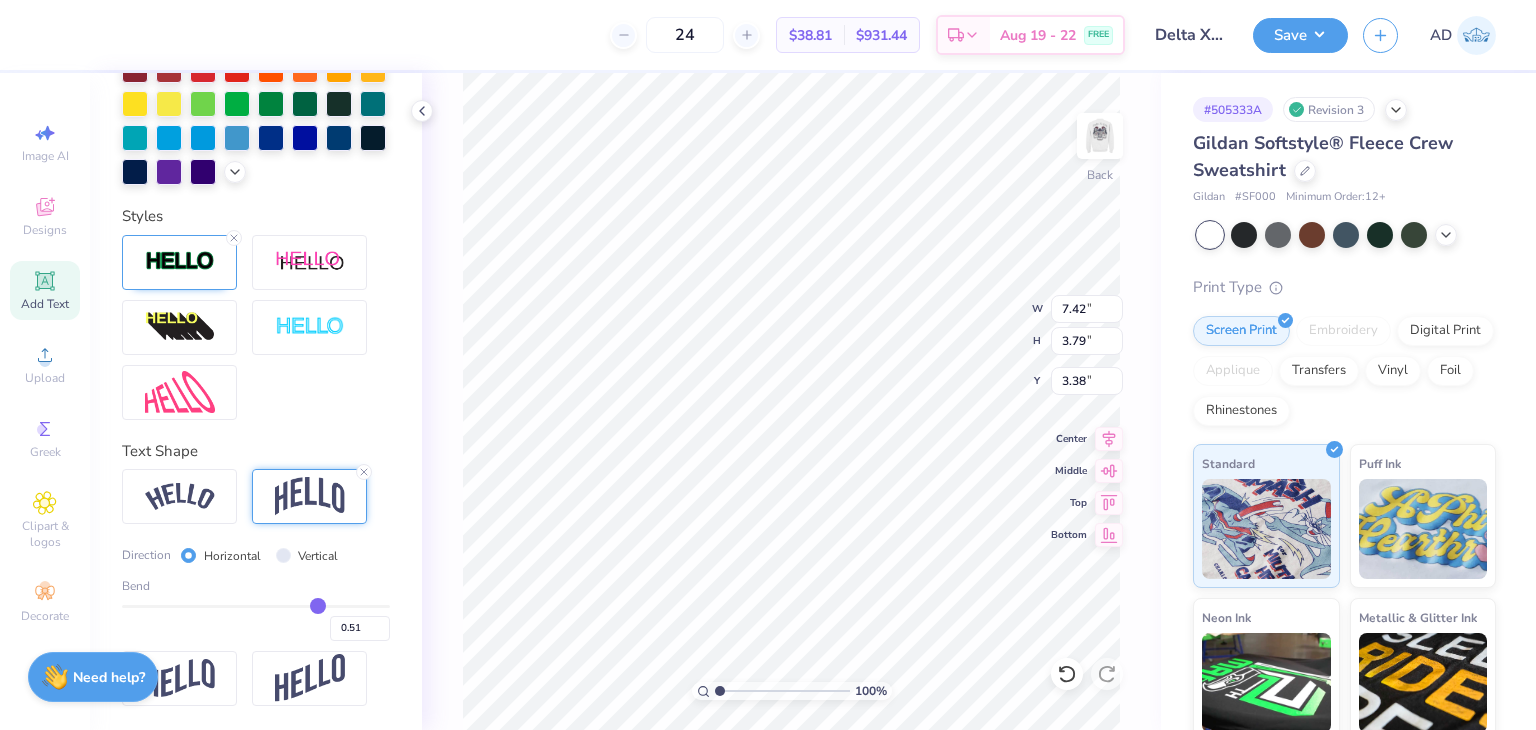 type on "0.49" 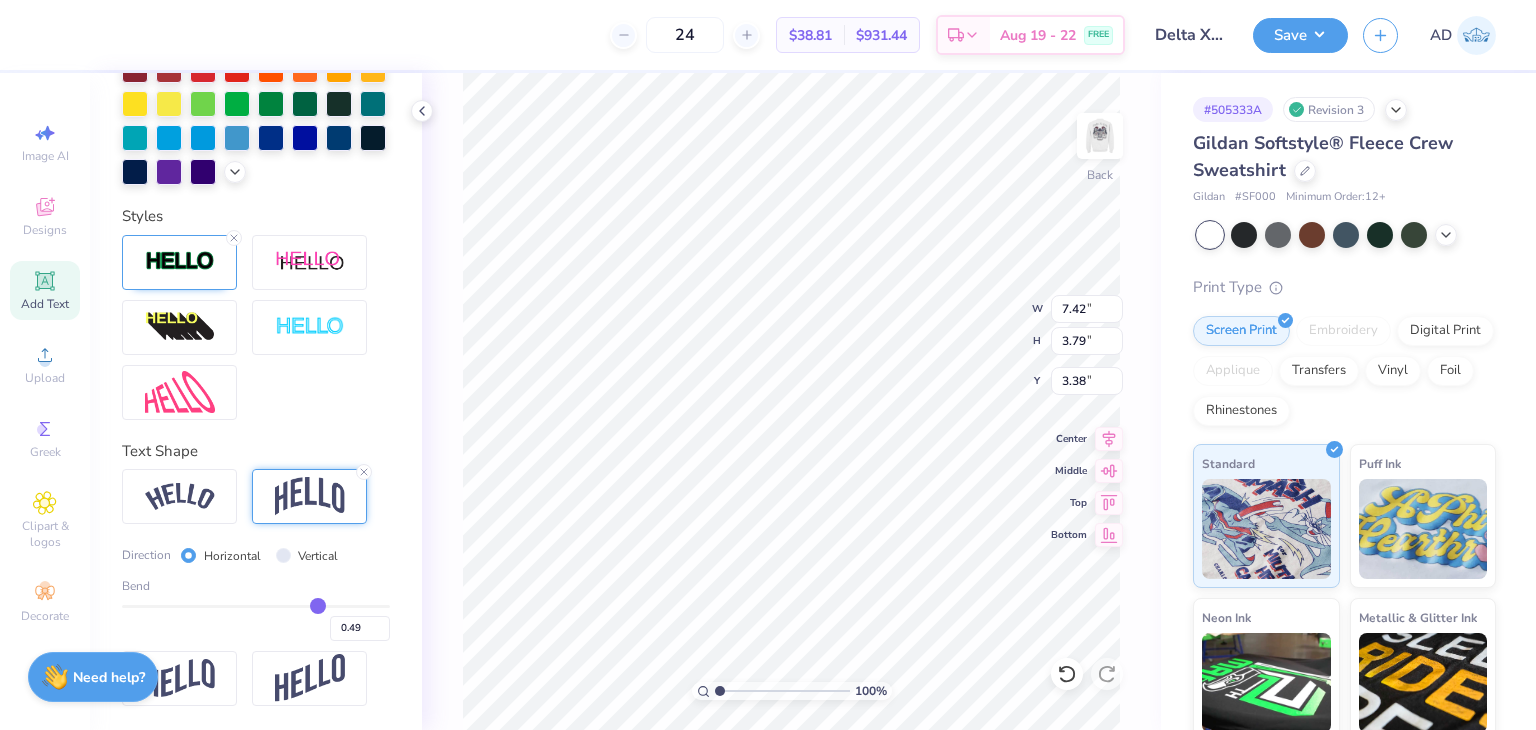 type on "0.48" 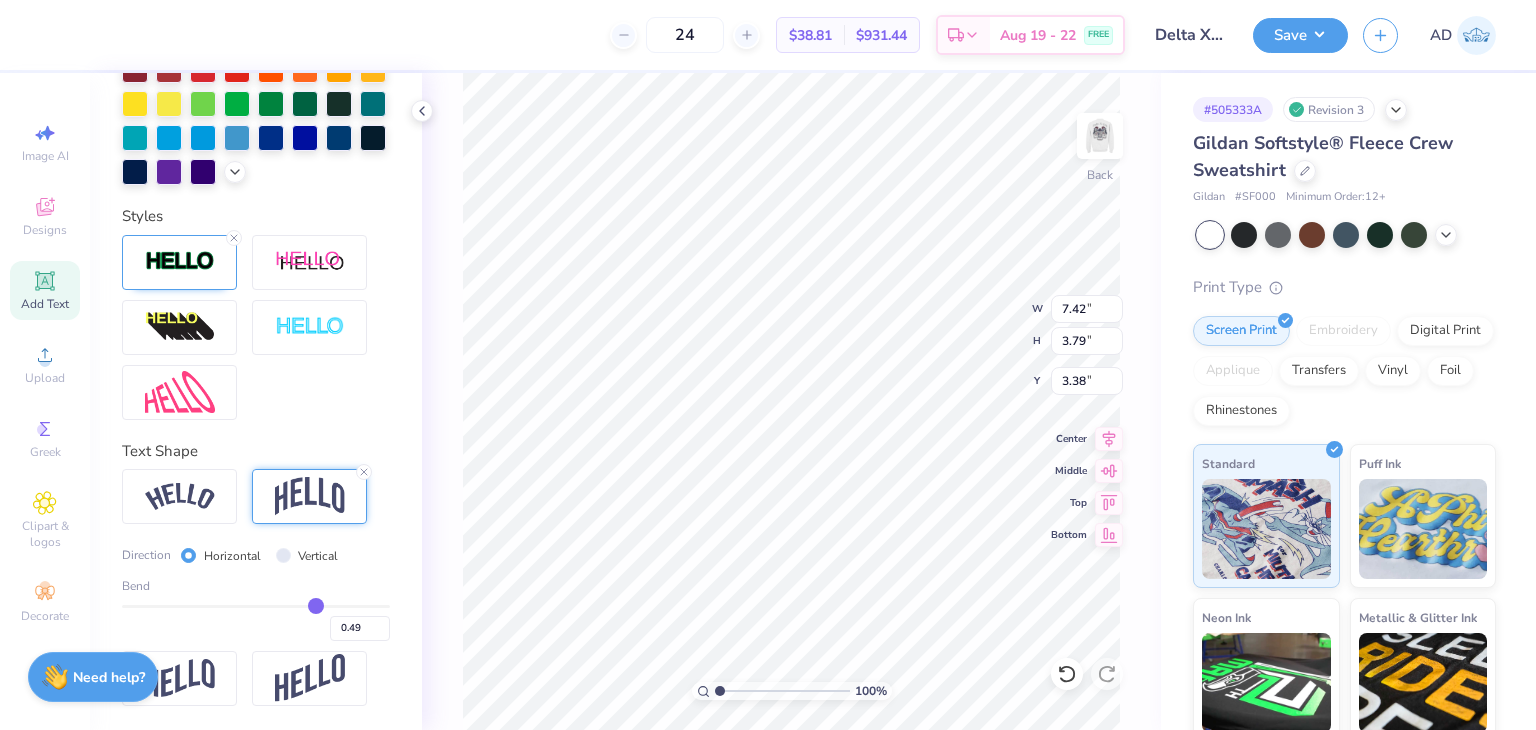 type on "0.48" 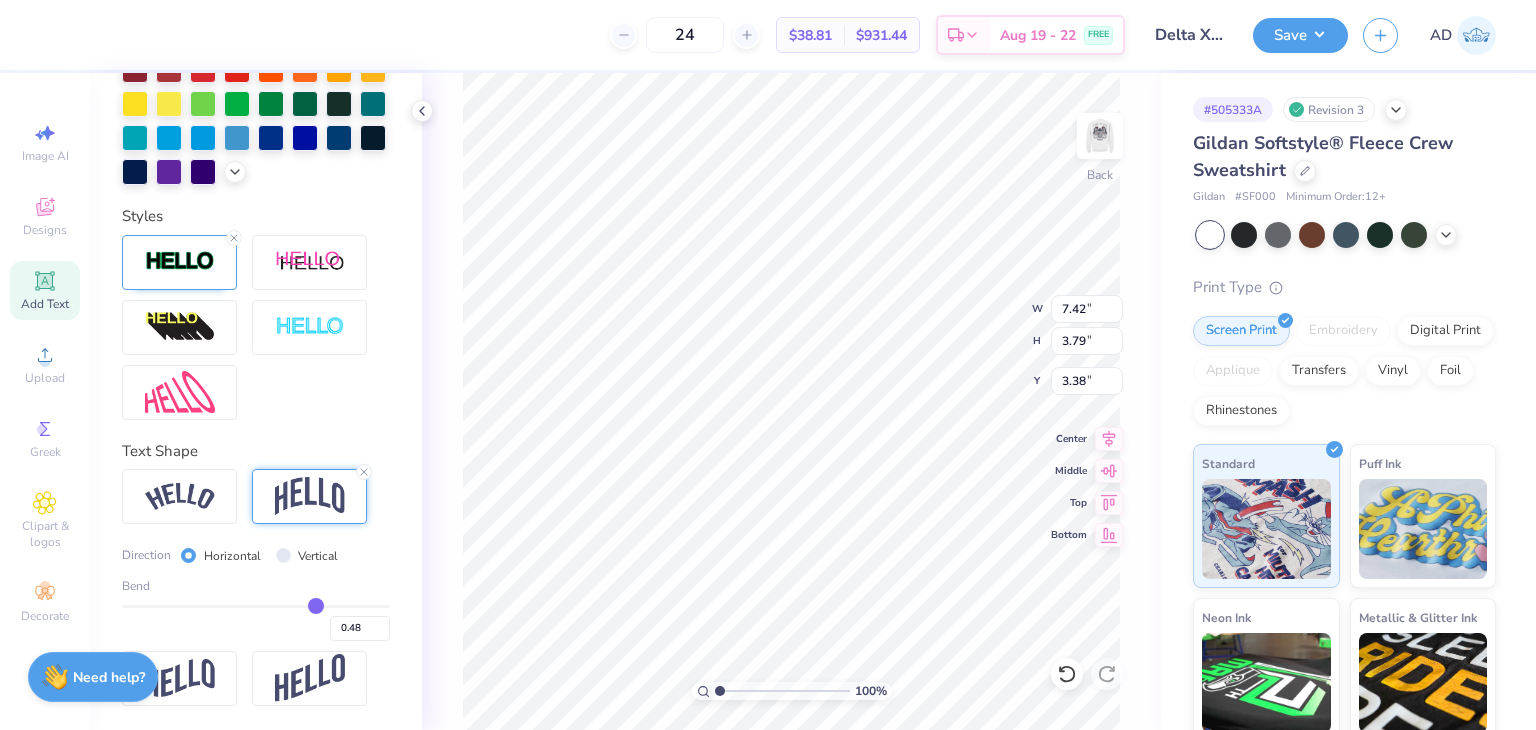 type on "0.46" 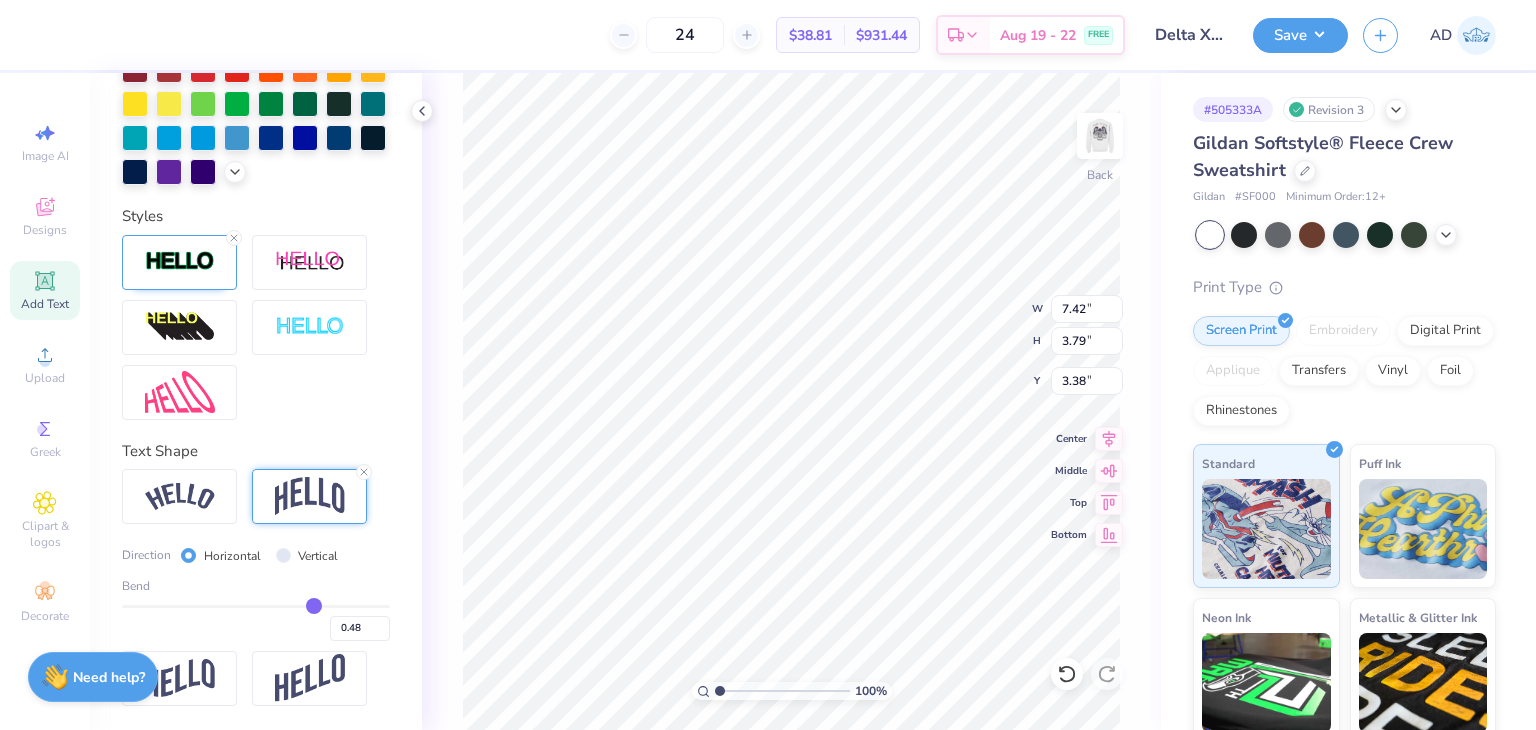 type on "0.46" 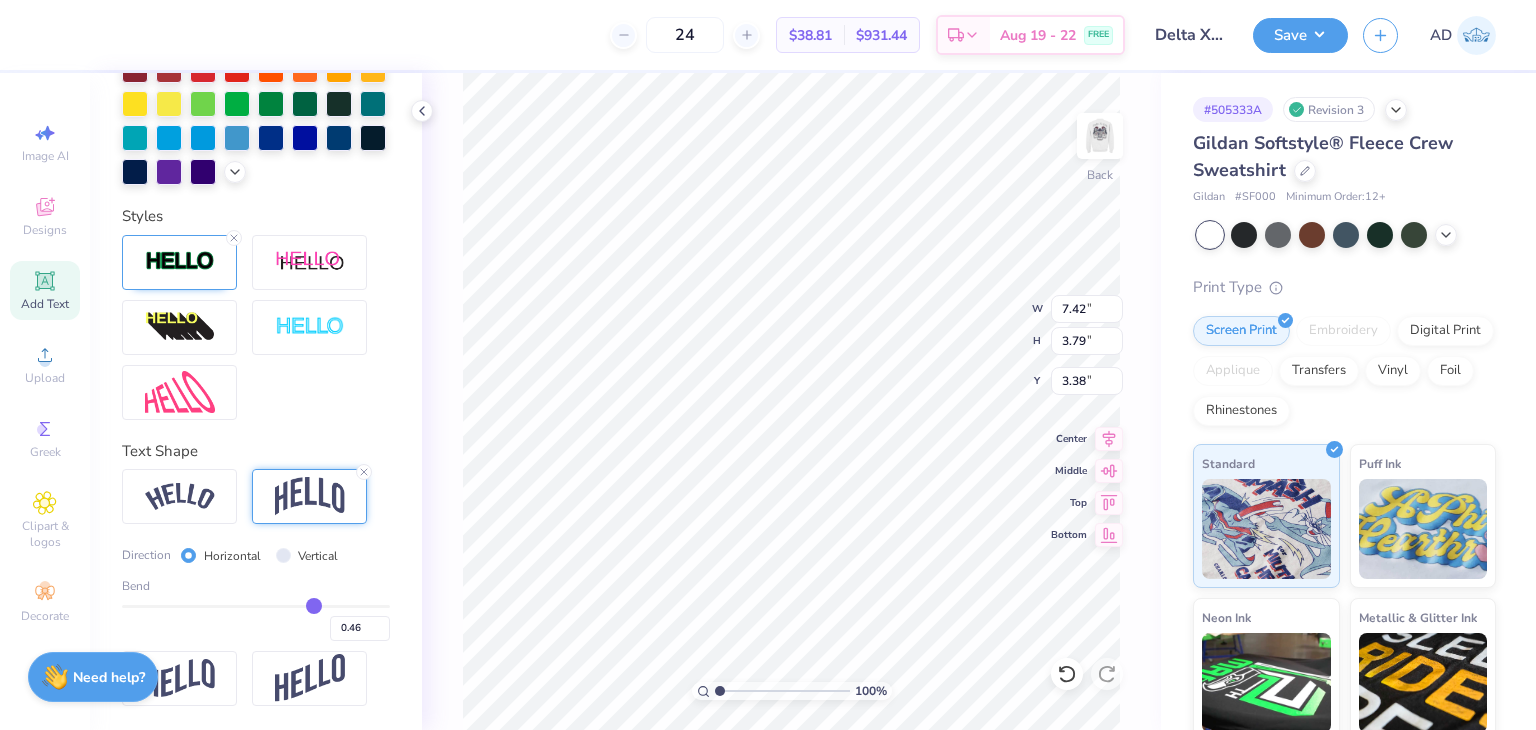 type on "0.43" 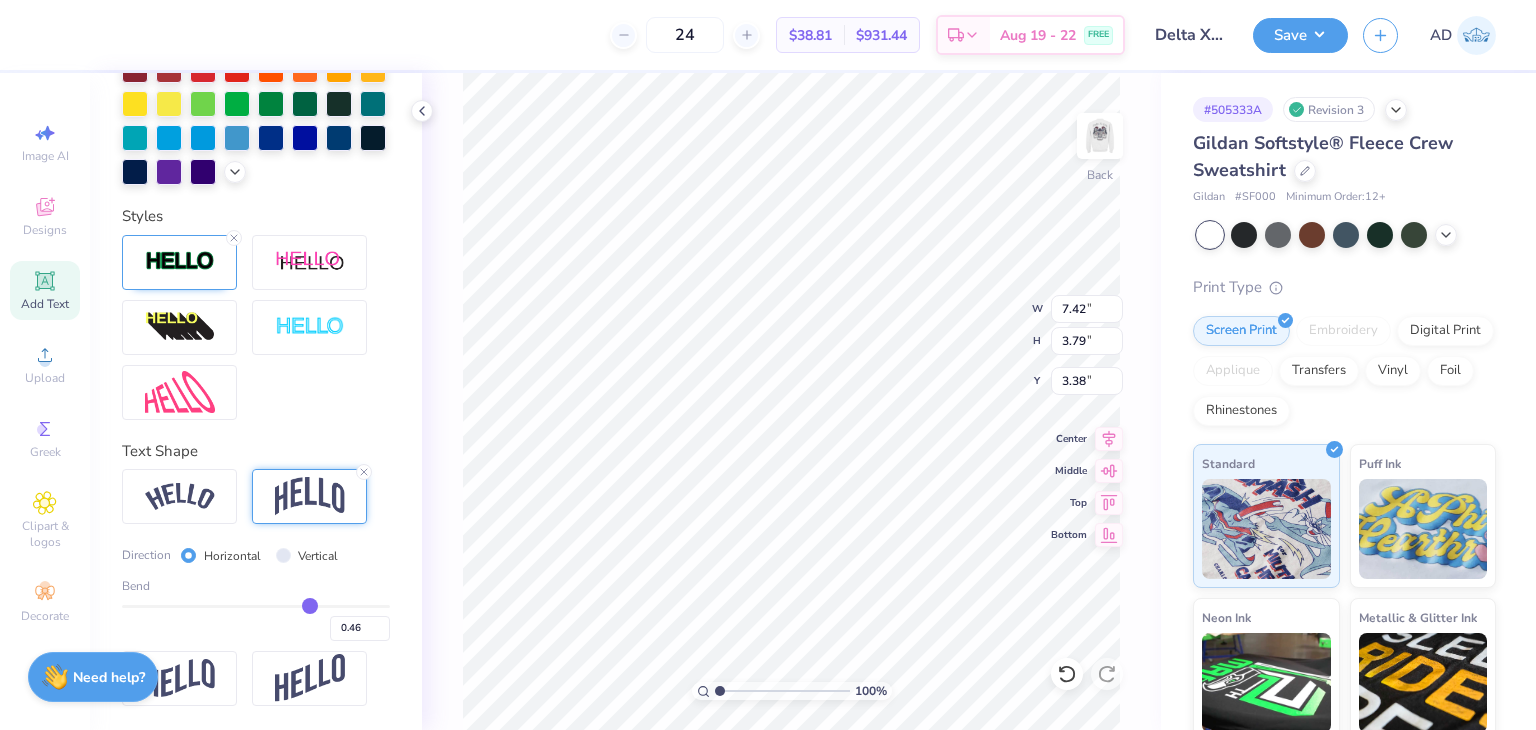 type on "0.43" 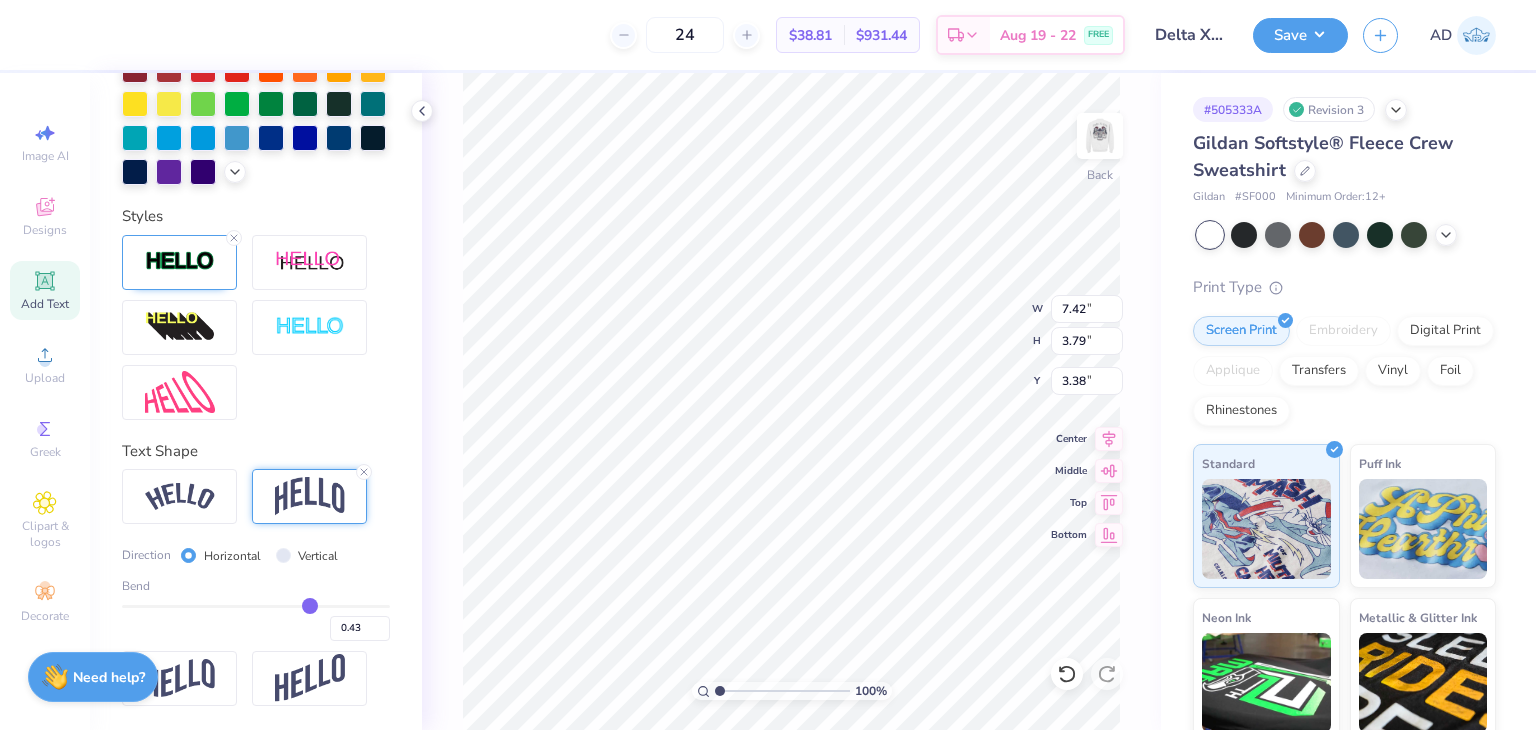 type on "0.4" 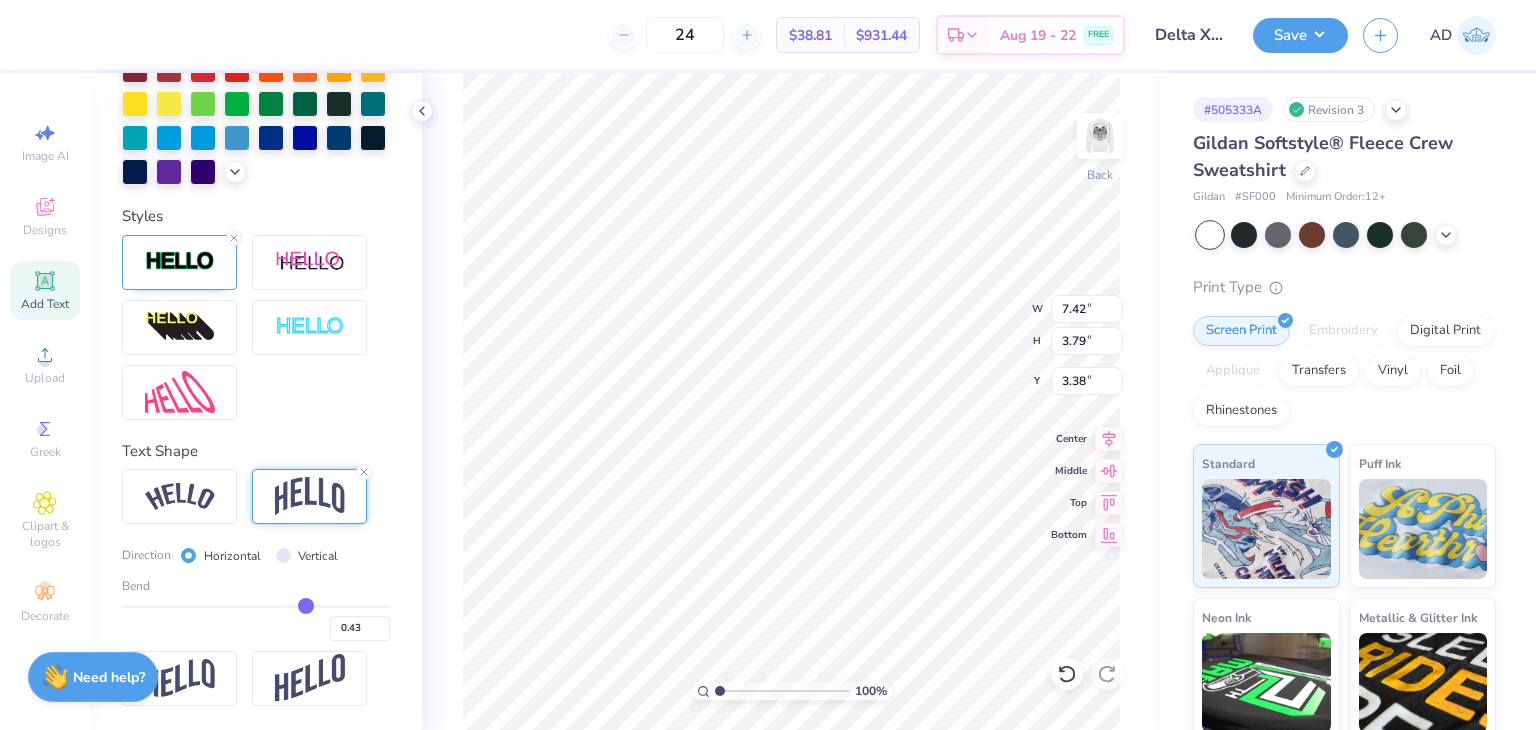 type on "0.40" 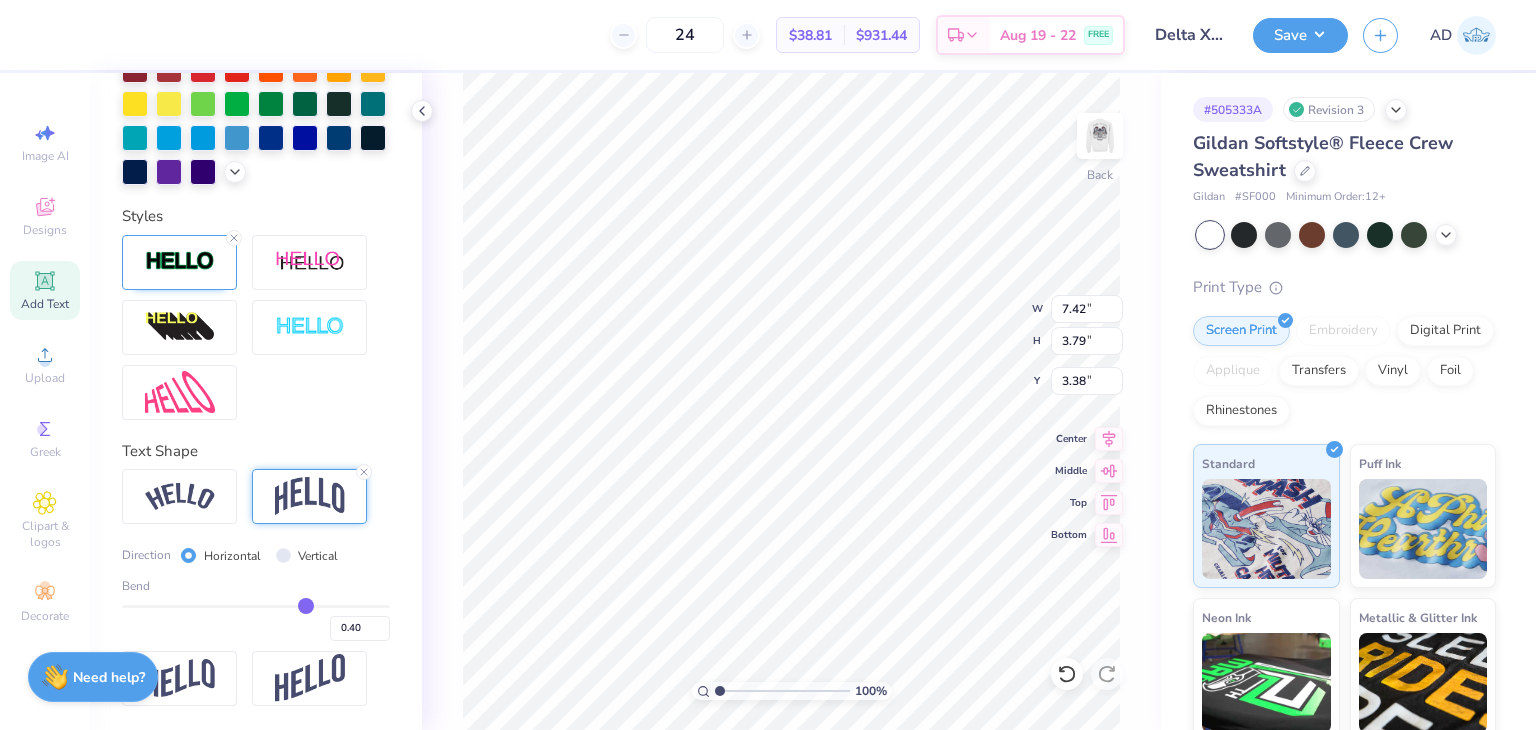 type on "0.37" 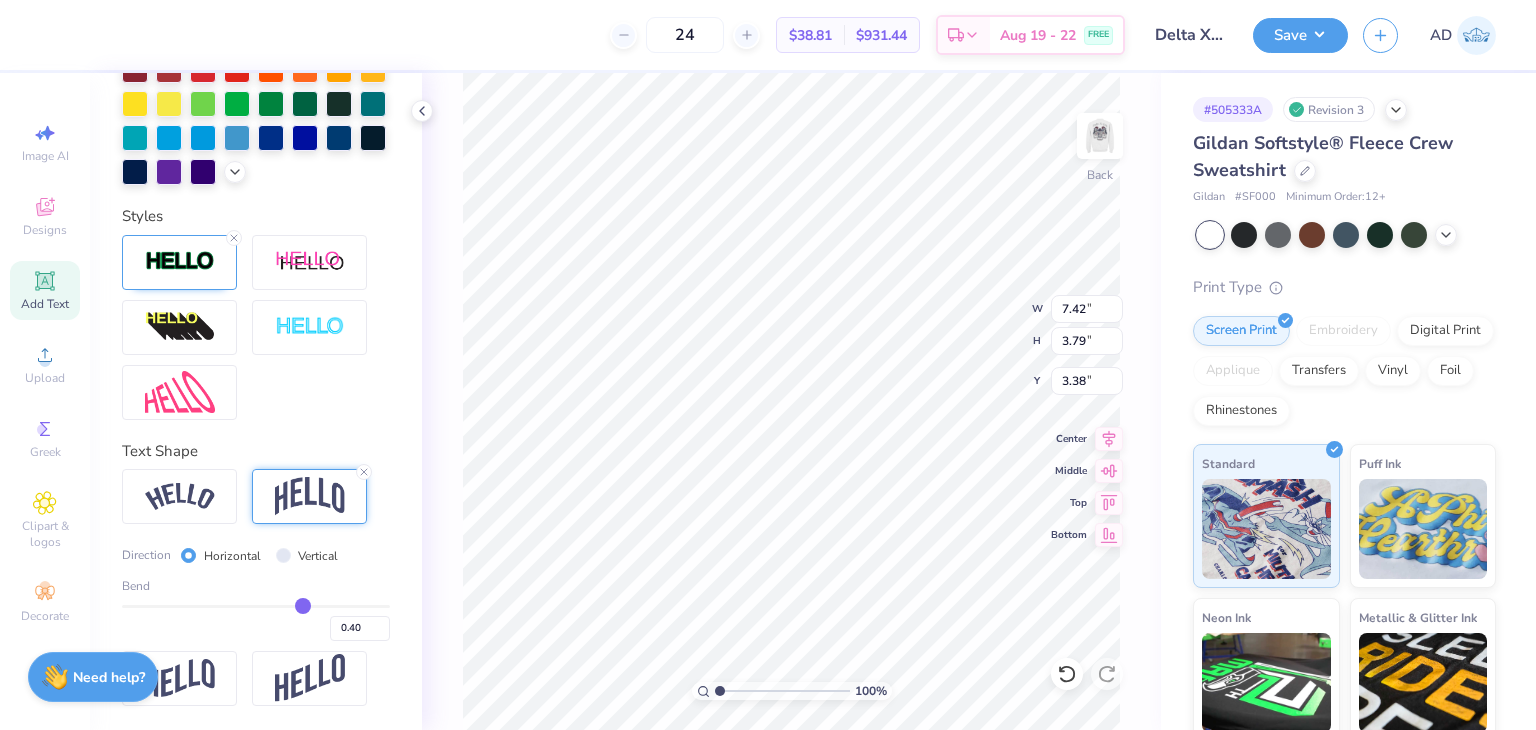 type on "0.37" 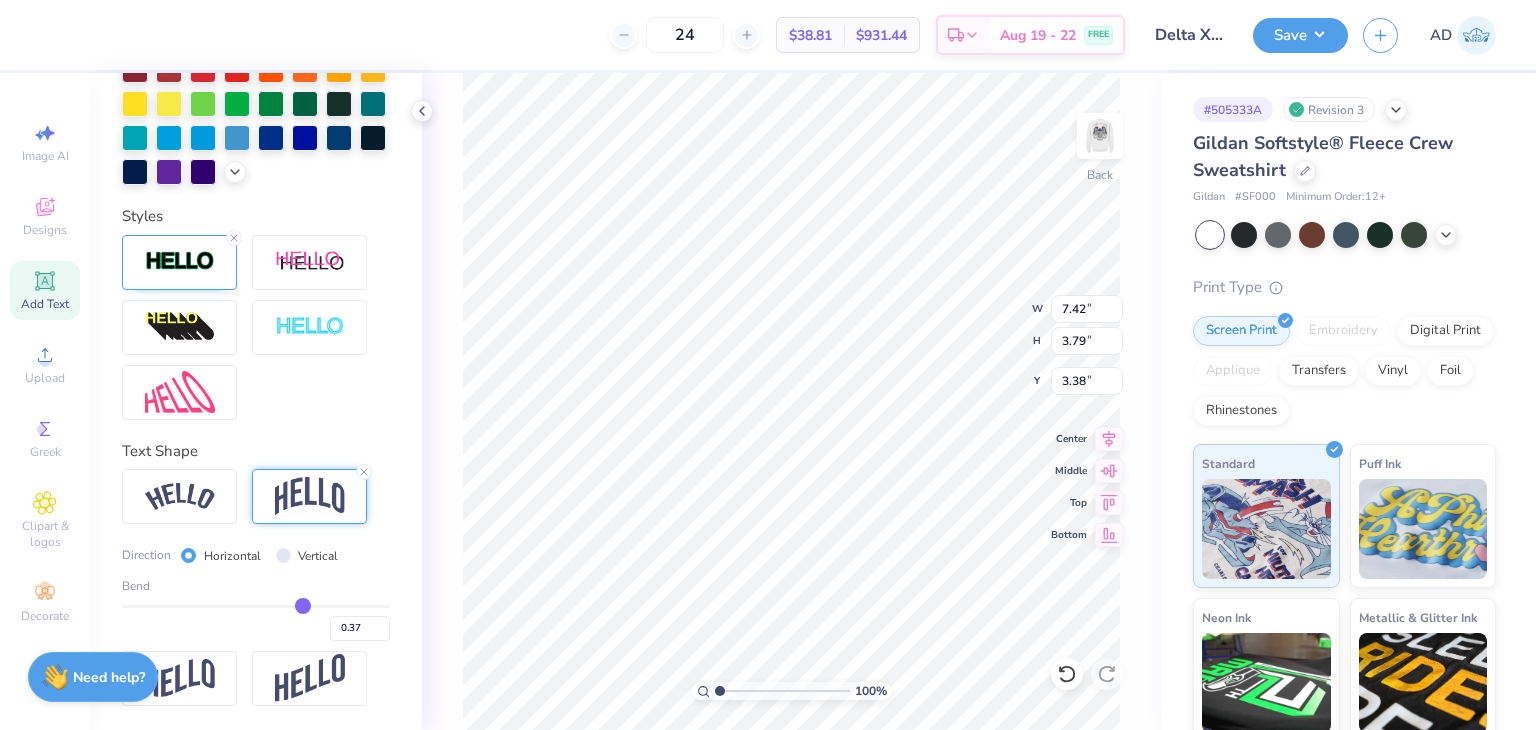 type on "0.34" 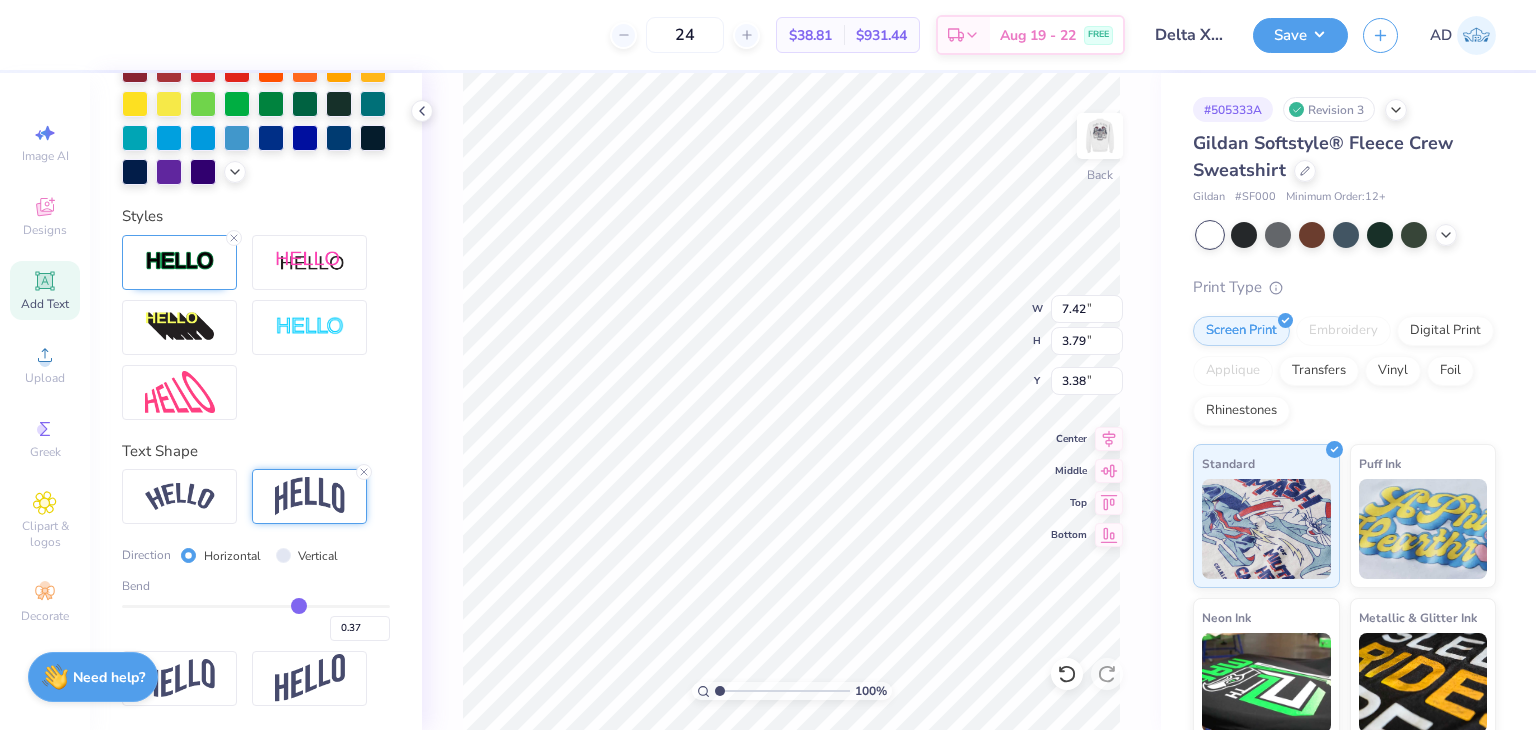 type on "0.34" 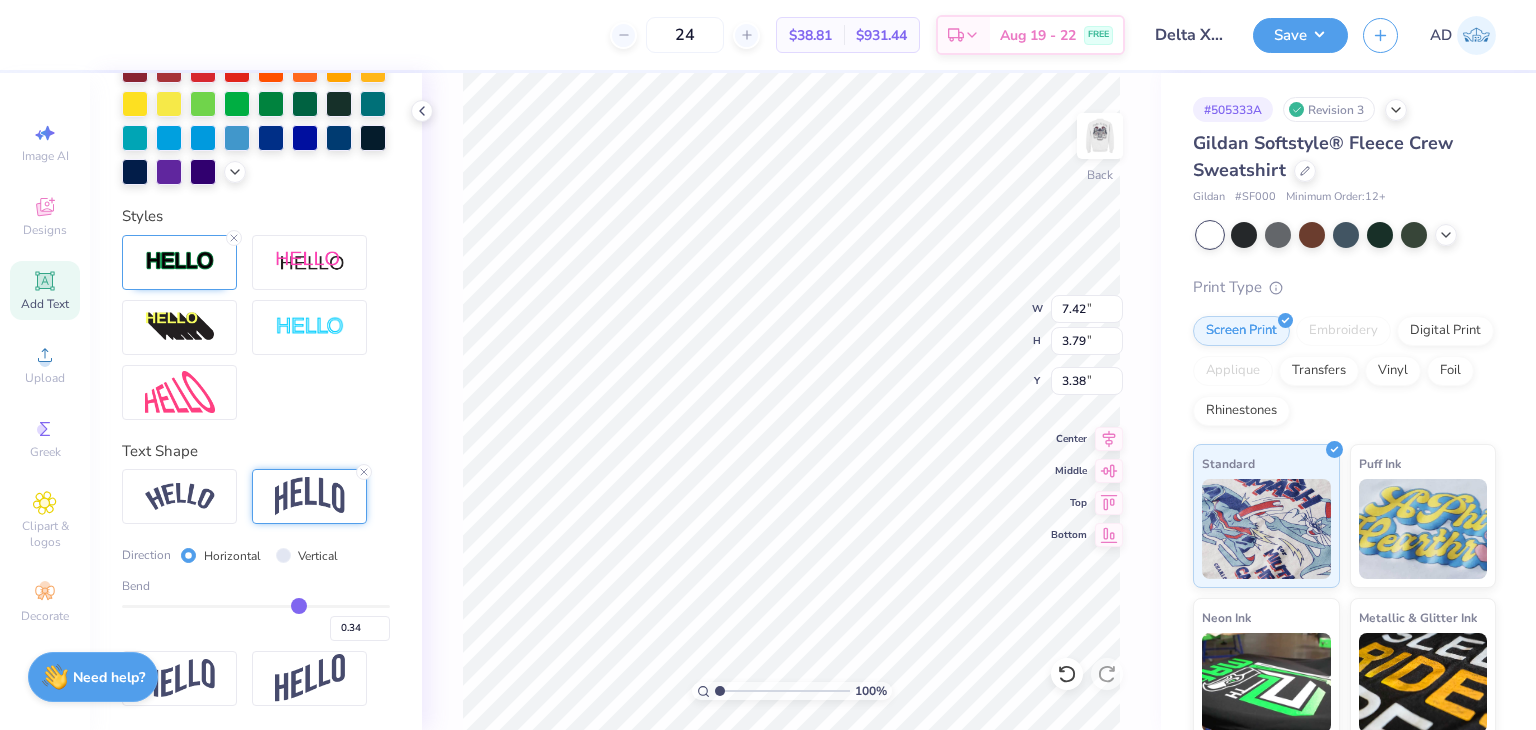 type on "0.31" 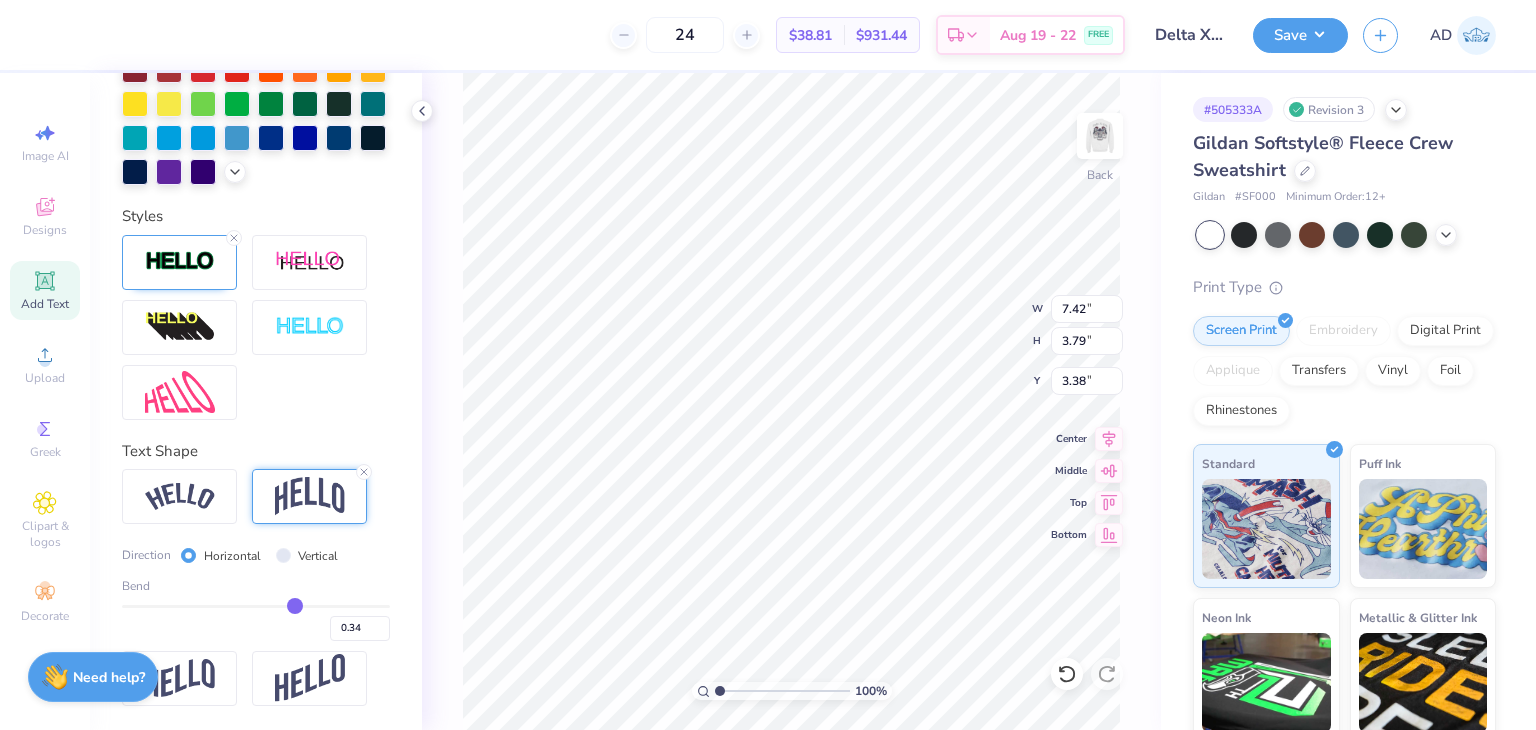 type on "0.31" 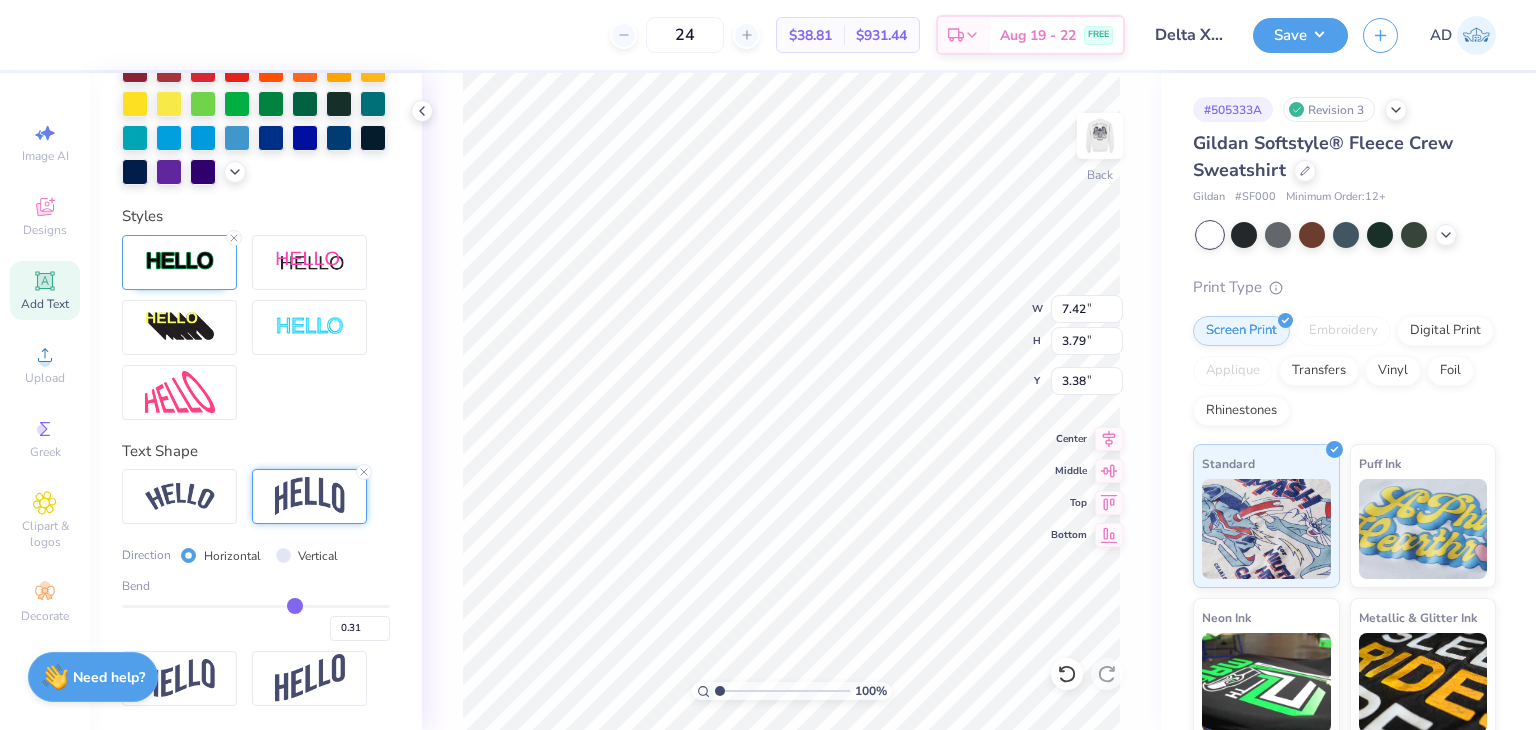 type on "0.29" 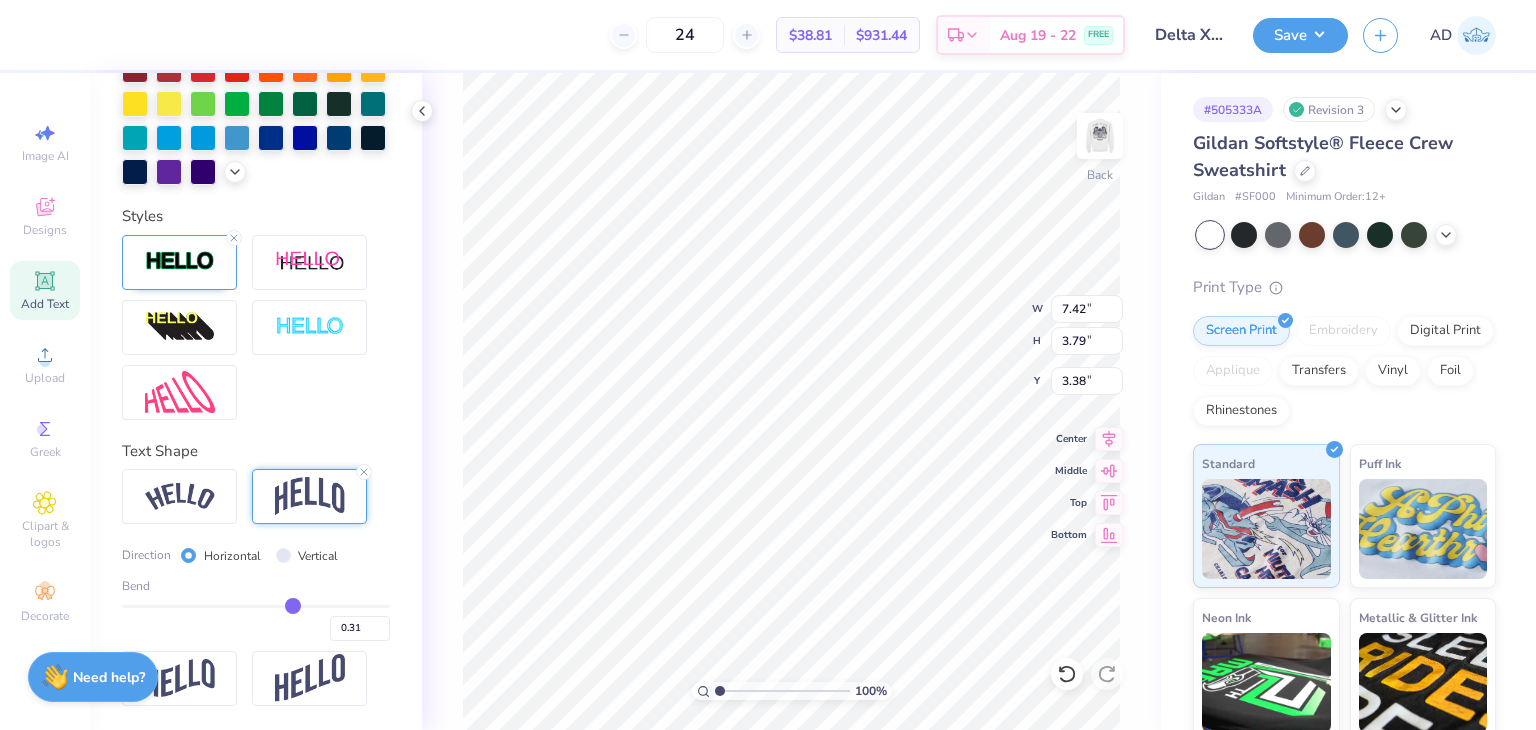 type on "0.29" 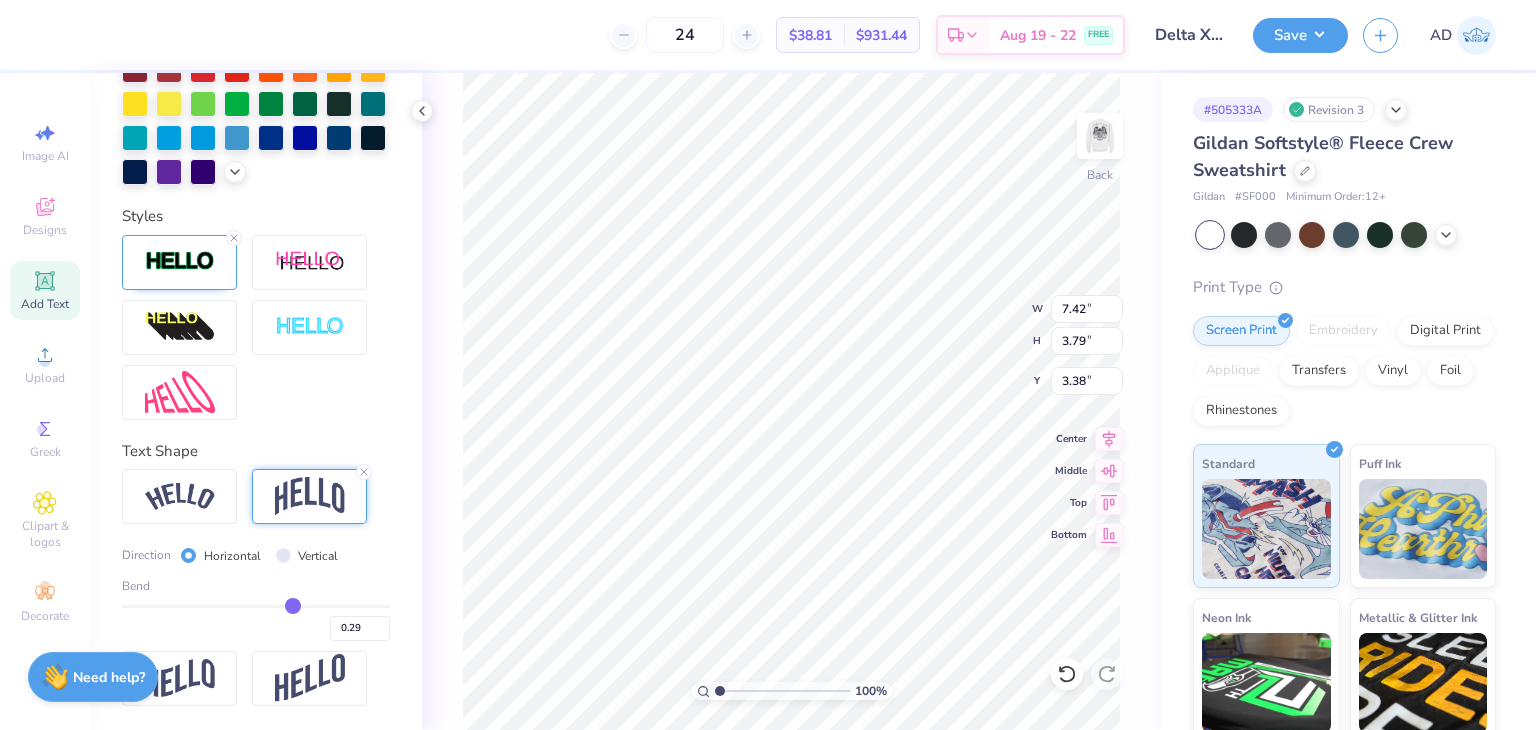 type on "0.28" 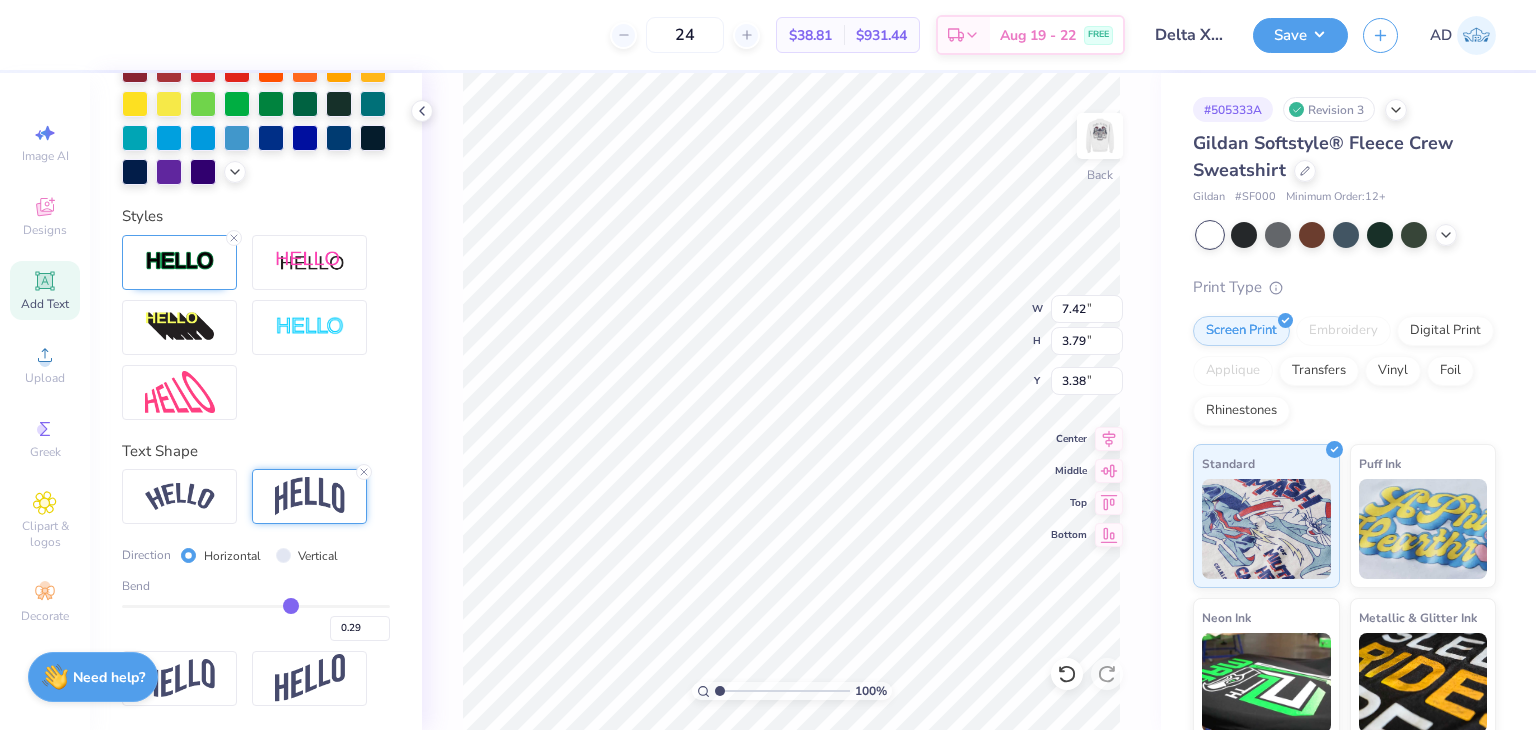 type on "0.28" 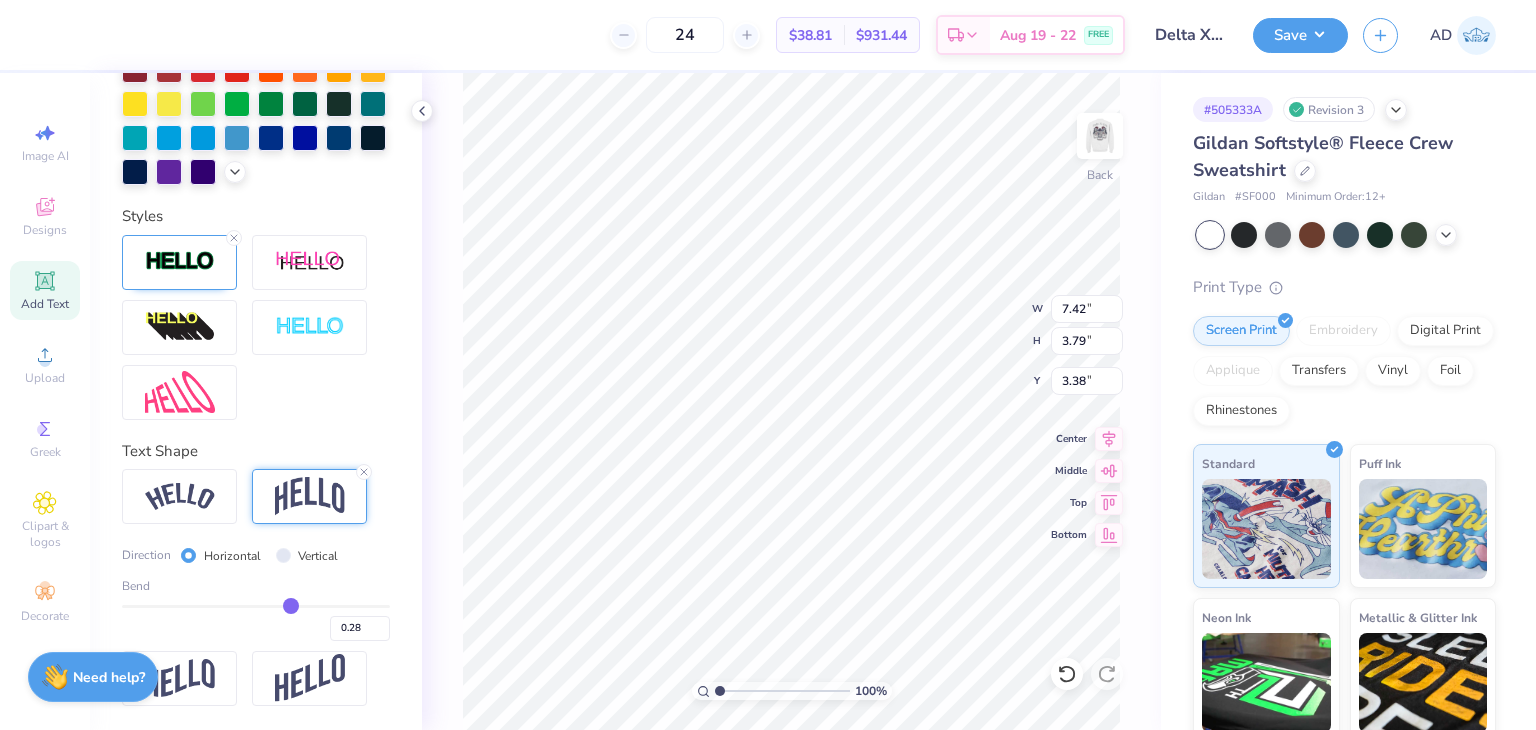 type on "0.27" 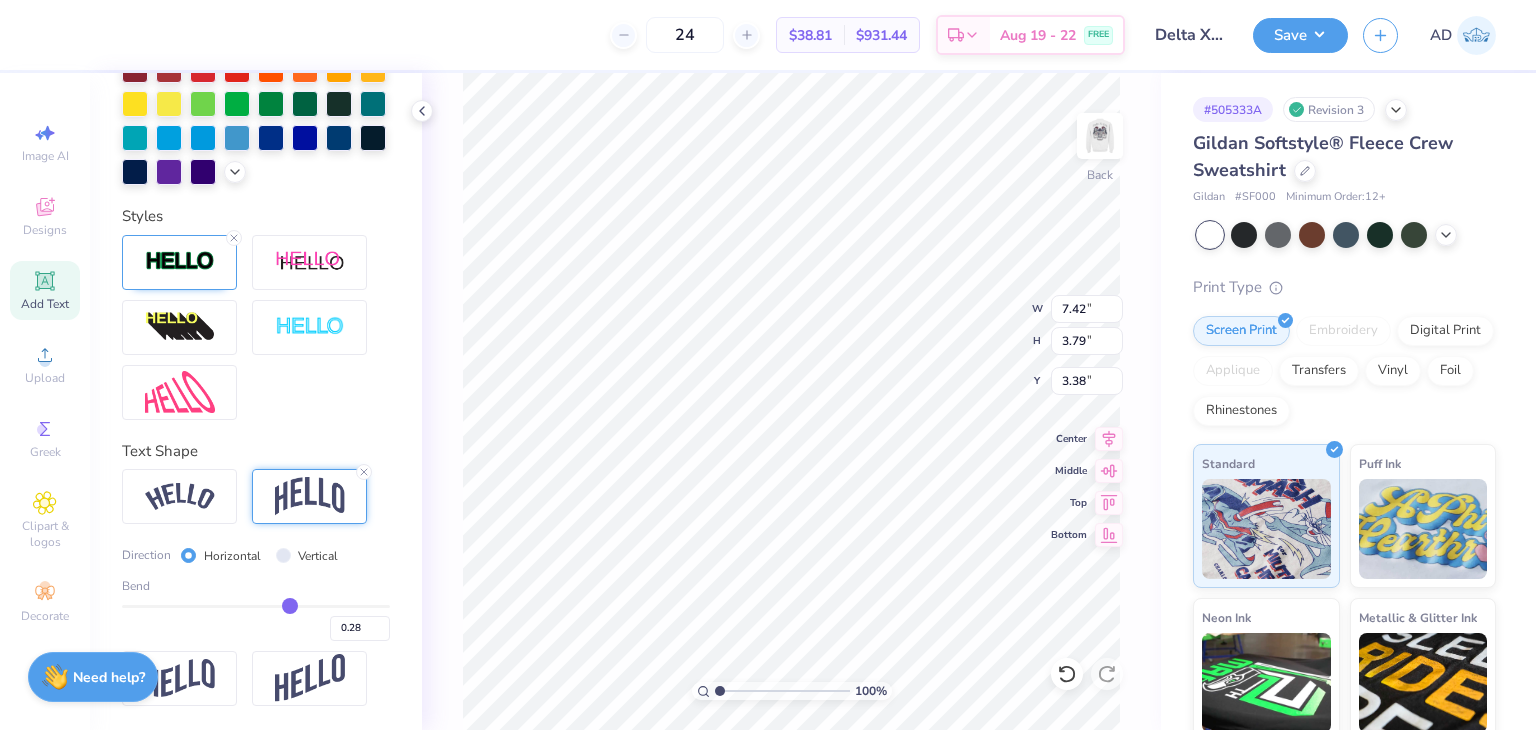 type on "0.27" 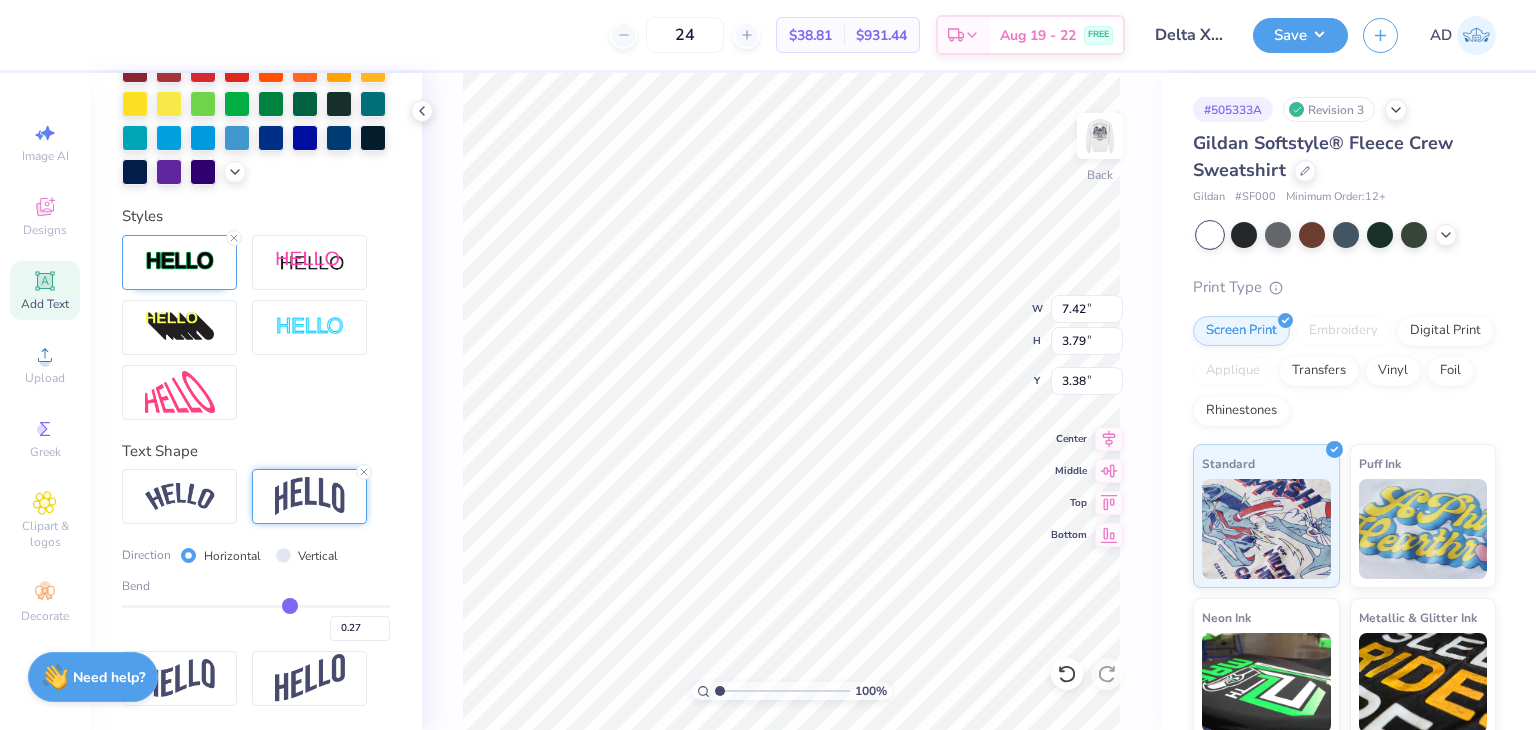 type on "0.23" 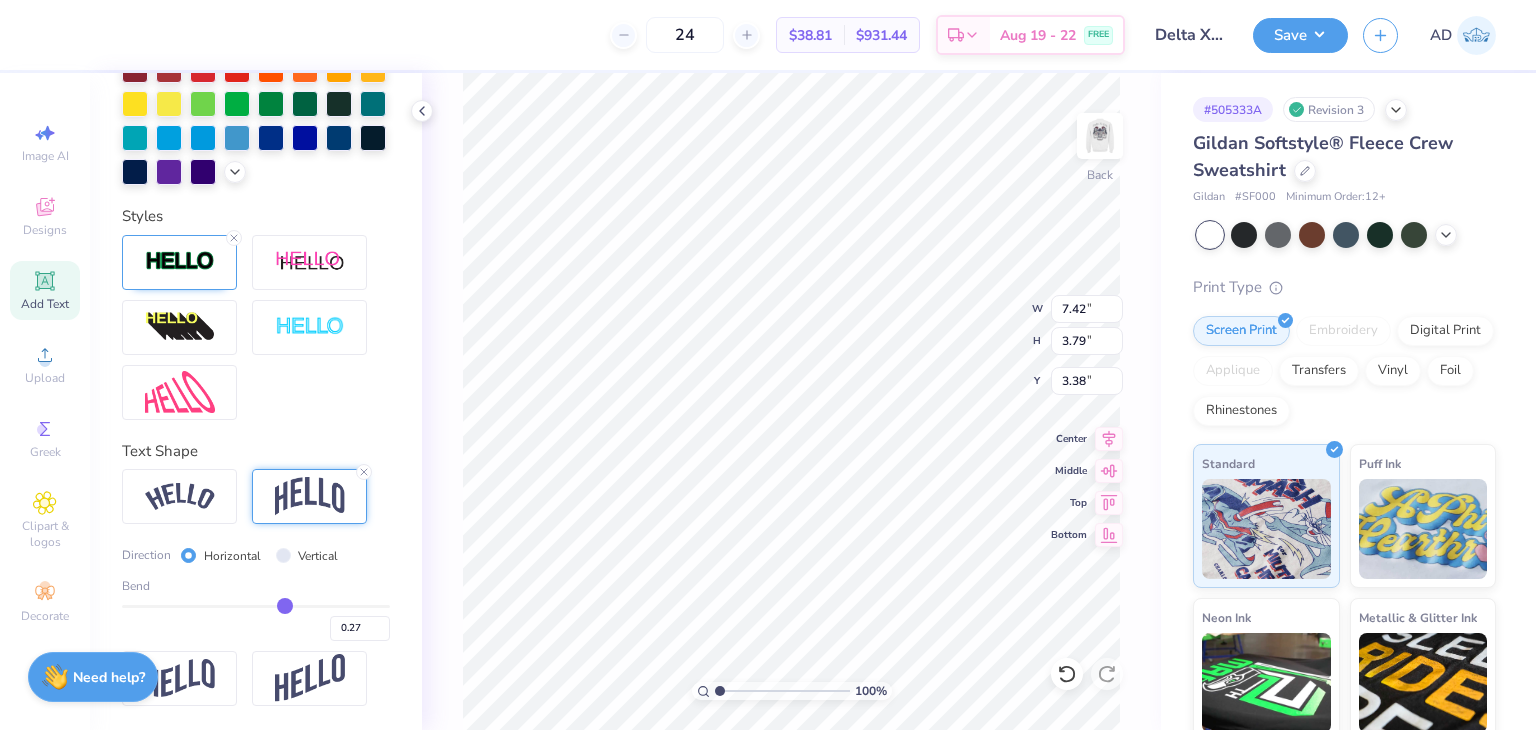 type on "0.23" 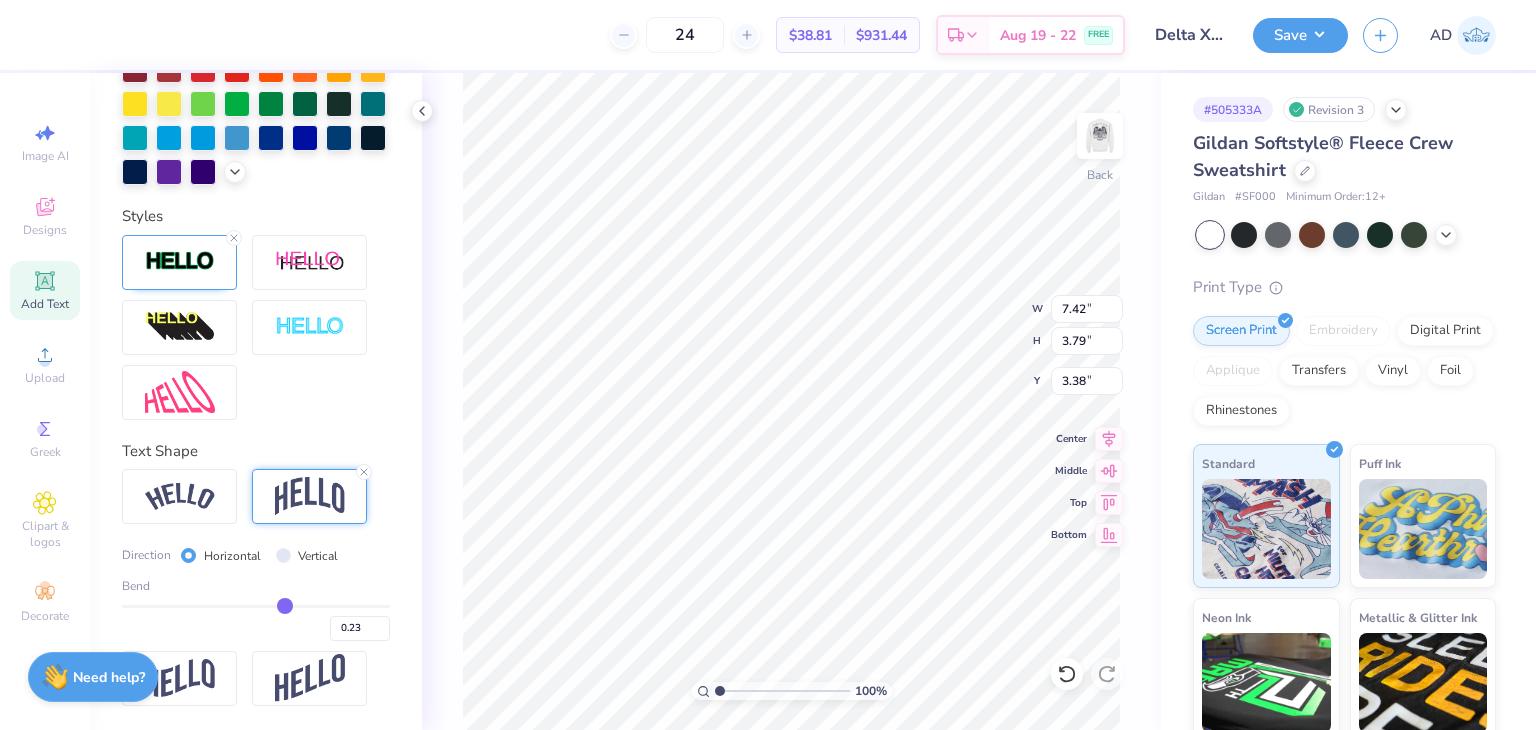 type on "0.2" 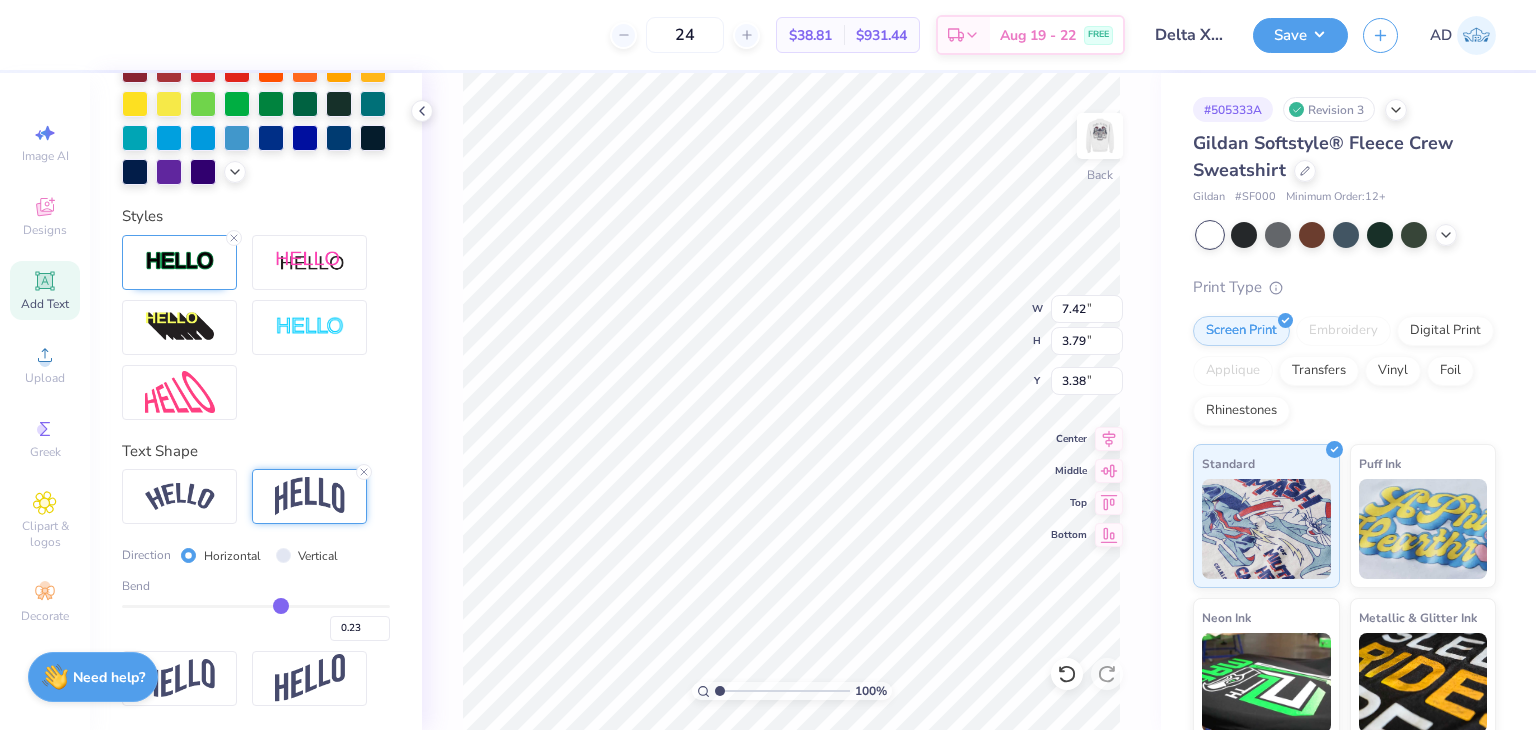 type on "0.20" 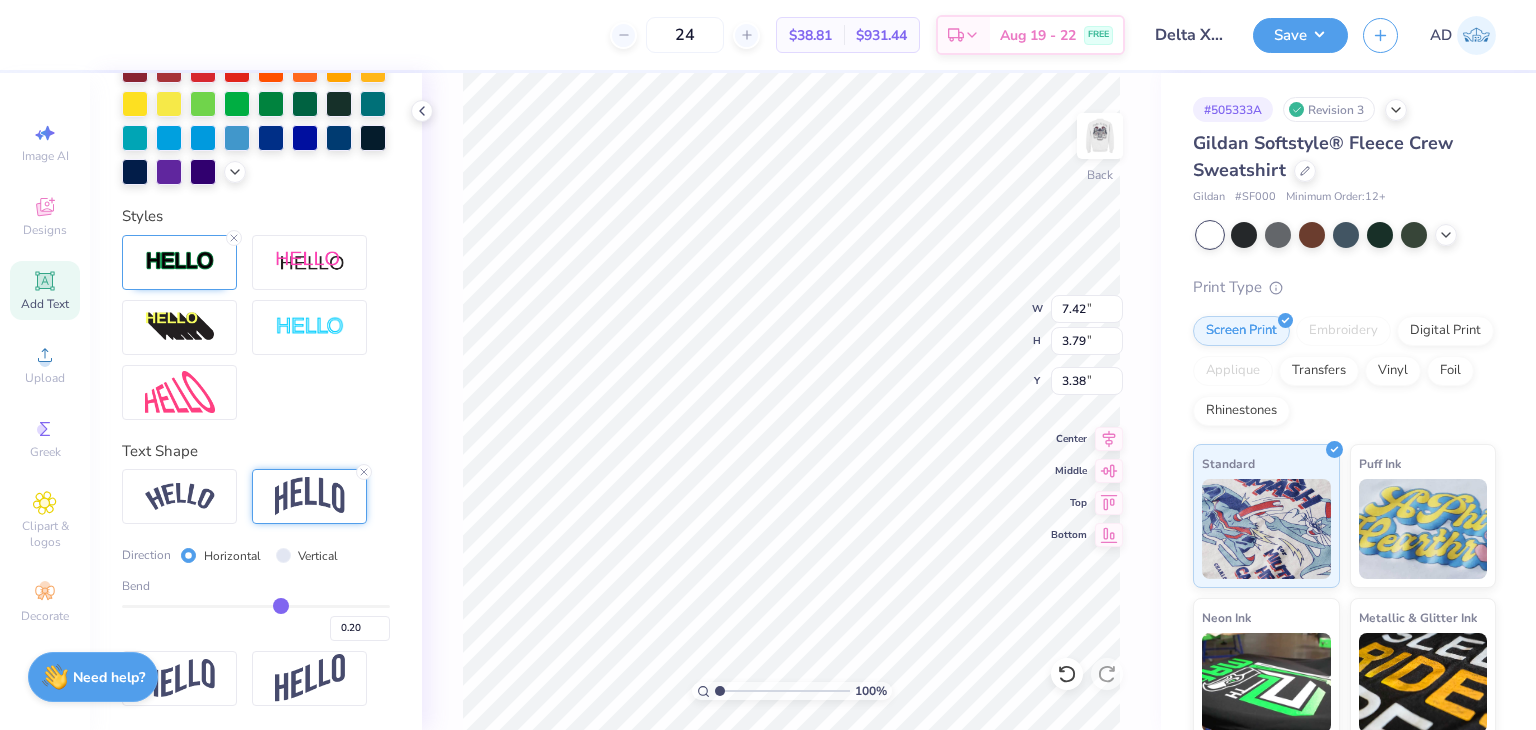 type on "0.19" 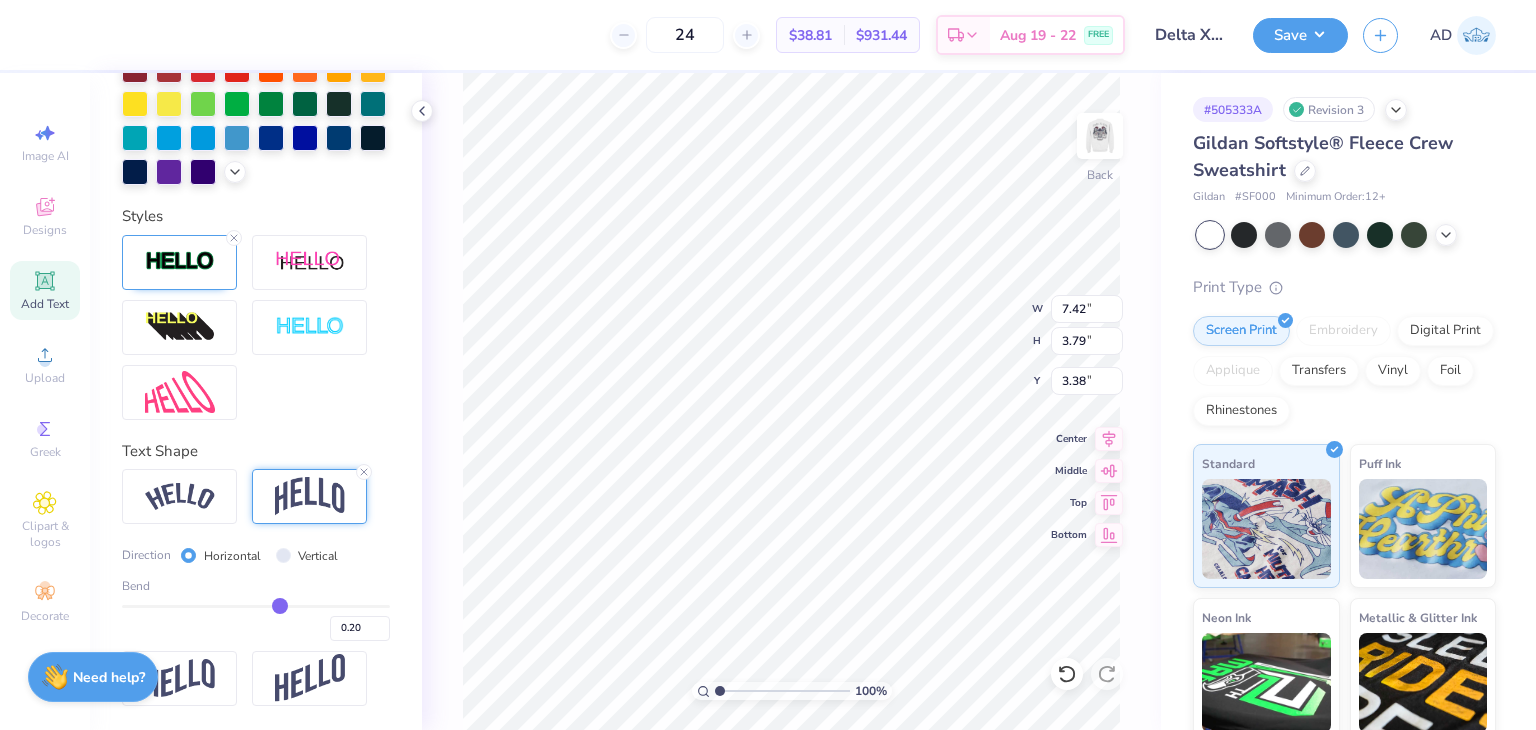 type on "0.19" 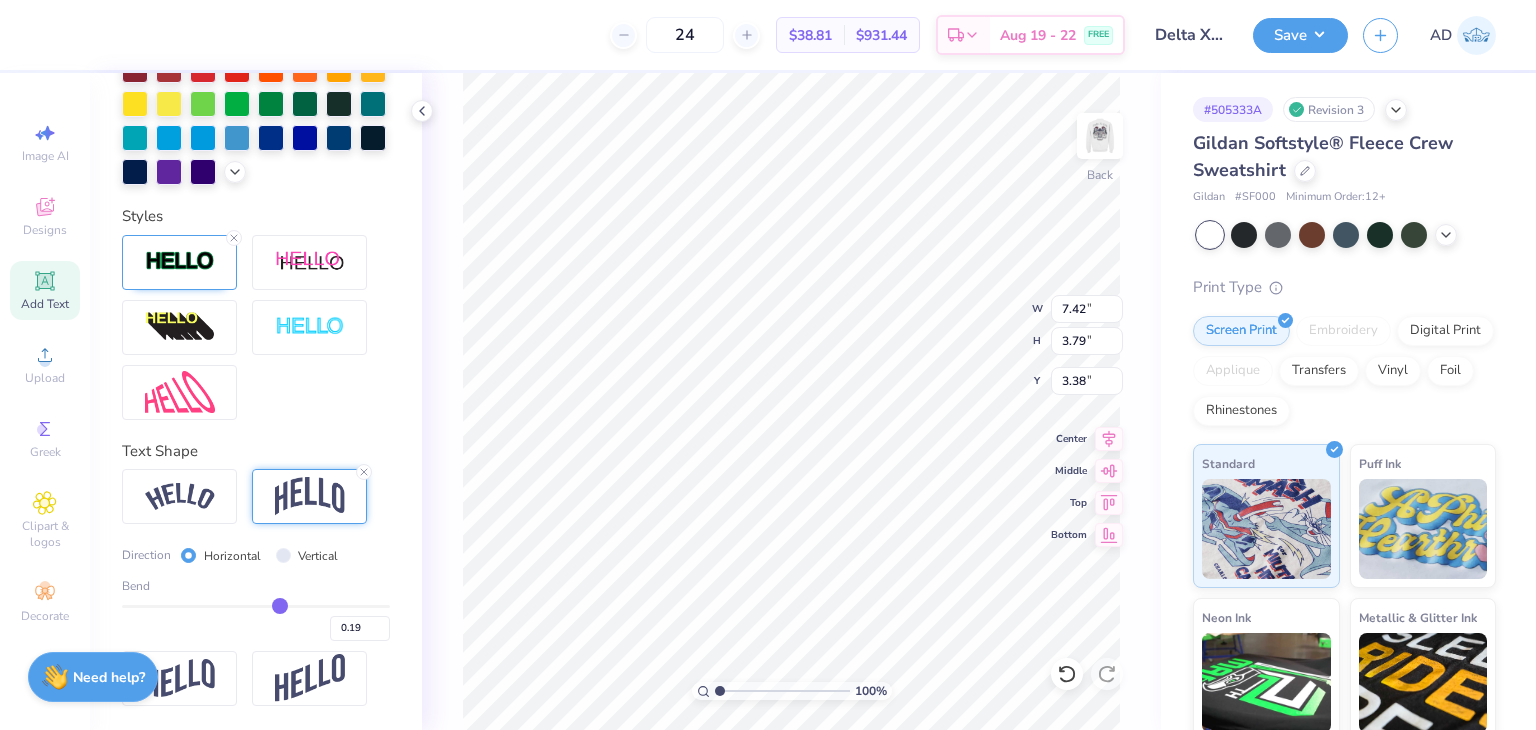 type on "0.18" 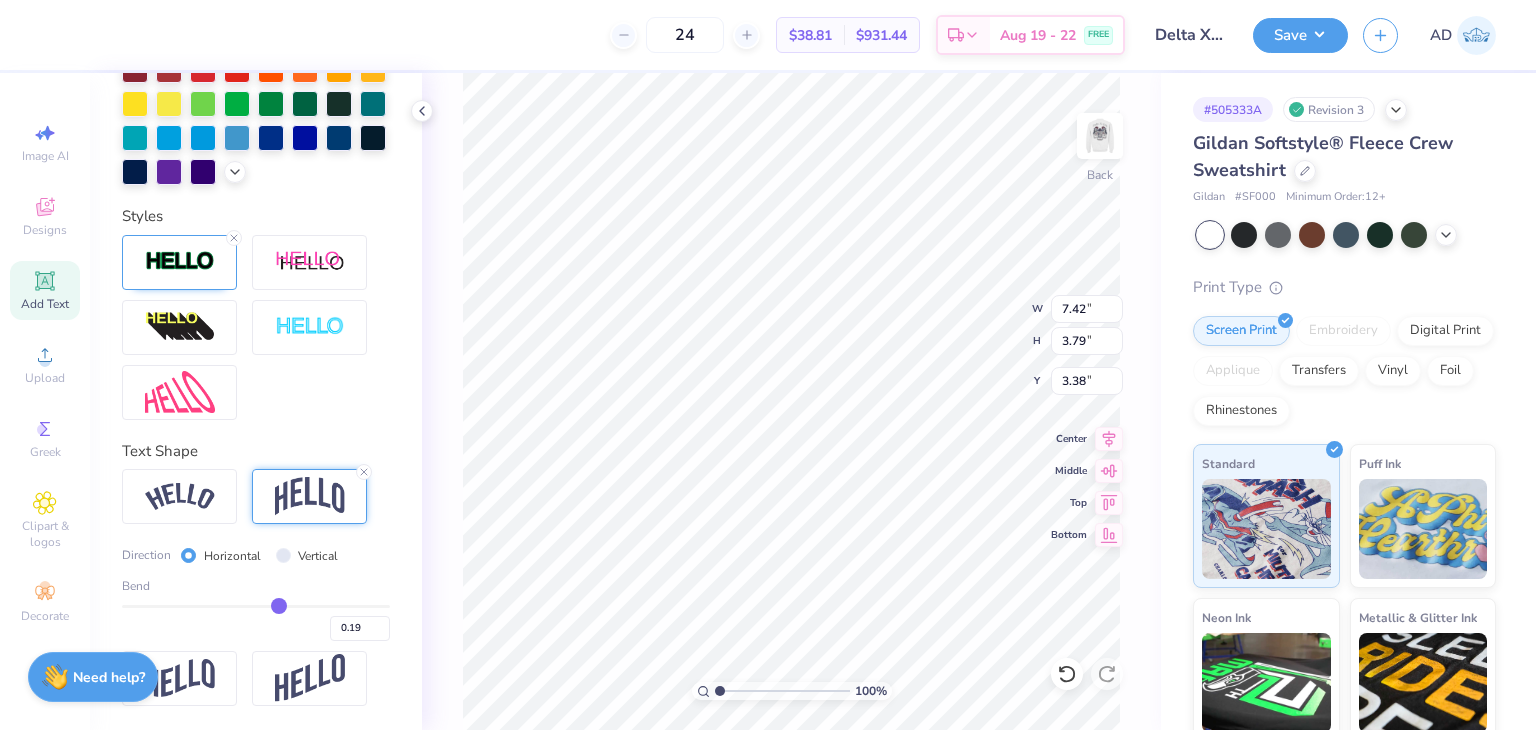 type on "0.18" 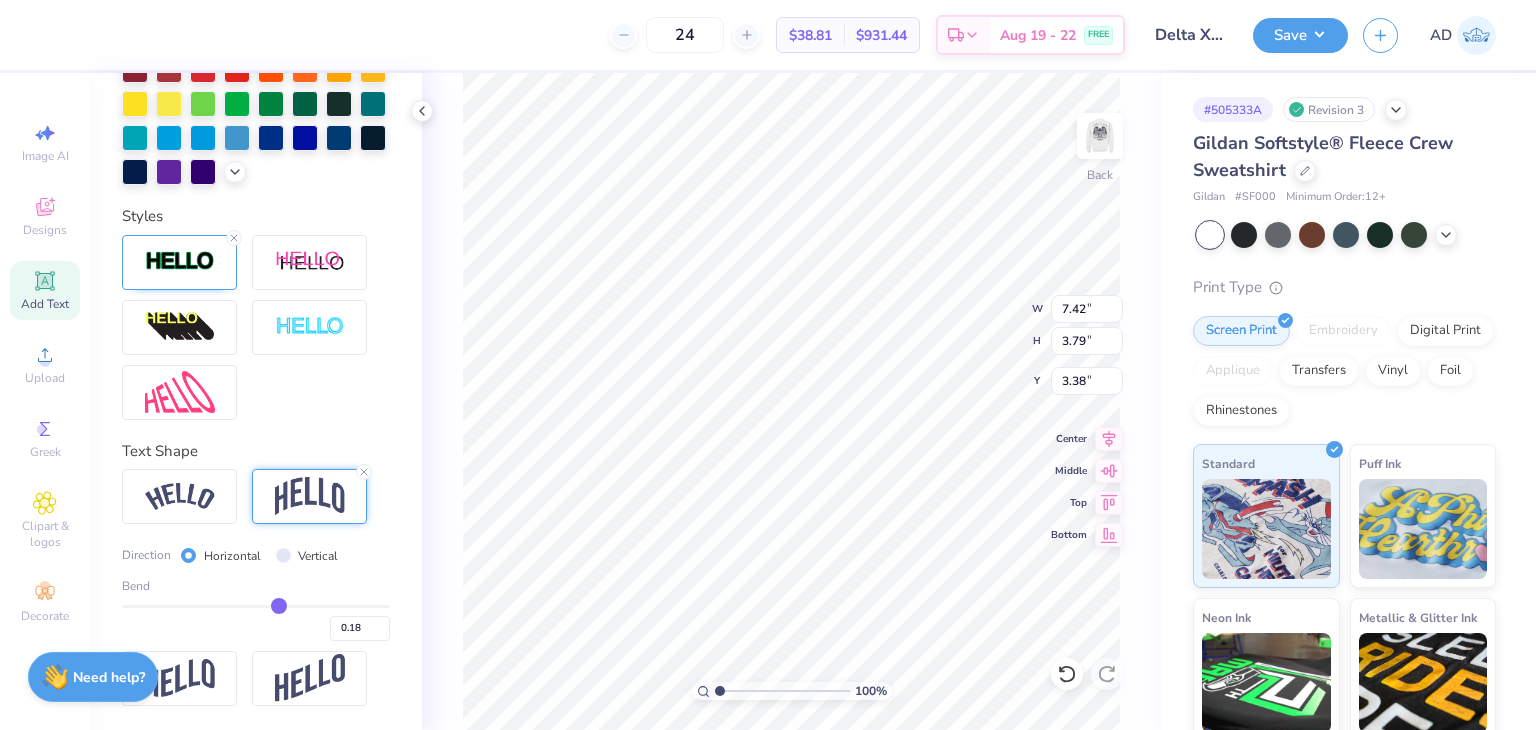 type on "0.17" 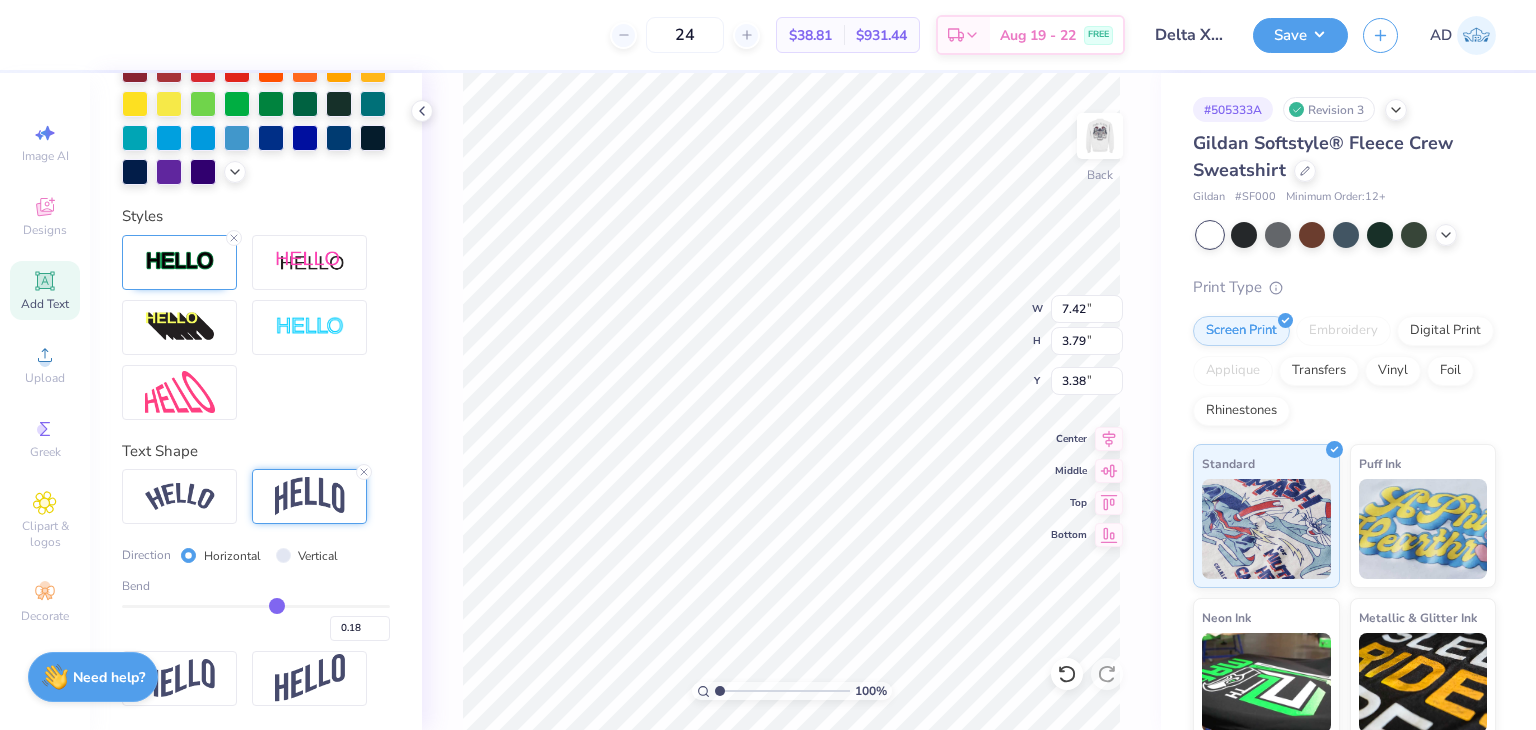 type on "0.17" 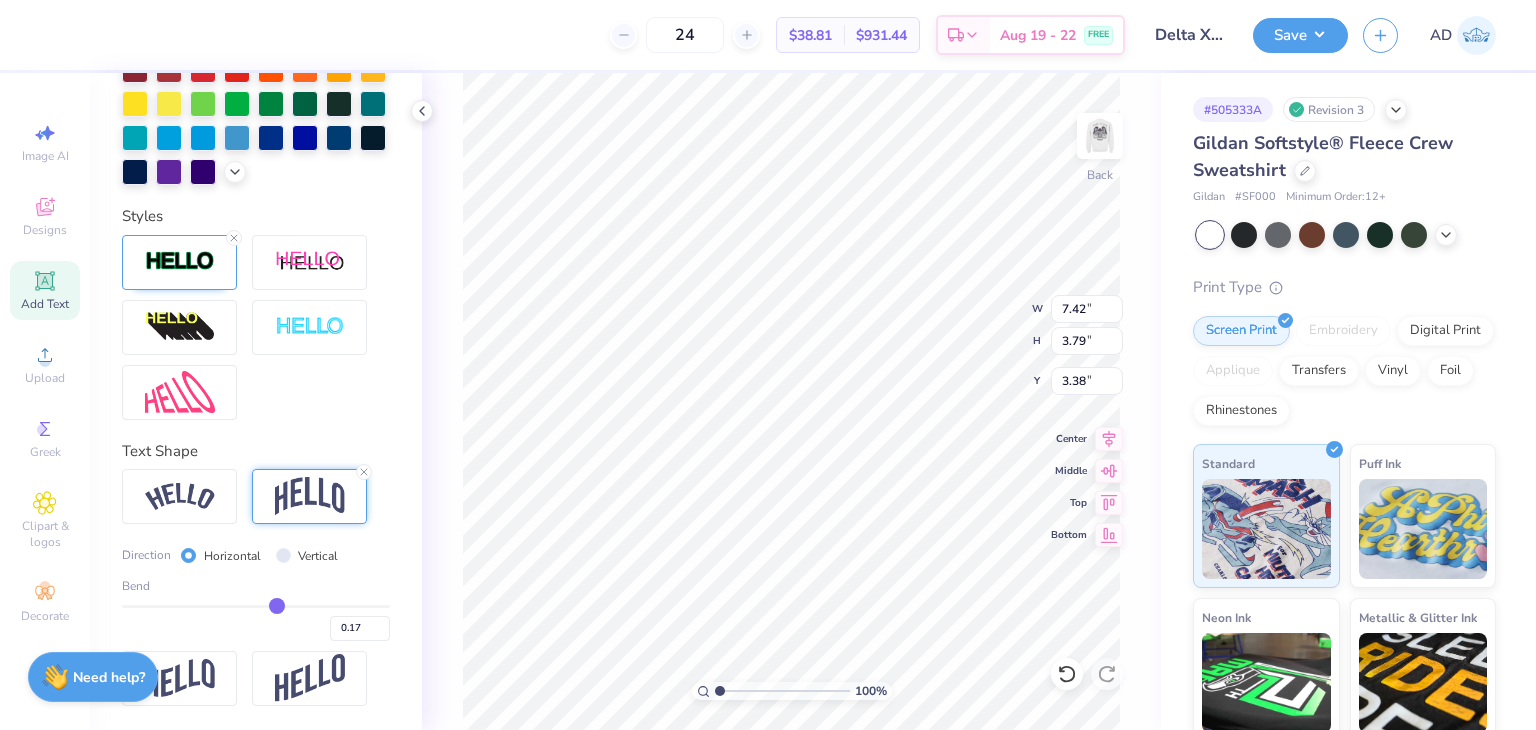 type on "0.16" 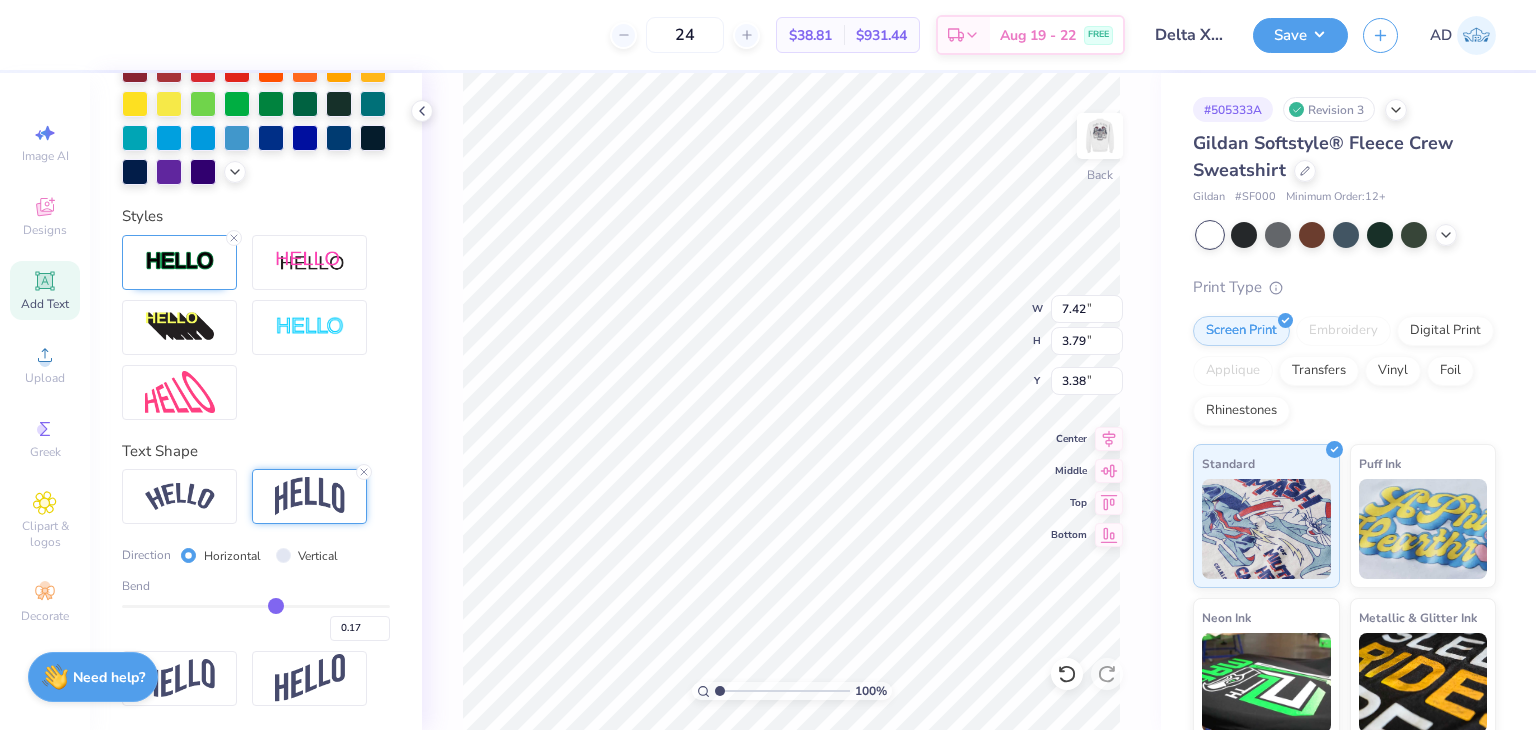 type on "0.16" 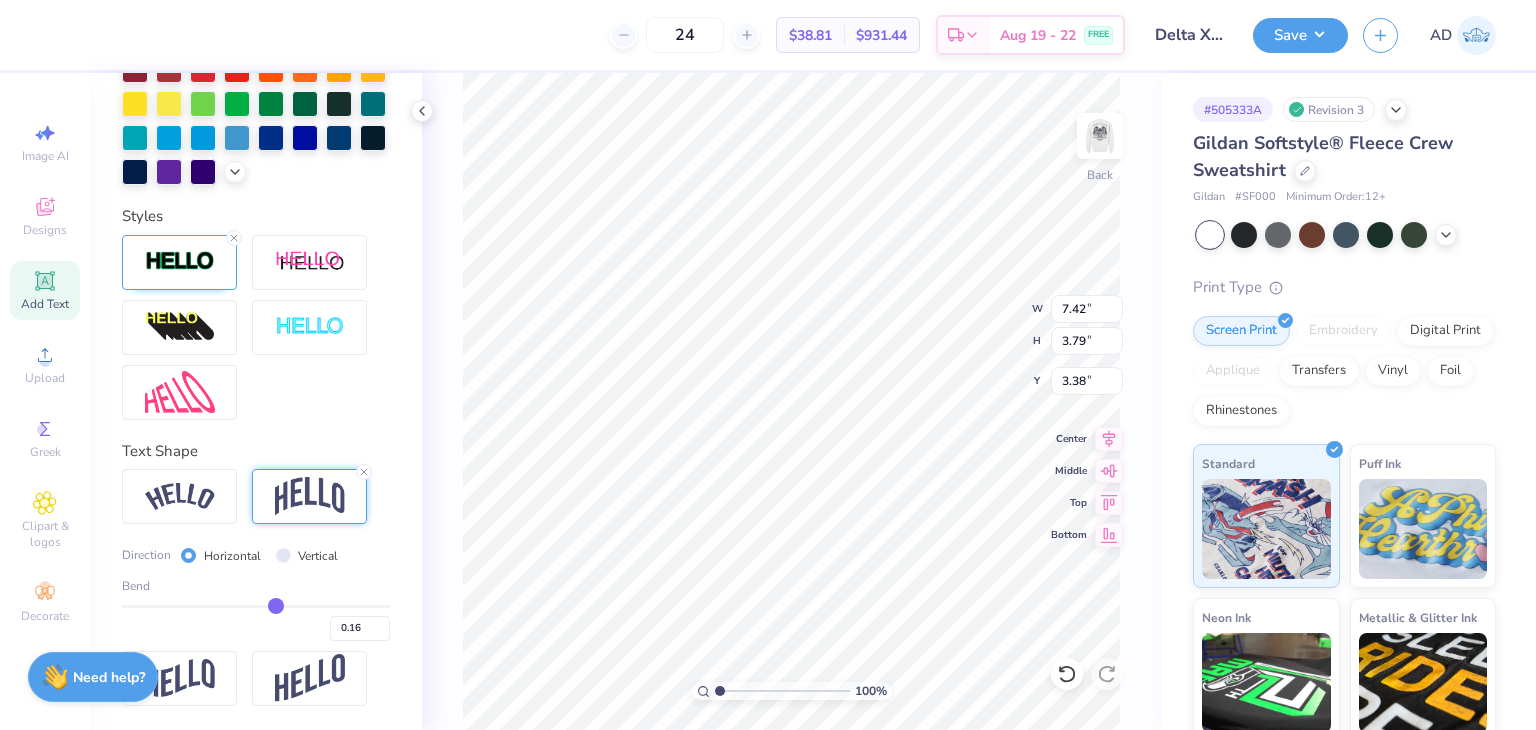 type on "0.15" 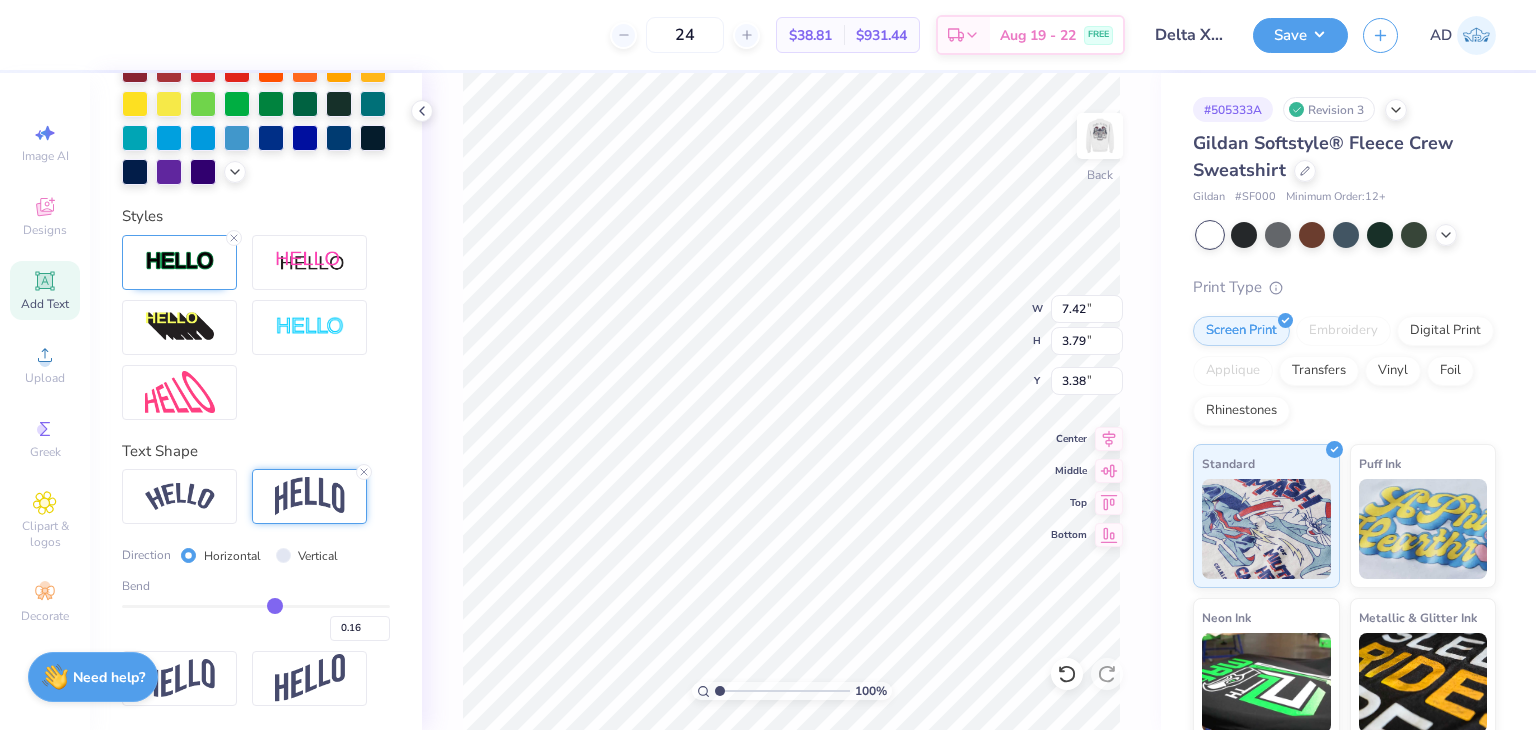 type on "0.15" 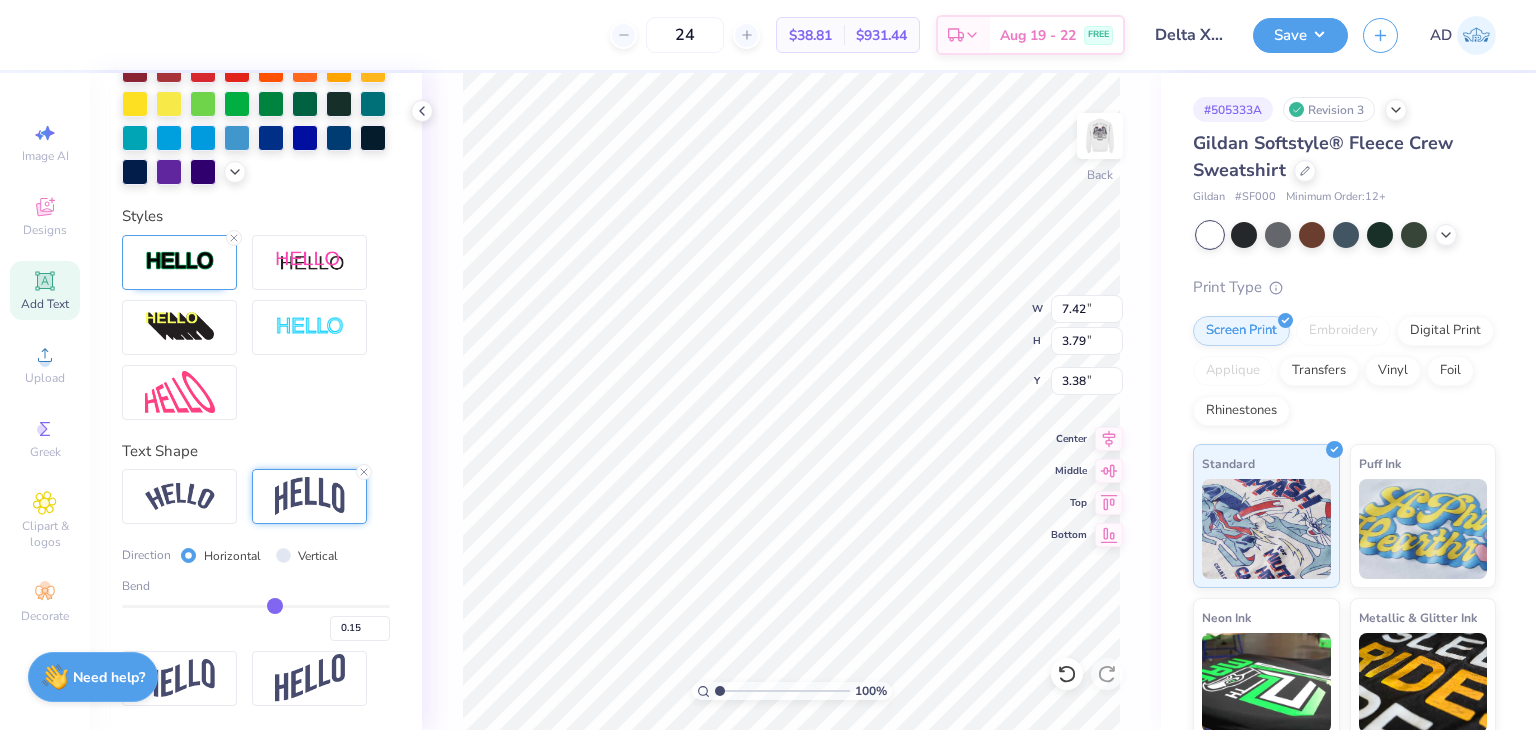 type on "0.13" 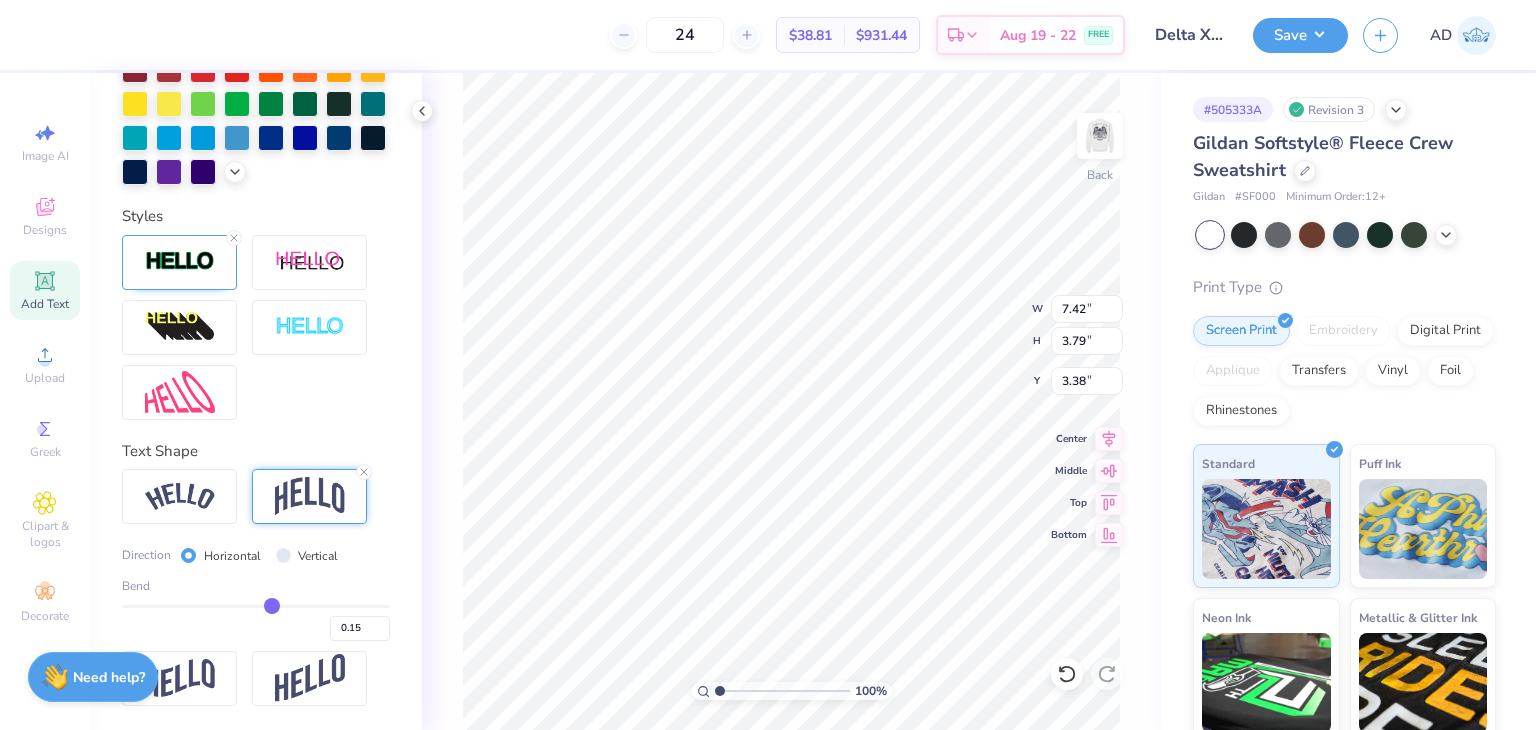 type on "0.13" 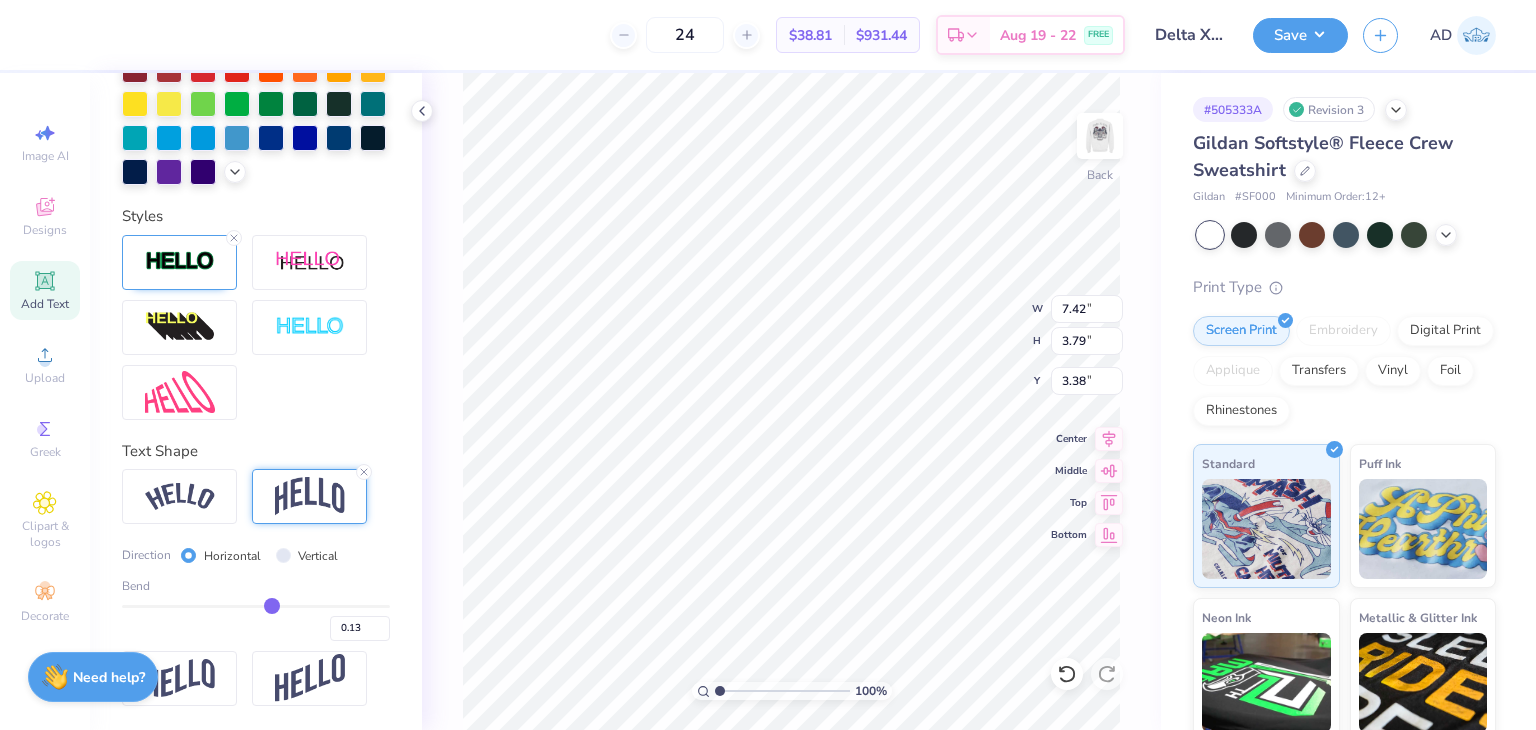 type on "0.11" 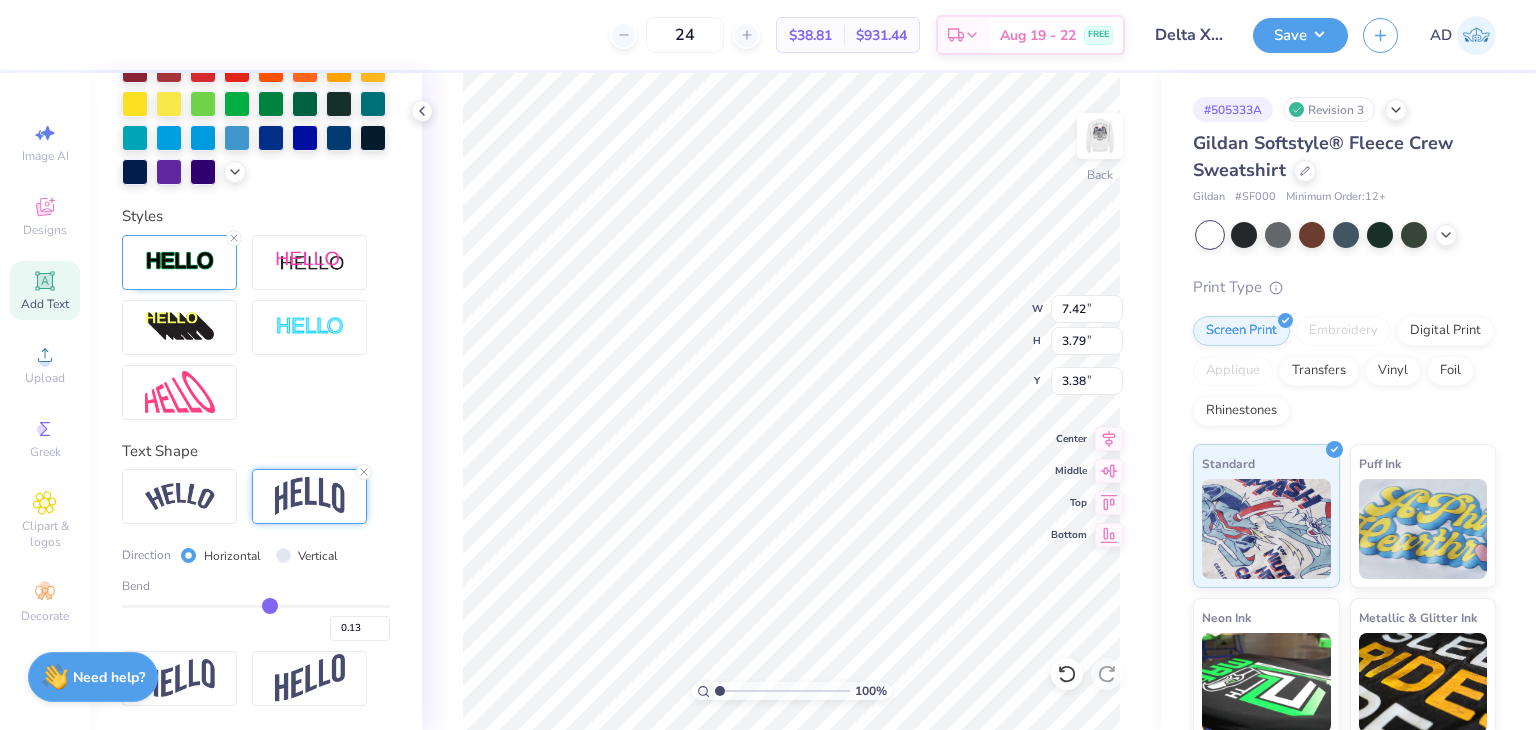 type on "0.11" 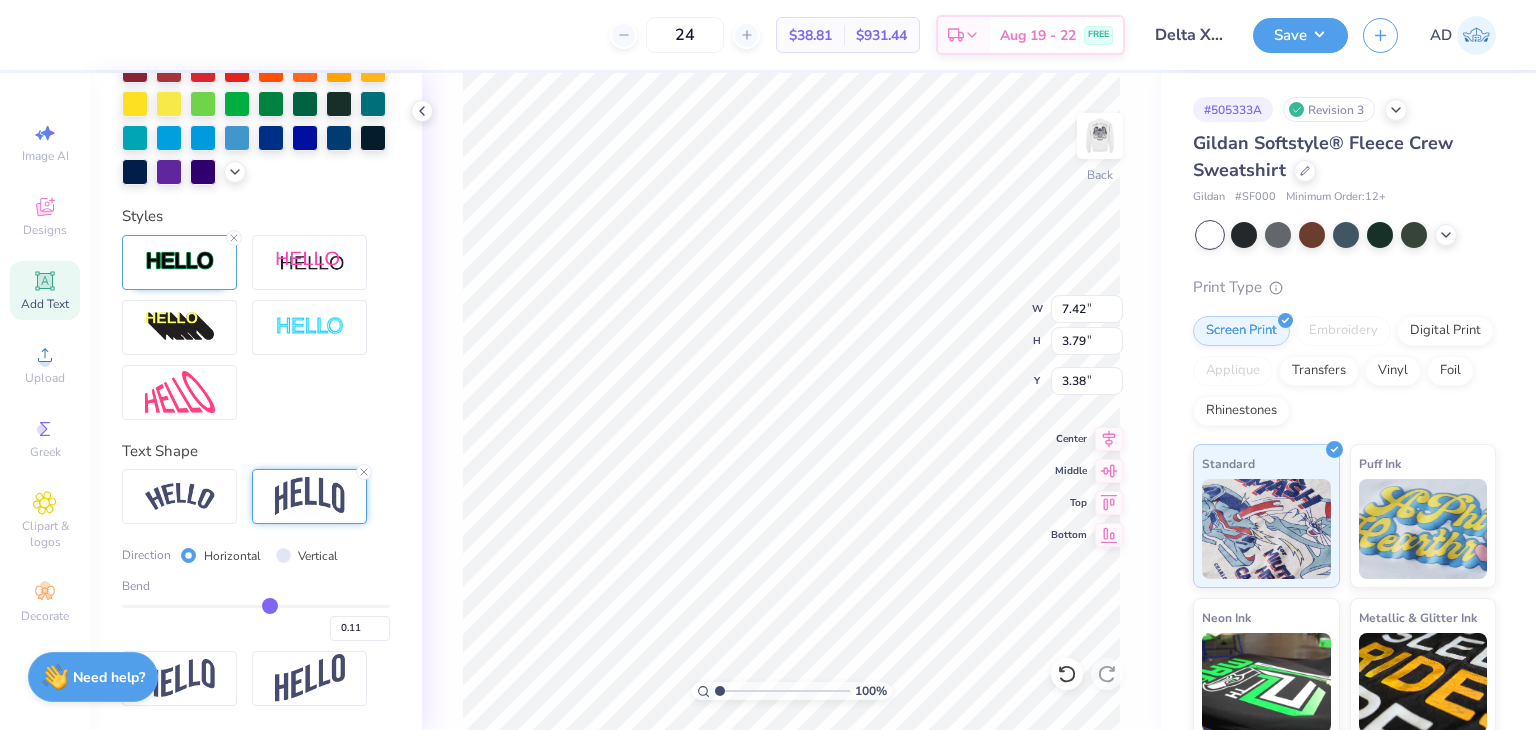 type on "0.1" 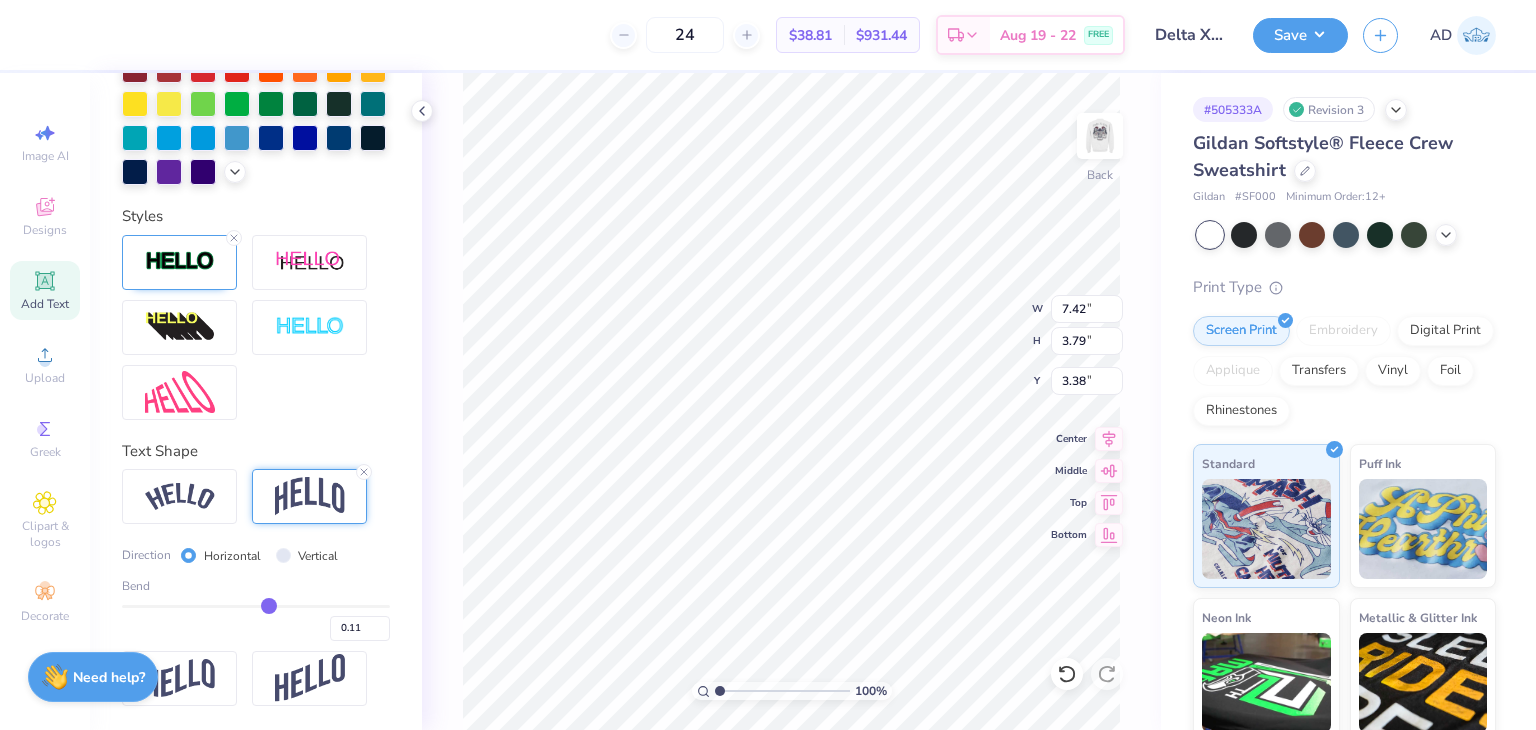 type on "0.10" 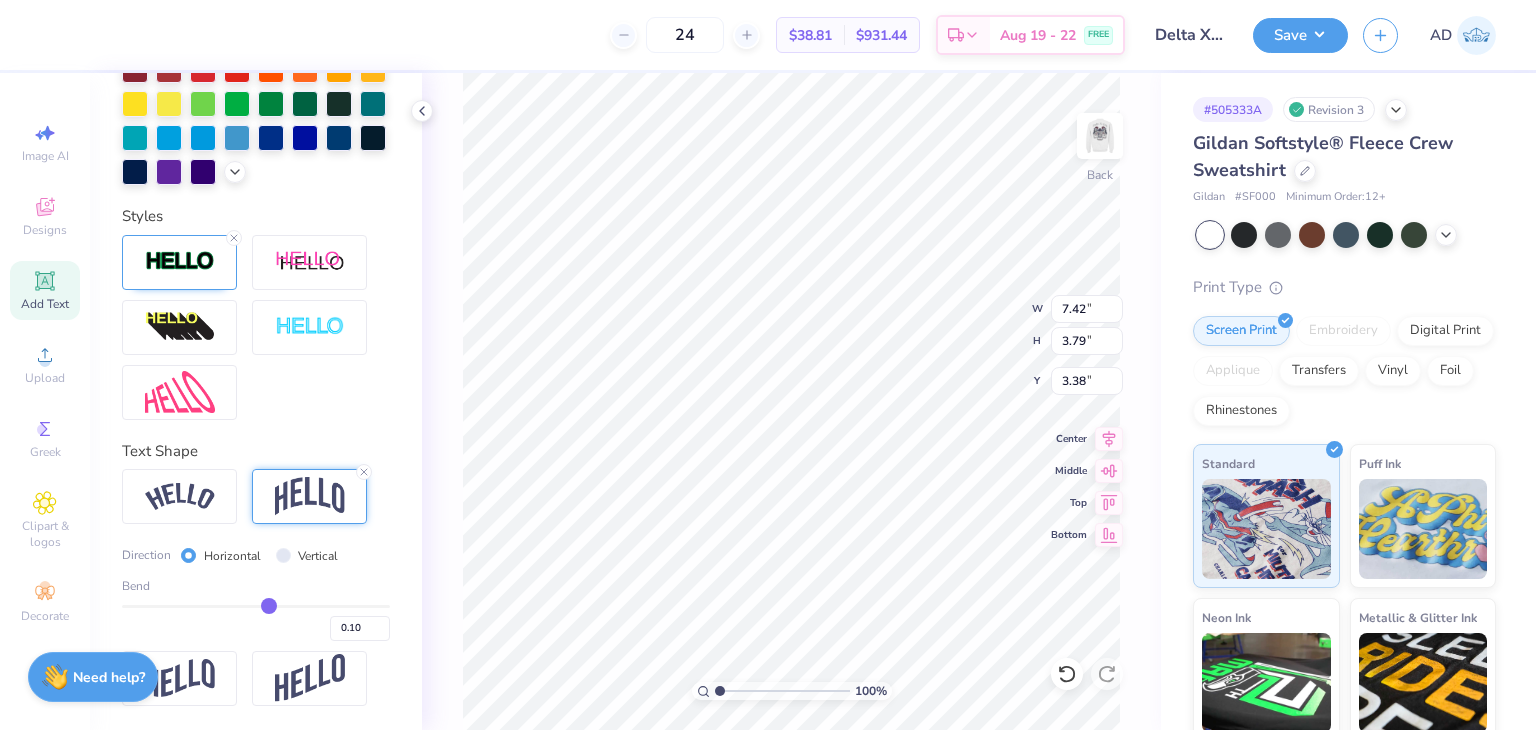 type on "0.08" 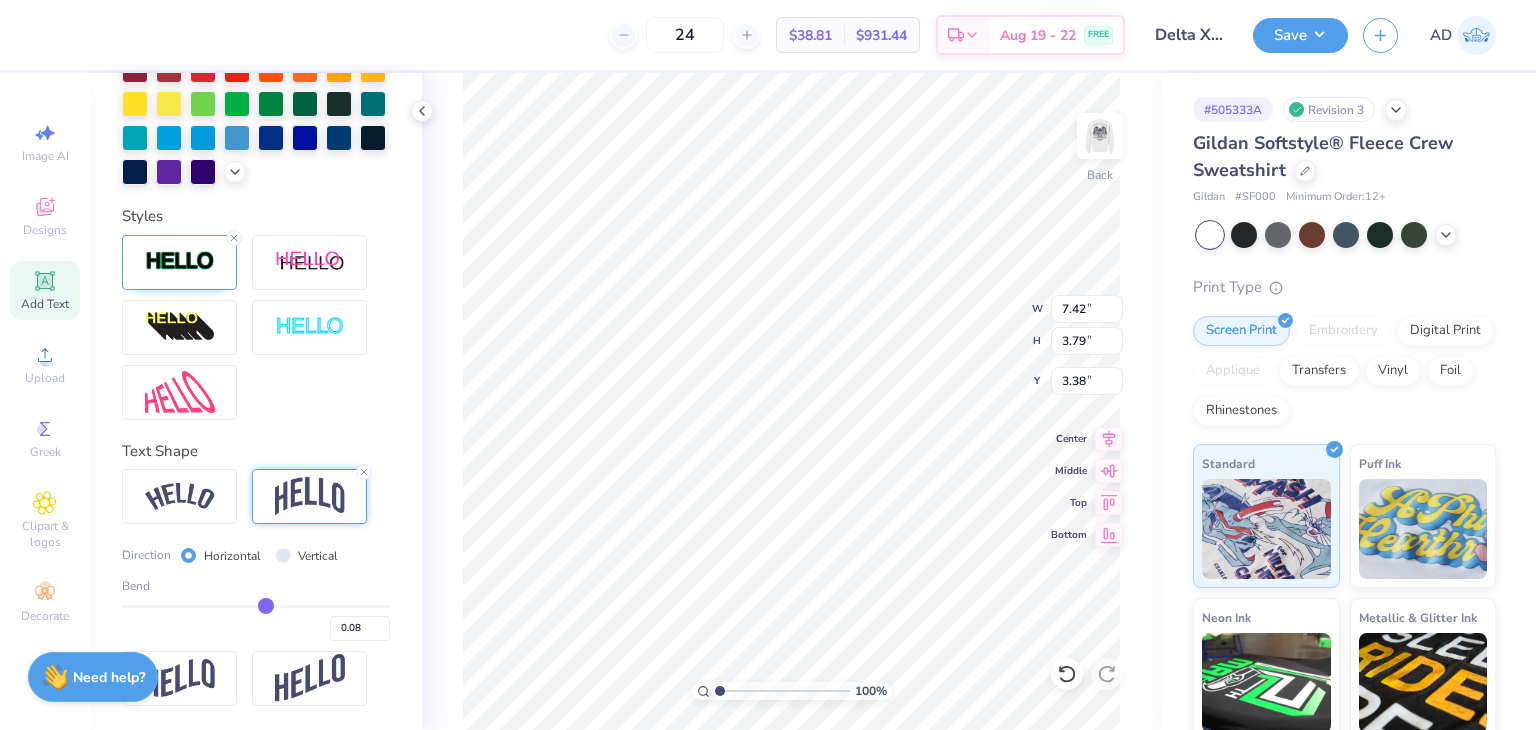 type on "0.07" 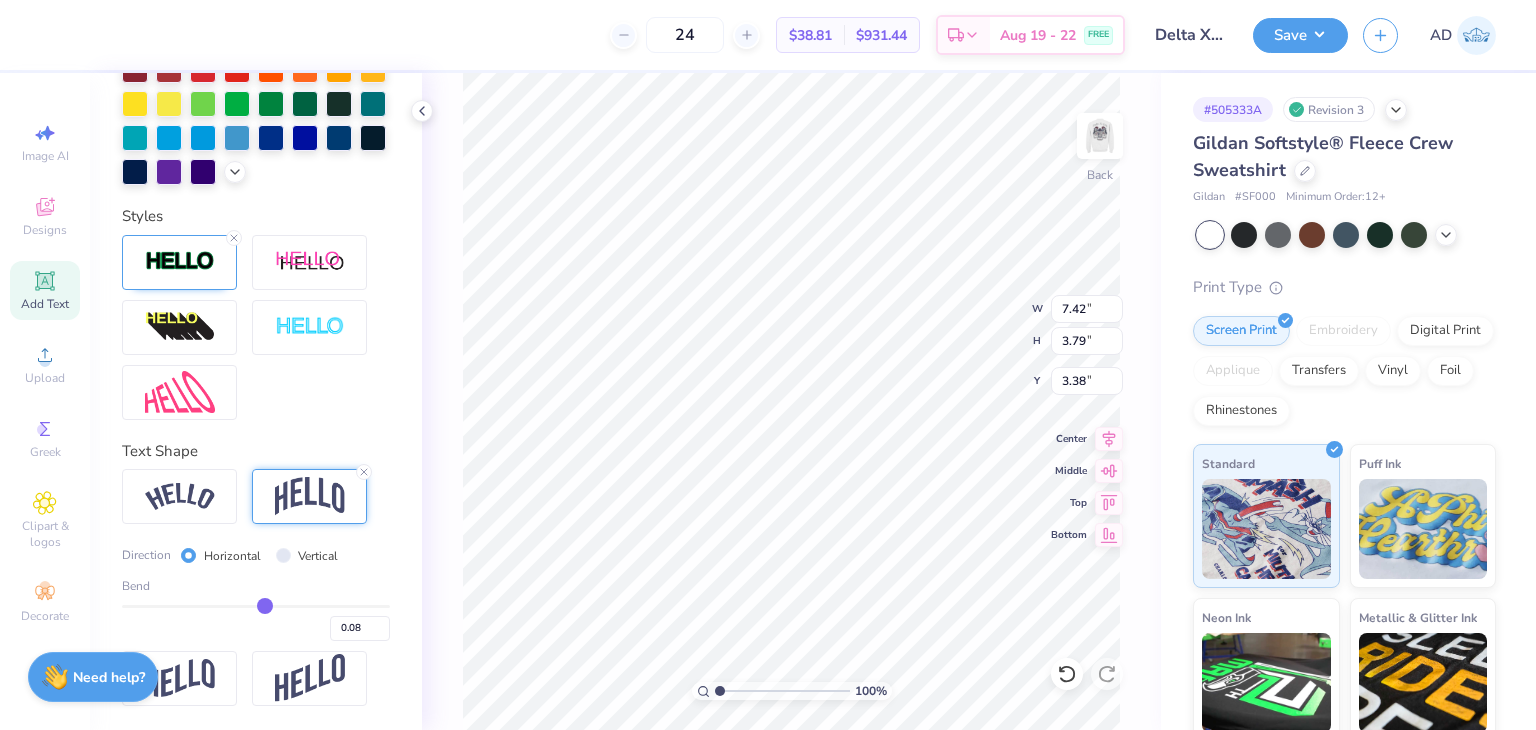 type on "0.07" 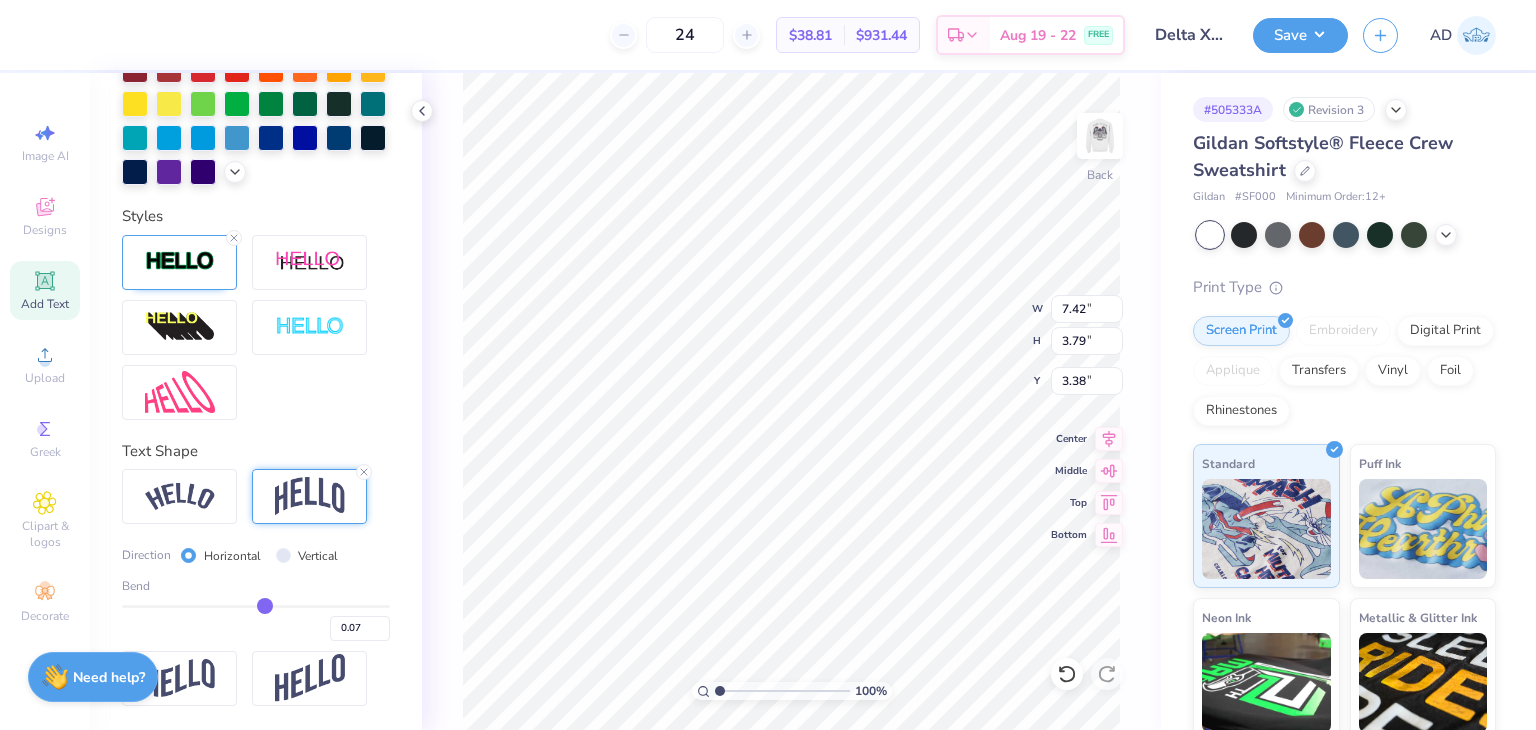 drag, startPoint x: 312, startPoint y: 609, endPoint x: 256, endPoint y: 606, distance: 56.0803 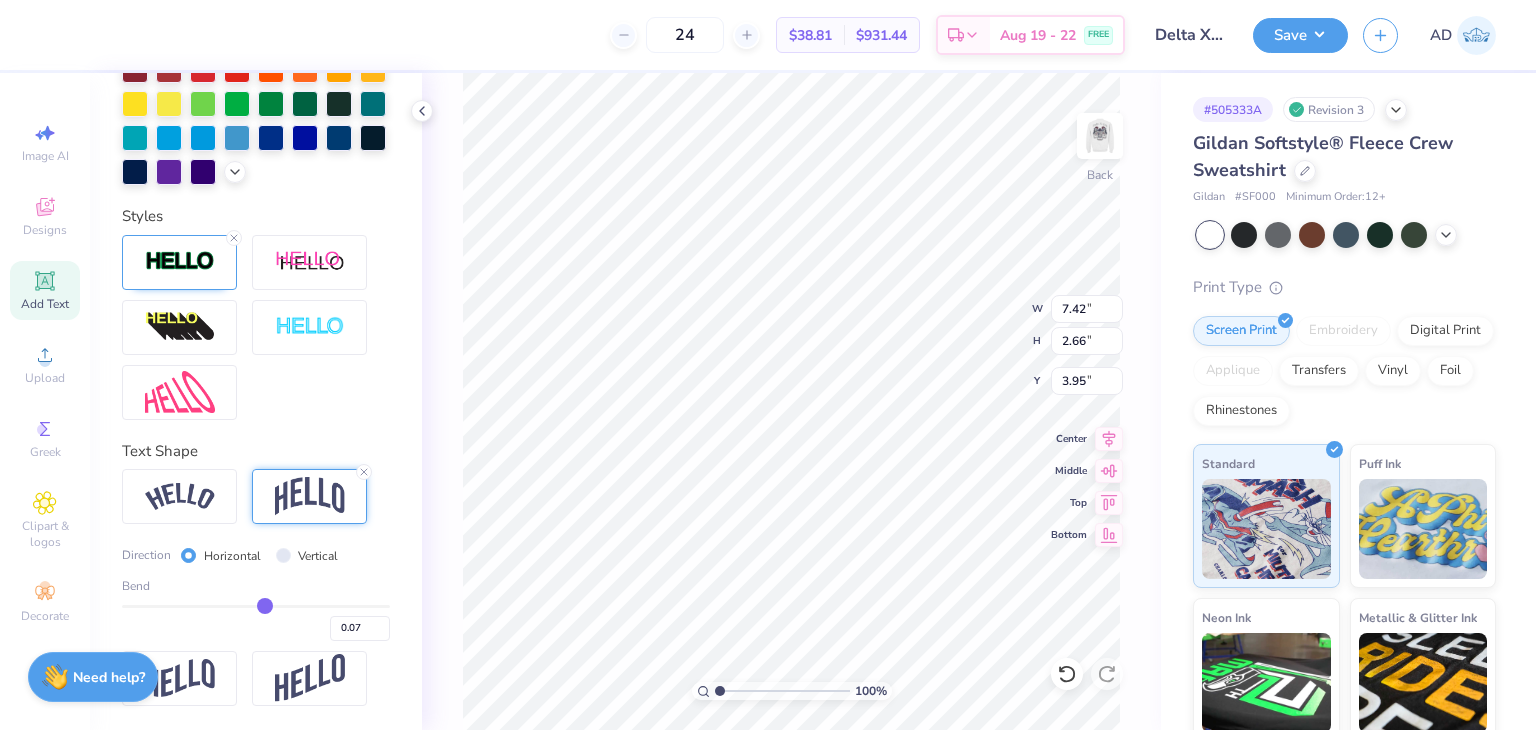 type on "0.08" 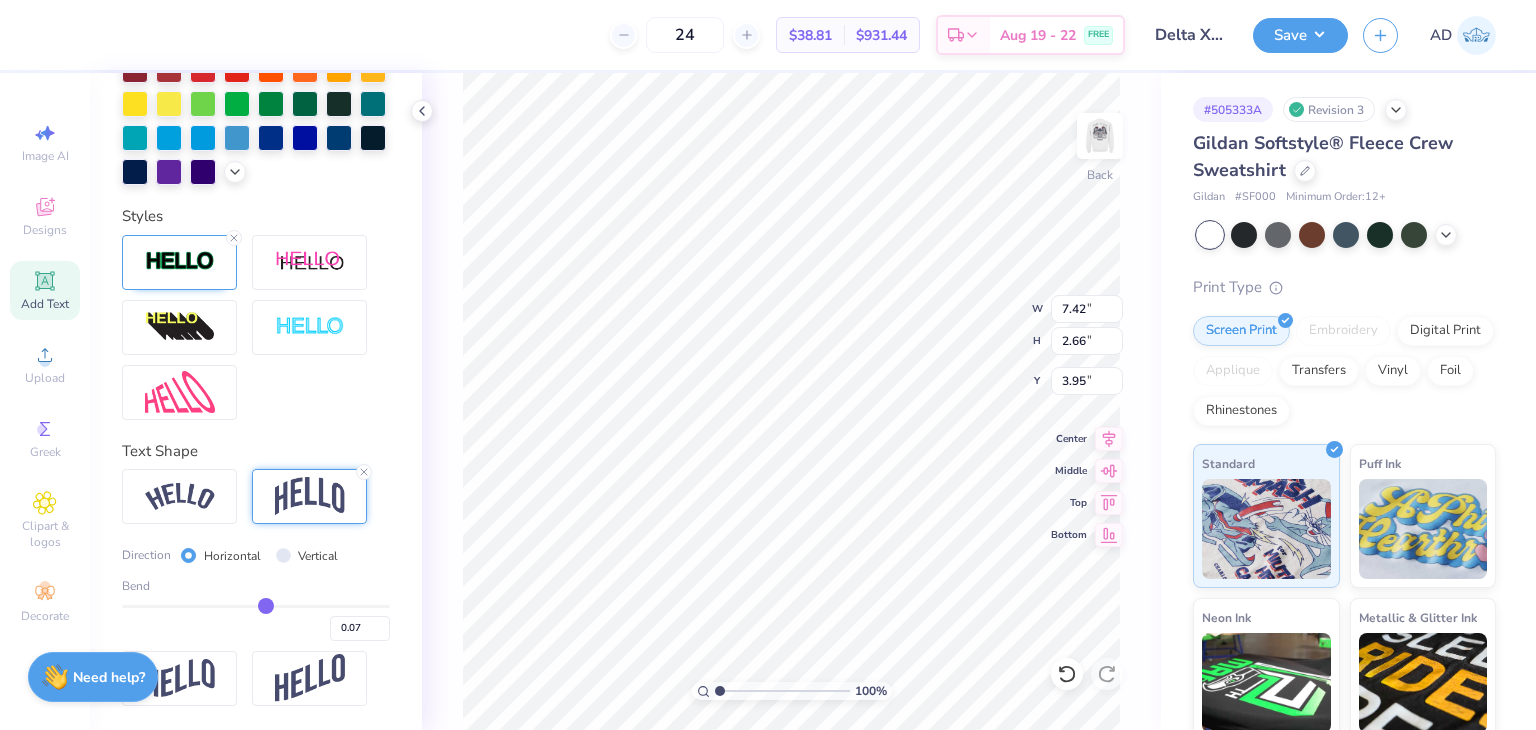 type on "0.08" 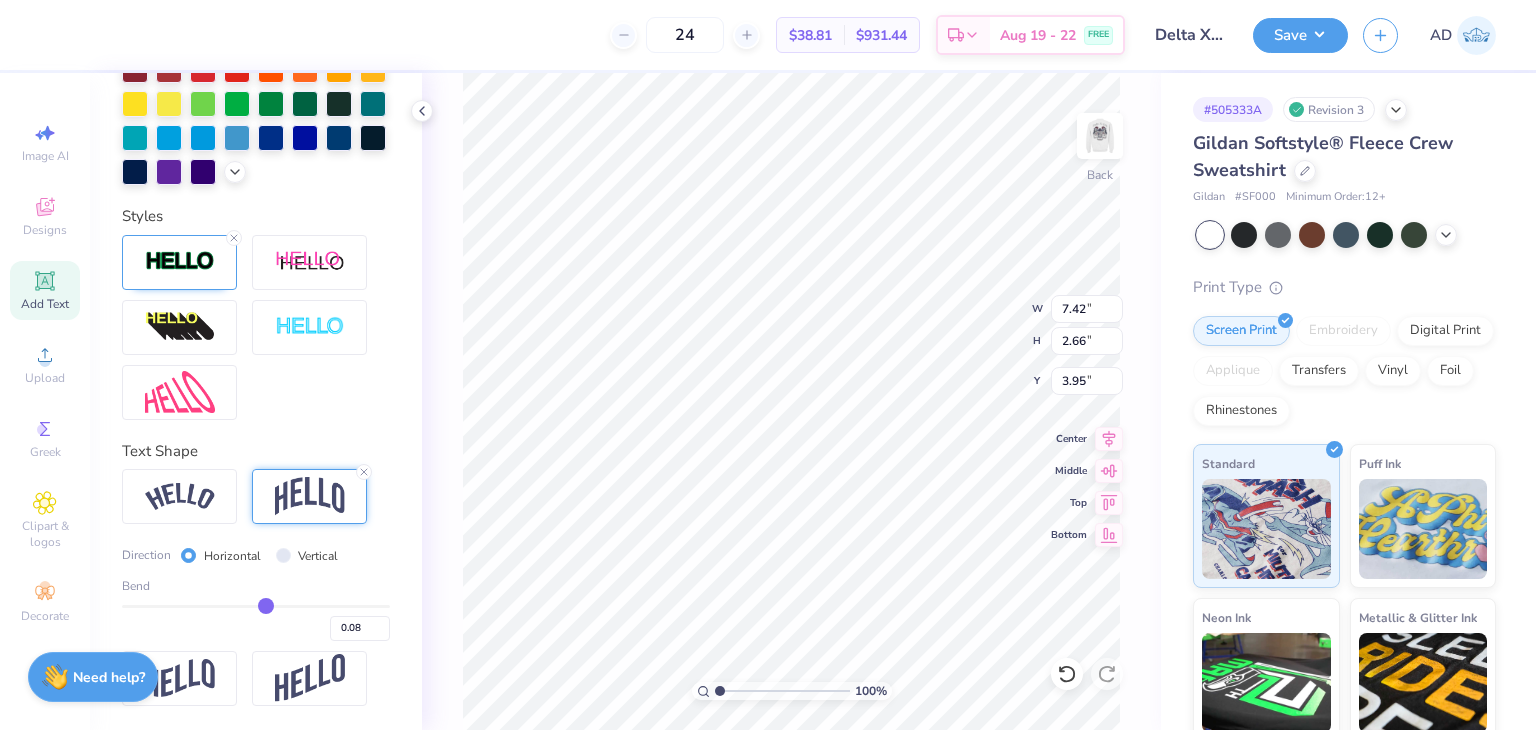 type on "0.11" 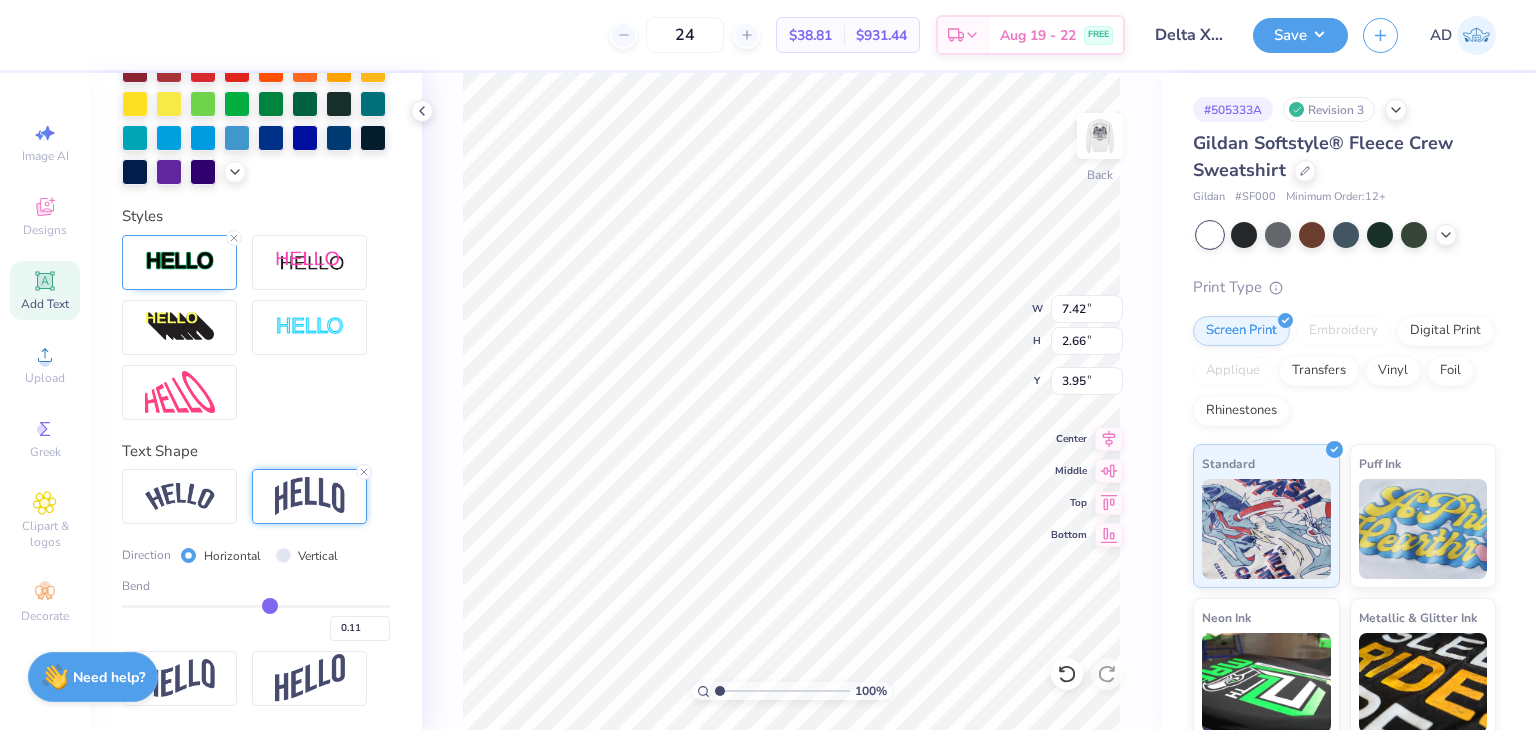 type on "0.14" 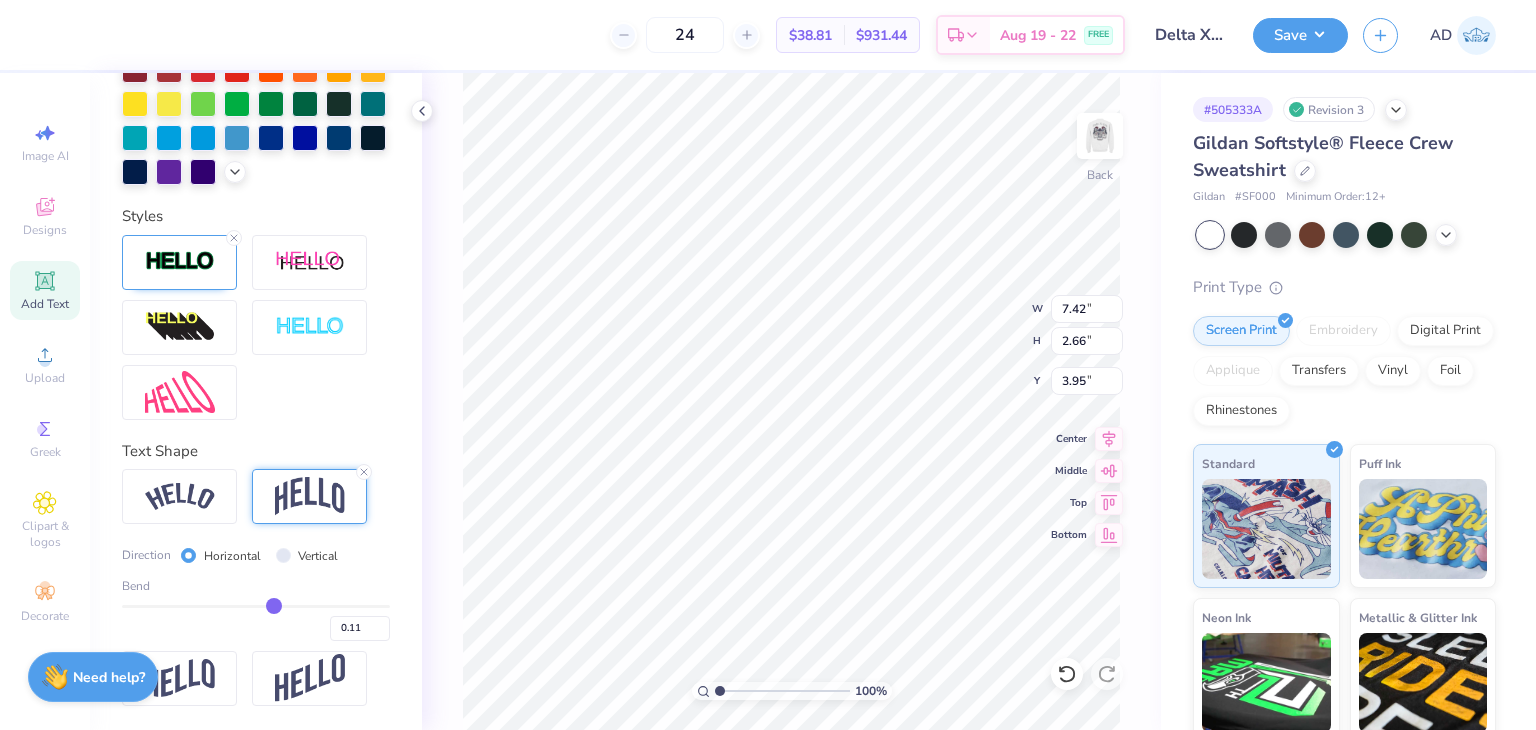 type on "0.14" 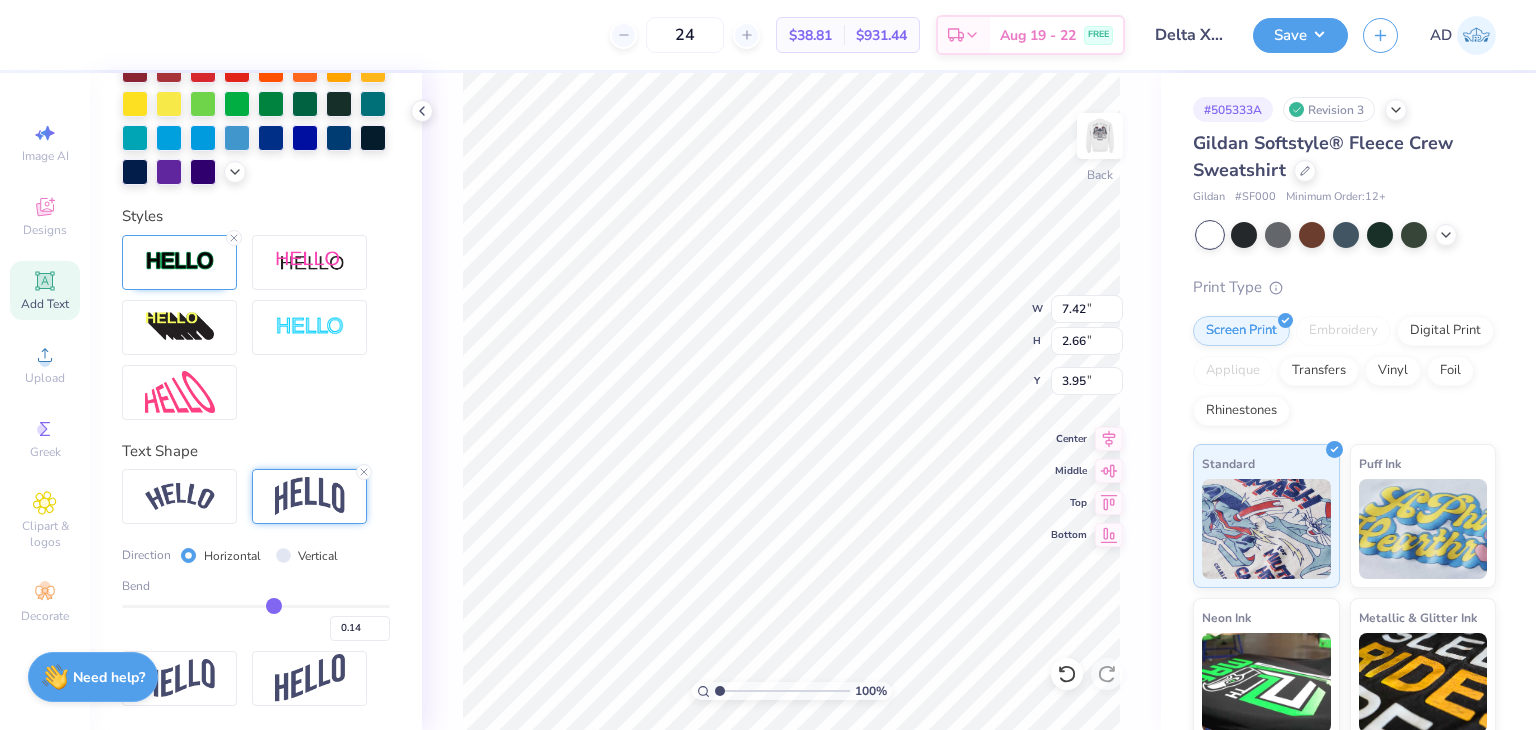 type on "0.15" 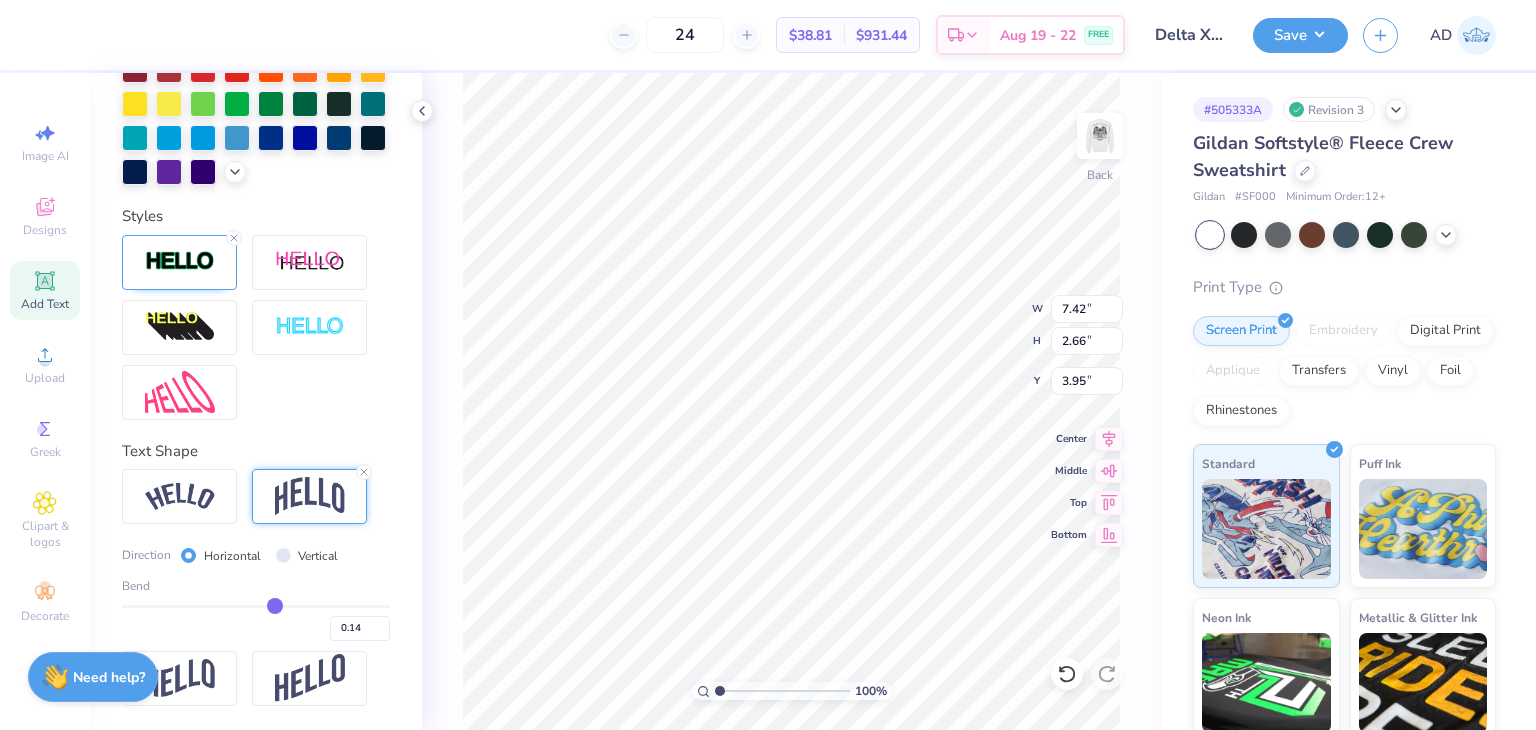 type on "0.15" 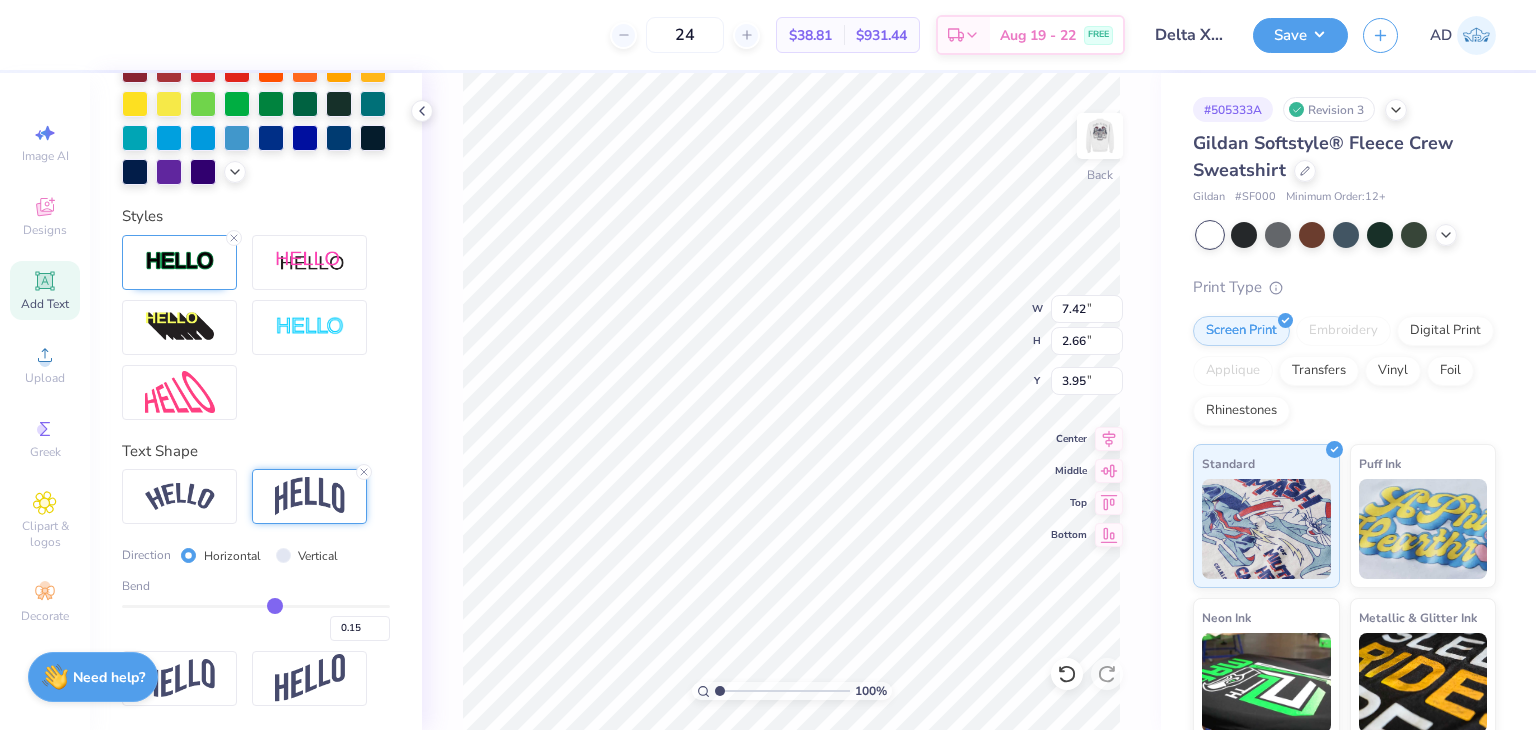 type on "0.17" 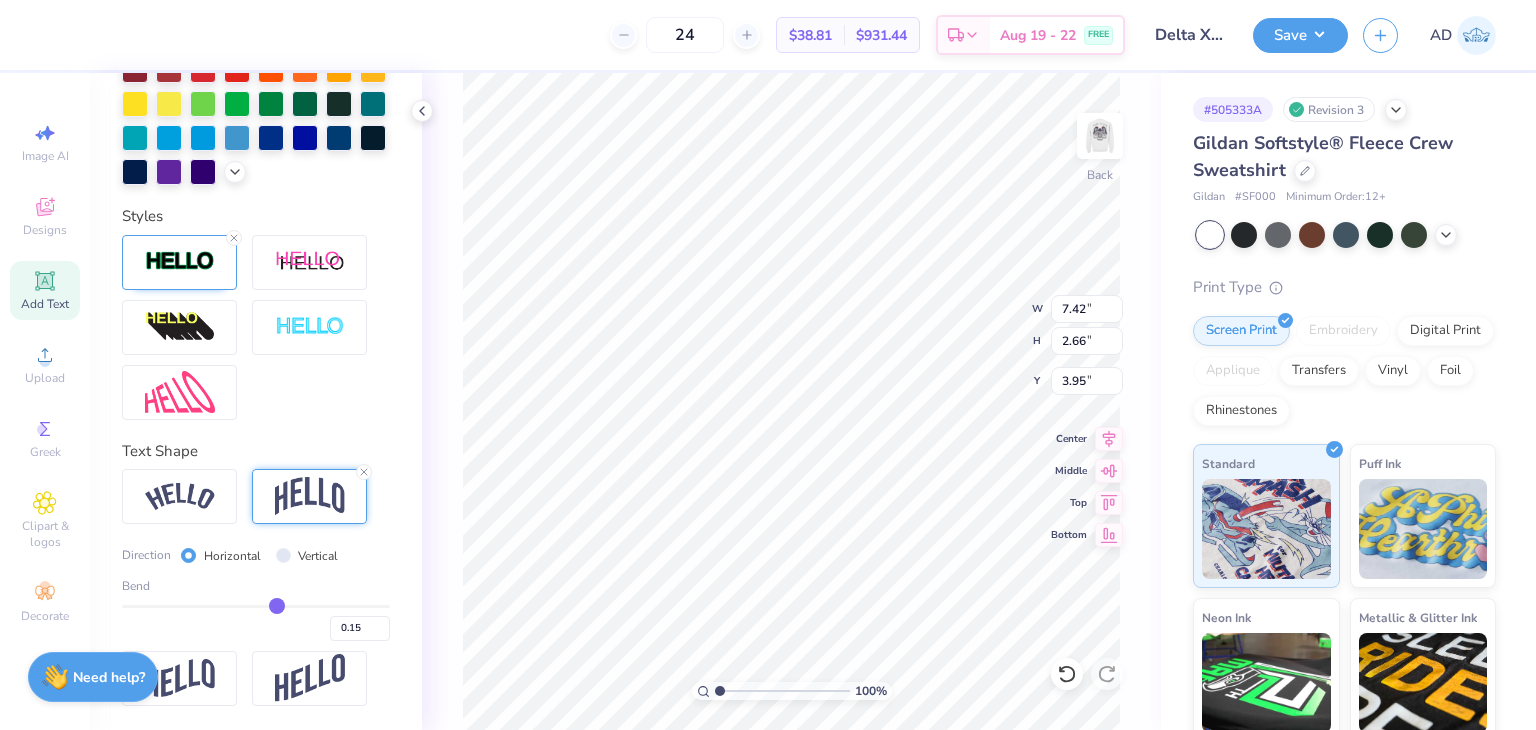 type on "0.17" 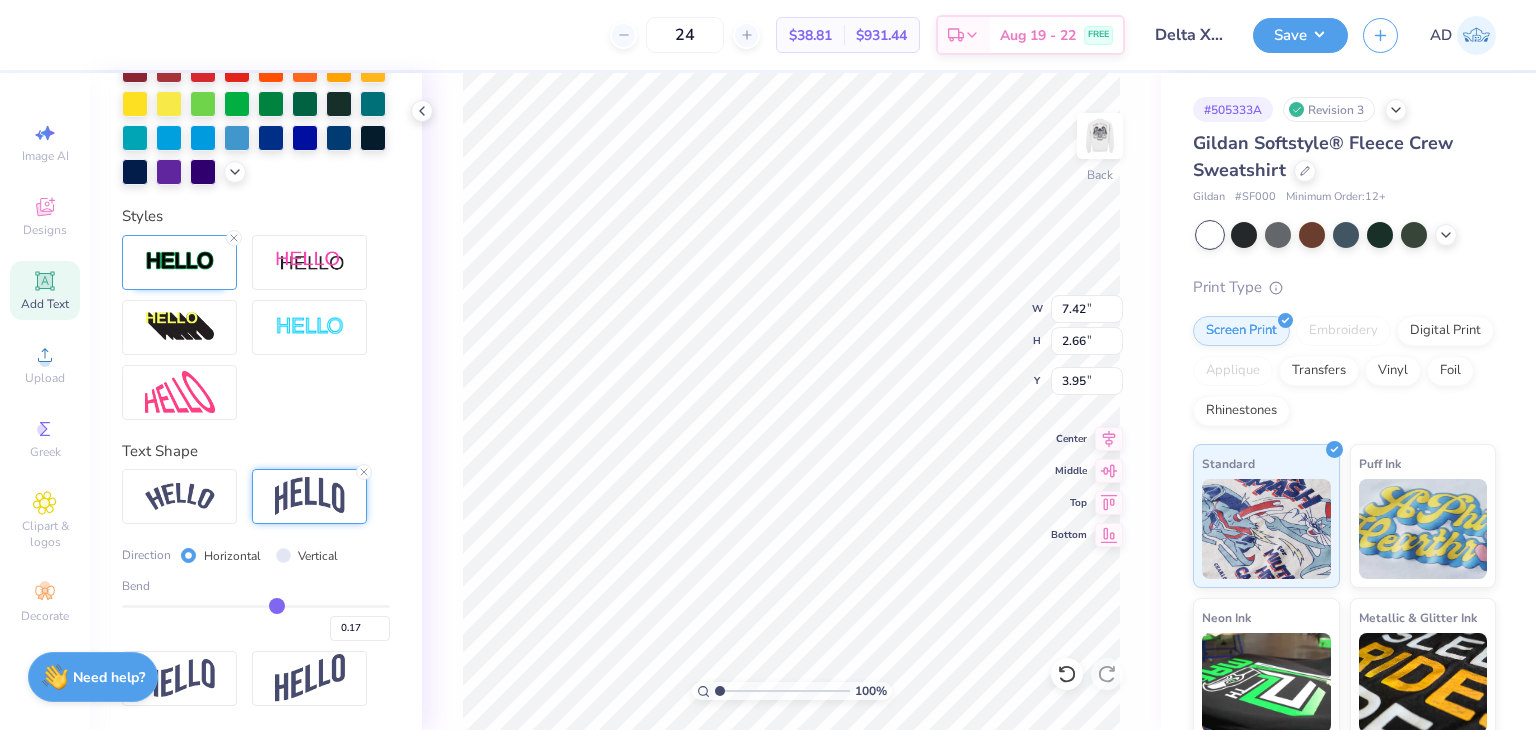 type on "0.19" 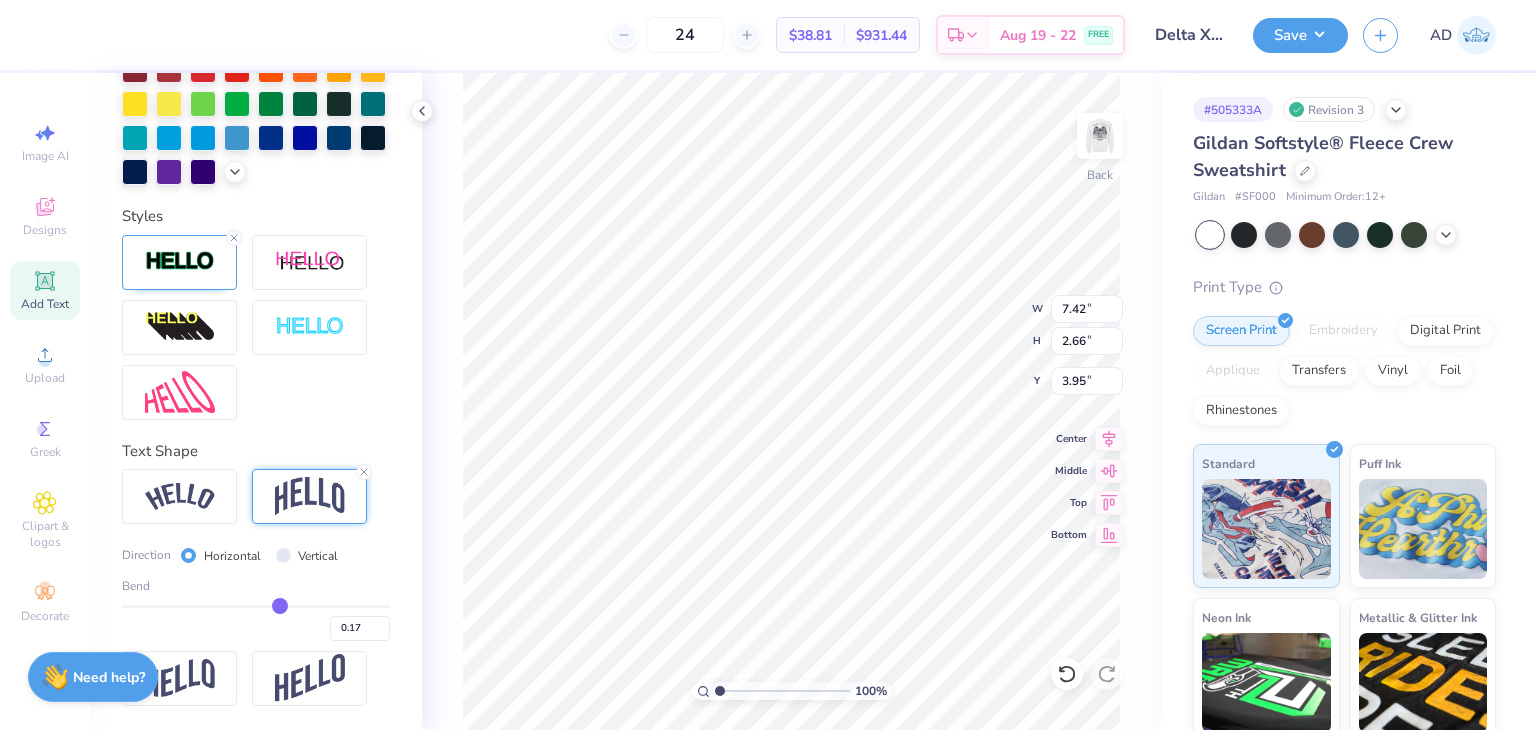type on "0.19" 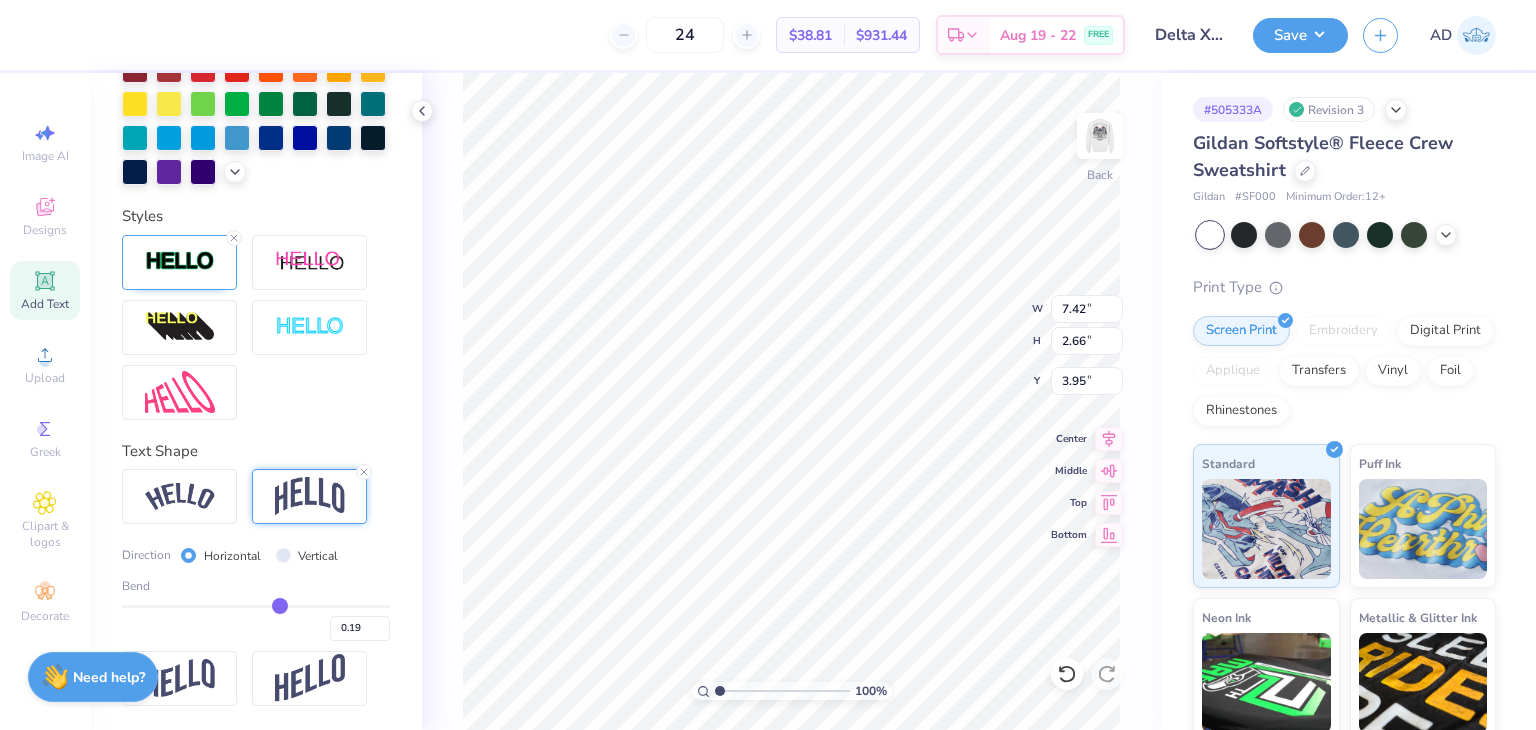 type on "0.21" 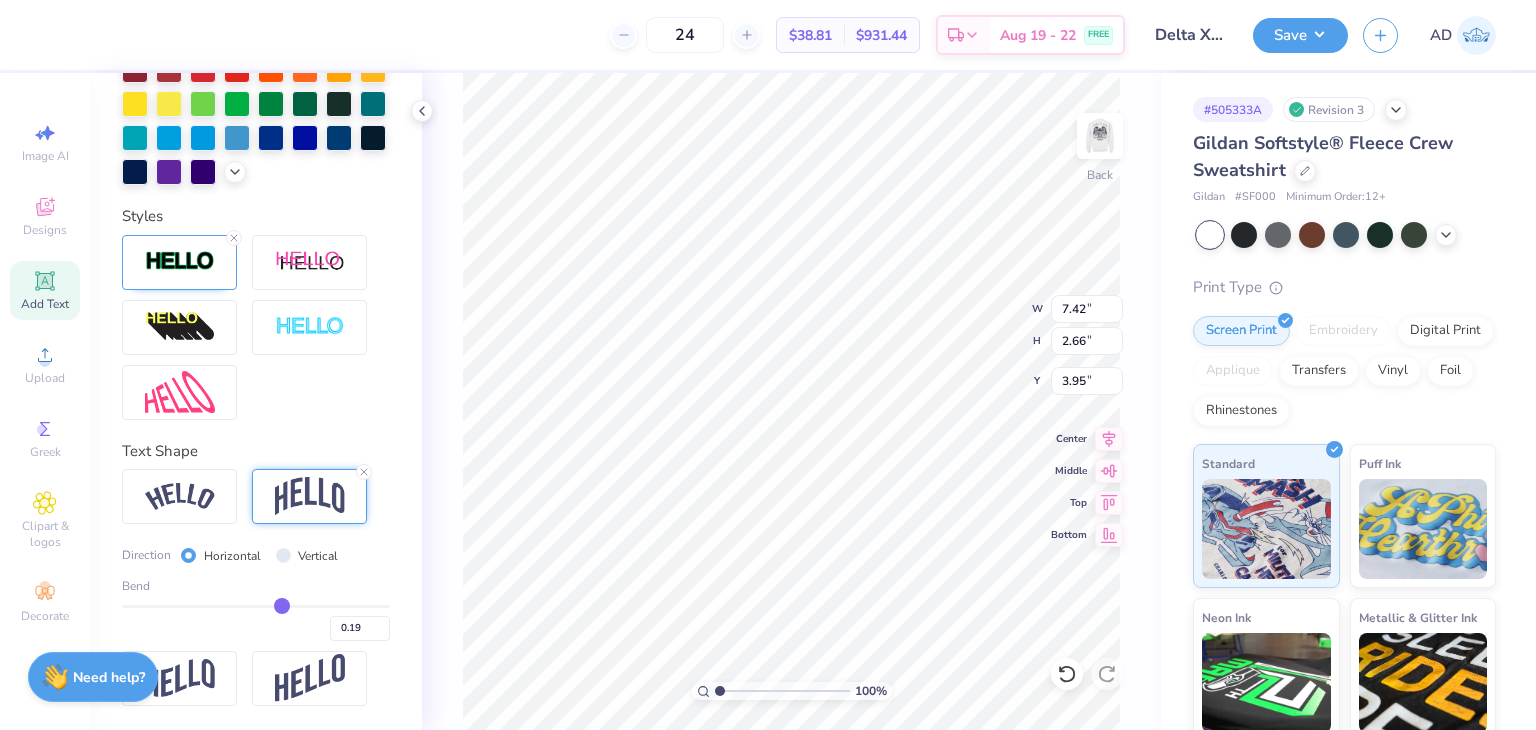 type on "0.21" 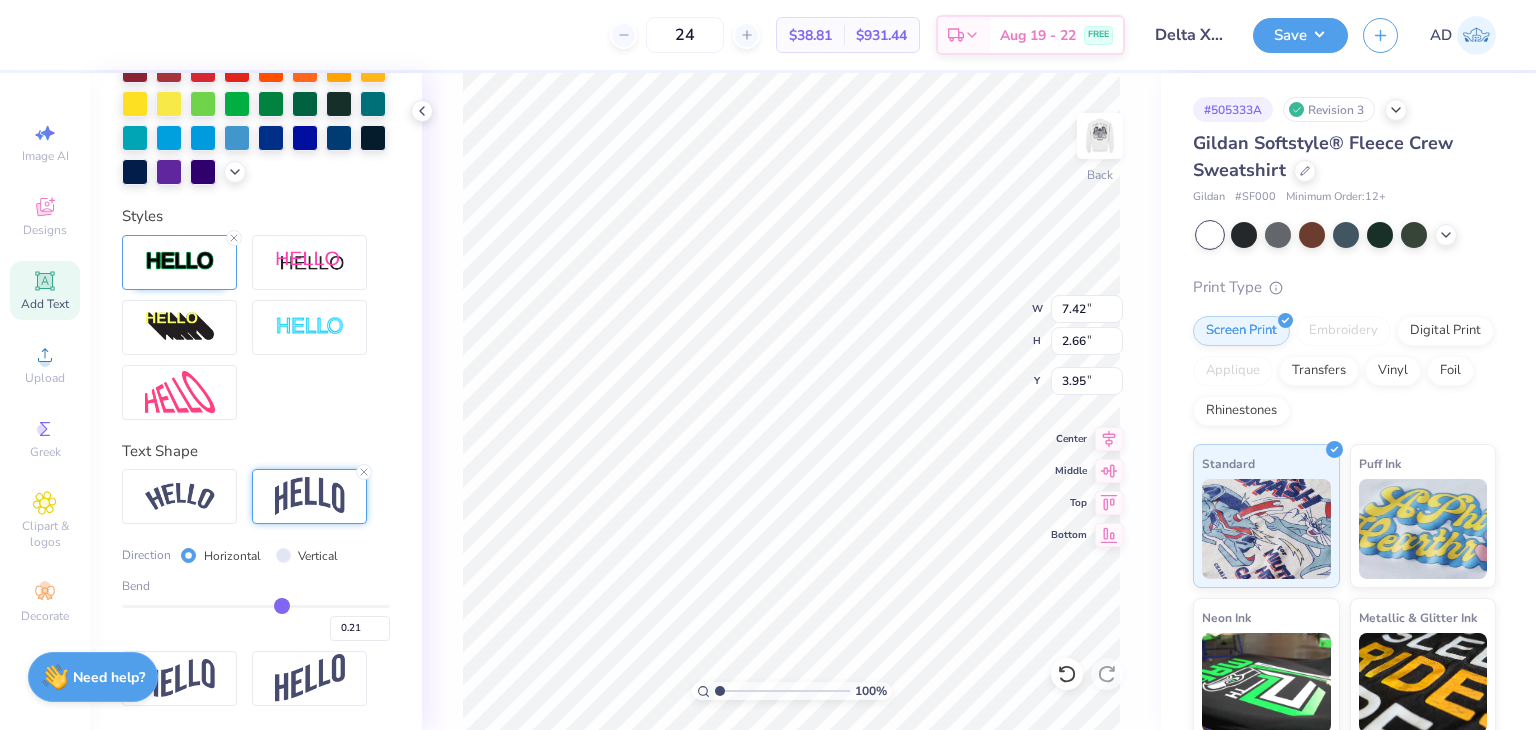 type on "0.22" 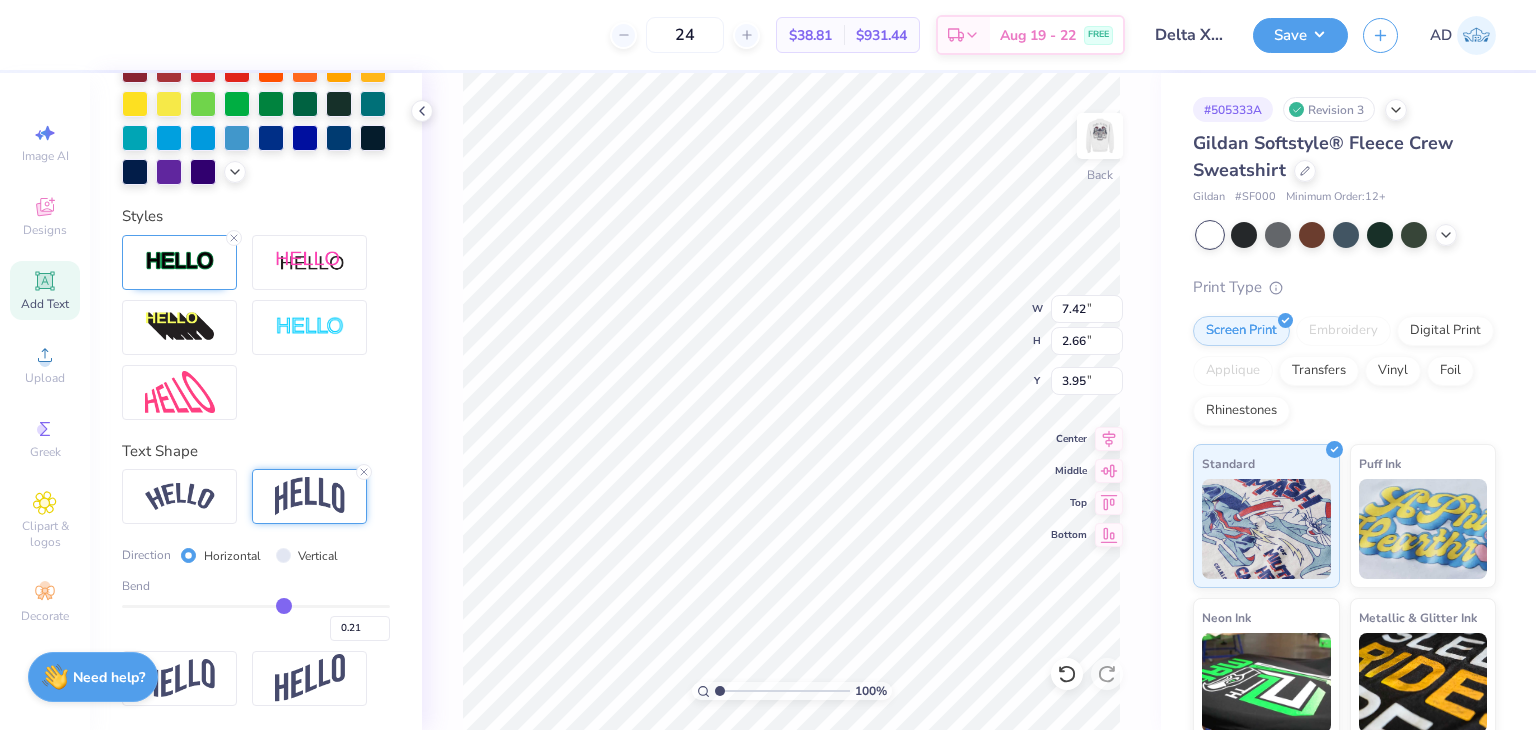 type on "0.22" 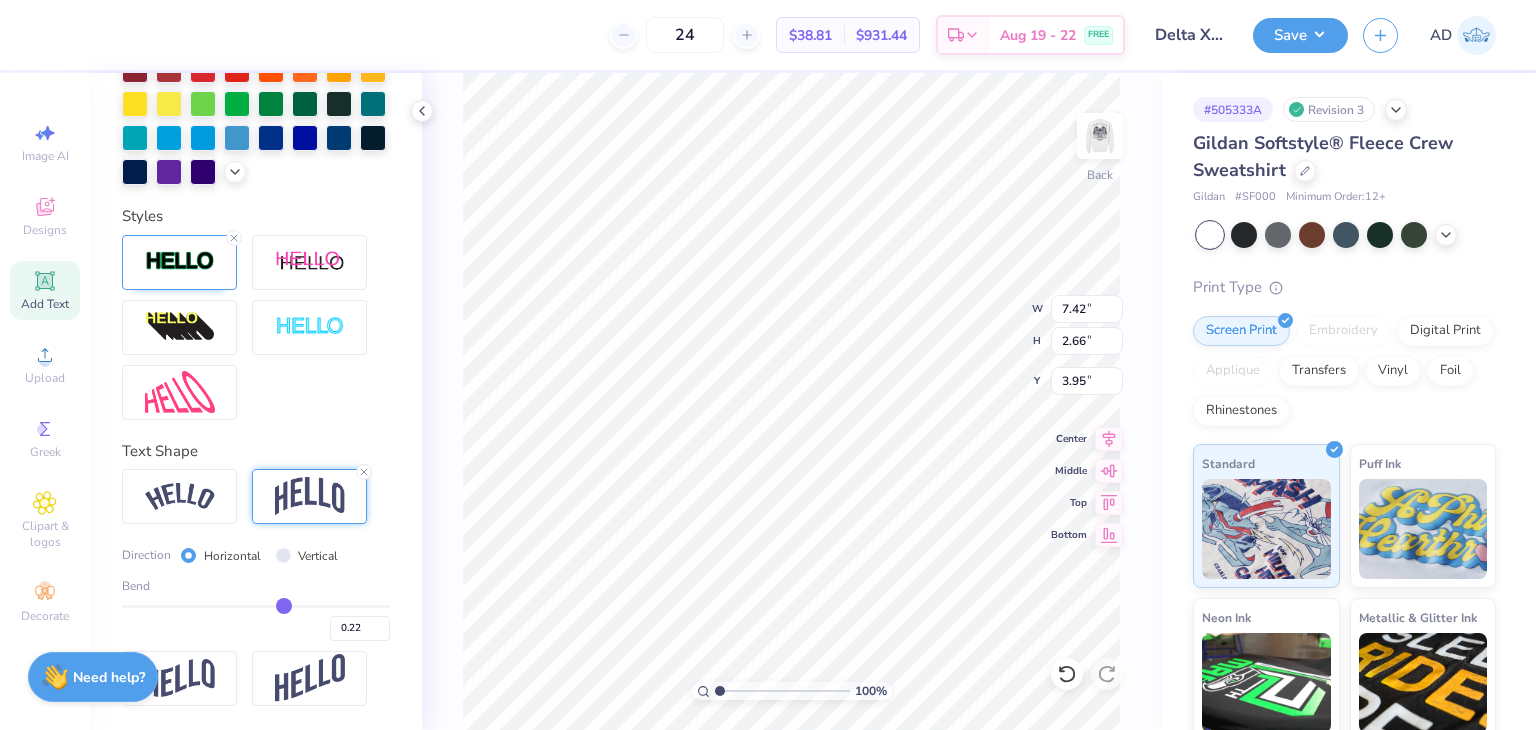 type on "0.24" 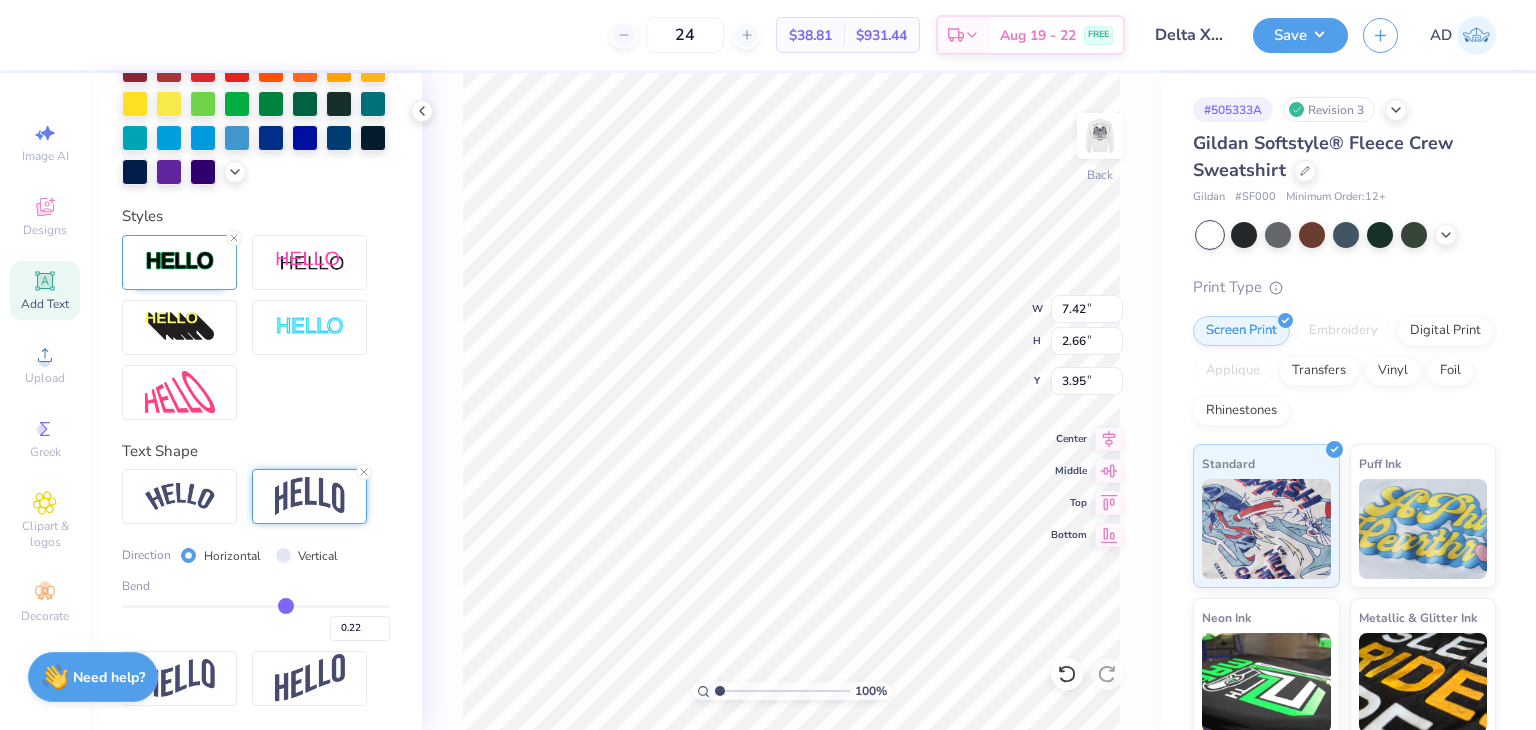 type on "0.24" 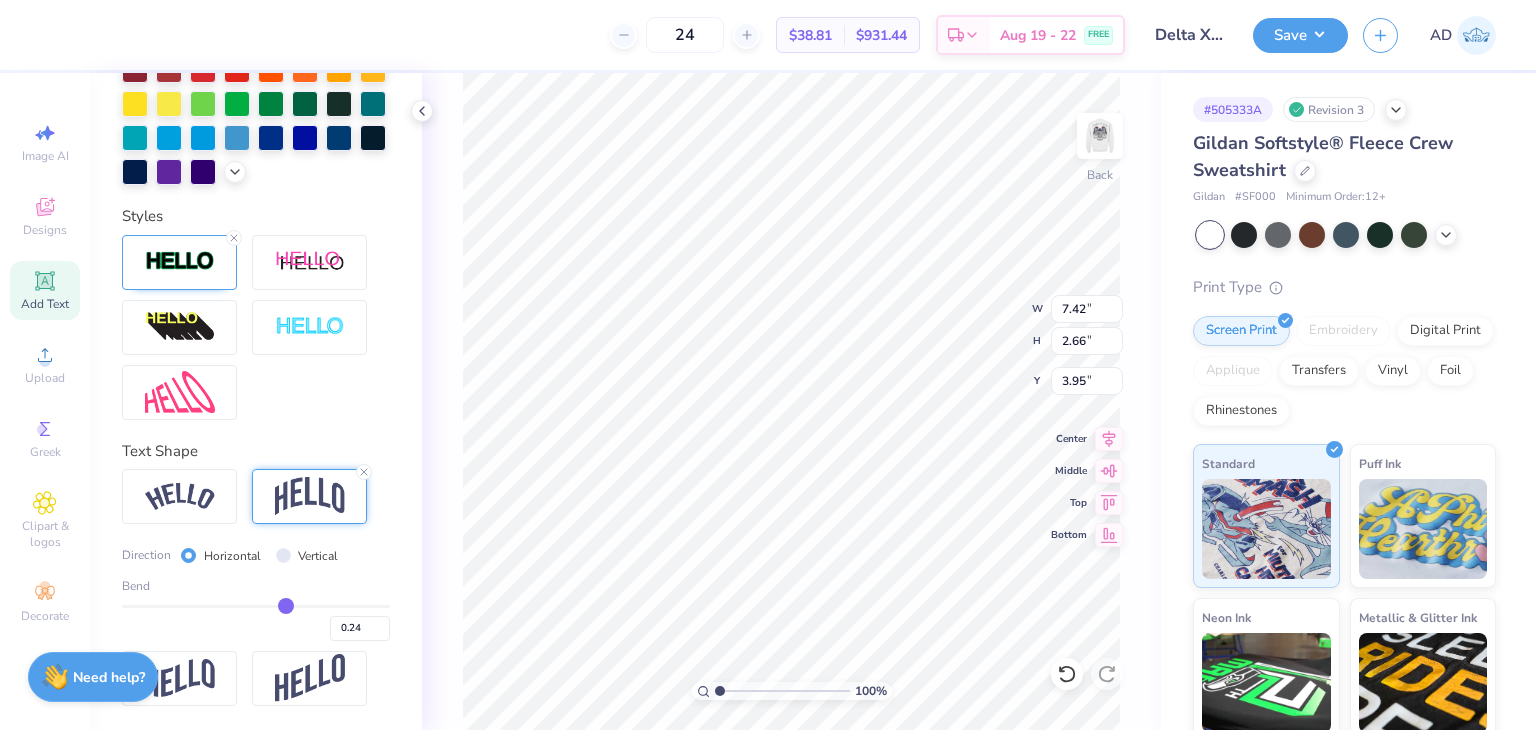 type on "0.25" 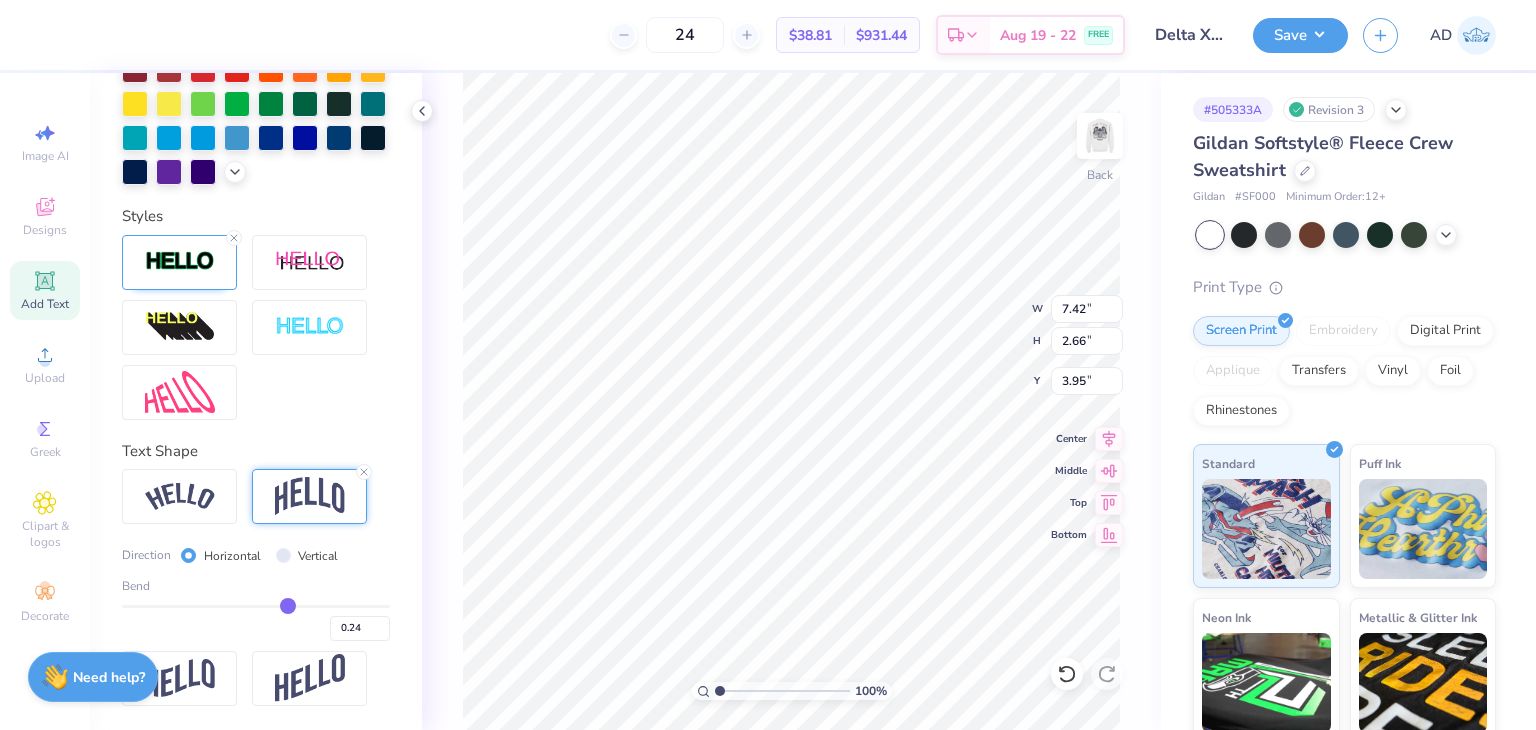 type on "0.25" 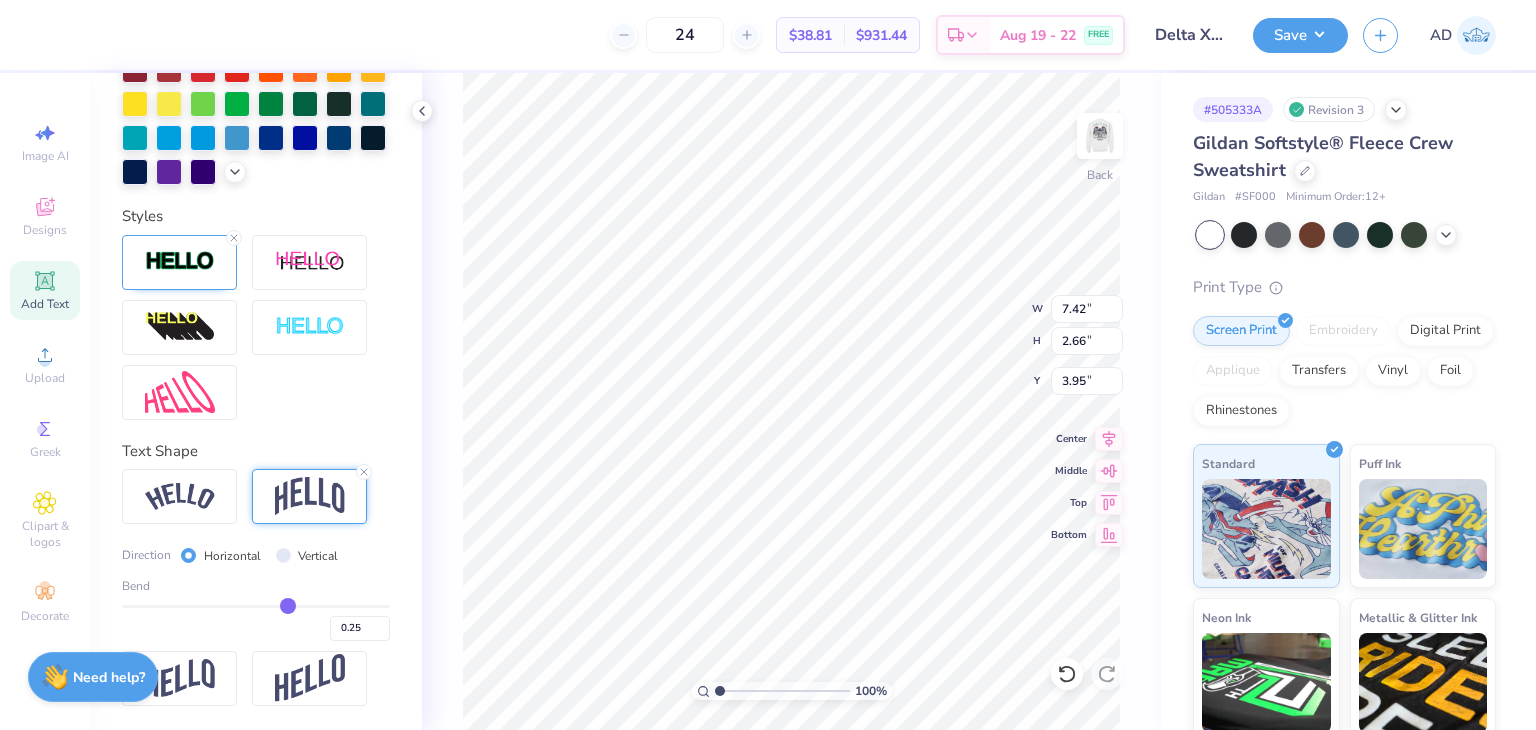 type on "0.26" 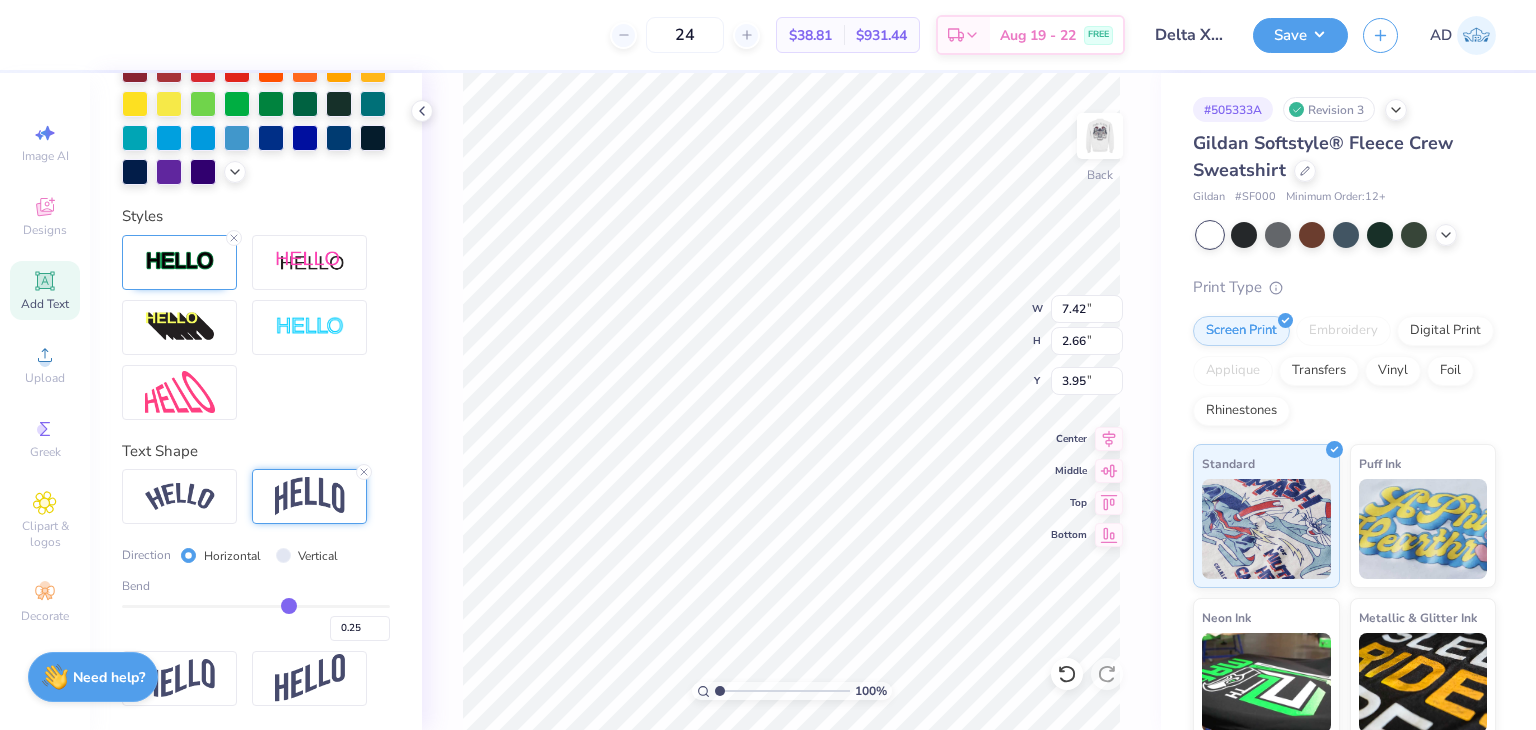 type on "0.26" 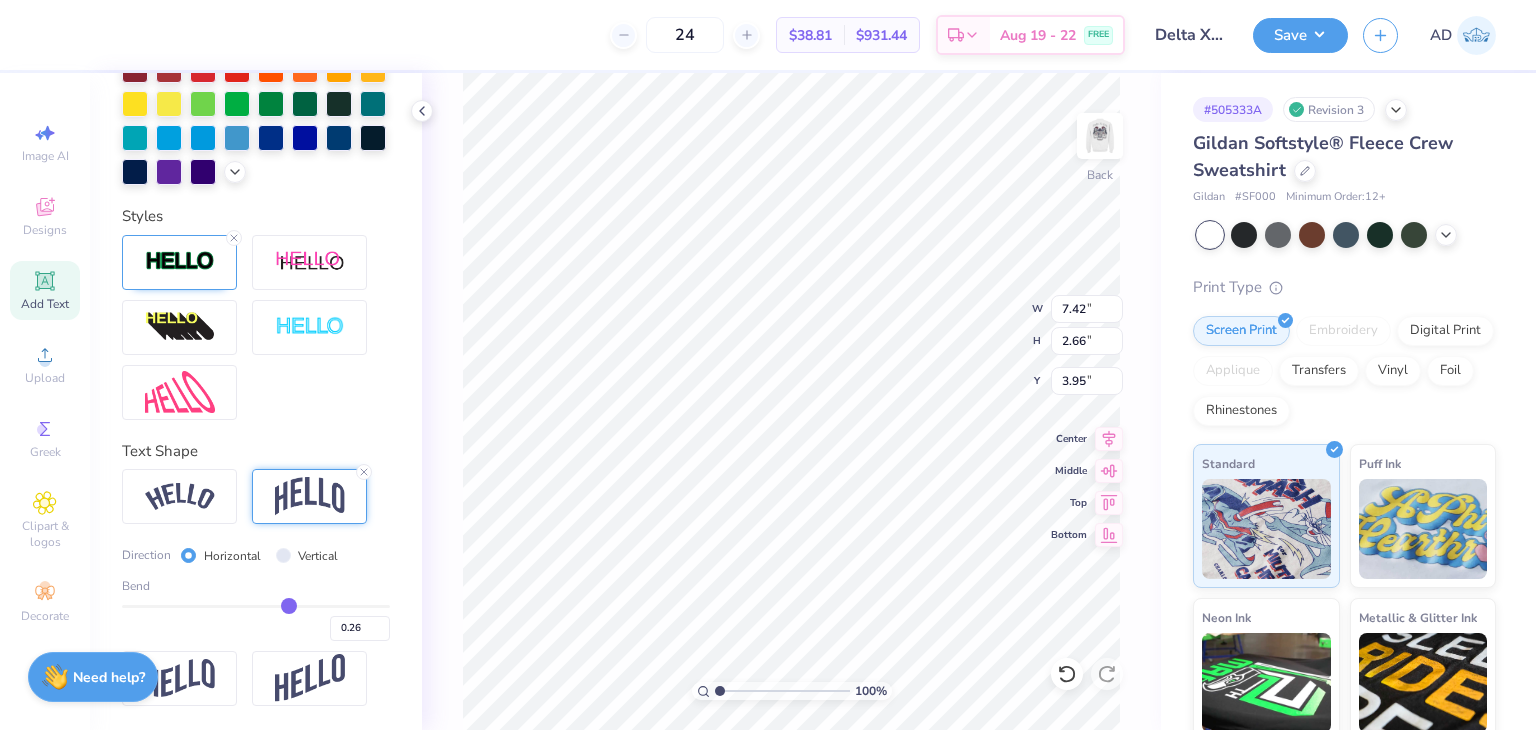 drag, startPoint x: 257, startPoint y: 605, endPoint x: 279, endPoint y: 603, distance: 22.090721 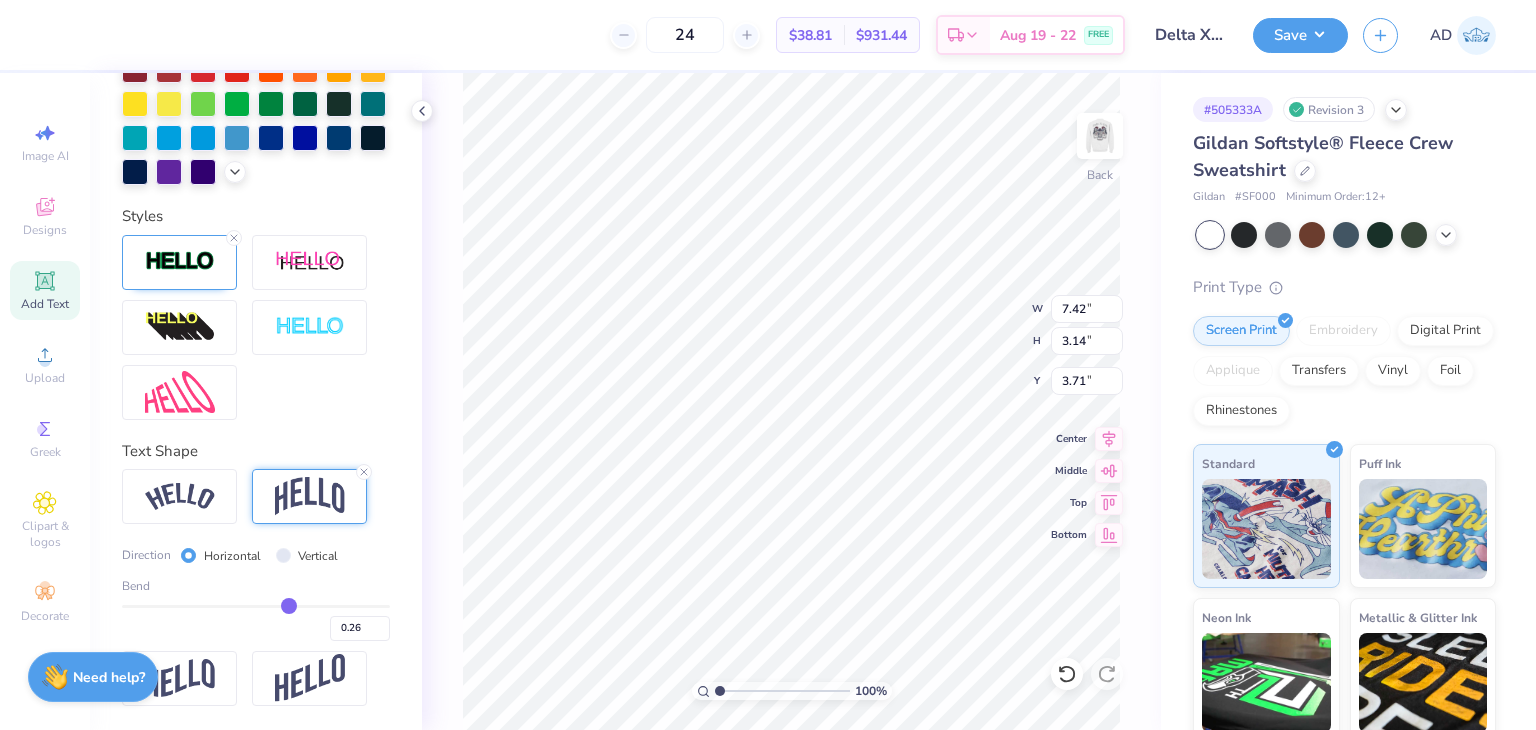 type on "0.27" 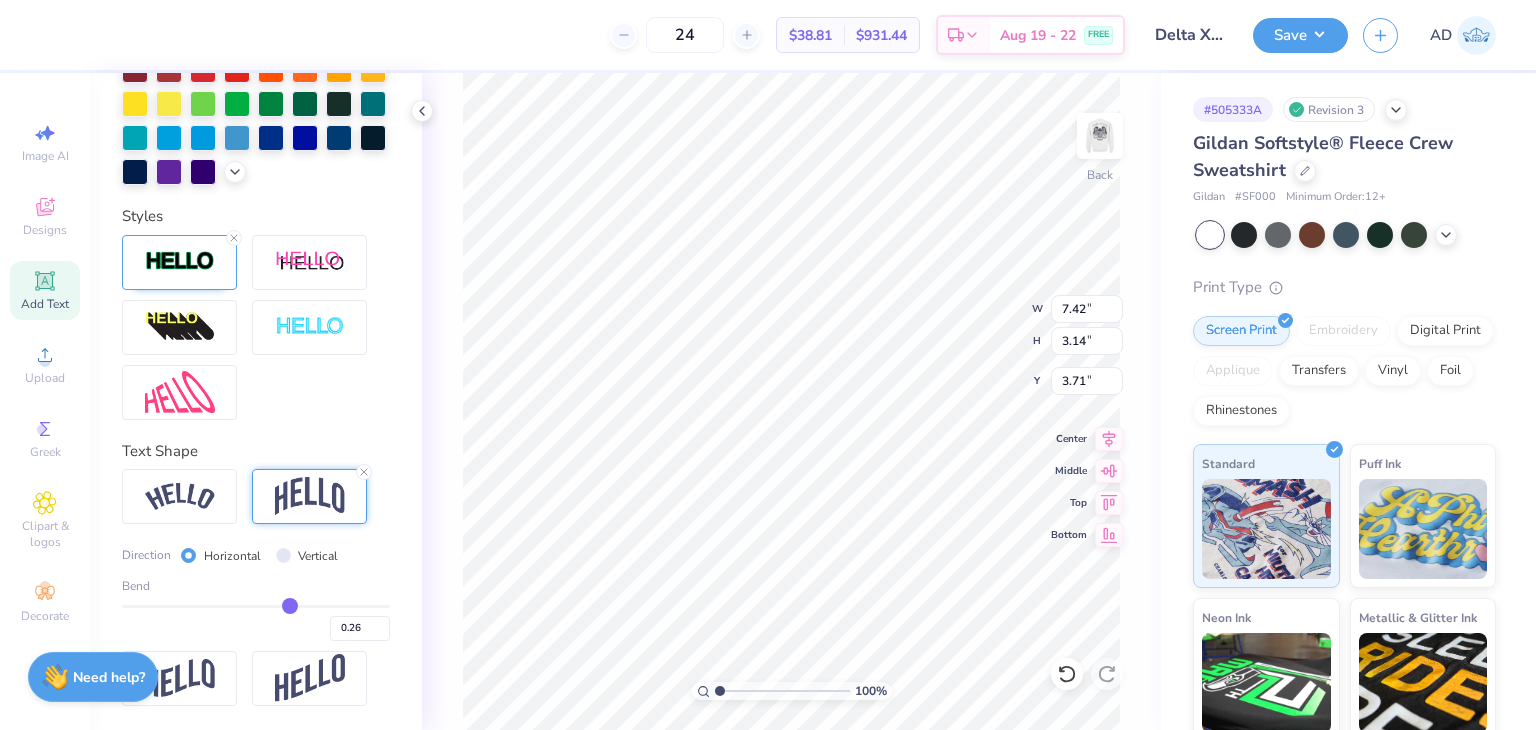 type on "0.27" 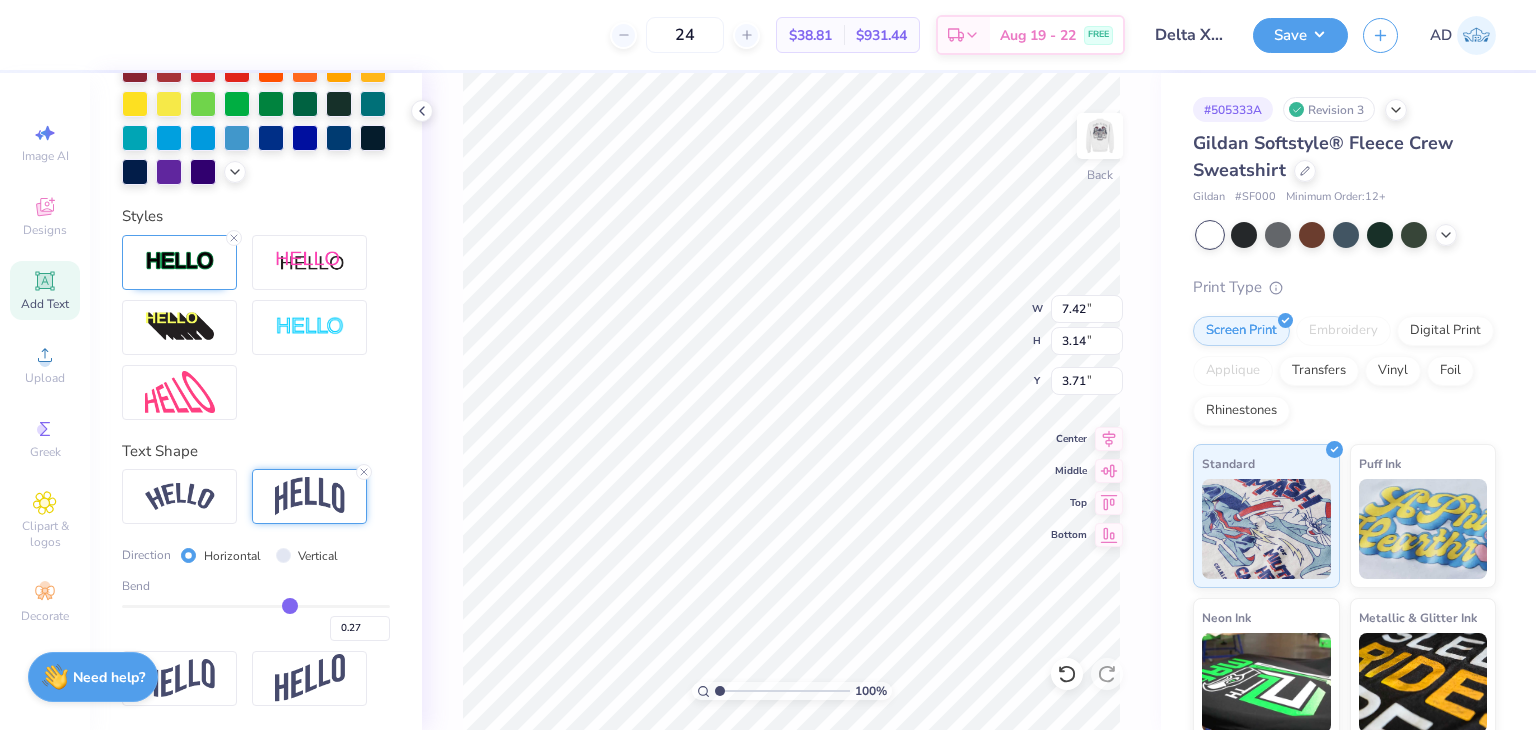 type on "0.25" 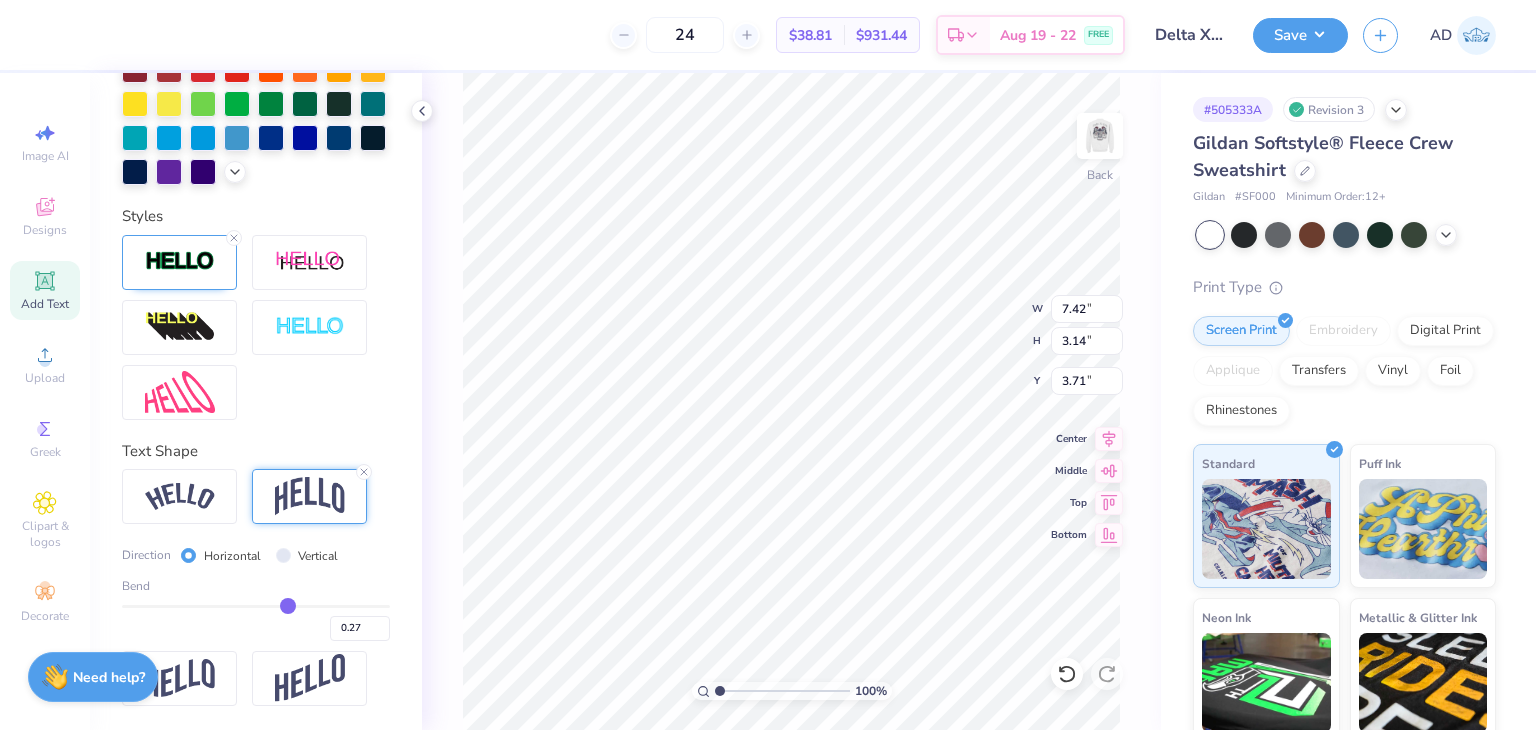 type on "0.25" 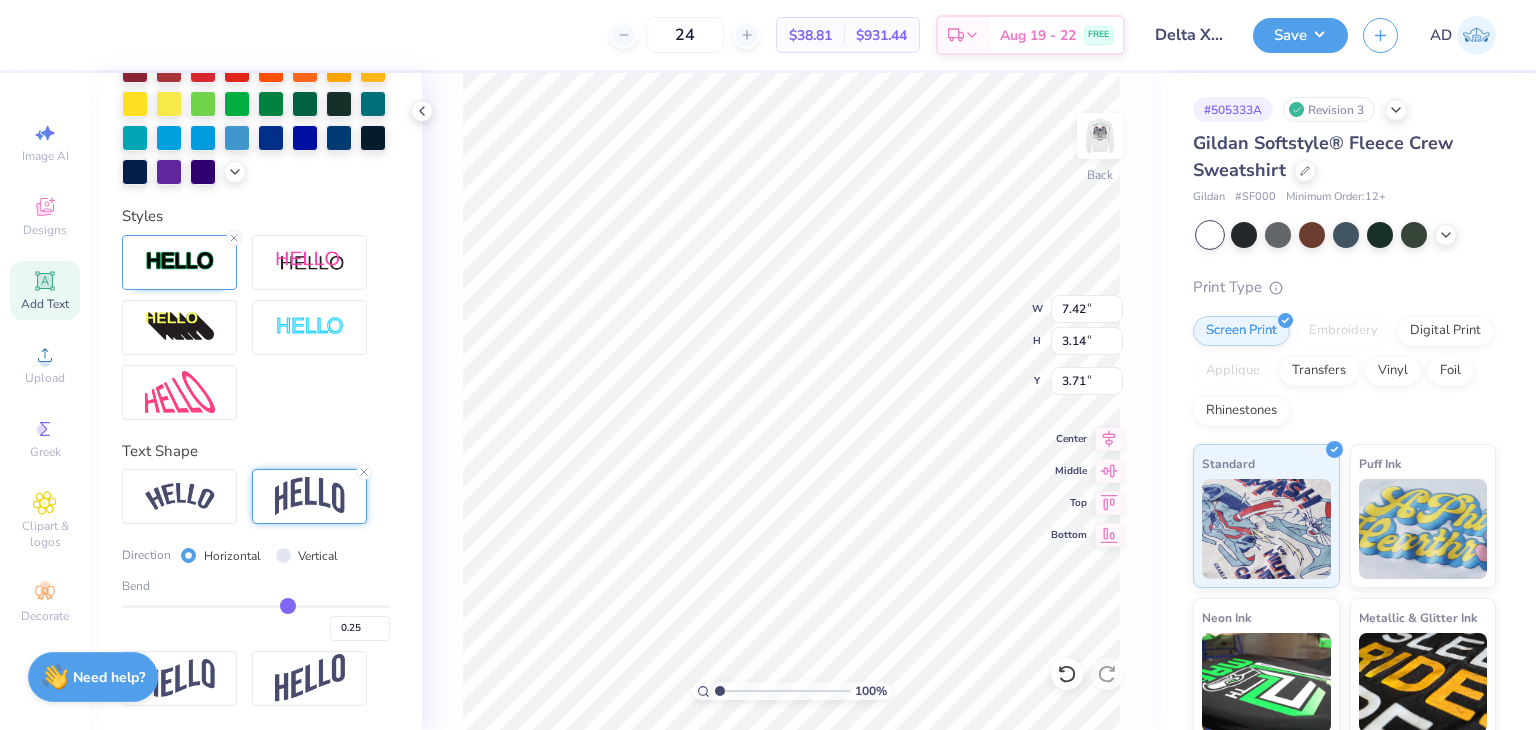 type on "0.24" 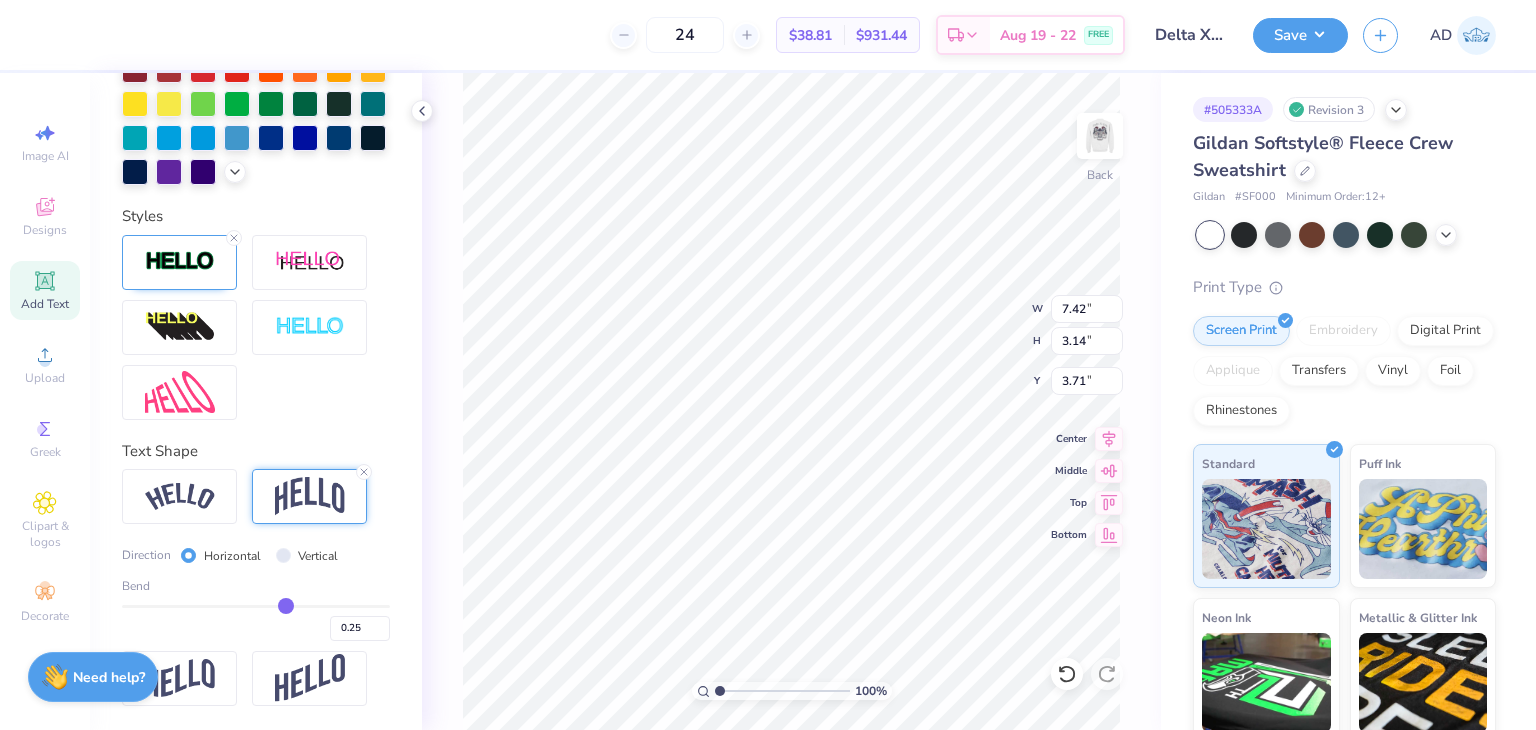type on "0.24" 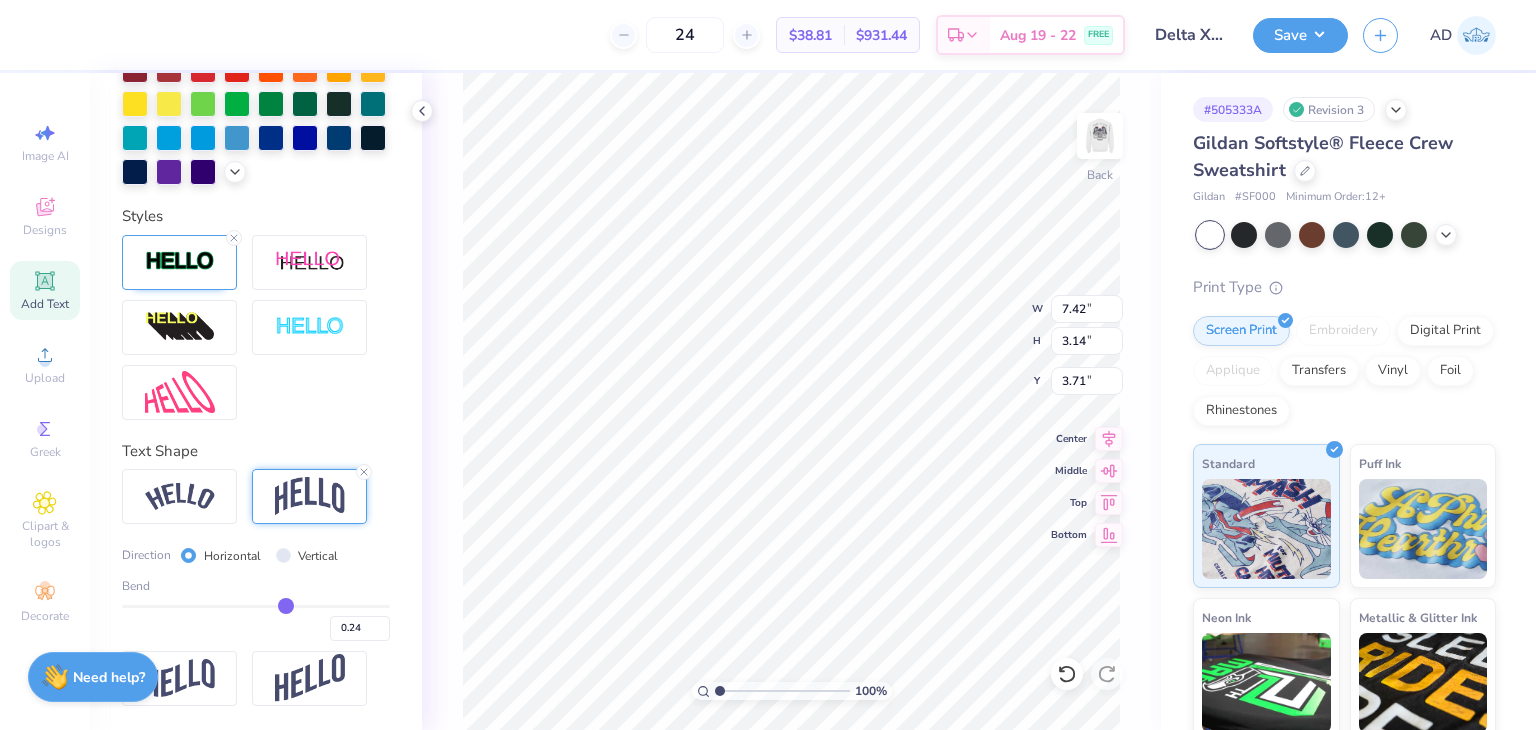 type on "0.23" 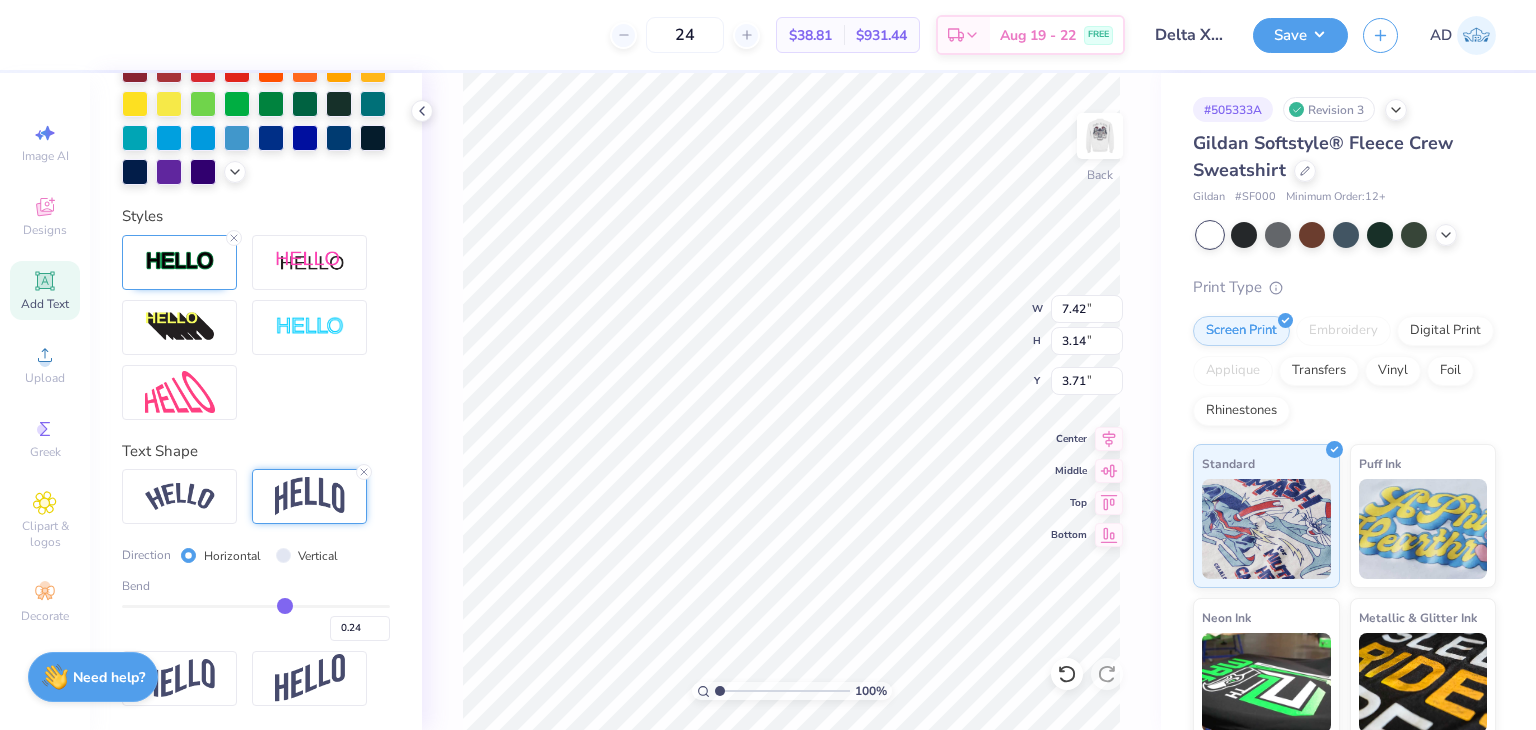 type on "0.23" 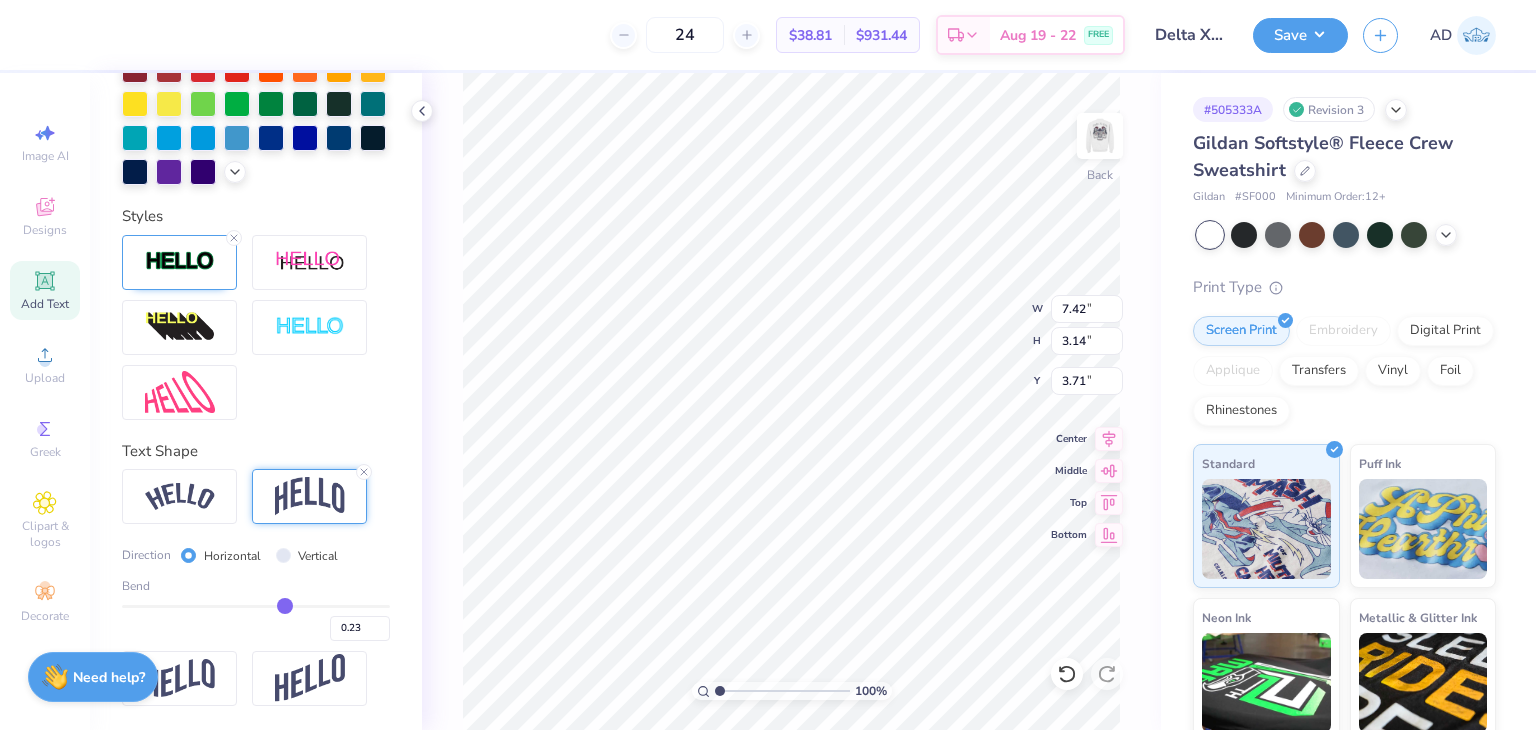 type on "0.22" 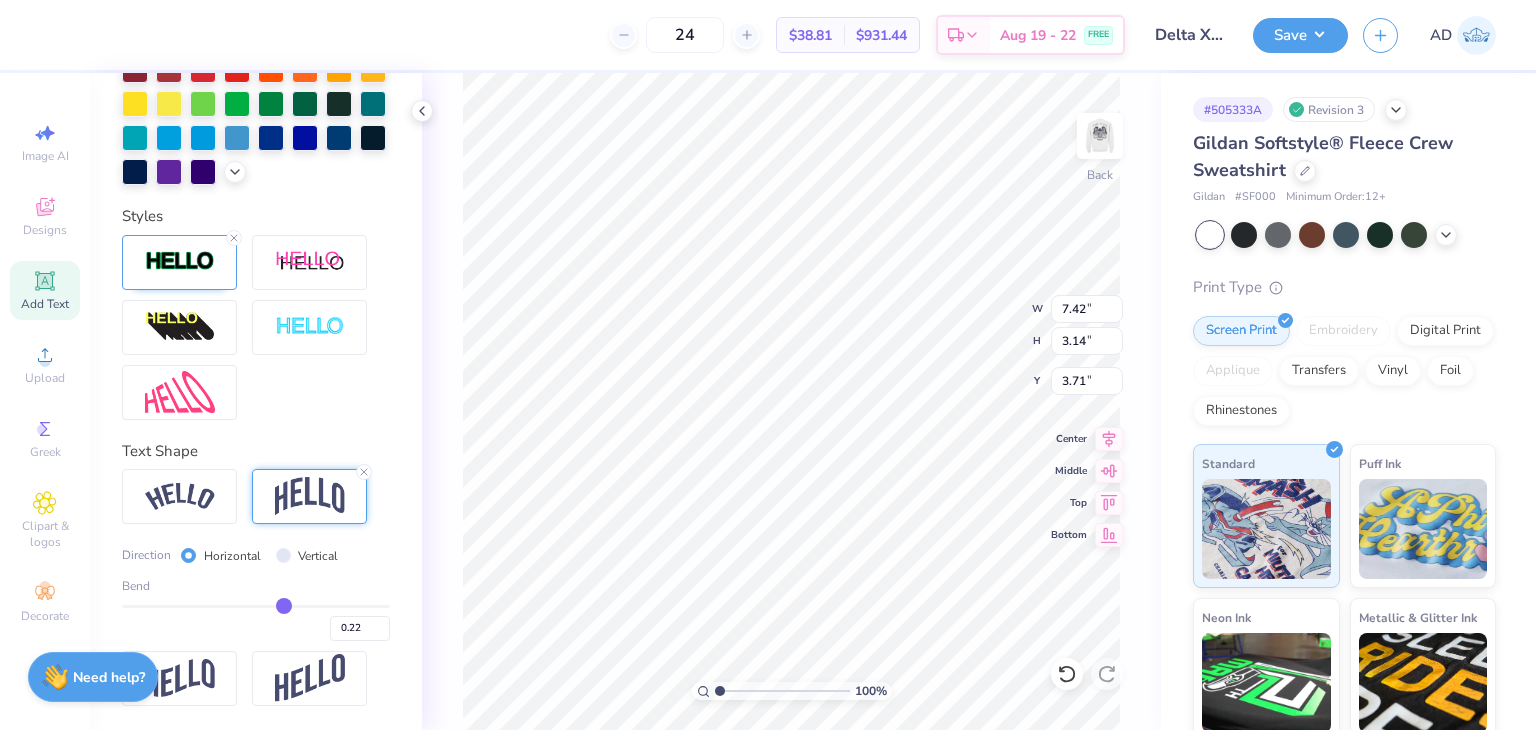 type on "0.21" 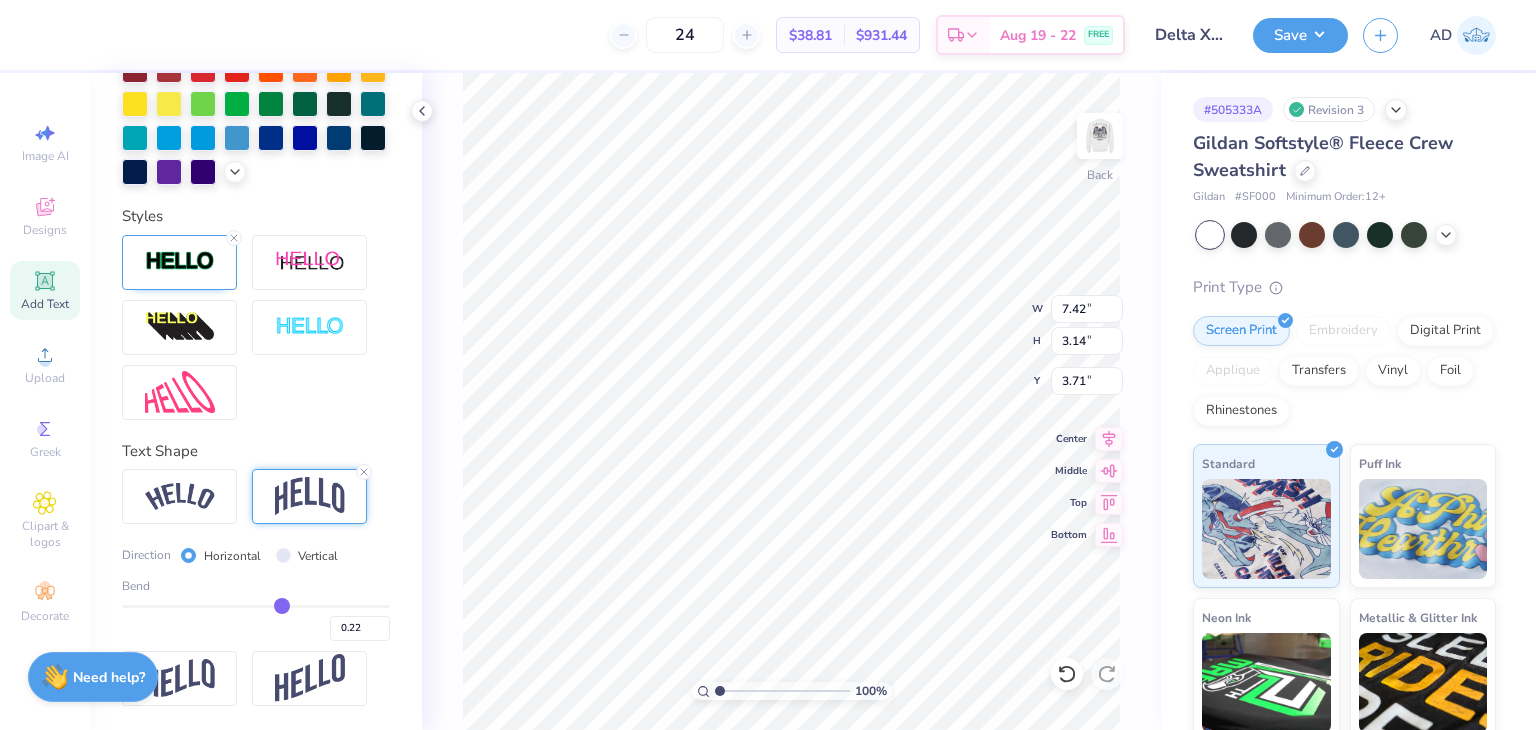 type on "0.21" 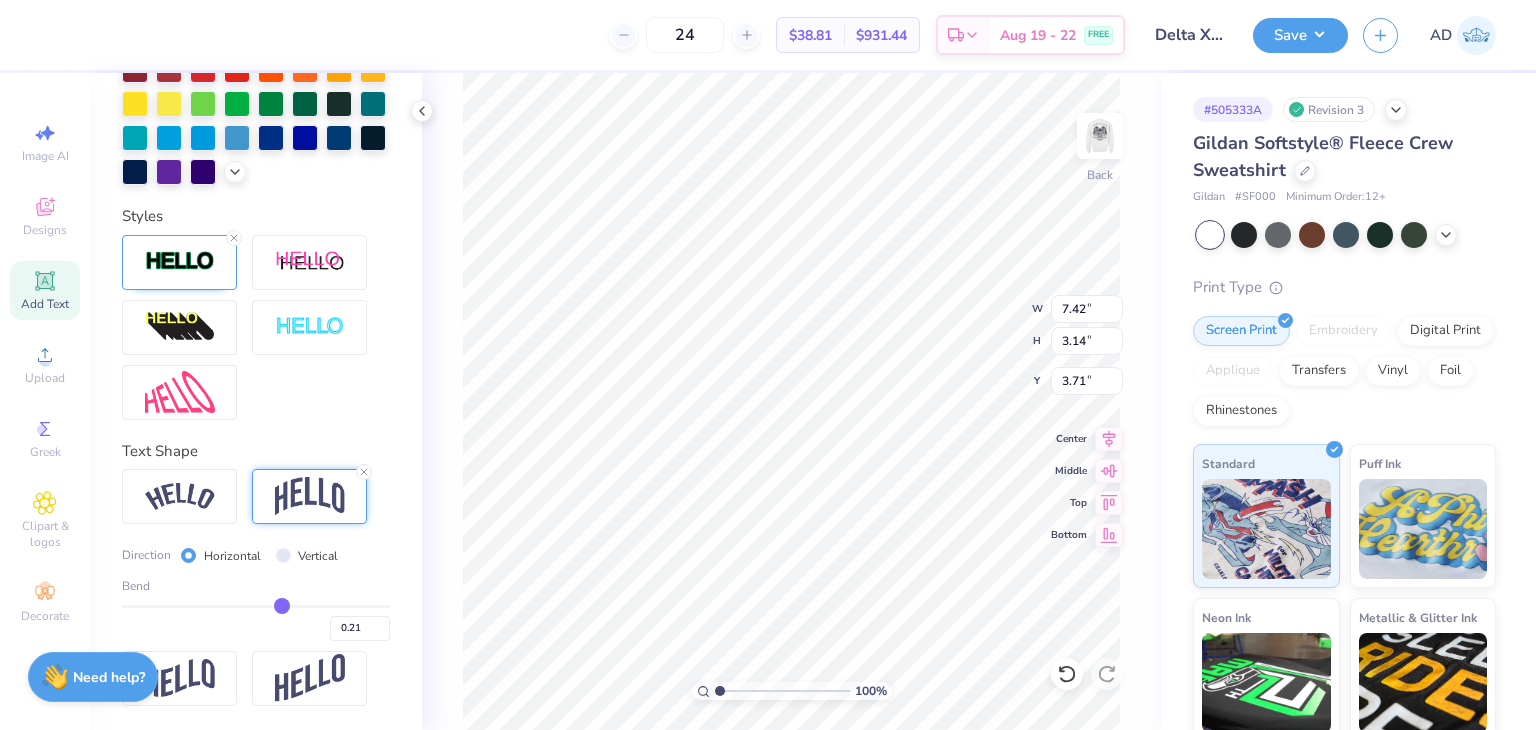 type on "0.21" 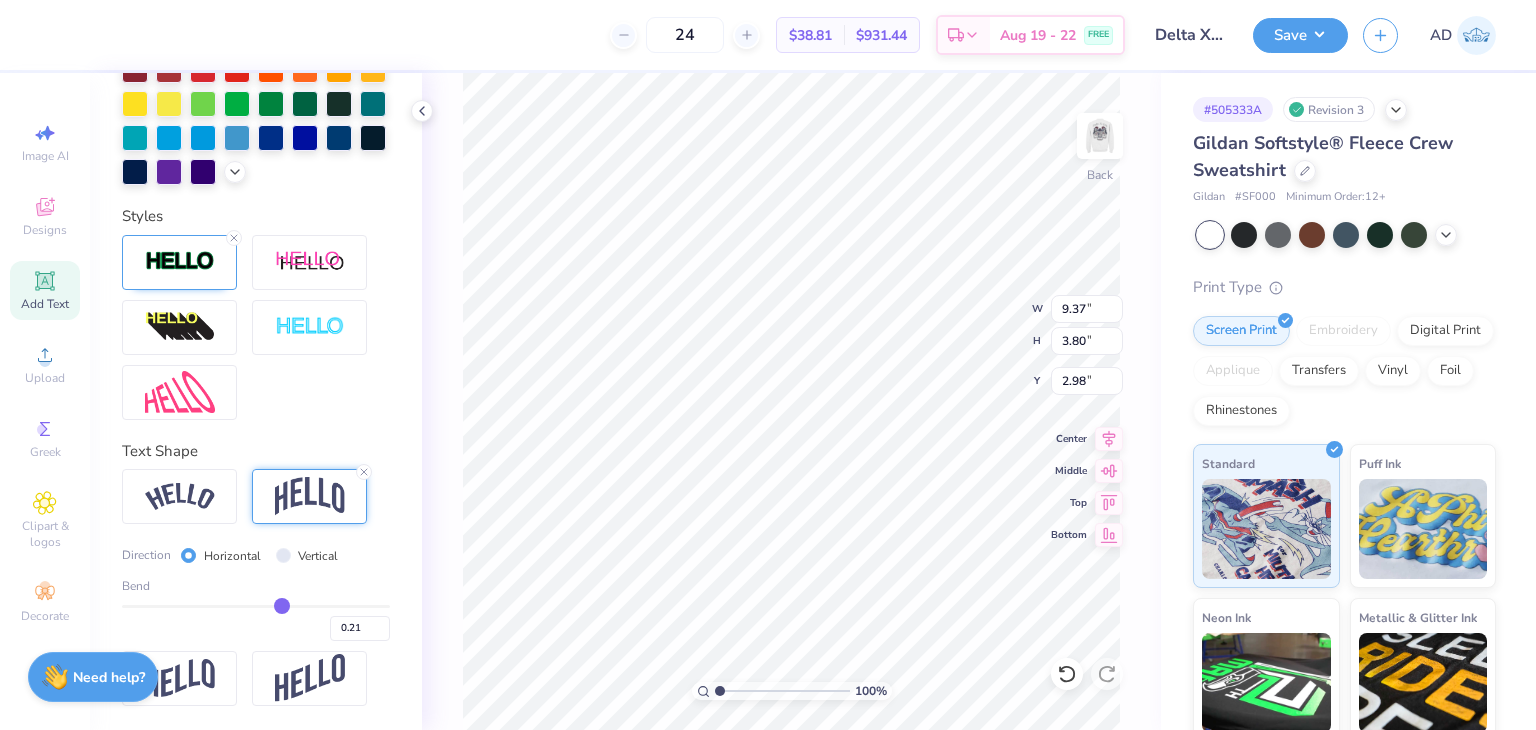 type on "9.37" 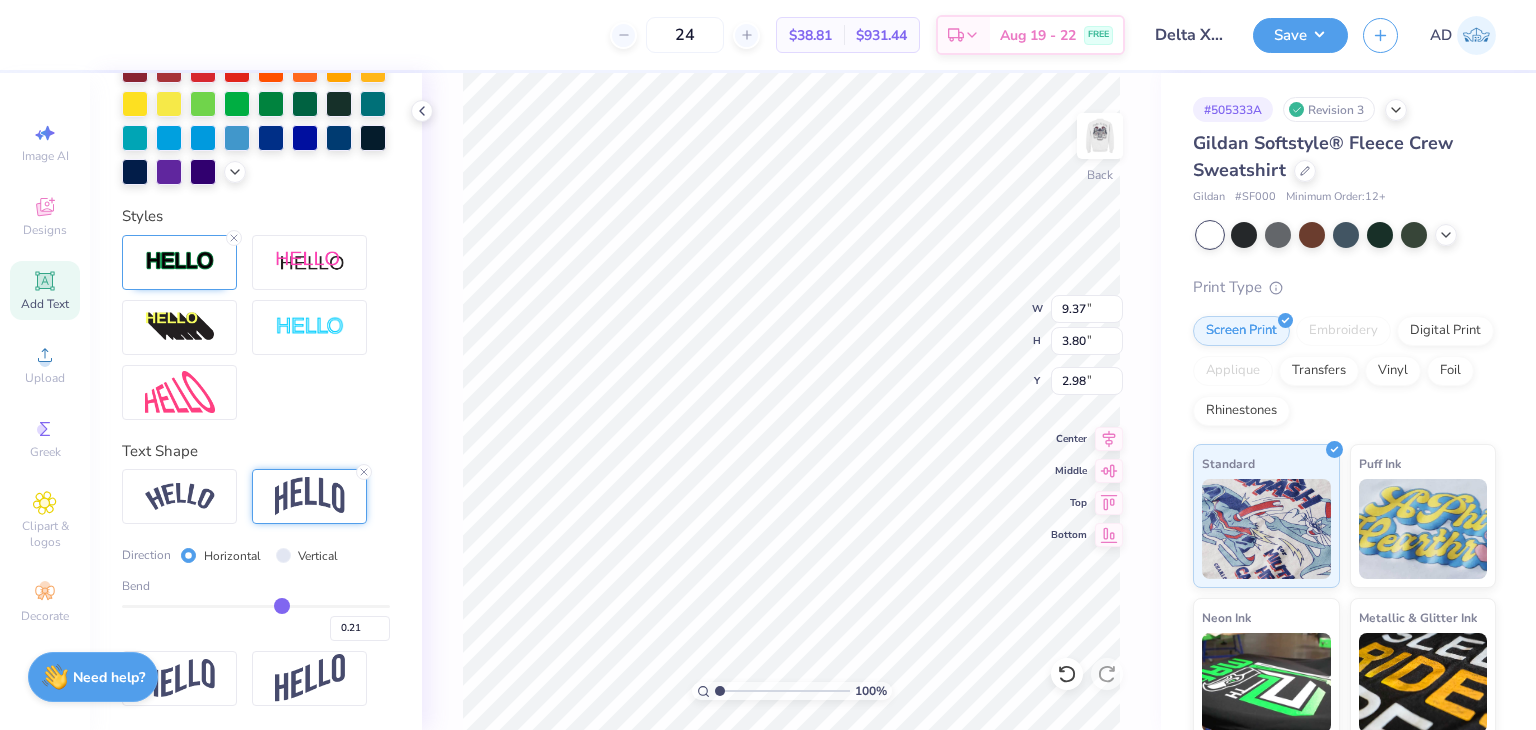 type on "3.93" 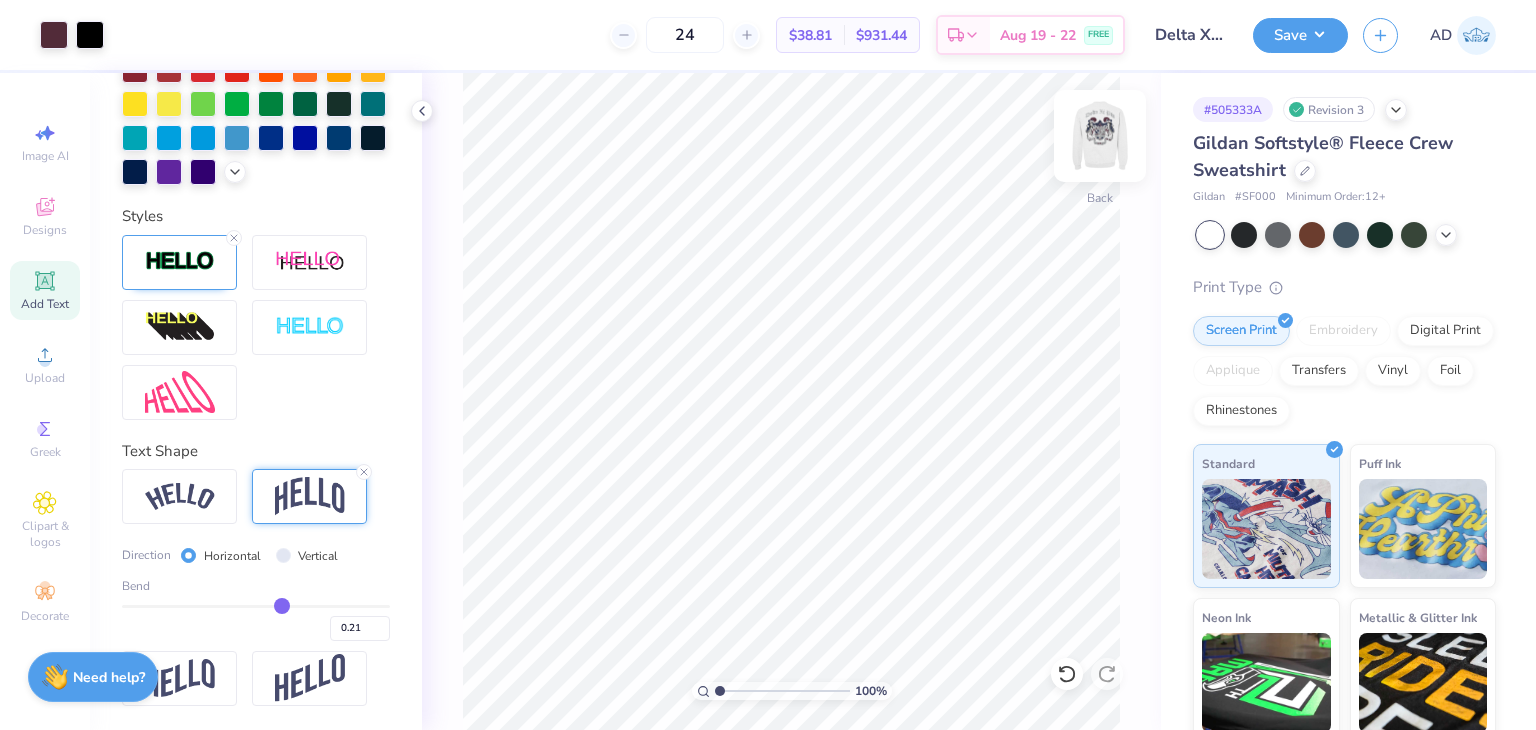 click at bounding box center (1100, 136) 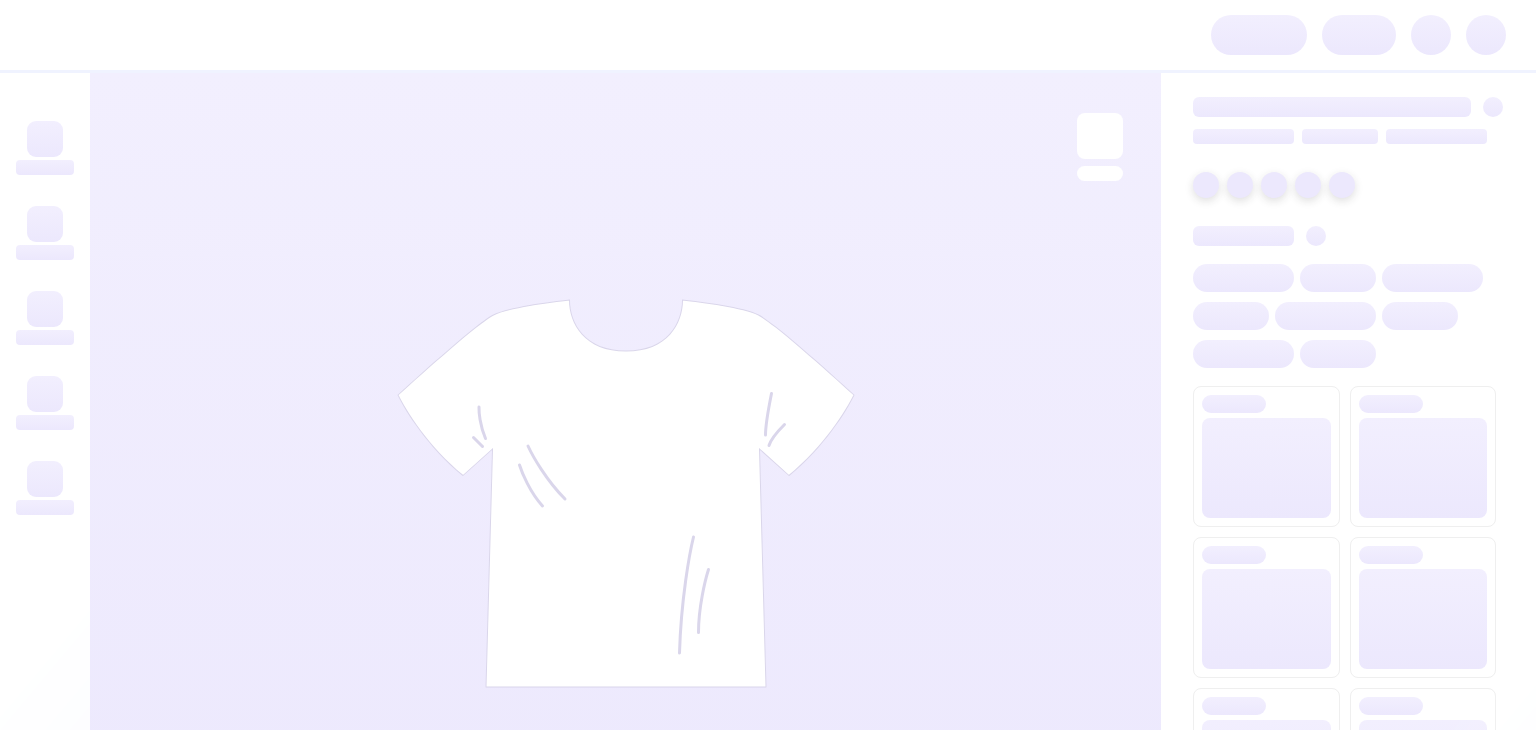 scroll, scrollTop: 0, scrollLeft: 0, axis: both 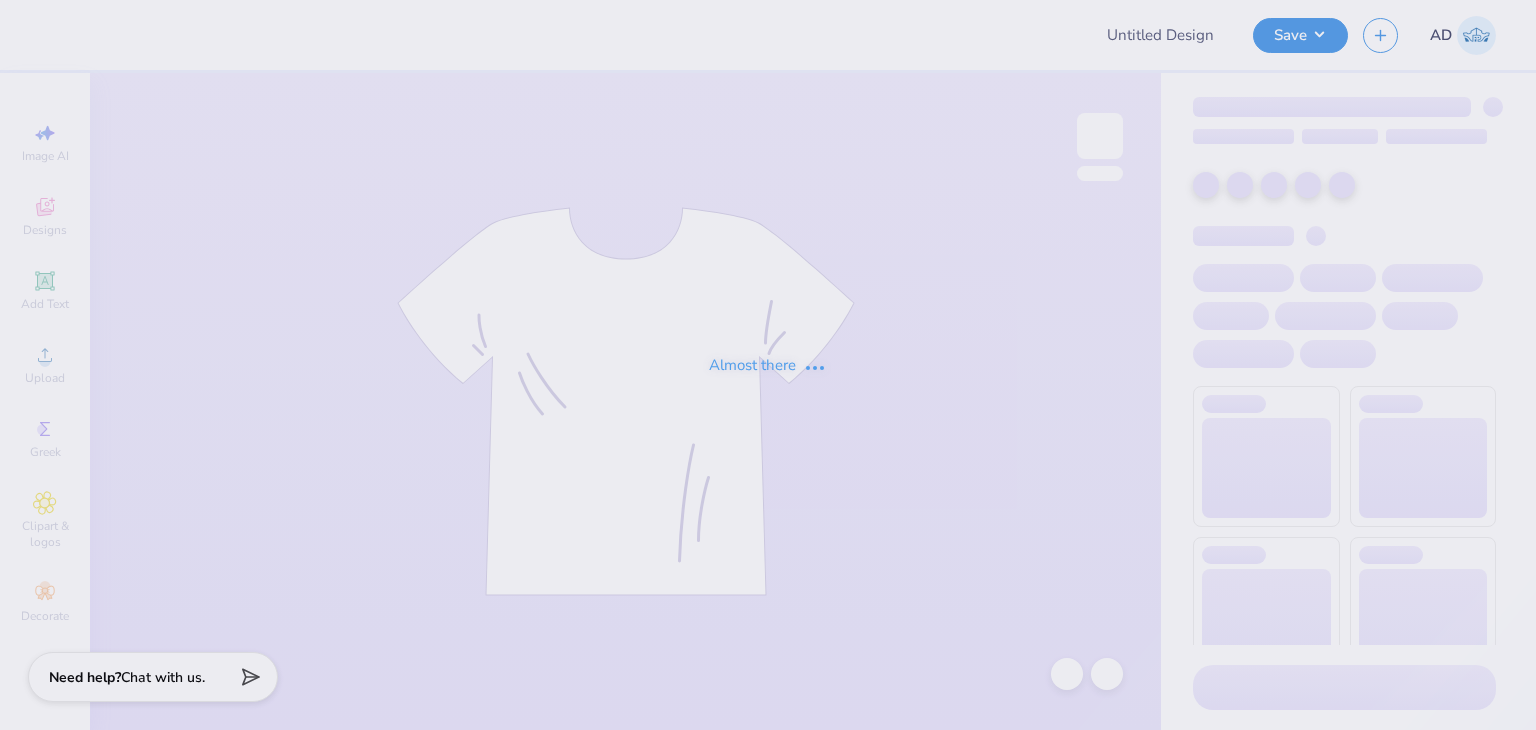 type on "Delta Xi Phi merch" 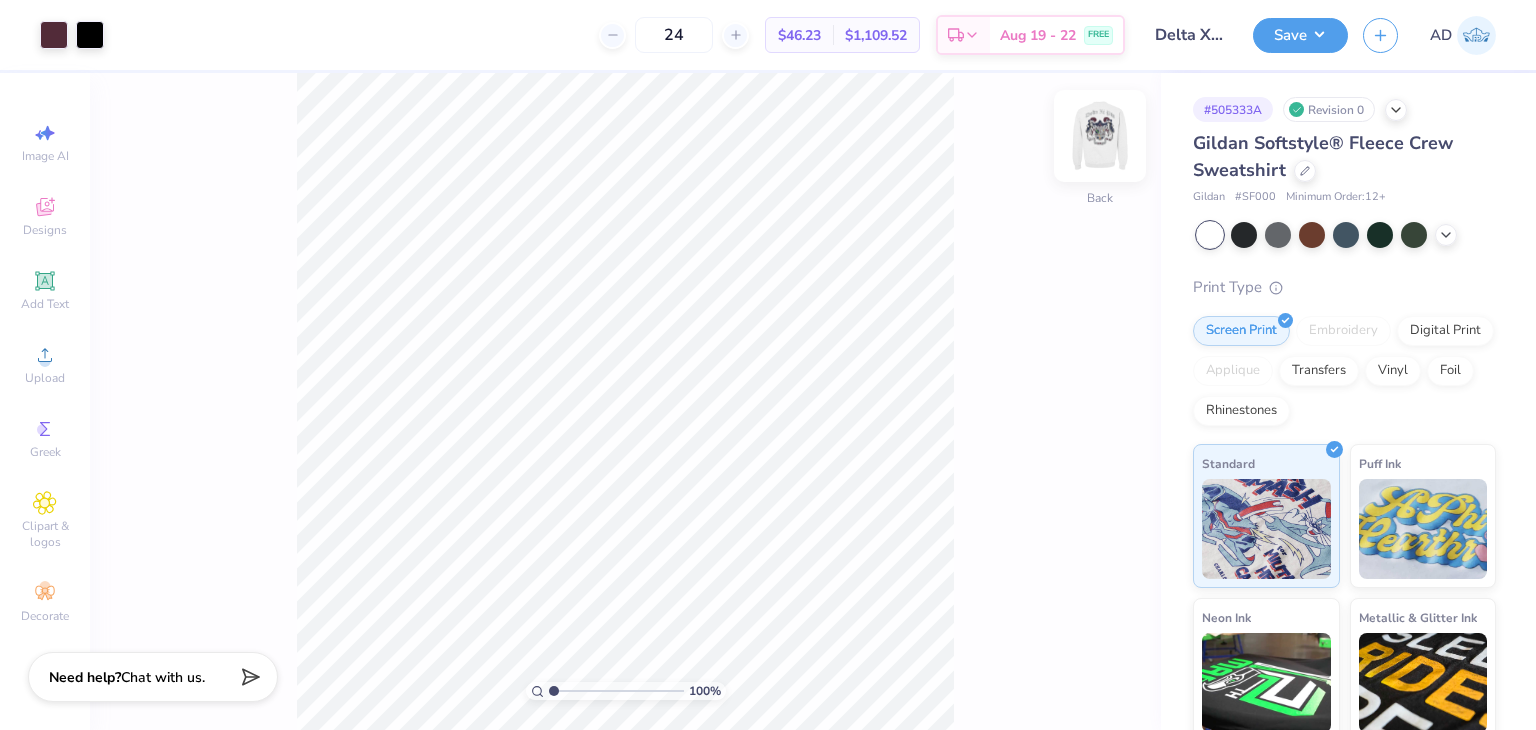 click at bounding box center [1100, 136] 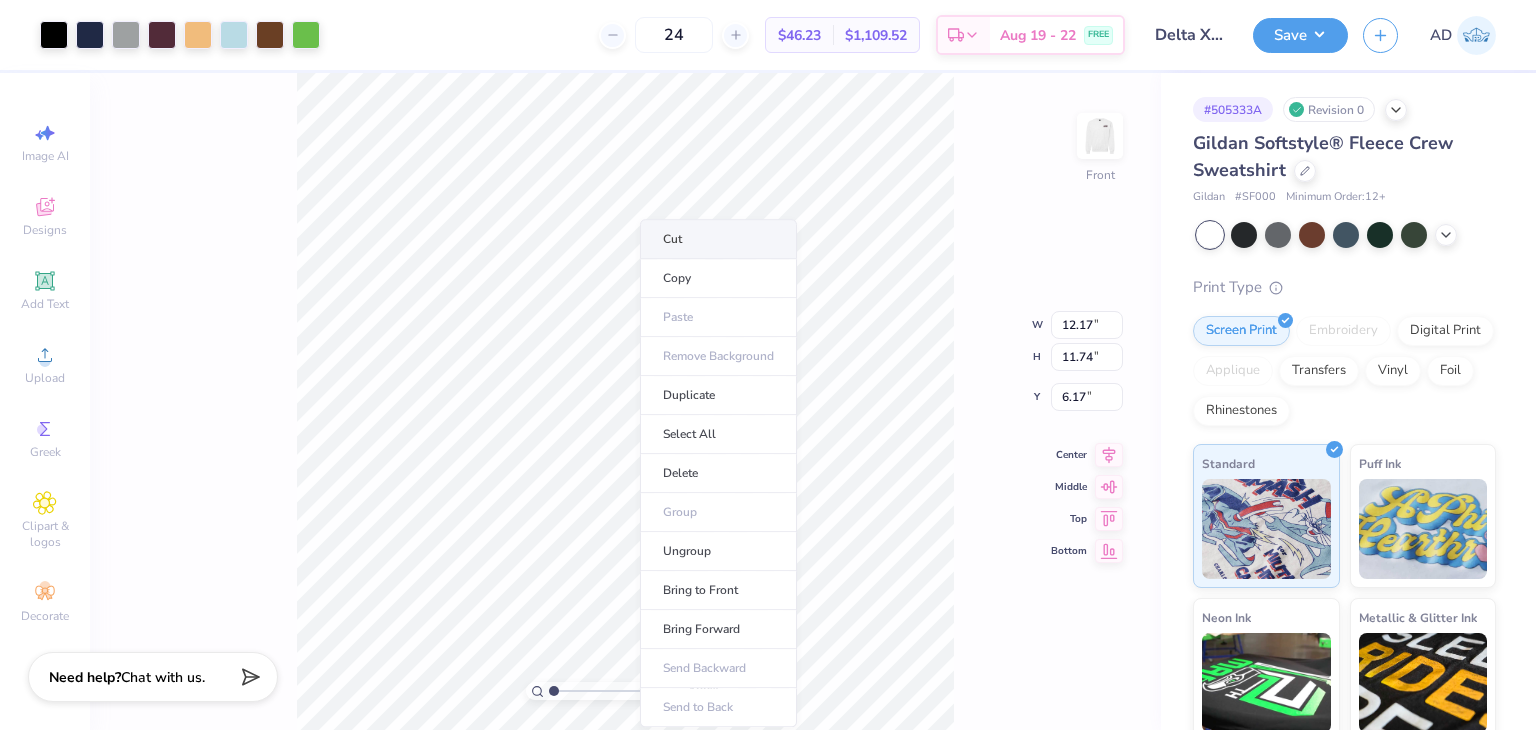 click on "Cut" at bounding box center [718, 239] 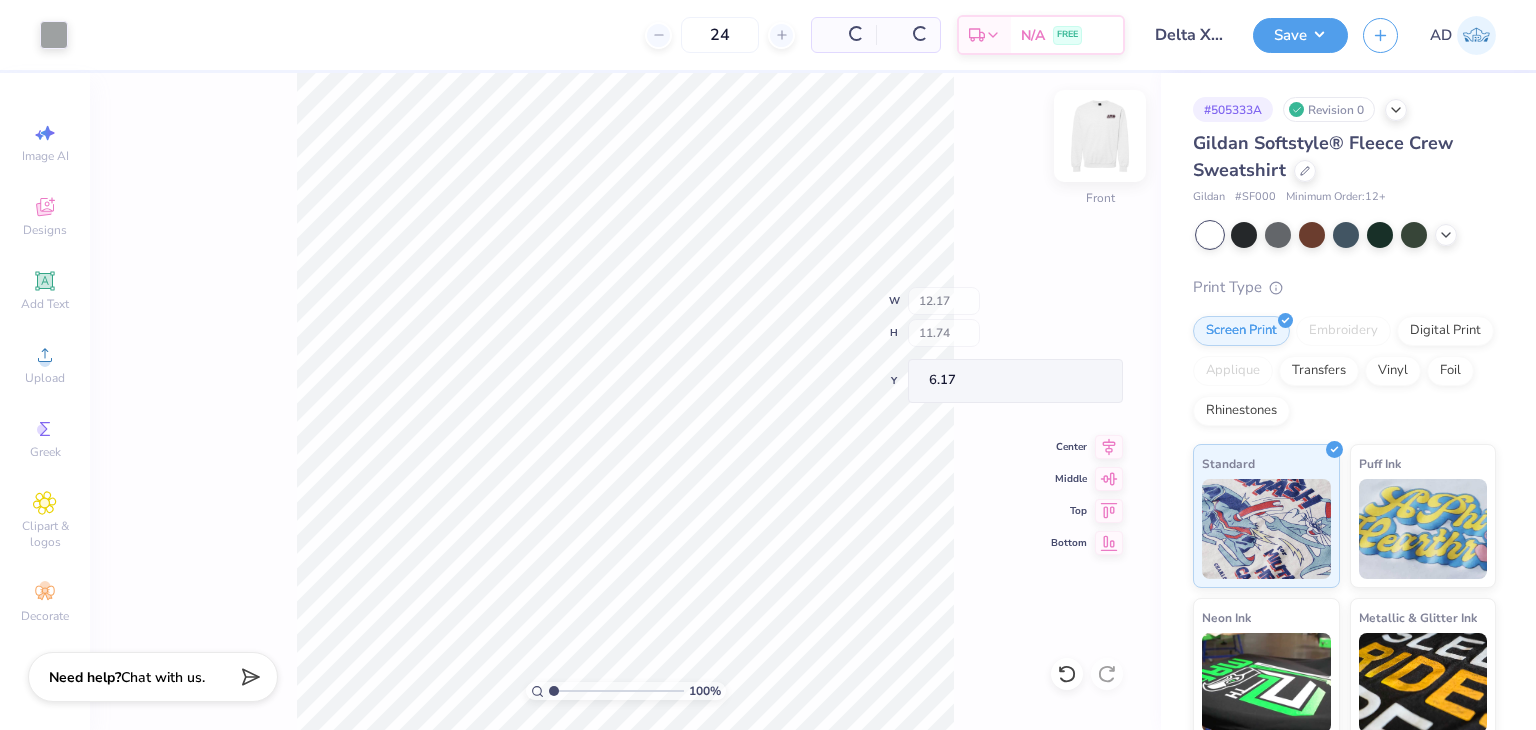 click at bounding box center (1100, 136) 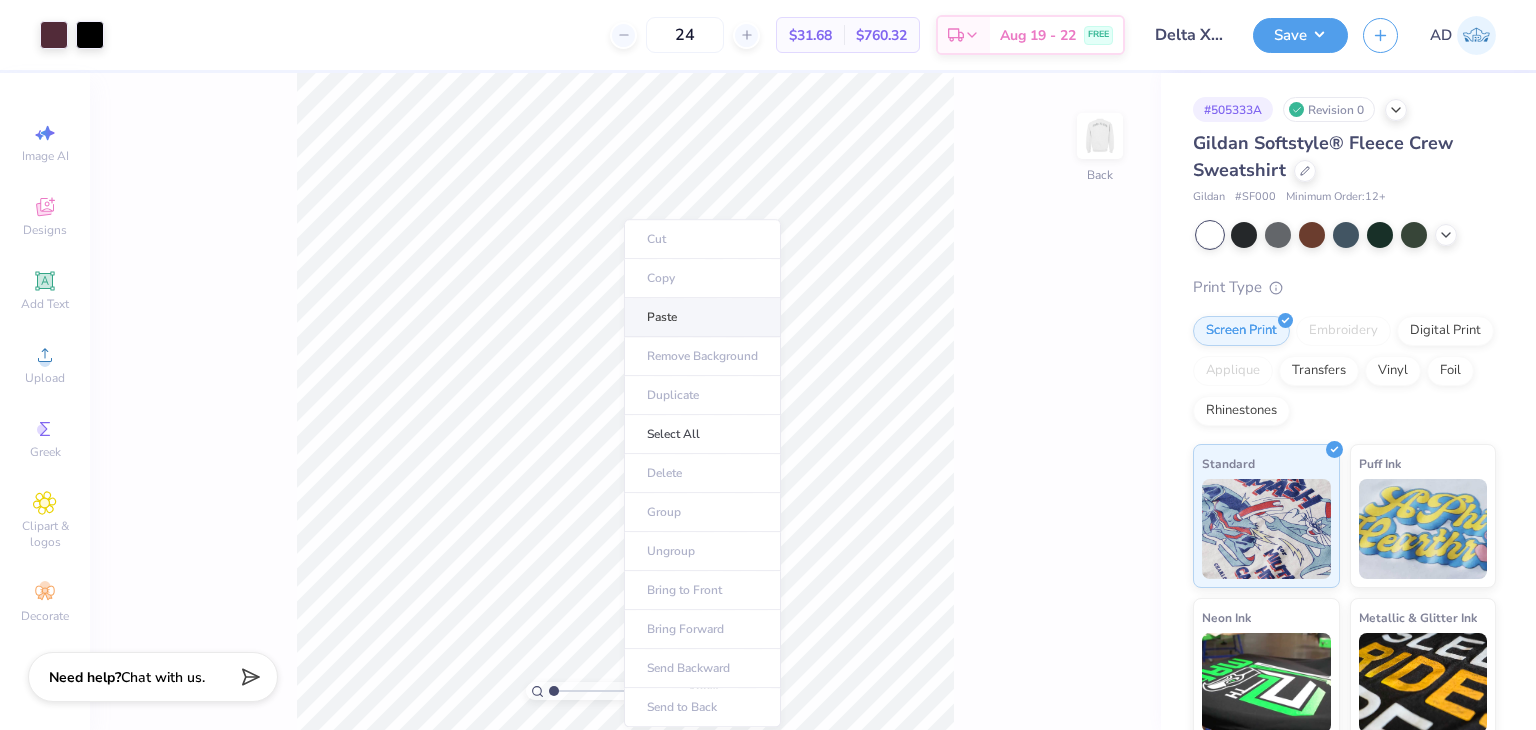 click on "Paste" at bounding box center (702, 317) 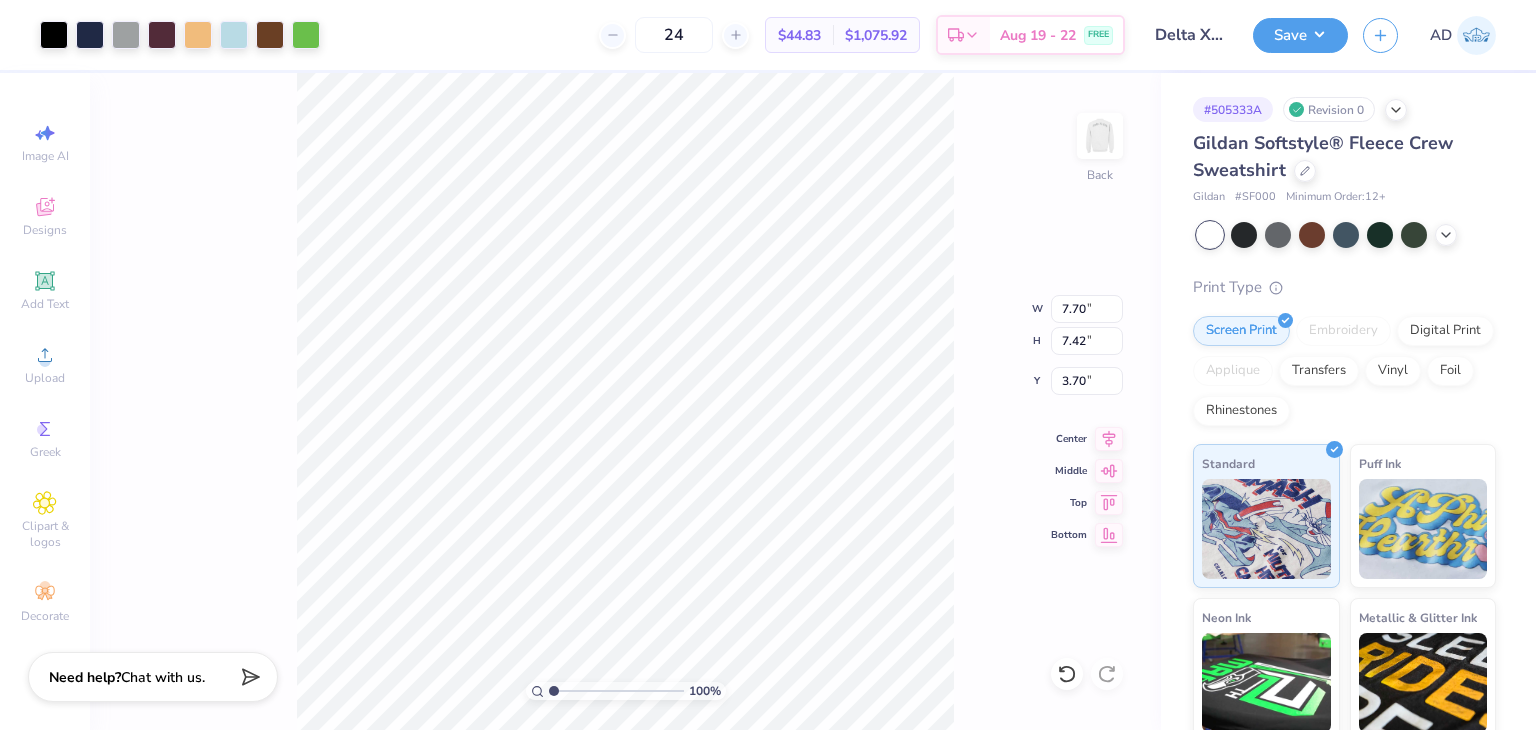 type on "7.70" 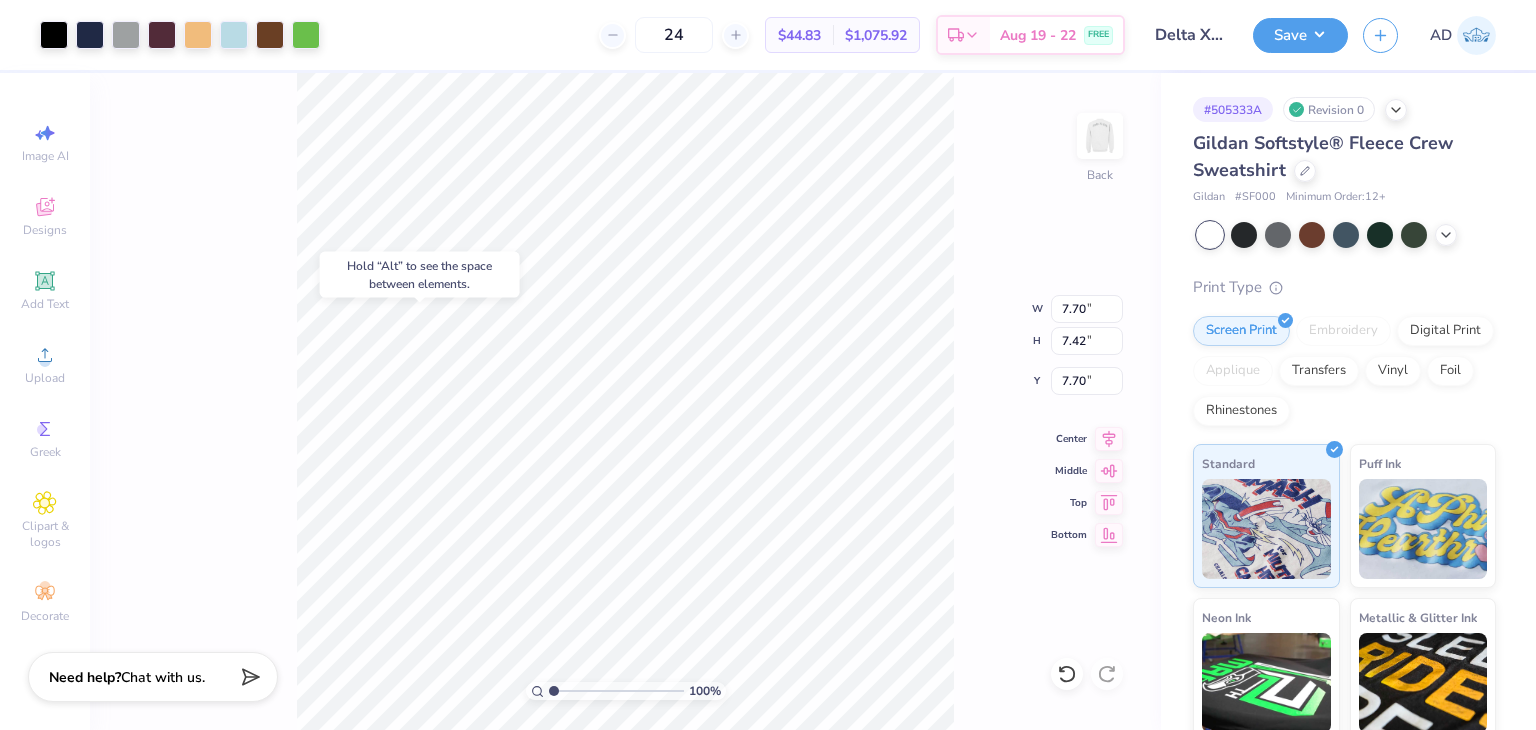 type on "7.70" 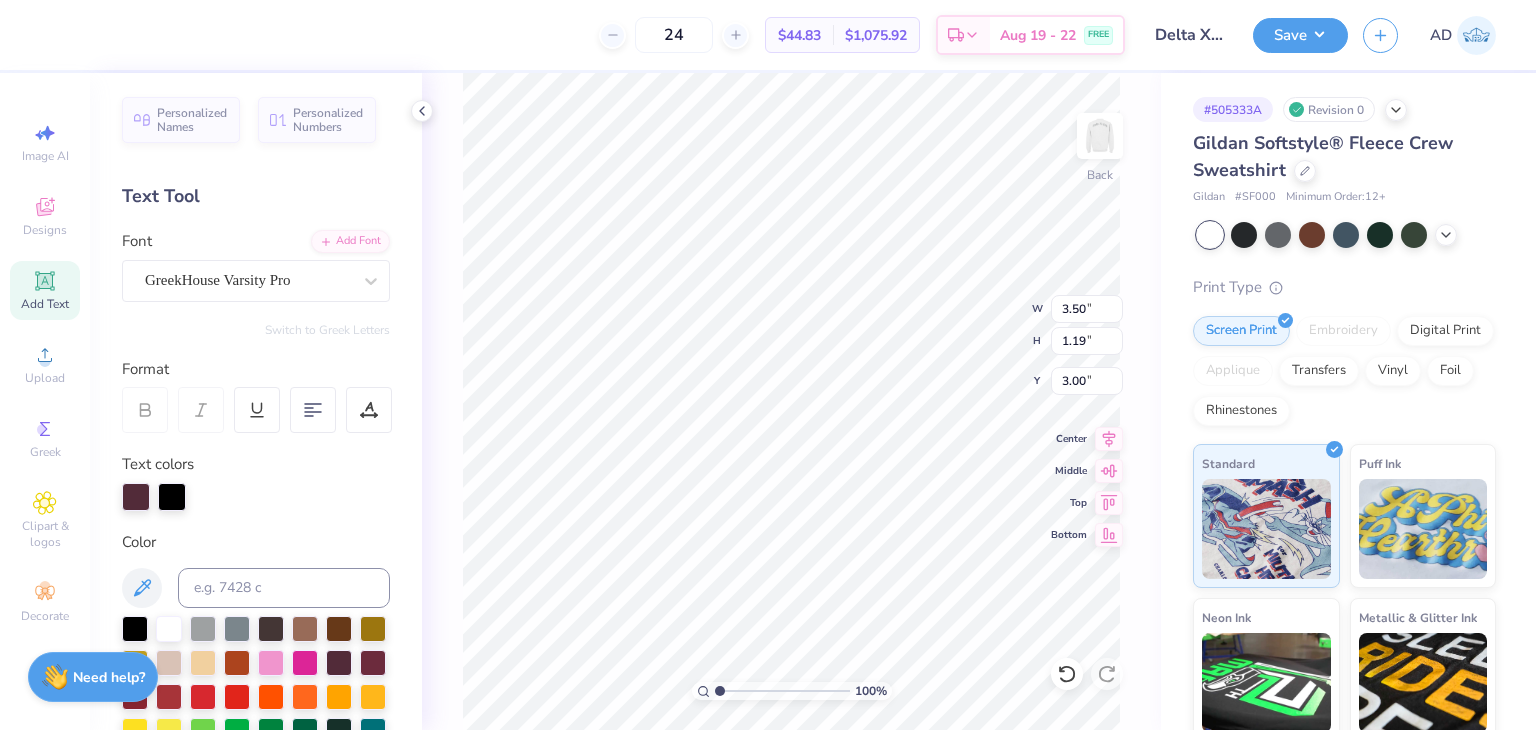 type on "4.98" 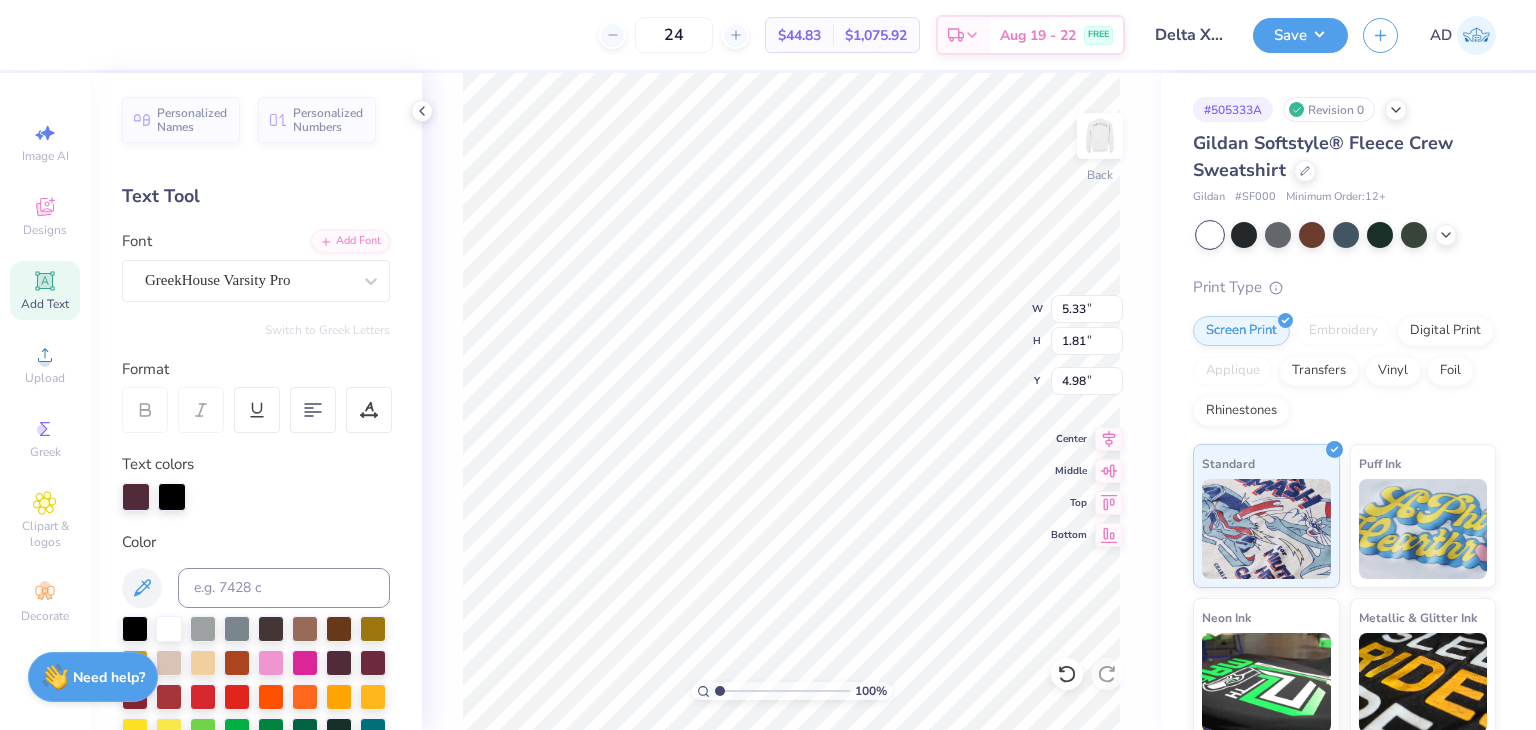 type on "5.33" 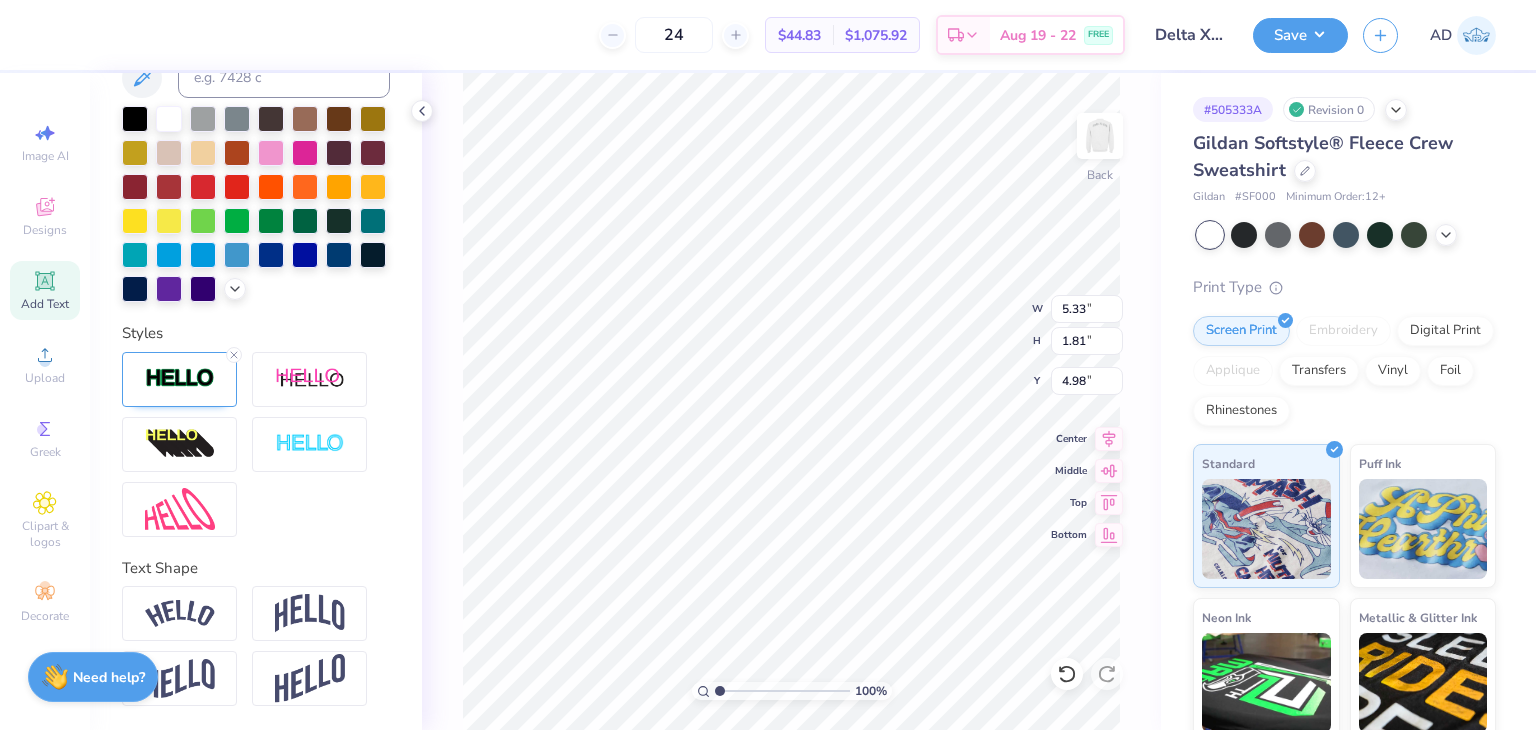 scroll, scrollTop: 543, scrollLeft: 0, axis: vertical 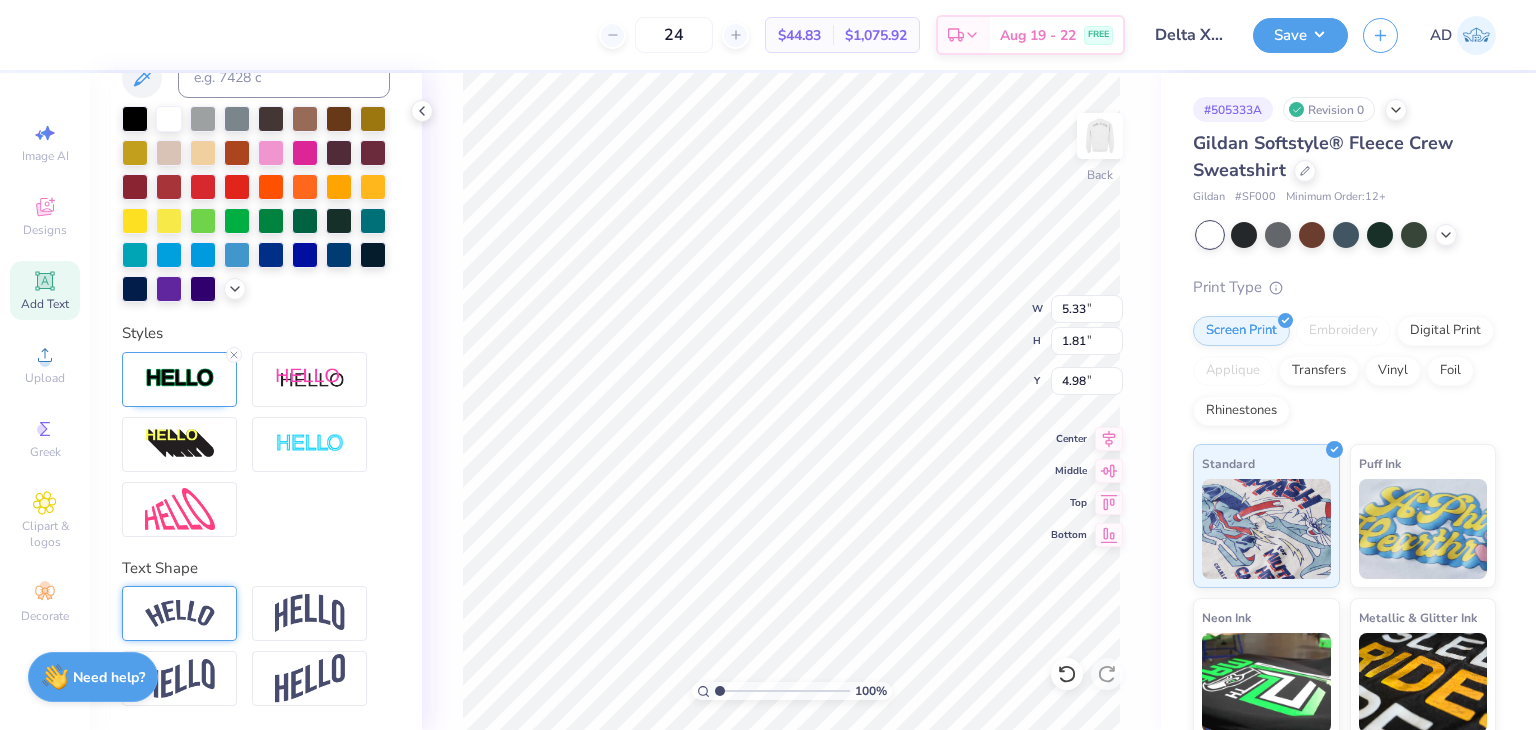 click at bounding box center (180, 613) 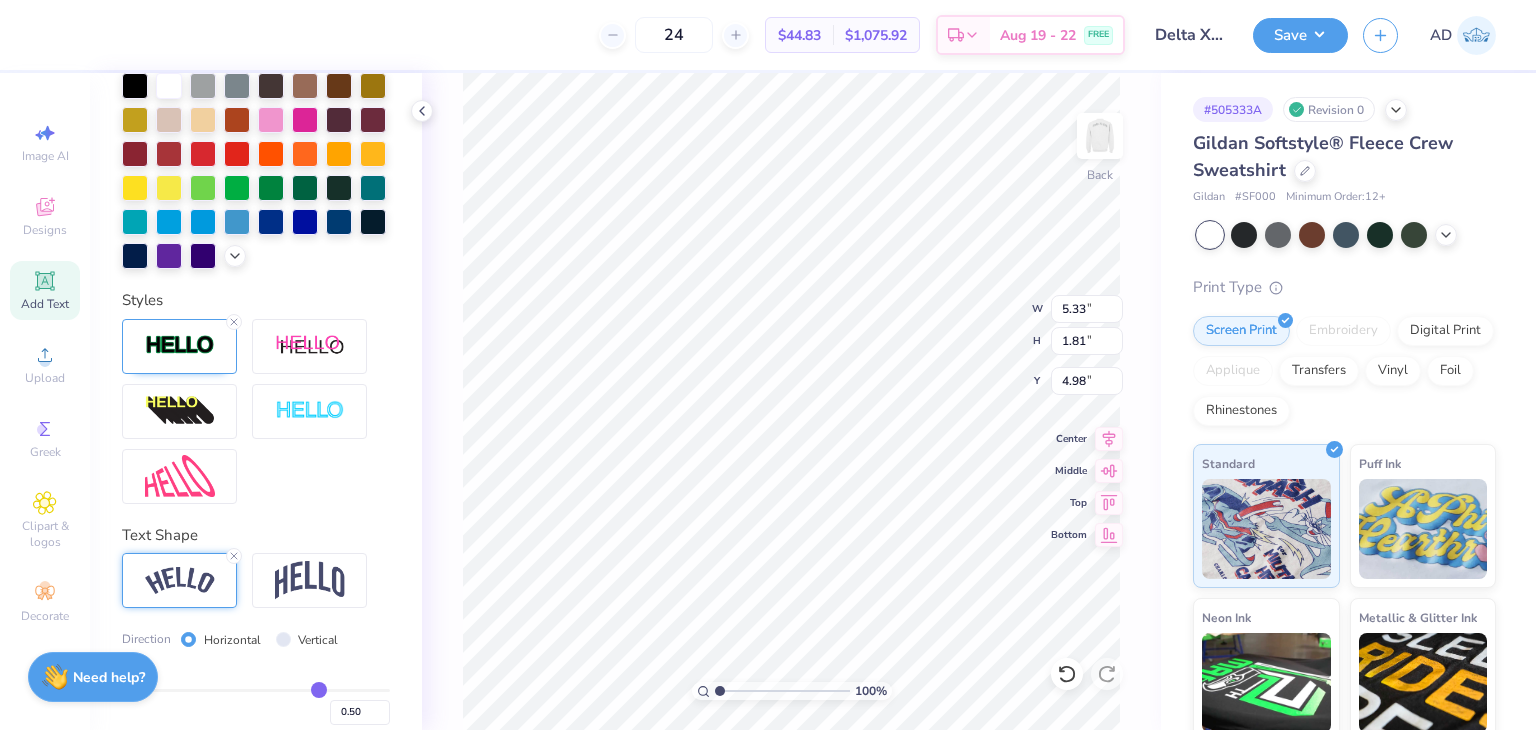 type on "6.38" 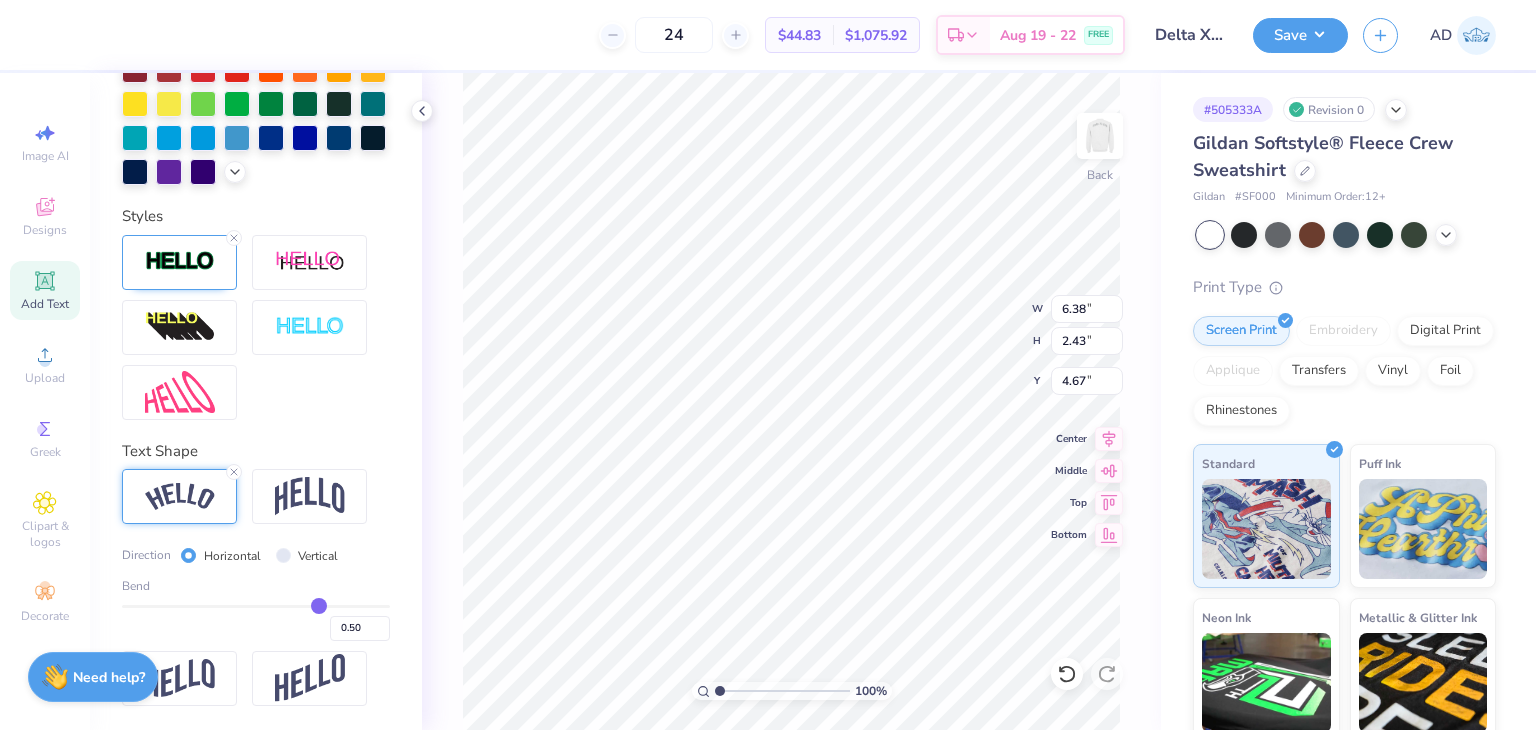 scroll, scrollTop: 659, scrollLeft: 0, axis: vertical 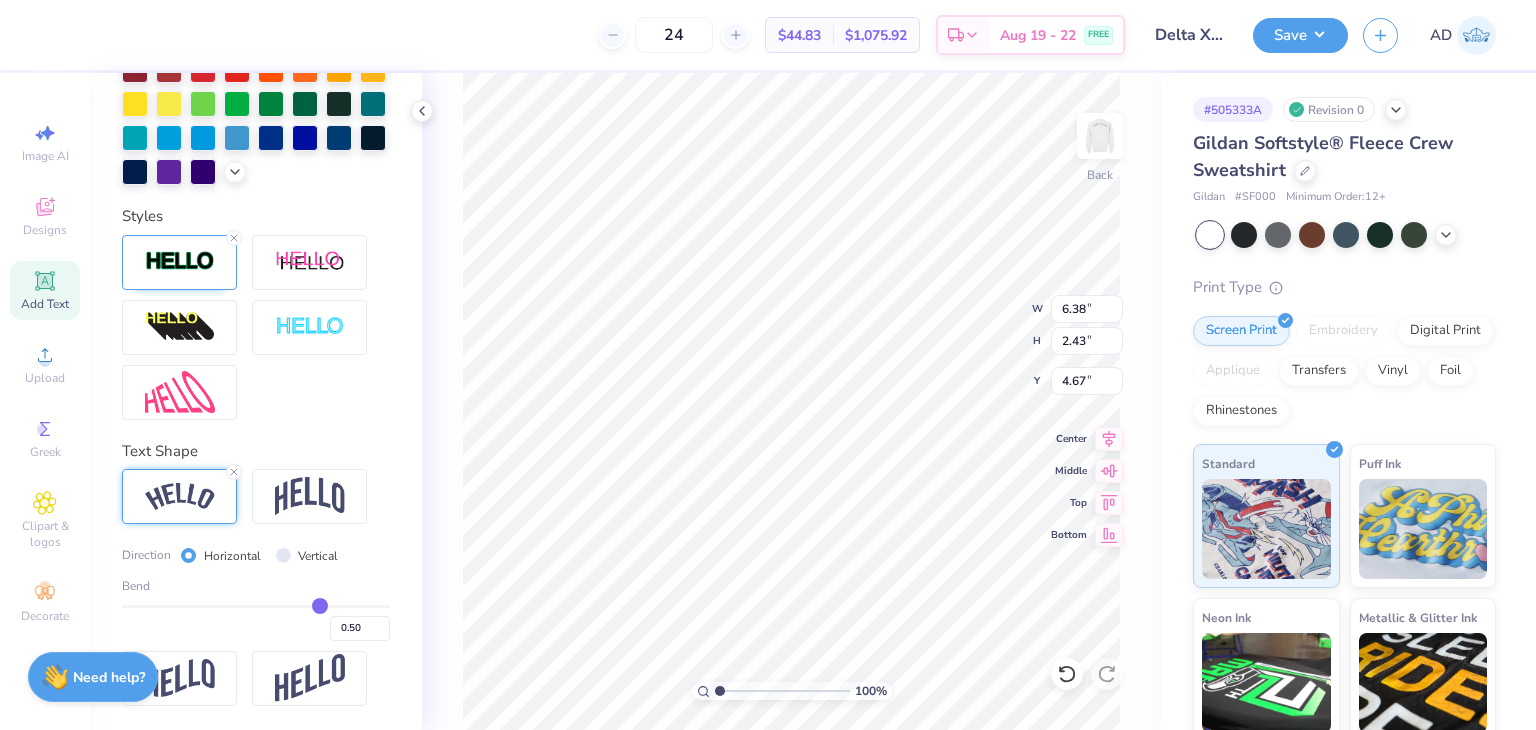 type on "0.51" 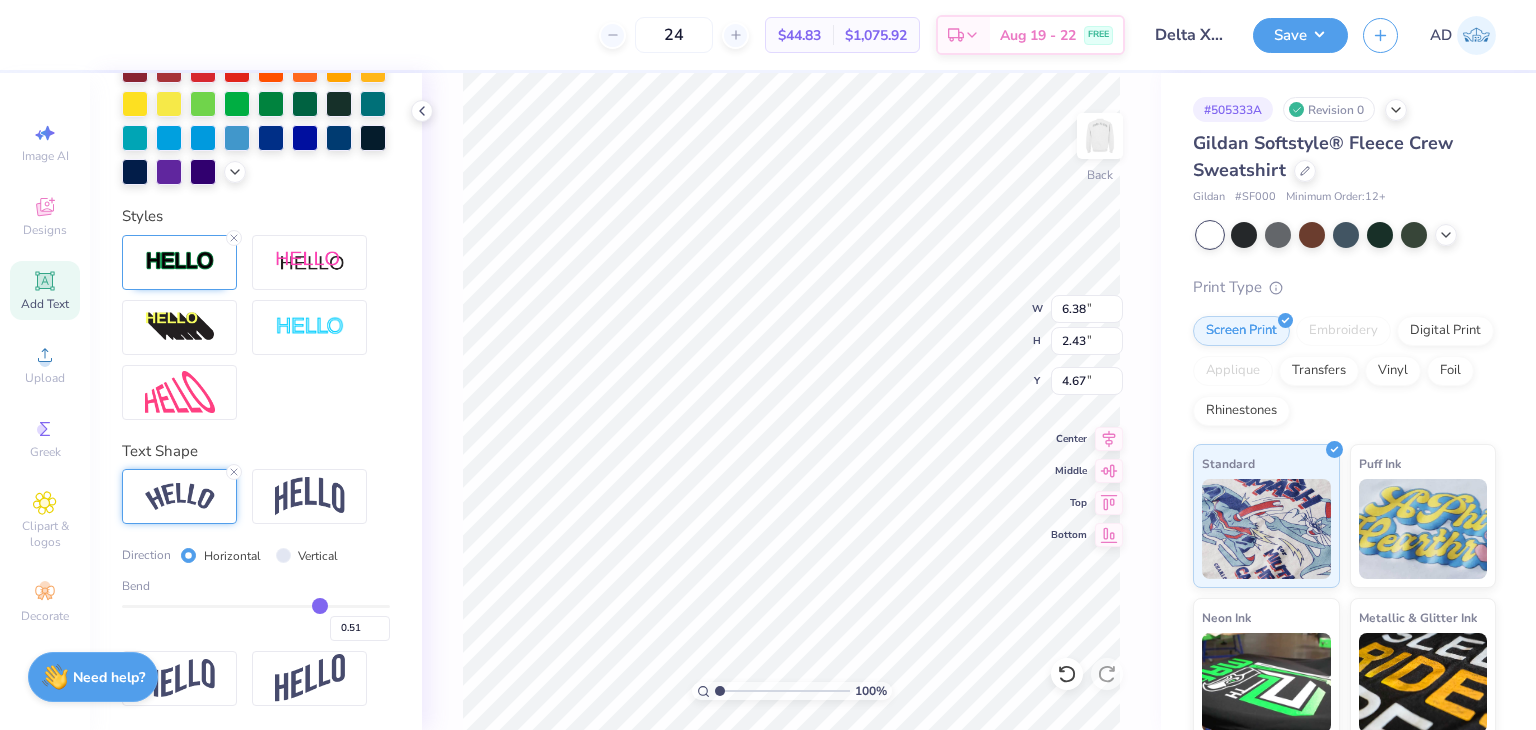 type on "0.48" 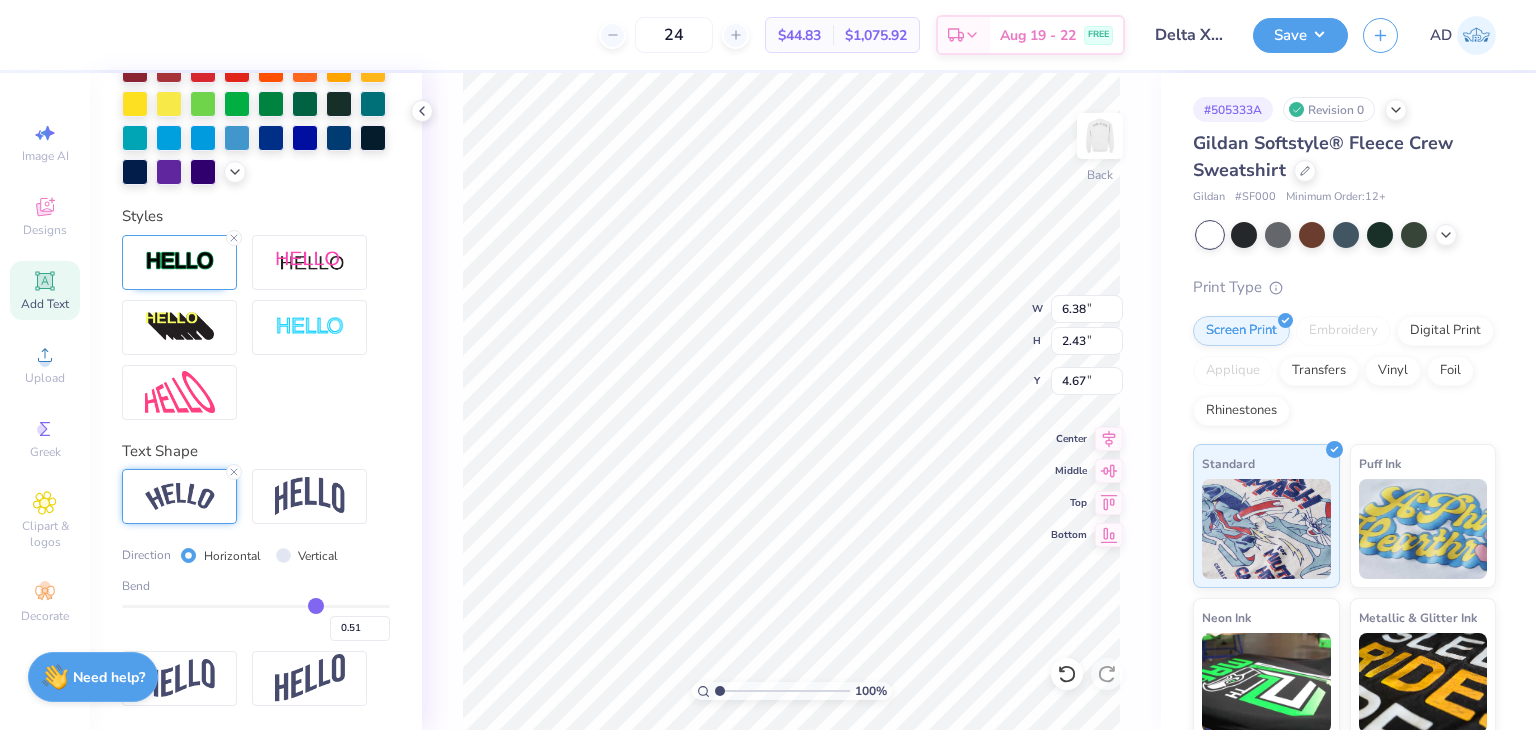 type on "0.48" 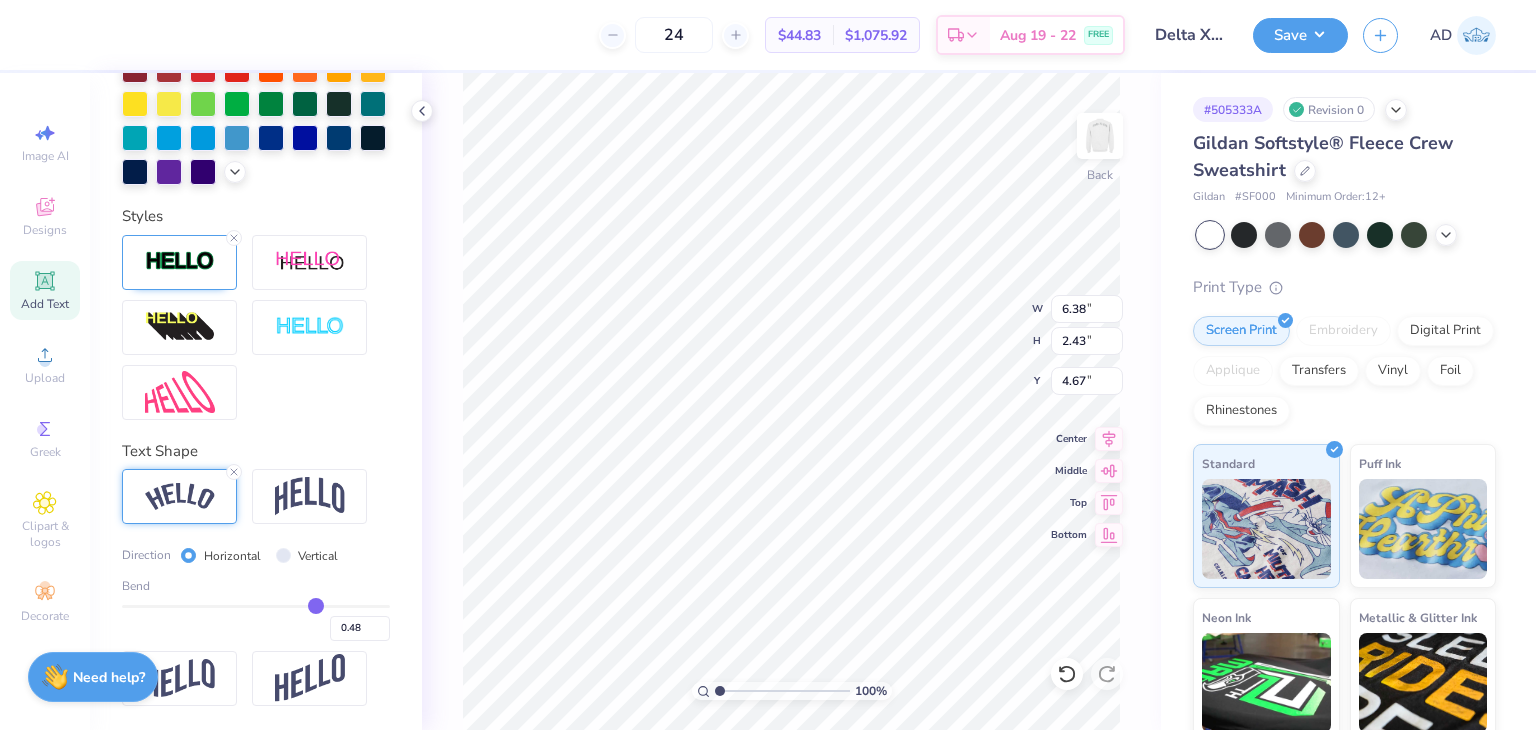 type on "0.44" 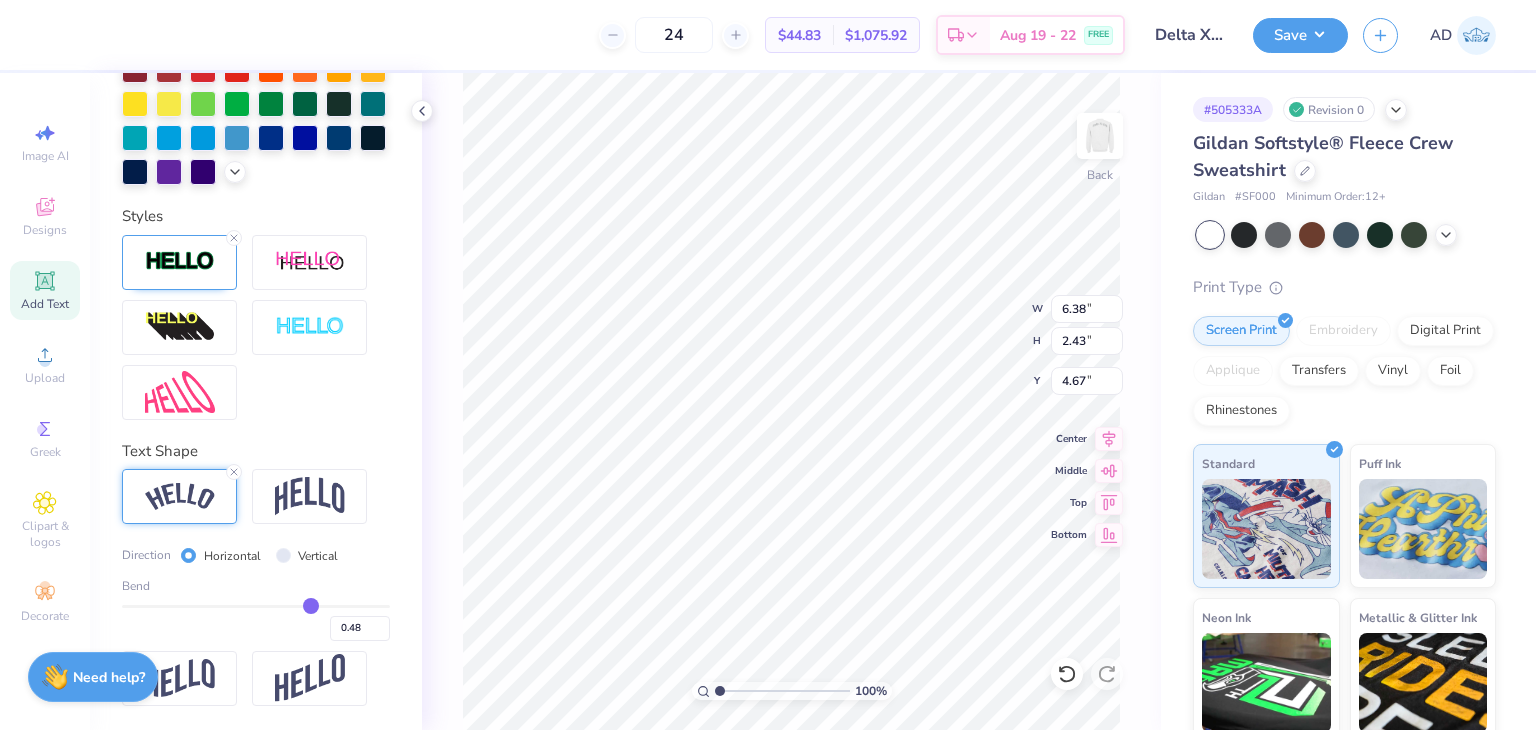 type on "0.44" 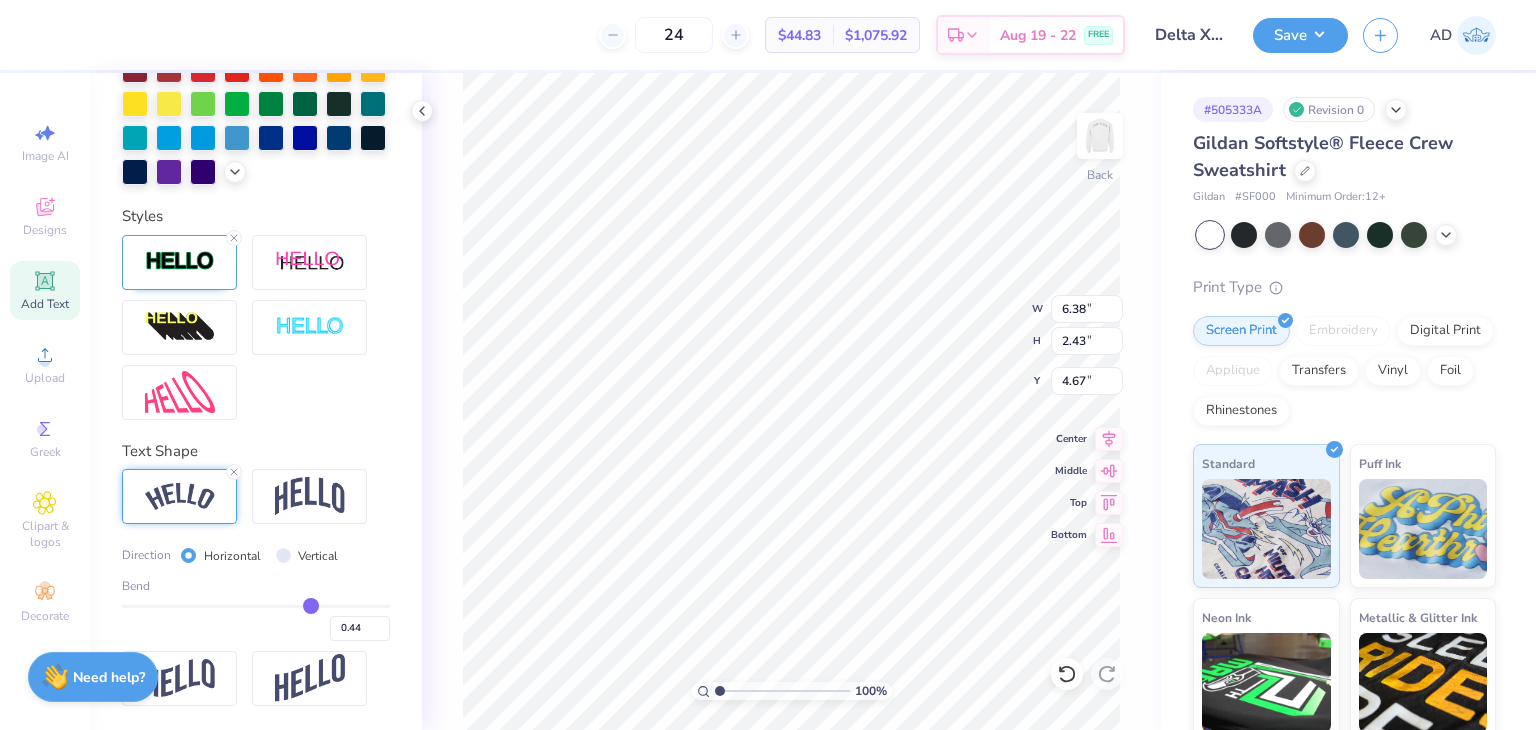 type on "0.4" 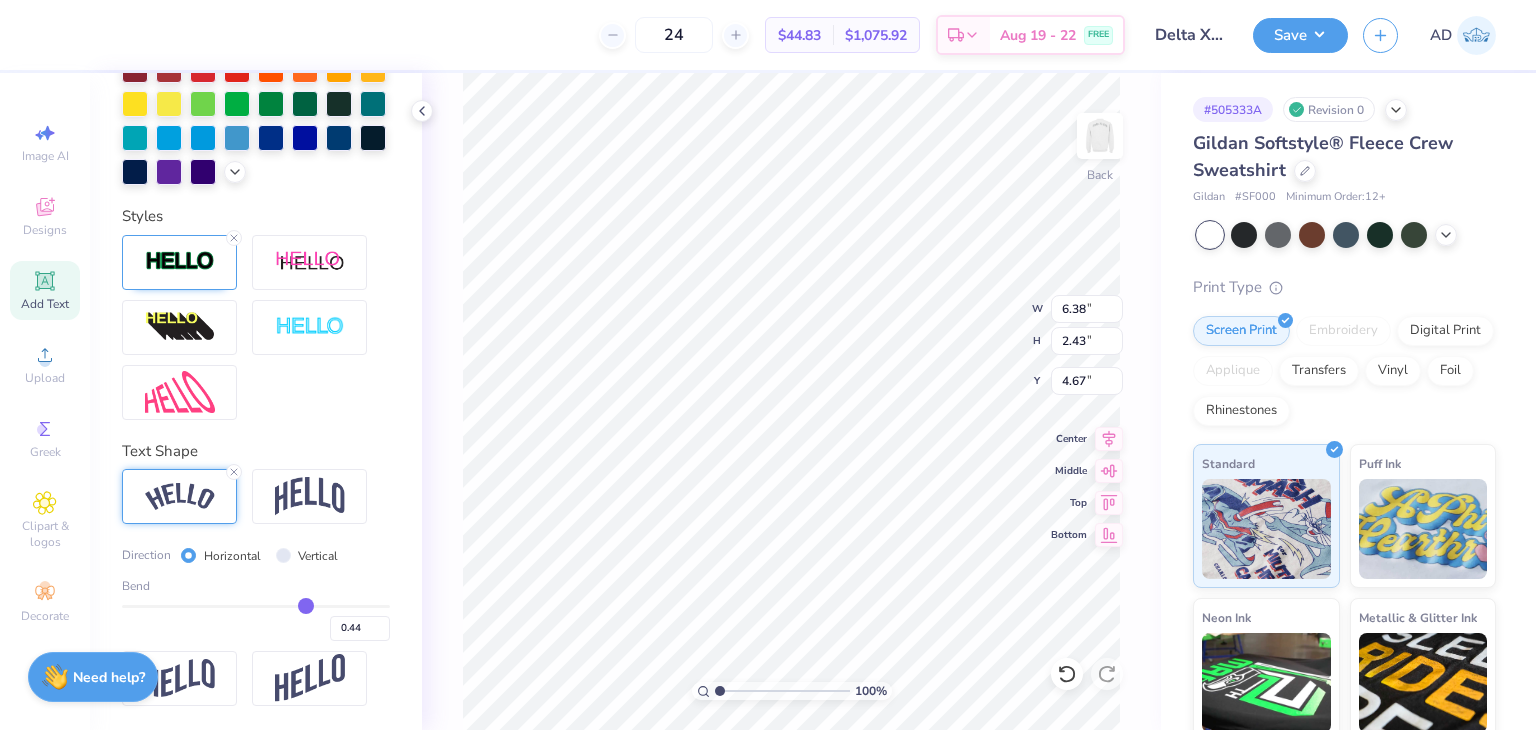 type on "0.40" 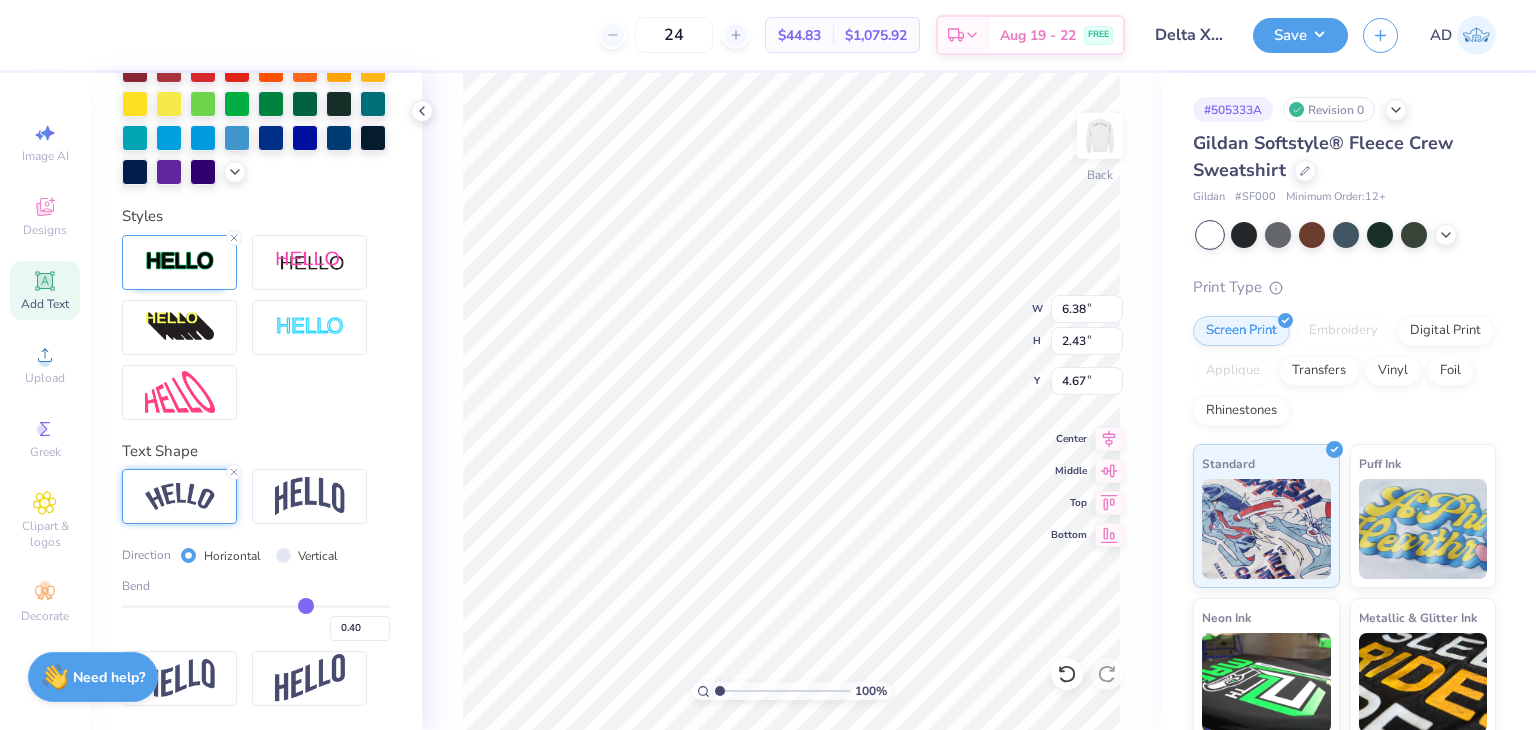 type on "0.35" 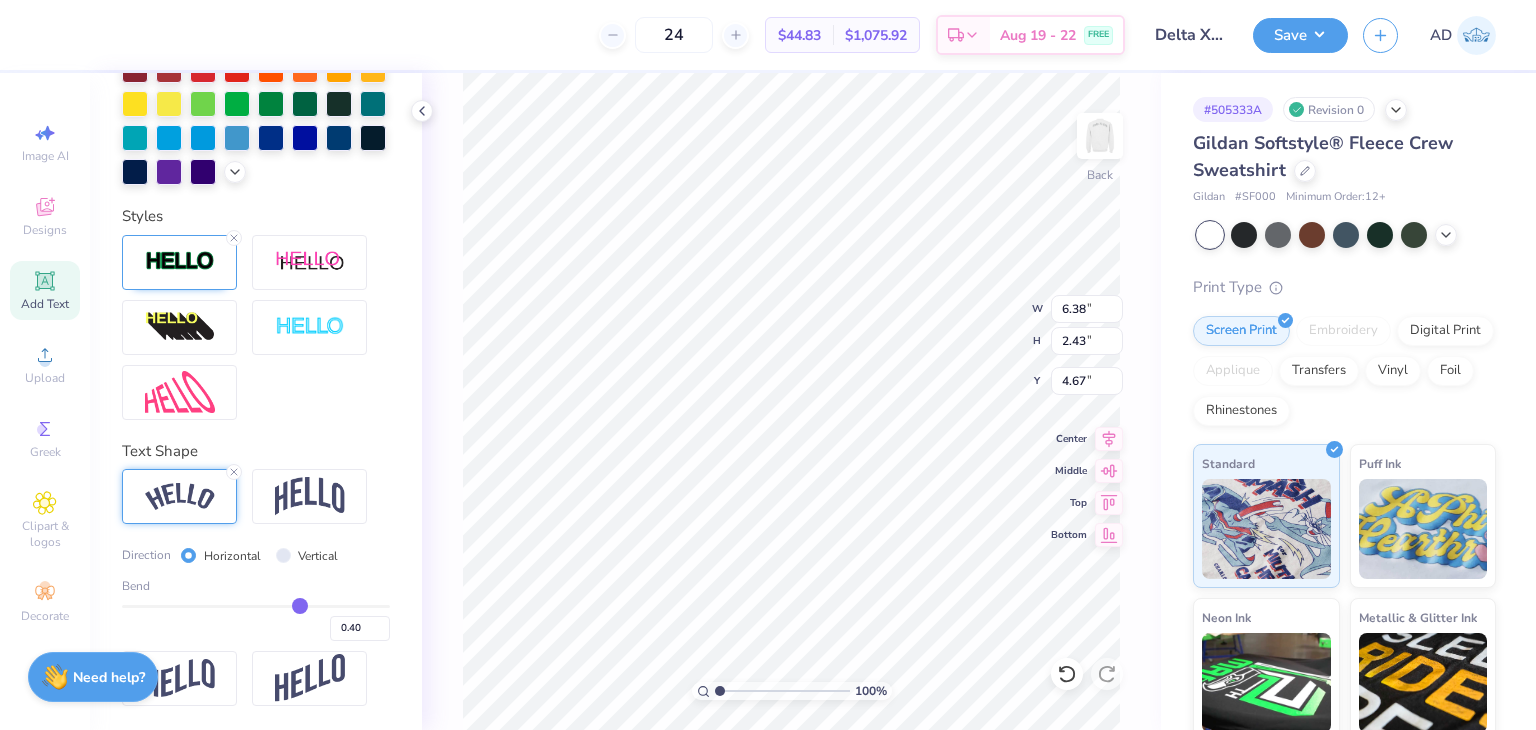 type on "0.35" 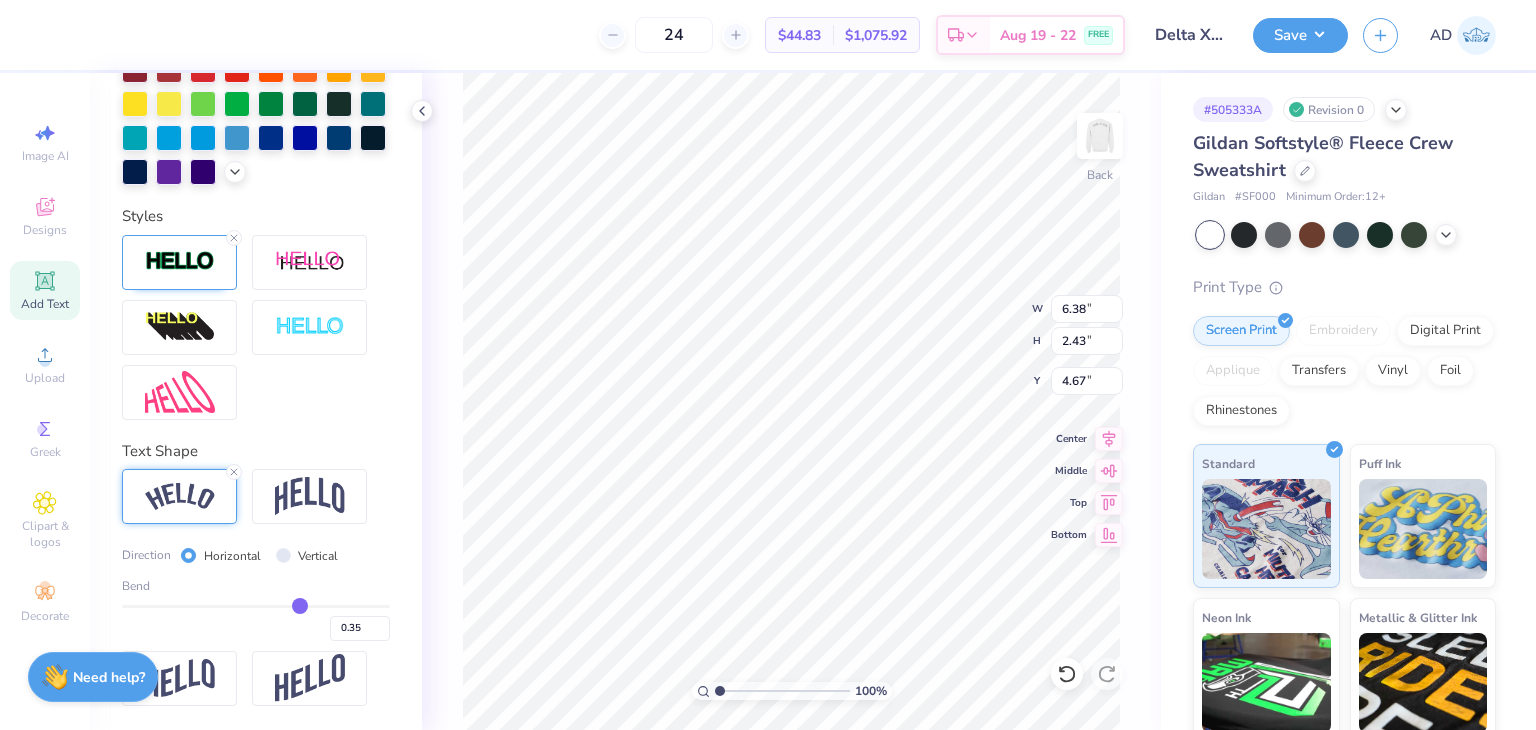 type on "0.33" 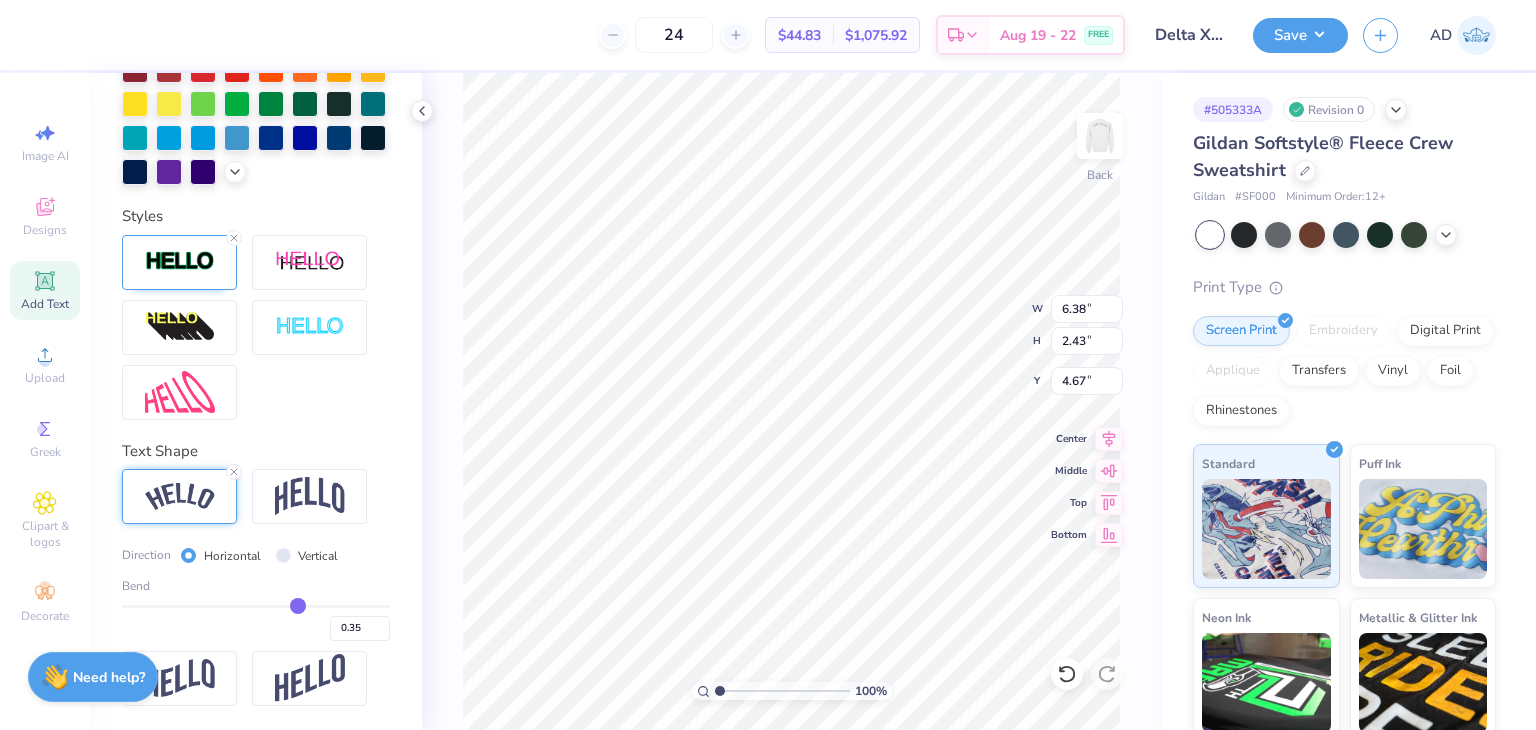 type on "0.33" 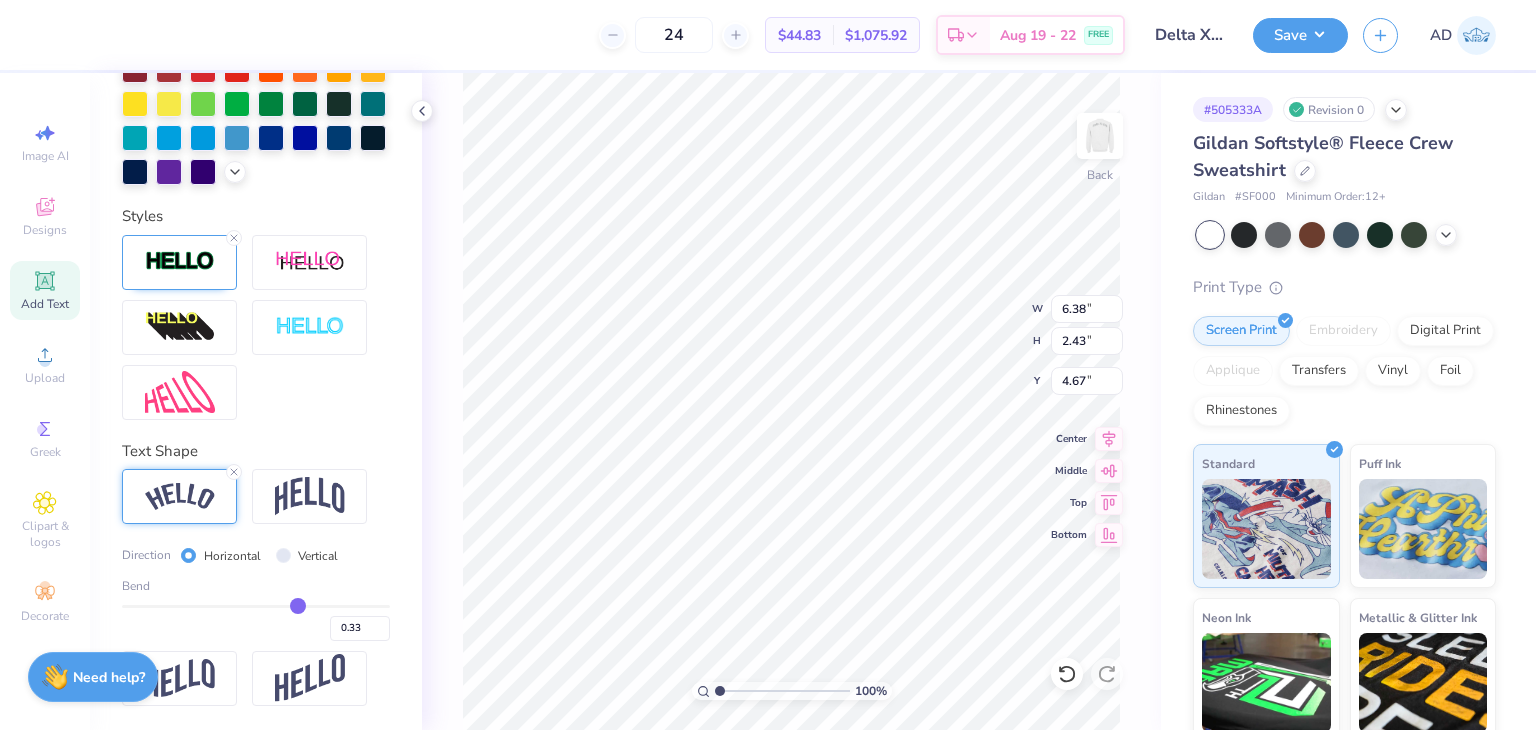 type on "0.32" 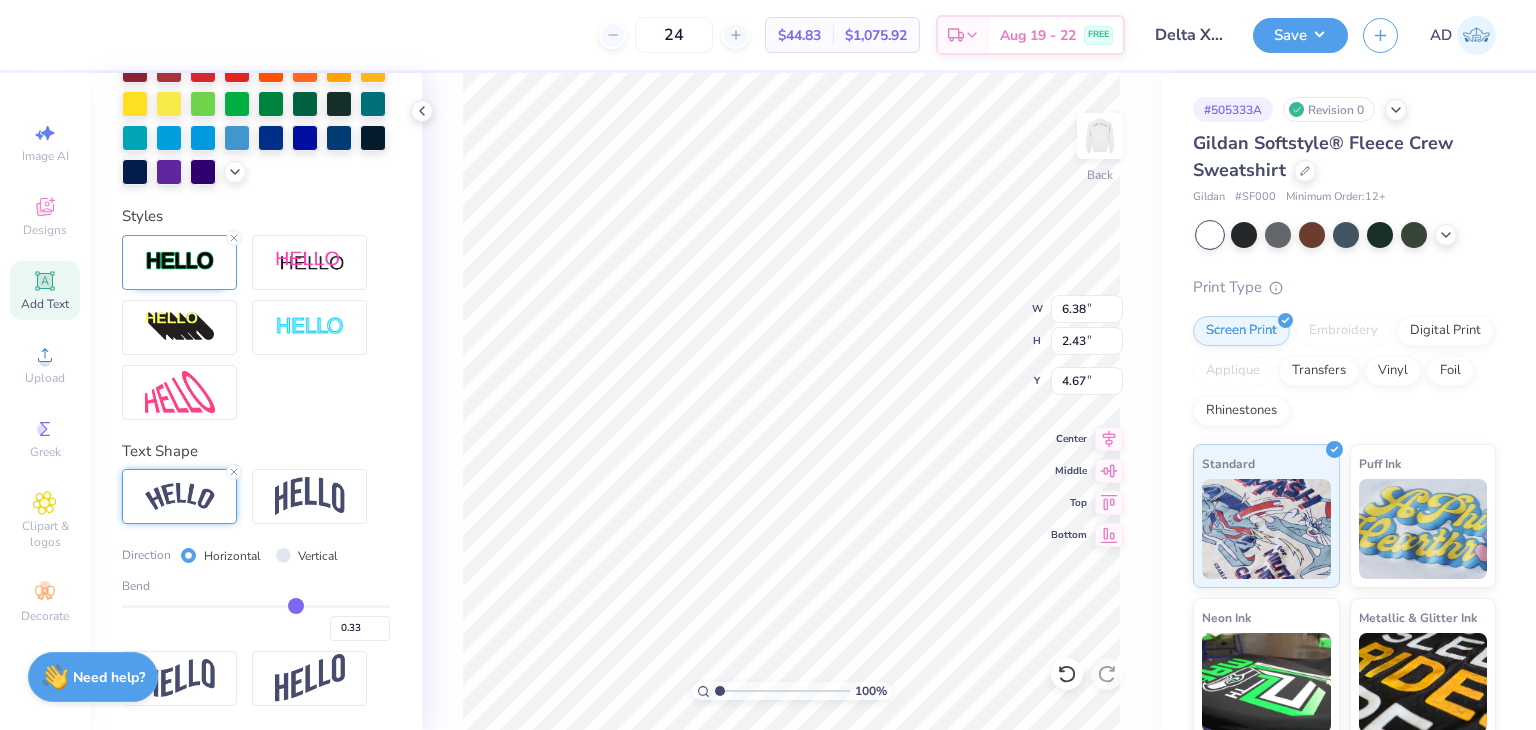type on "0.32" 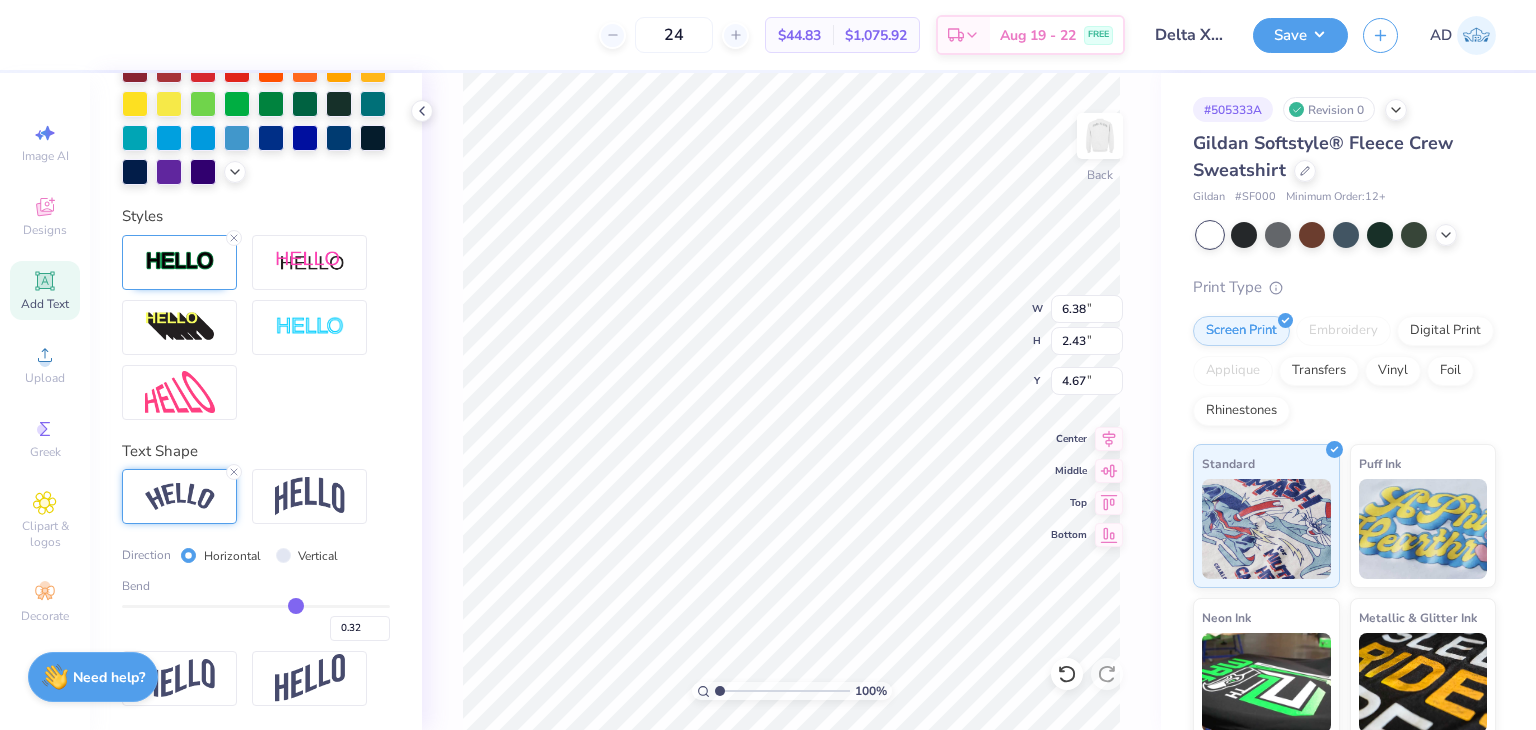 type on "0.31" 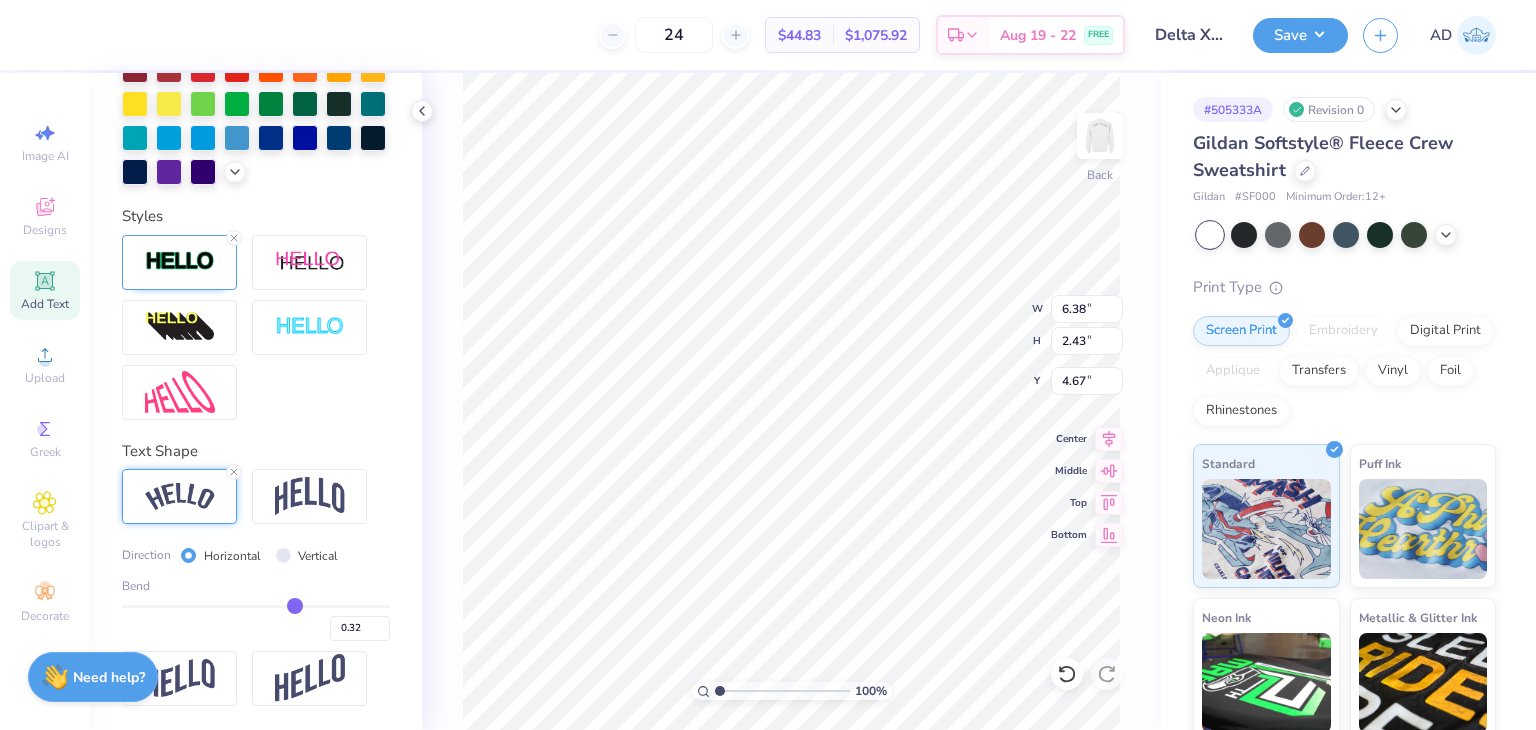 type on "0.31" 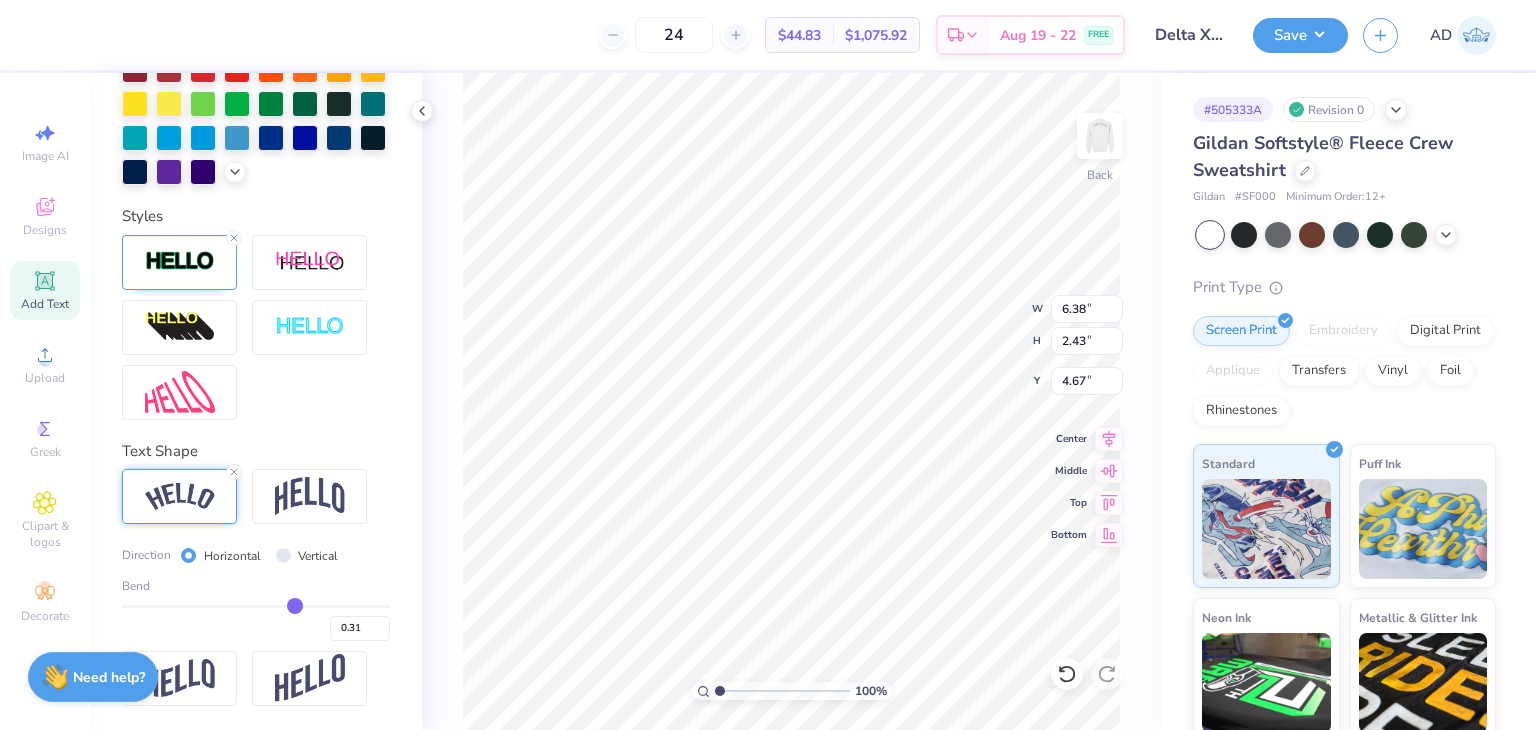 drag, startPoint x: 309, startPoint y: 601, endPoint x: 285, endPoint y: 602, distance: 24.020824 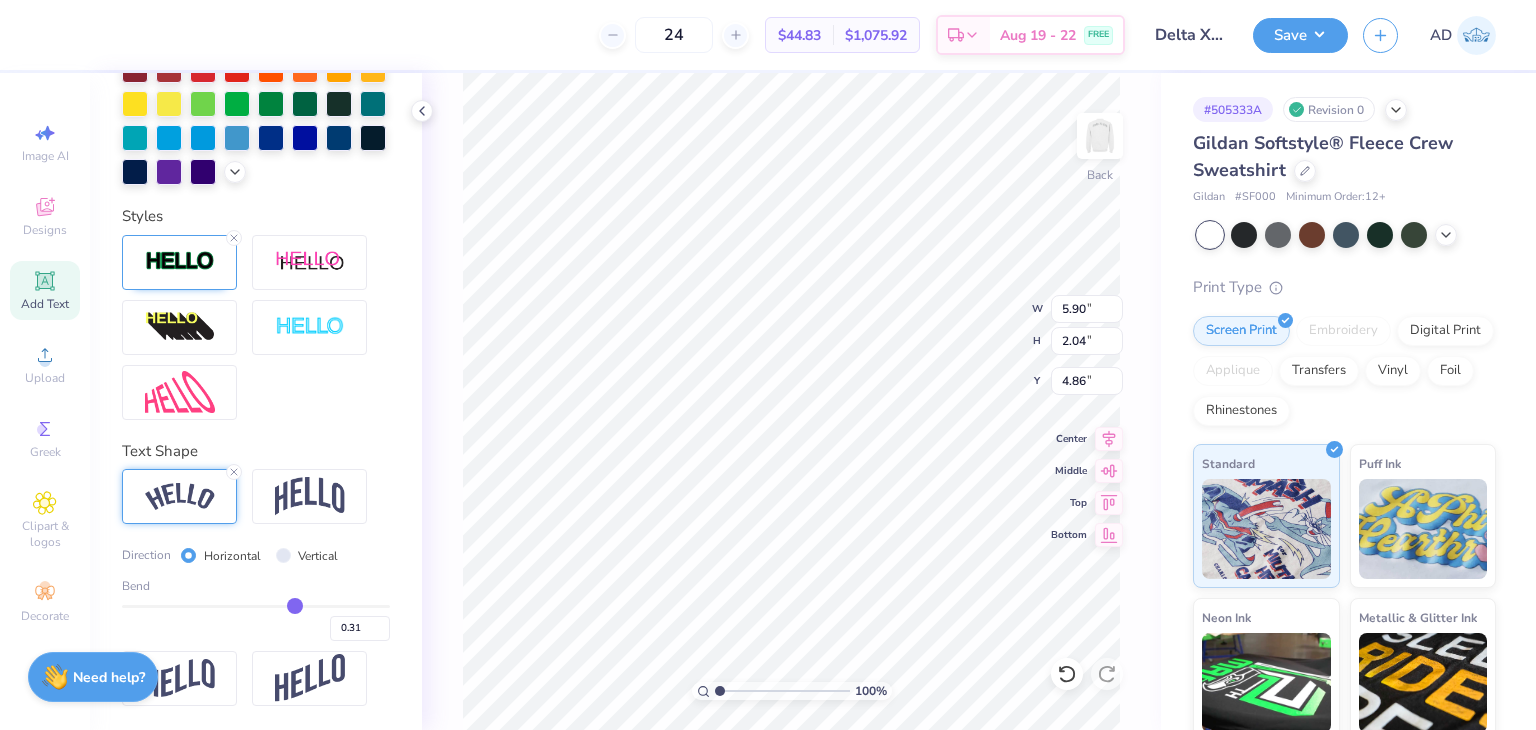 type on "8.24" 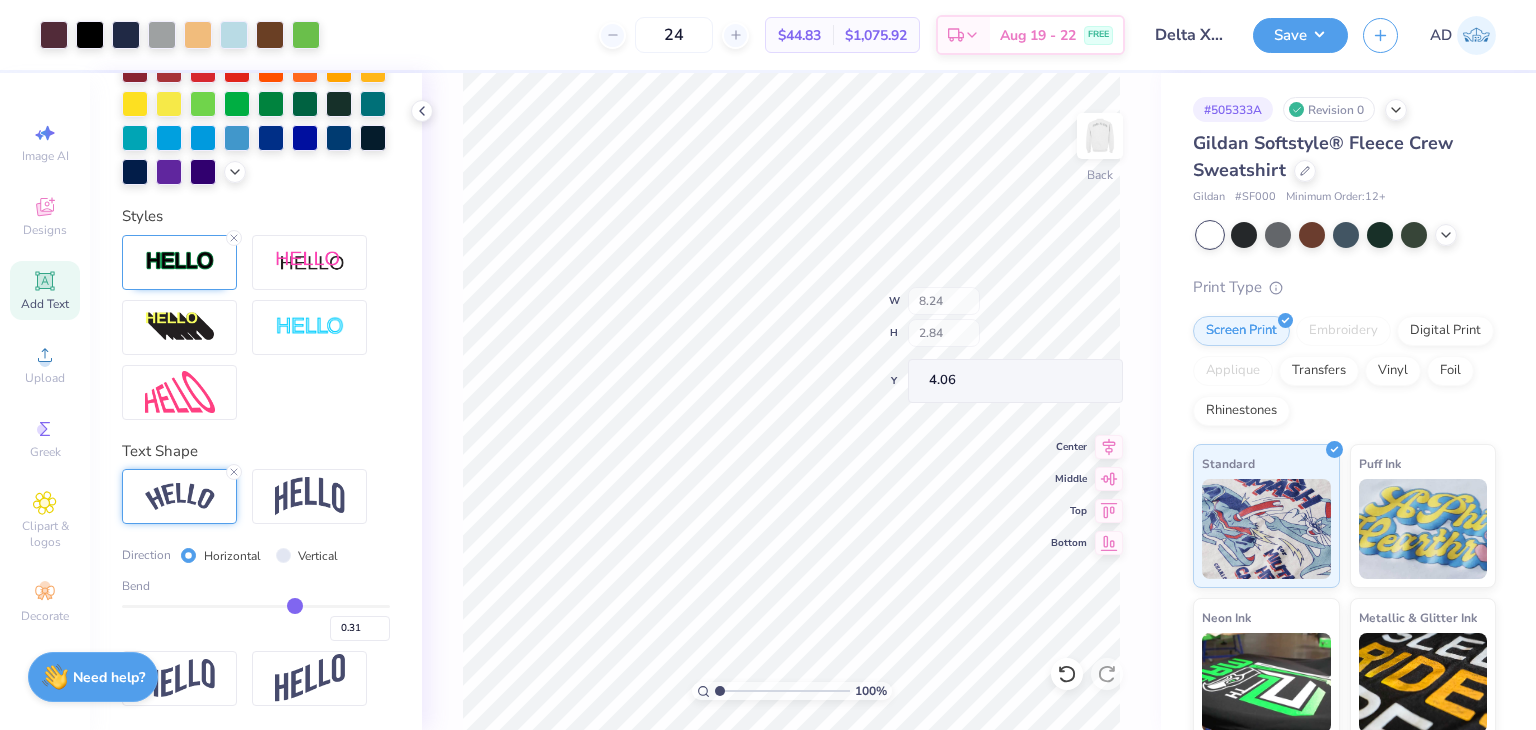 type on "4.35" 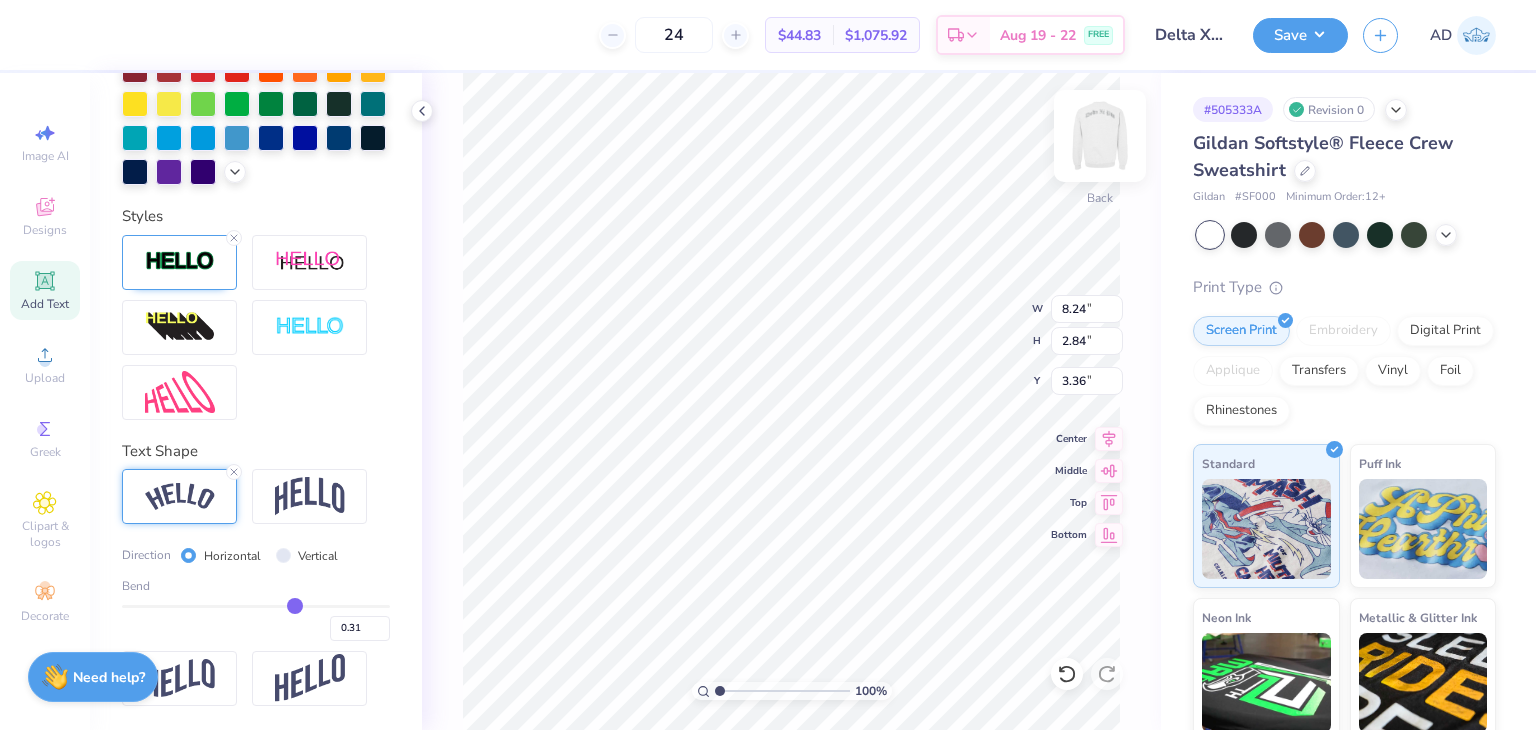 type on "3.36" 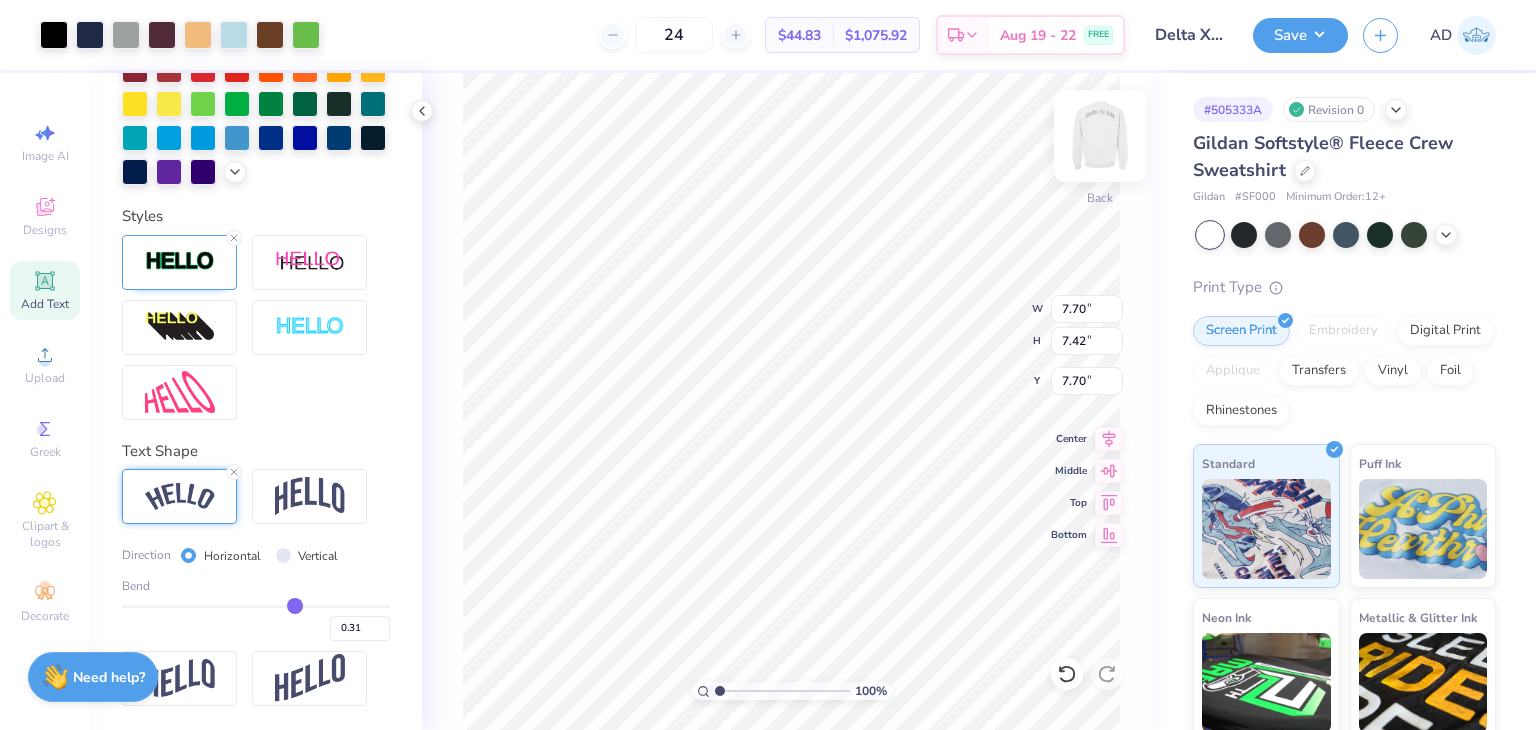type on "6.80" 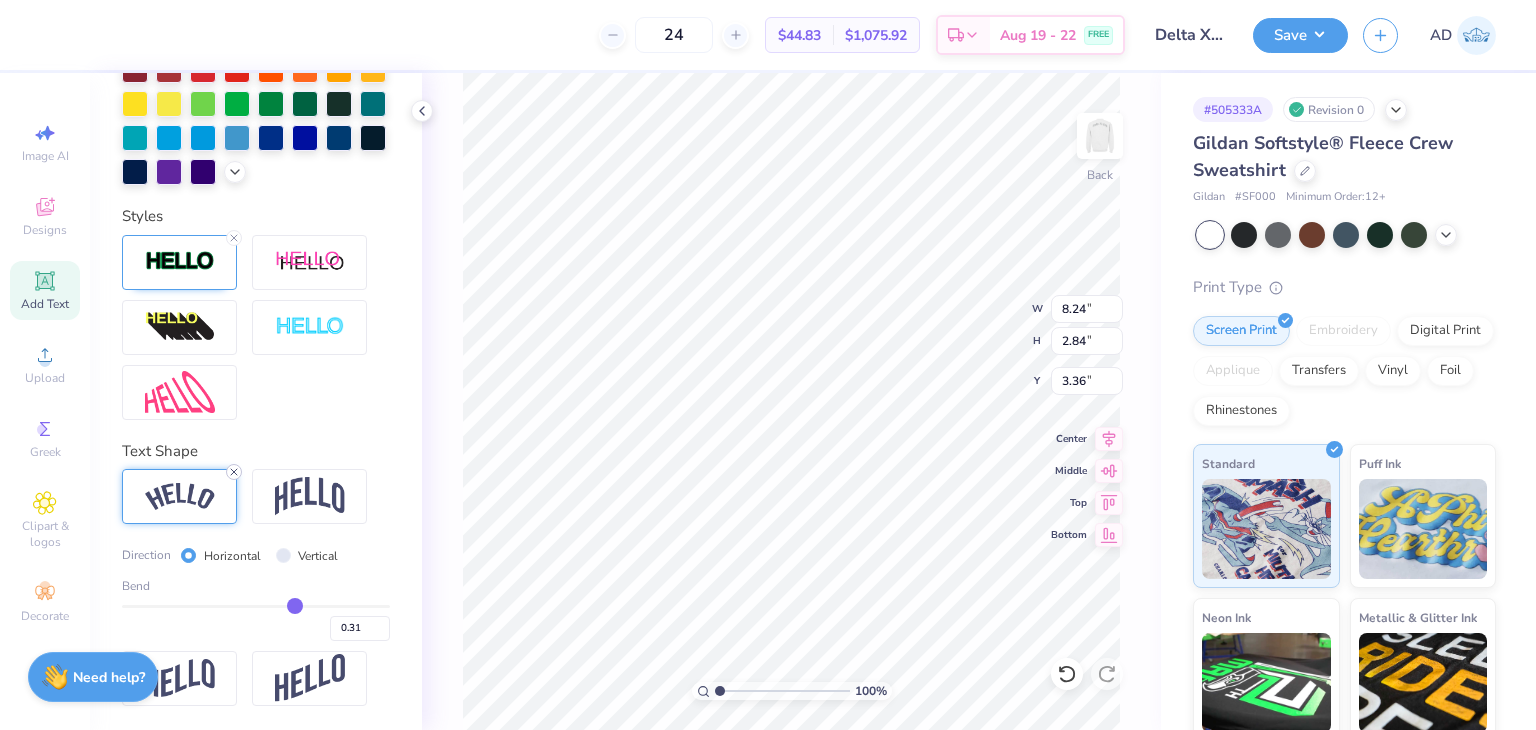 click 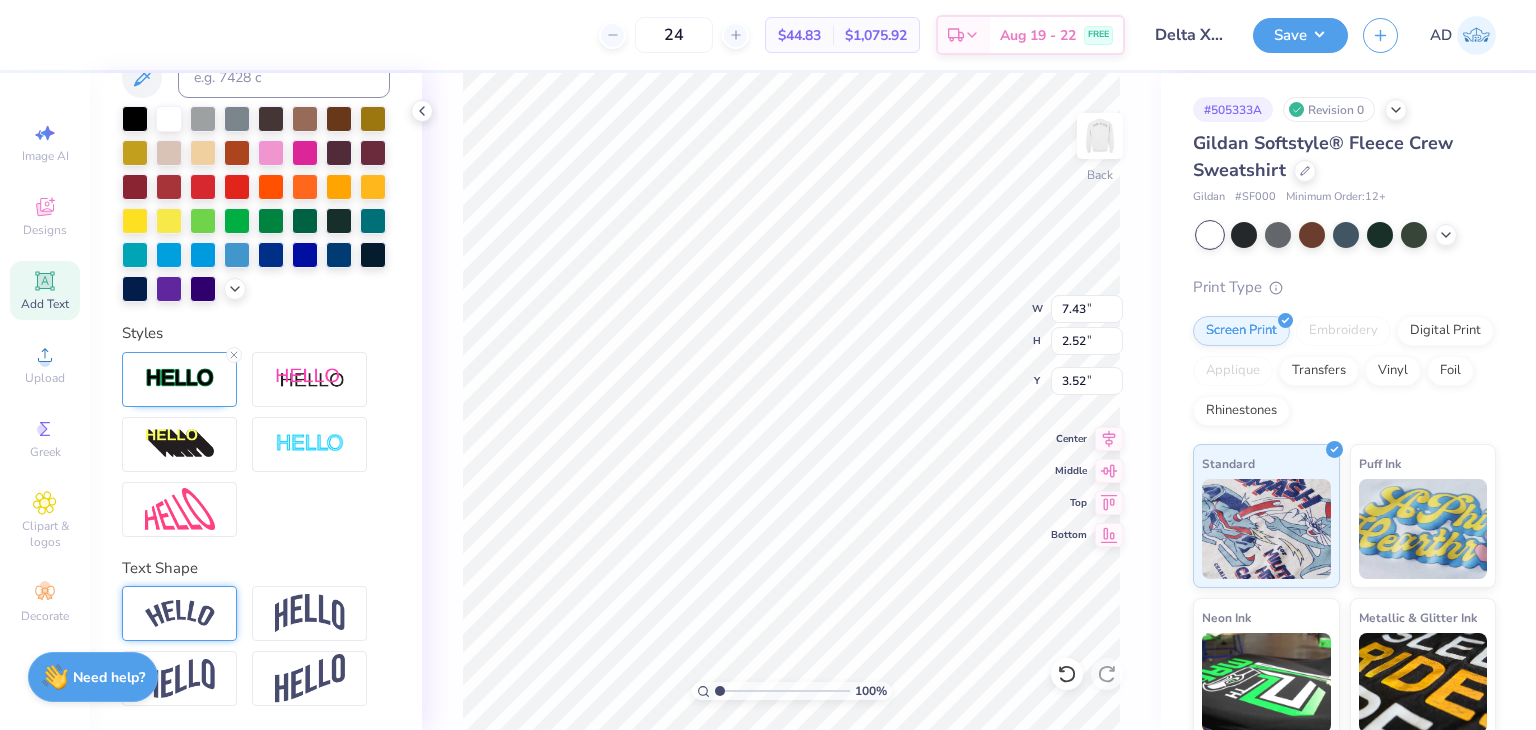 type on "7.43" 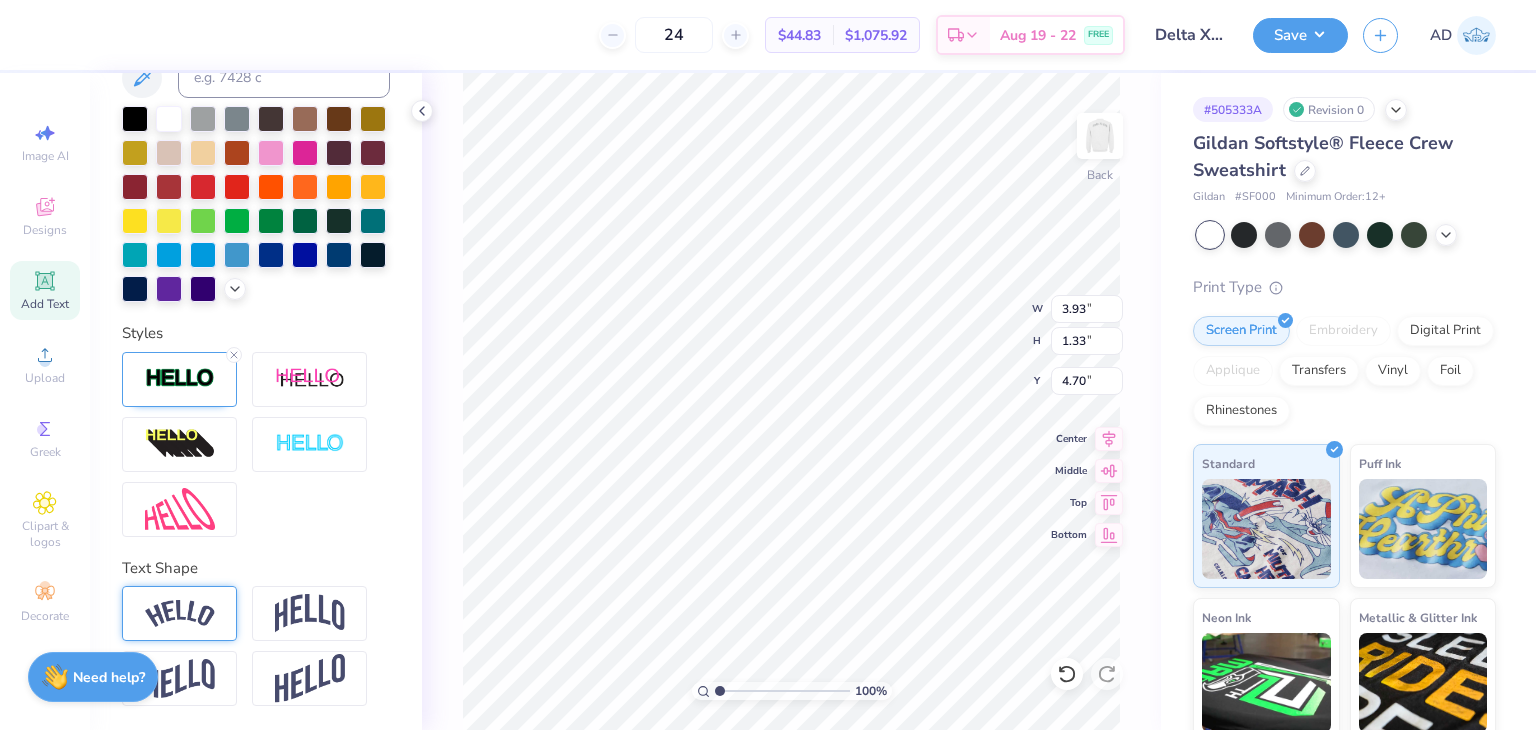 type on "3.00" 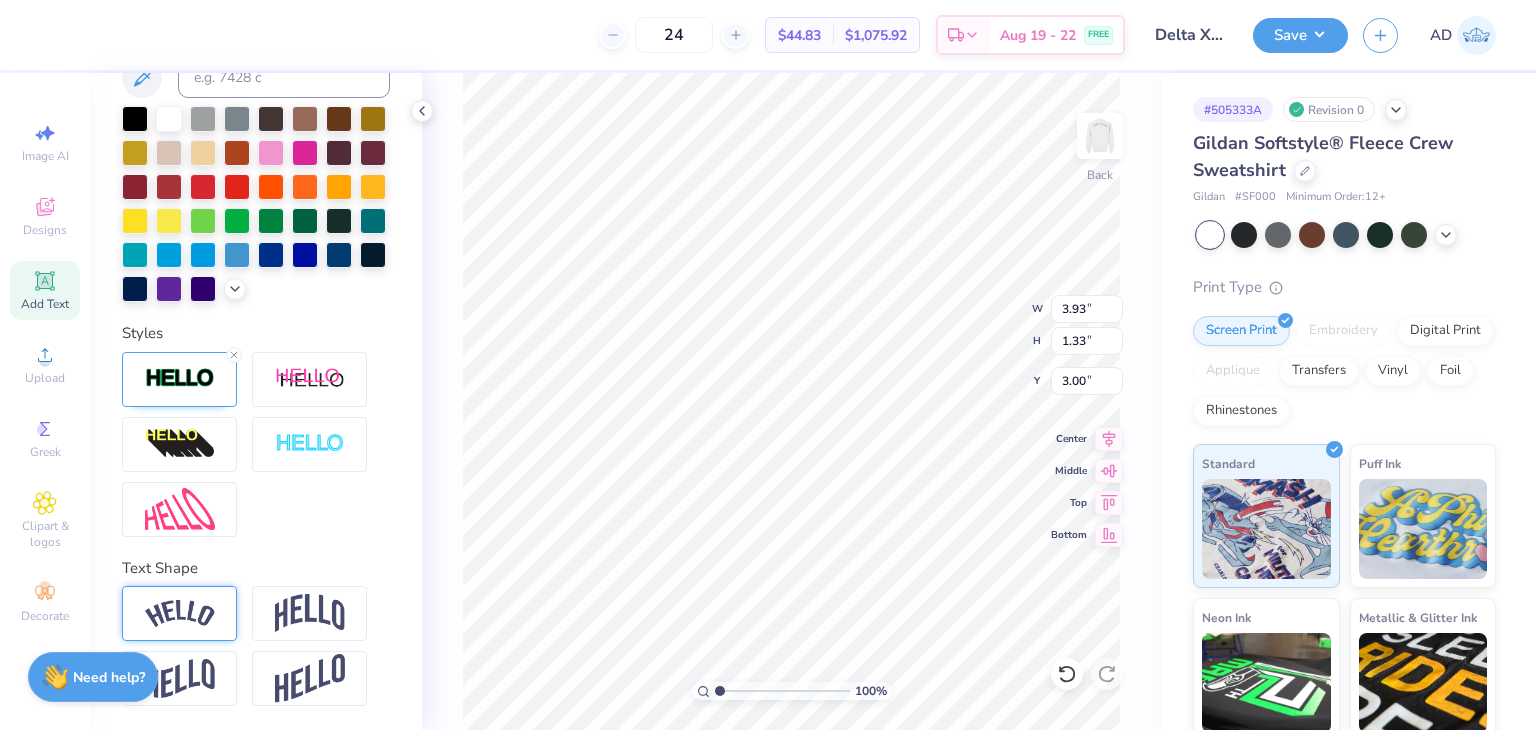 type on "7.70" 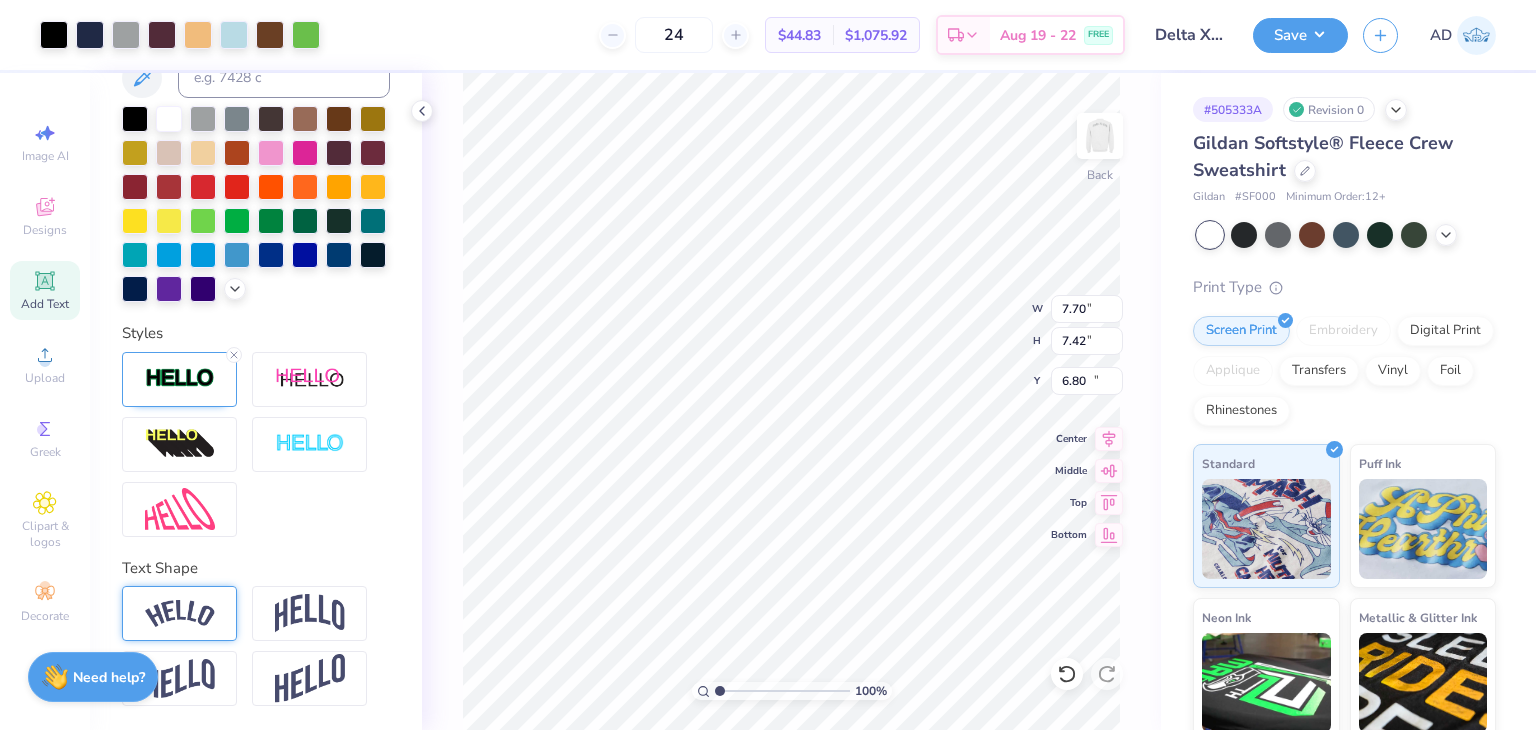 type on "3.39" 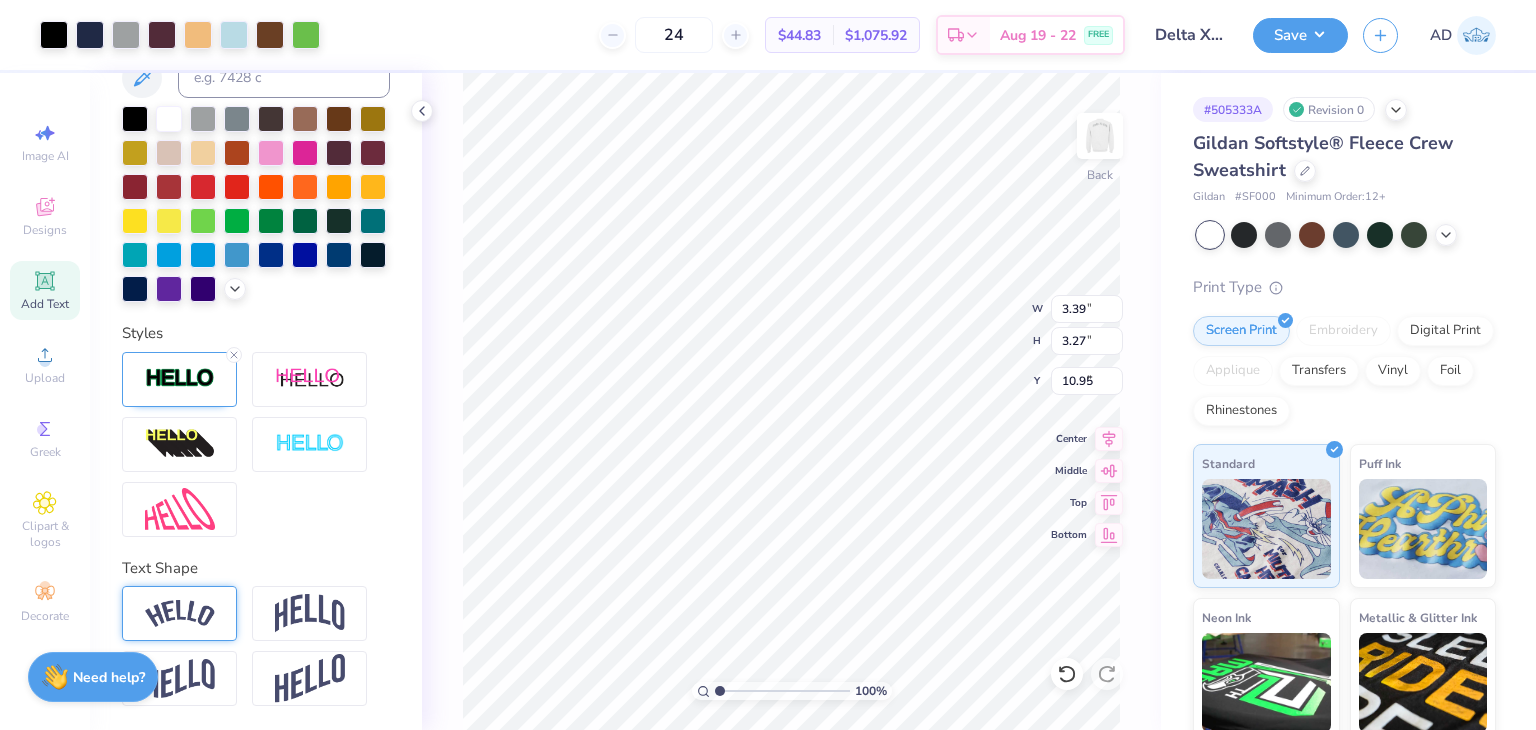 type on "4.81" 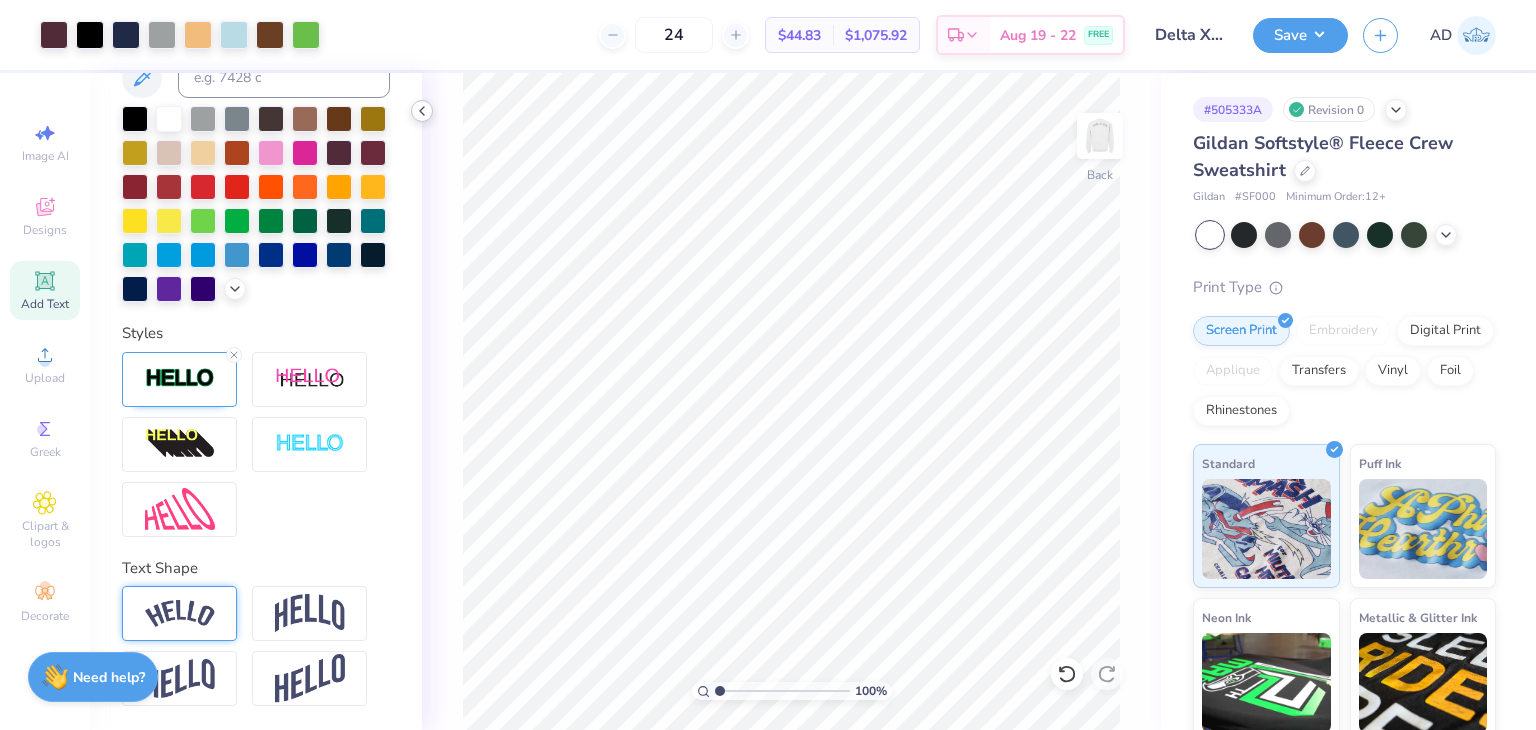 click 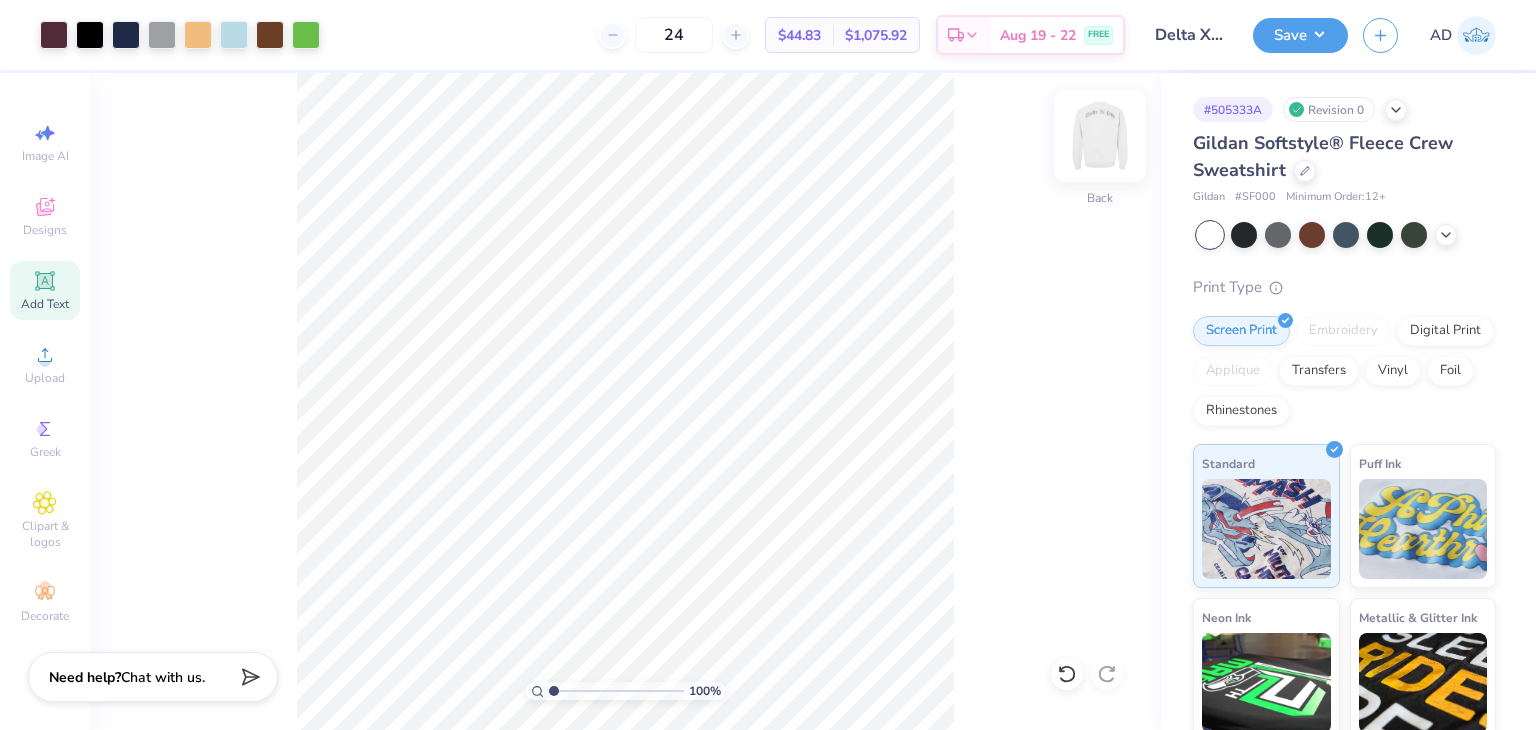 click at bounding box center [1100, 136] 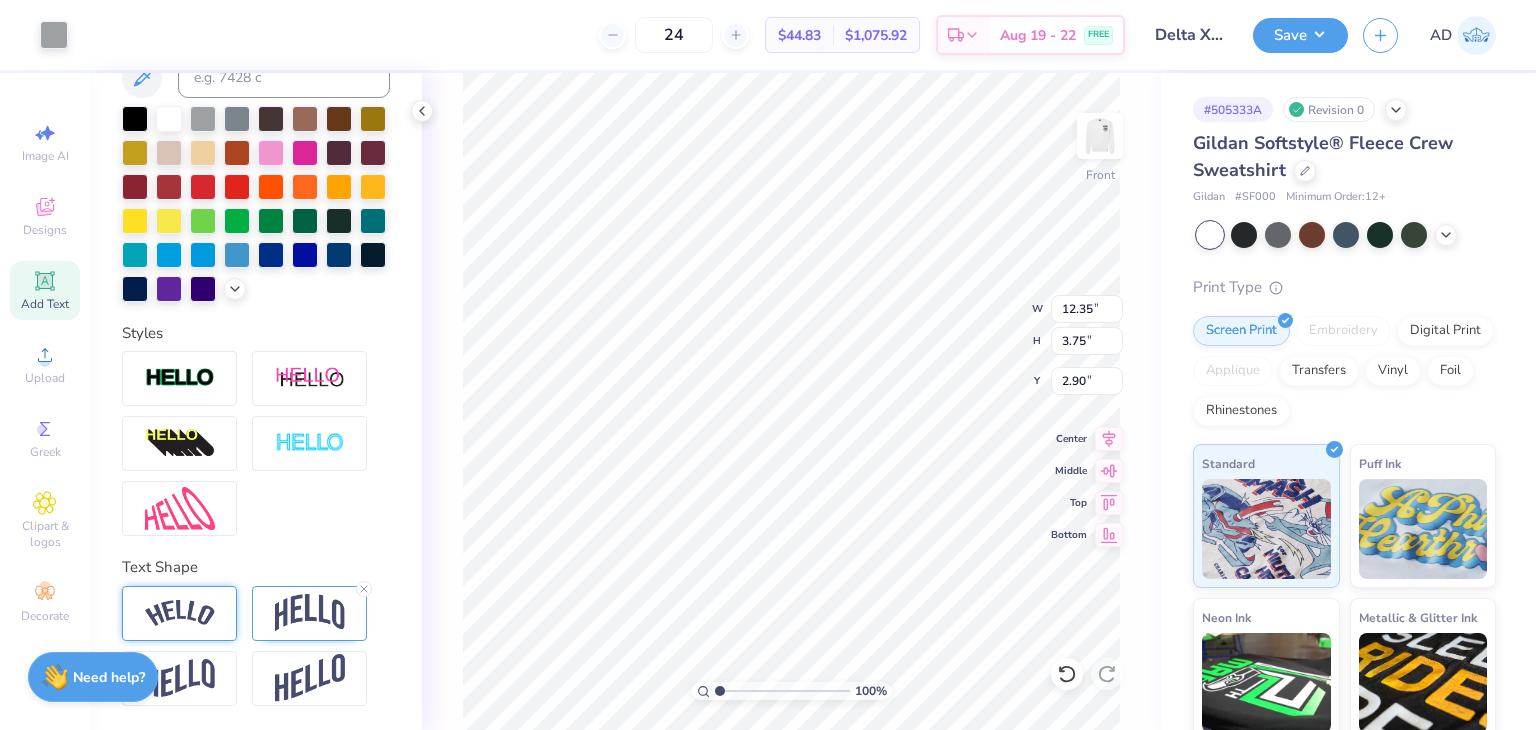 scroll, scrollTop: 466, scrollLeft: 0, axis: vertical 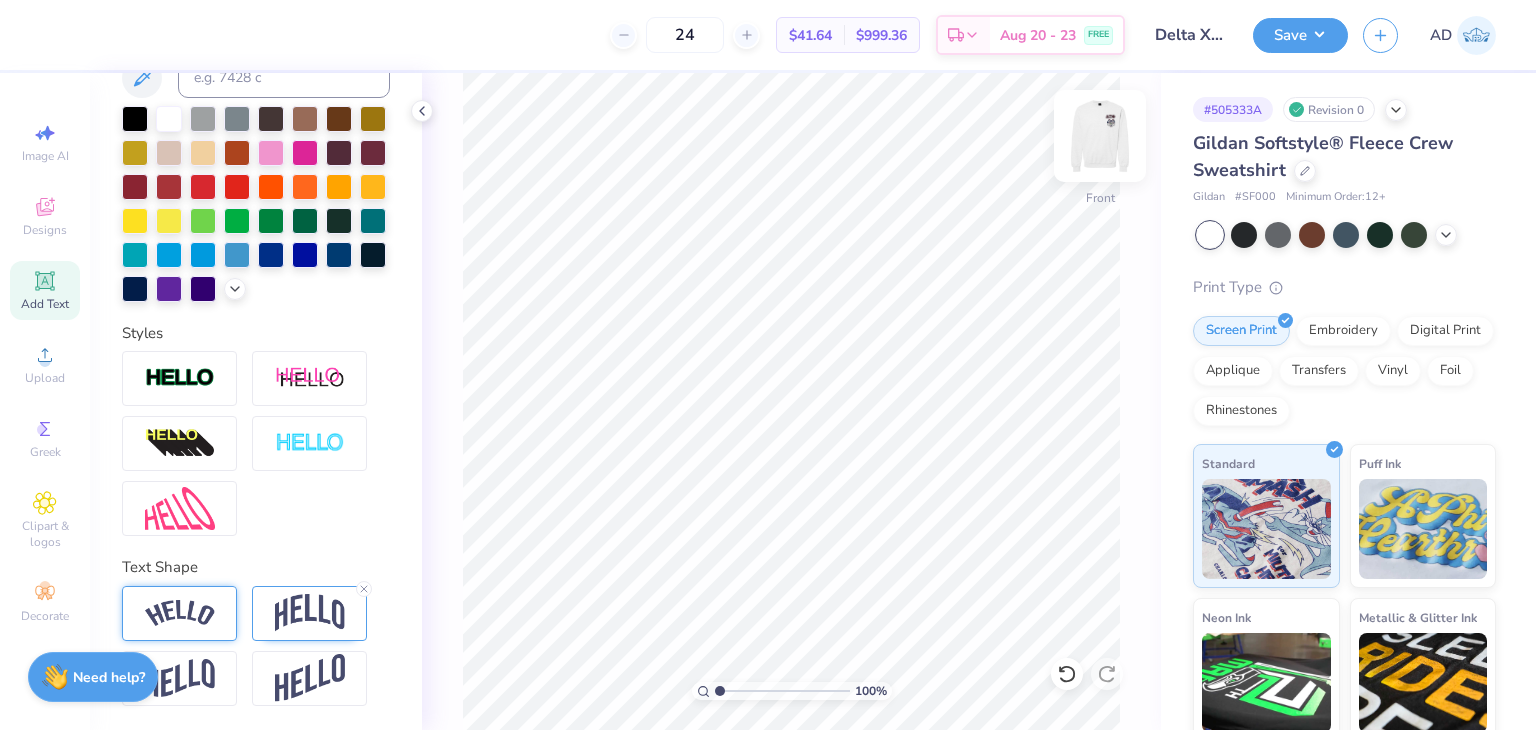 click at bounding box center (1100, 136) 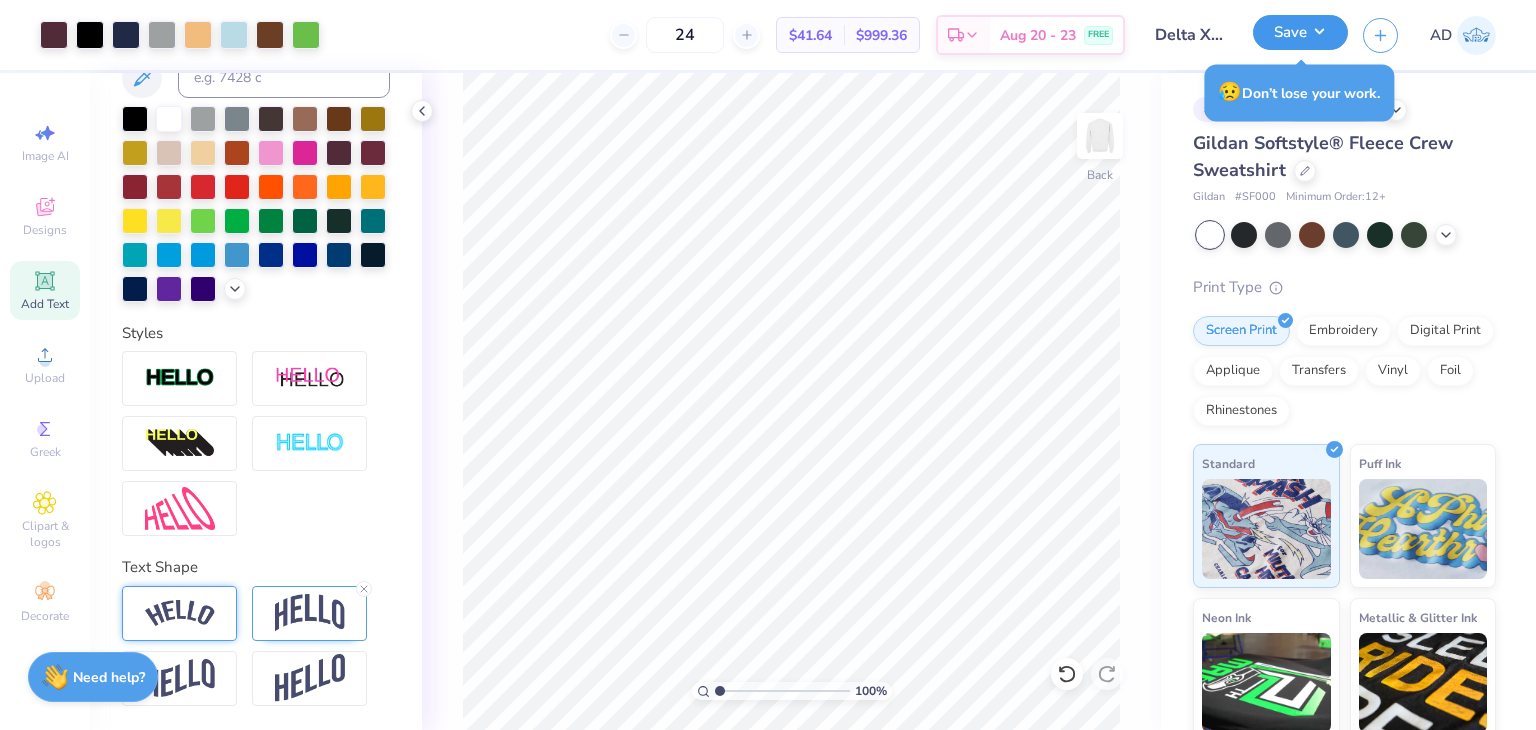 click on "Save" at bounding box center (1300, 35) 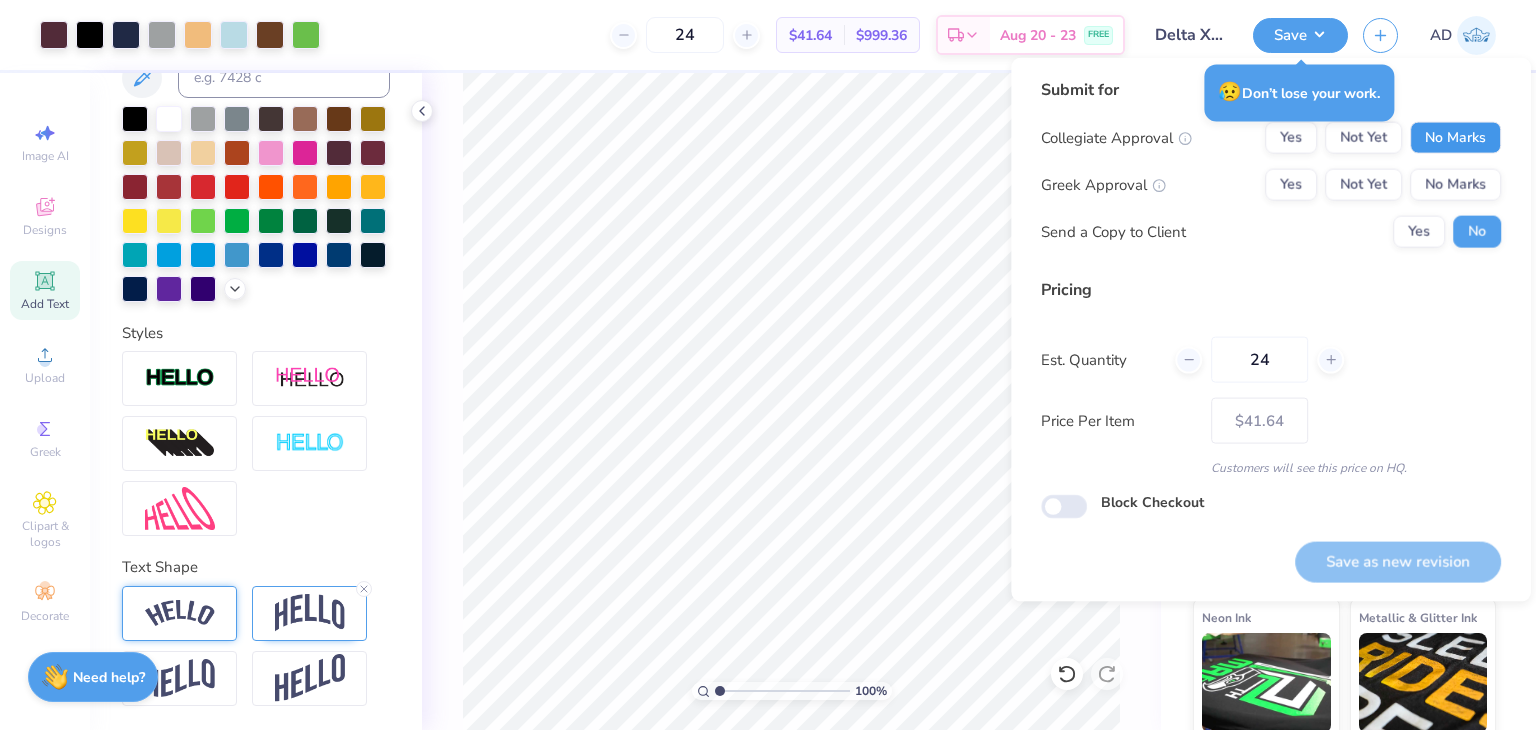click on "No Marks" at bounding box center [1455, 138] 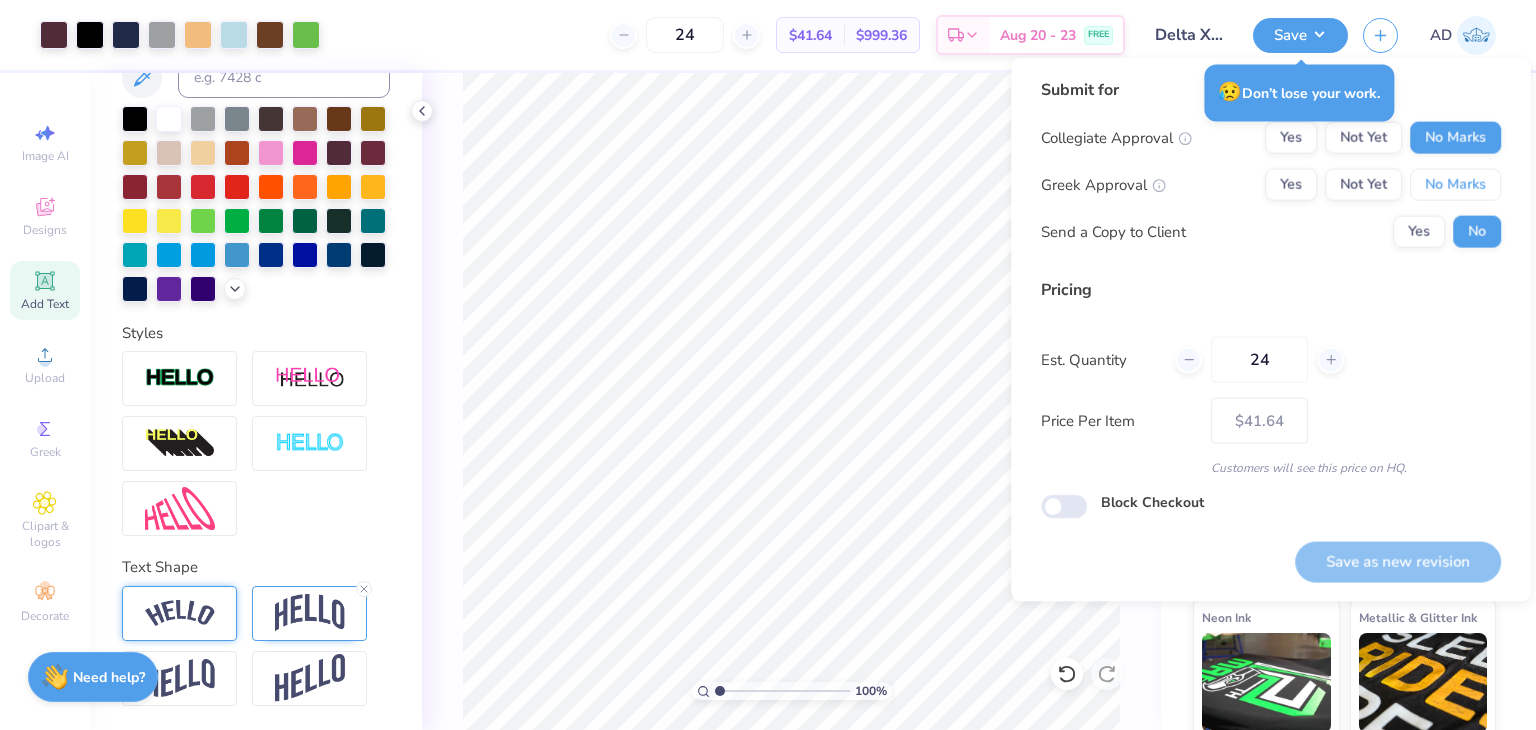 click on "No Marks" at bounding box center (1455, 185) 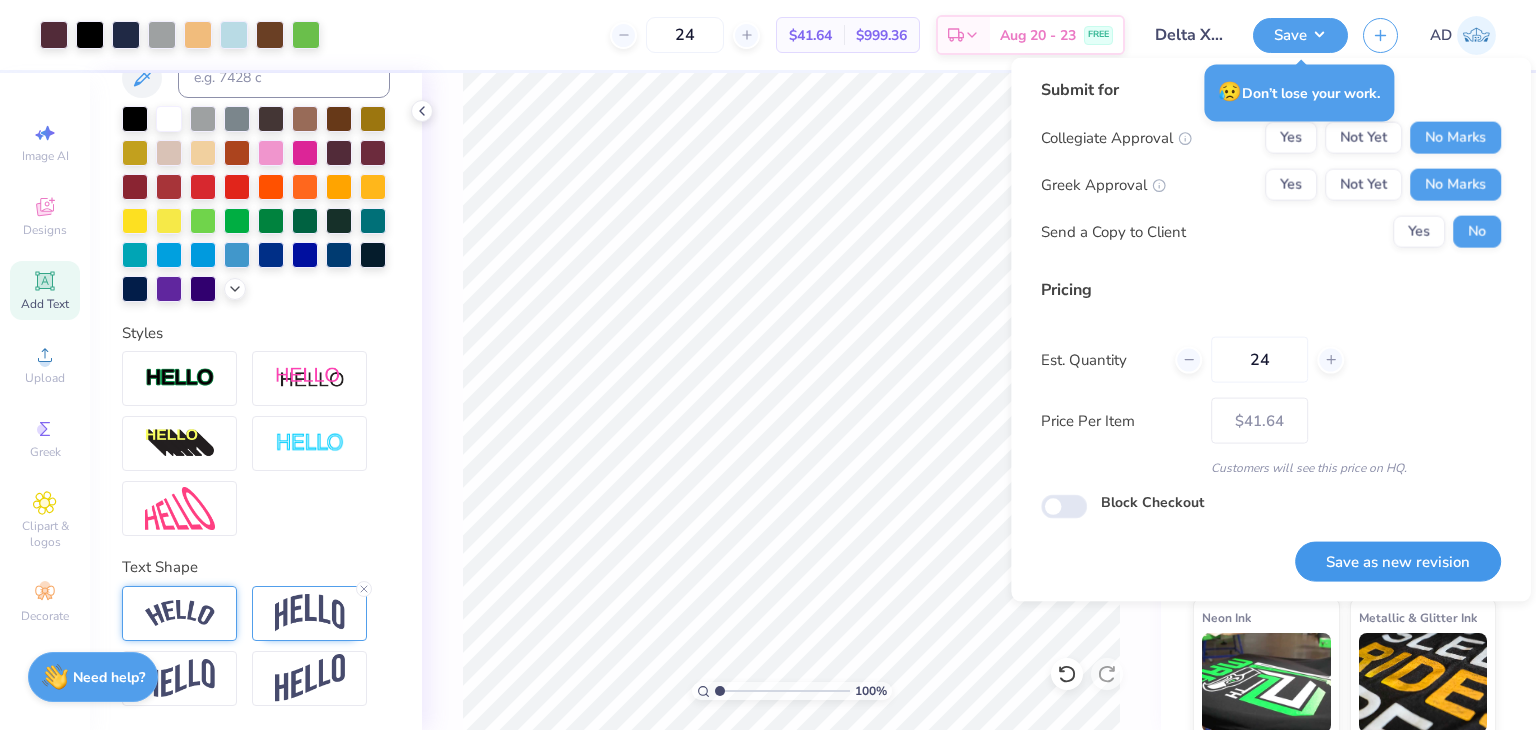 click on "Save as new revision" at bounding box center (1398, 561) 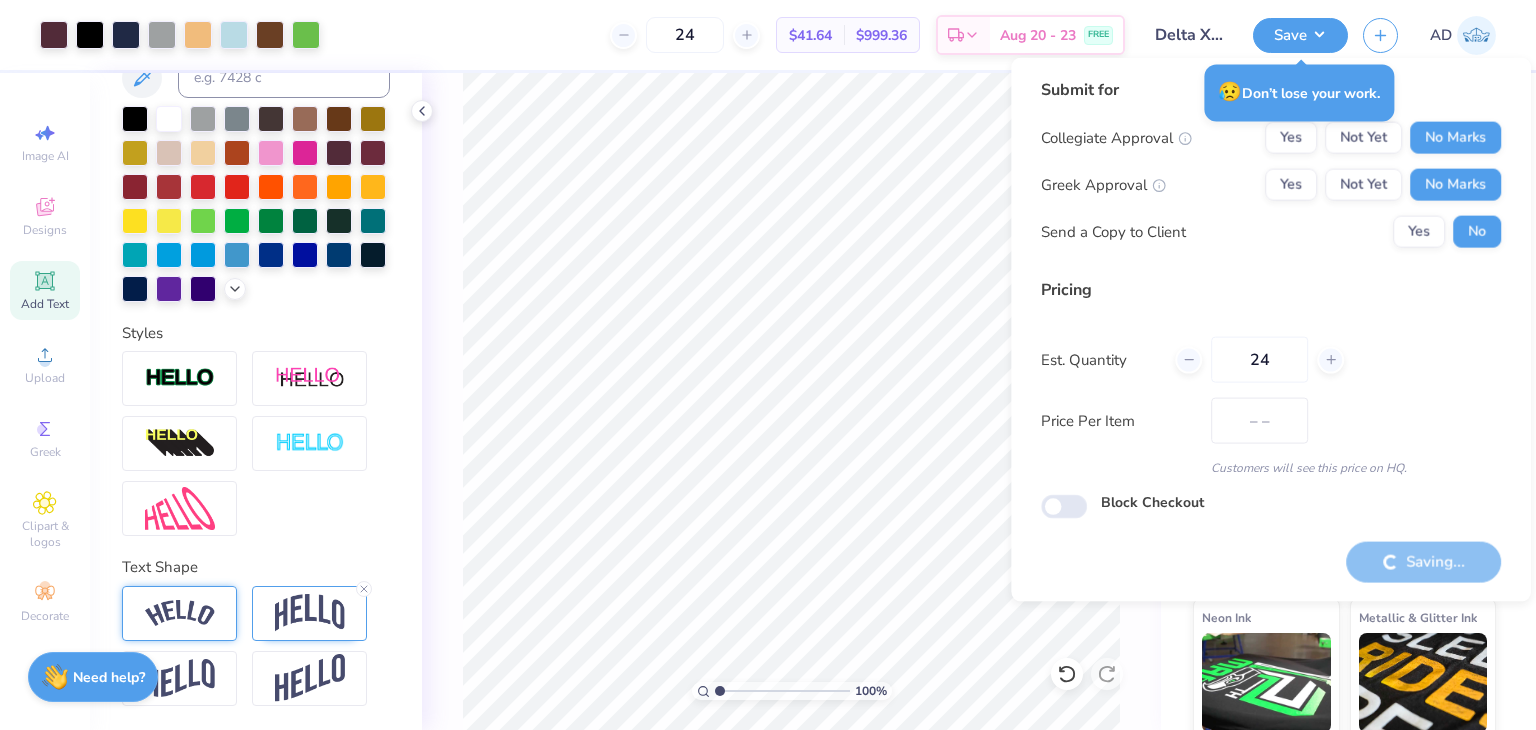 type on "$41.64" 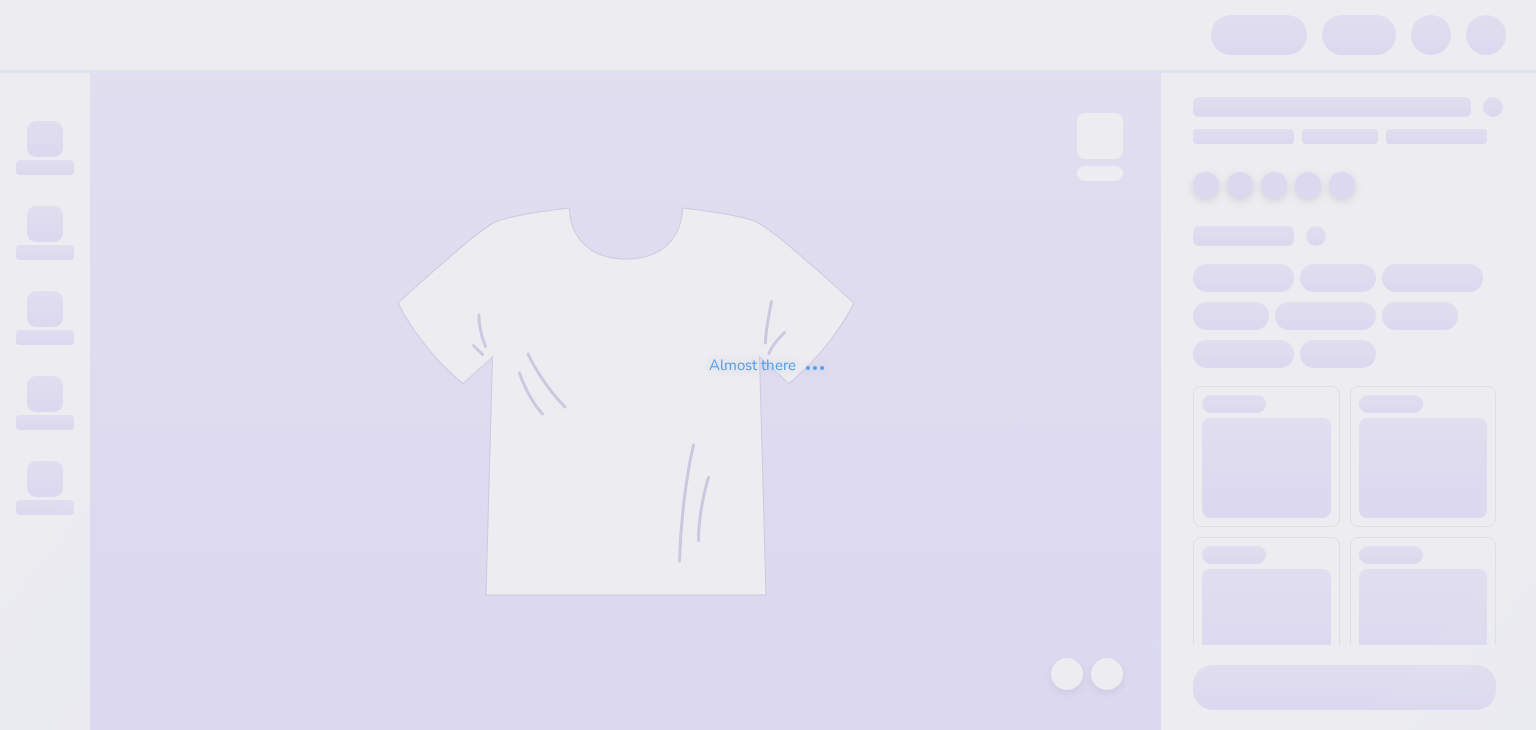 scroll, scrollTop: 0, scrollLeft: 0, axis: both 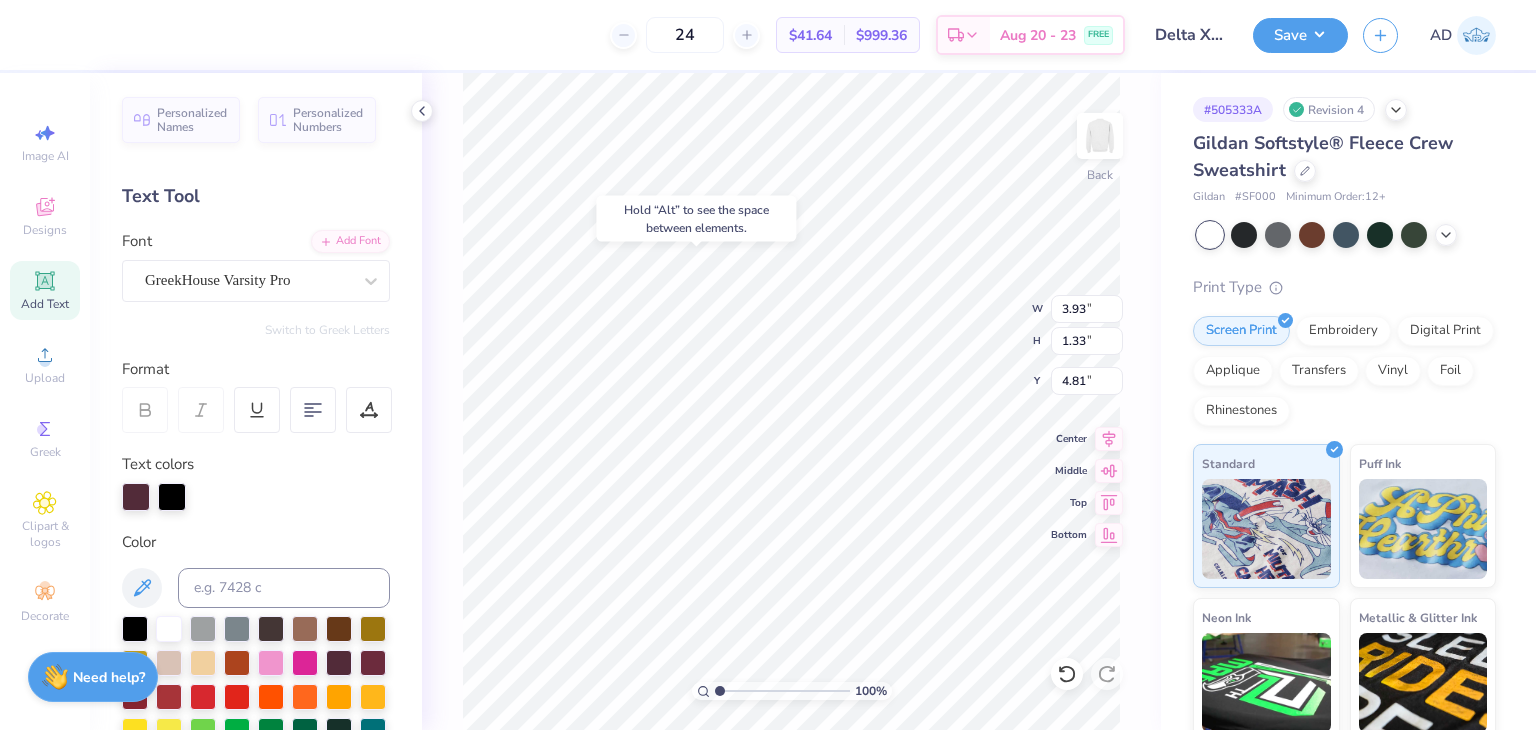 type on "4.81" 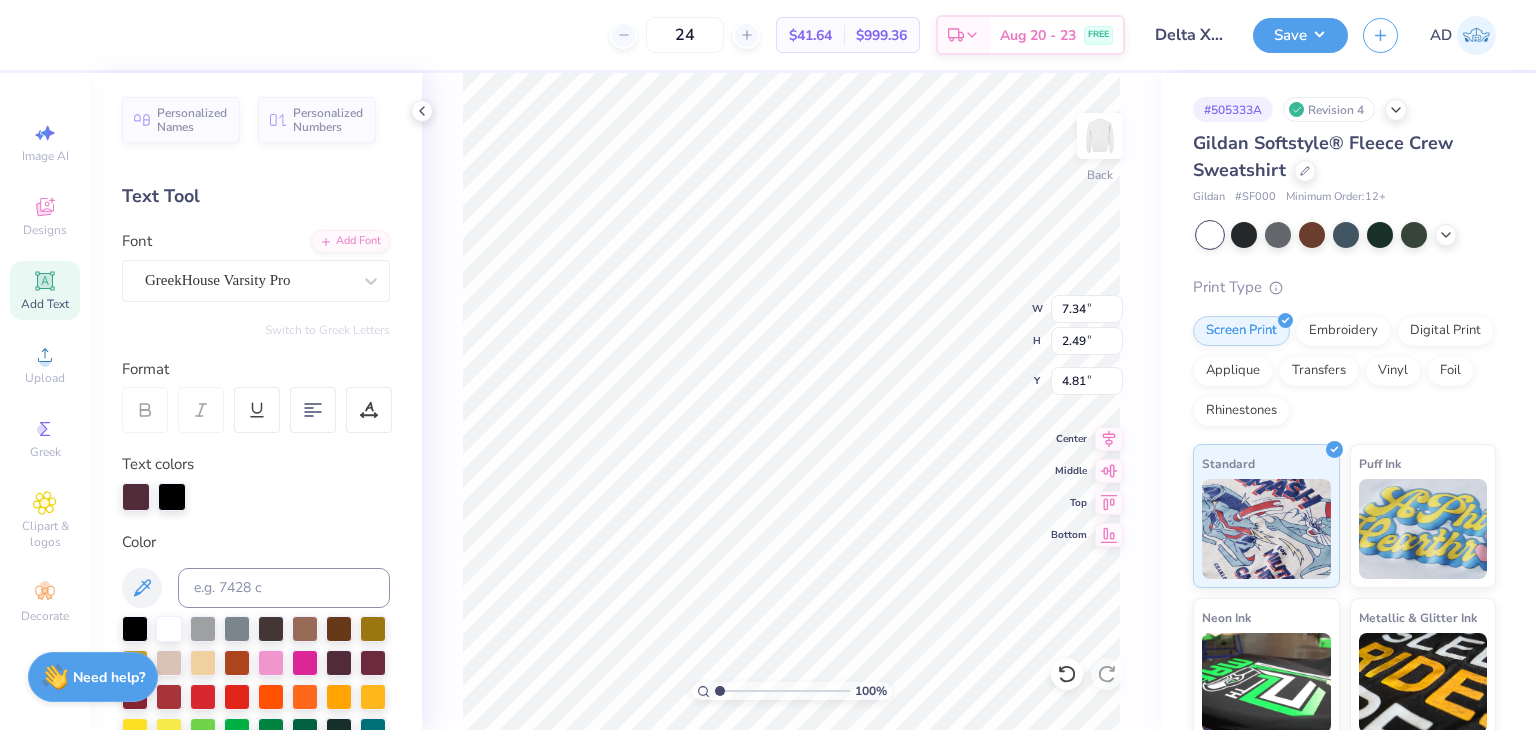 type on "7.34" 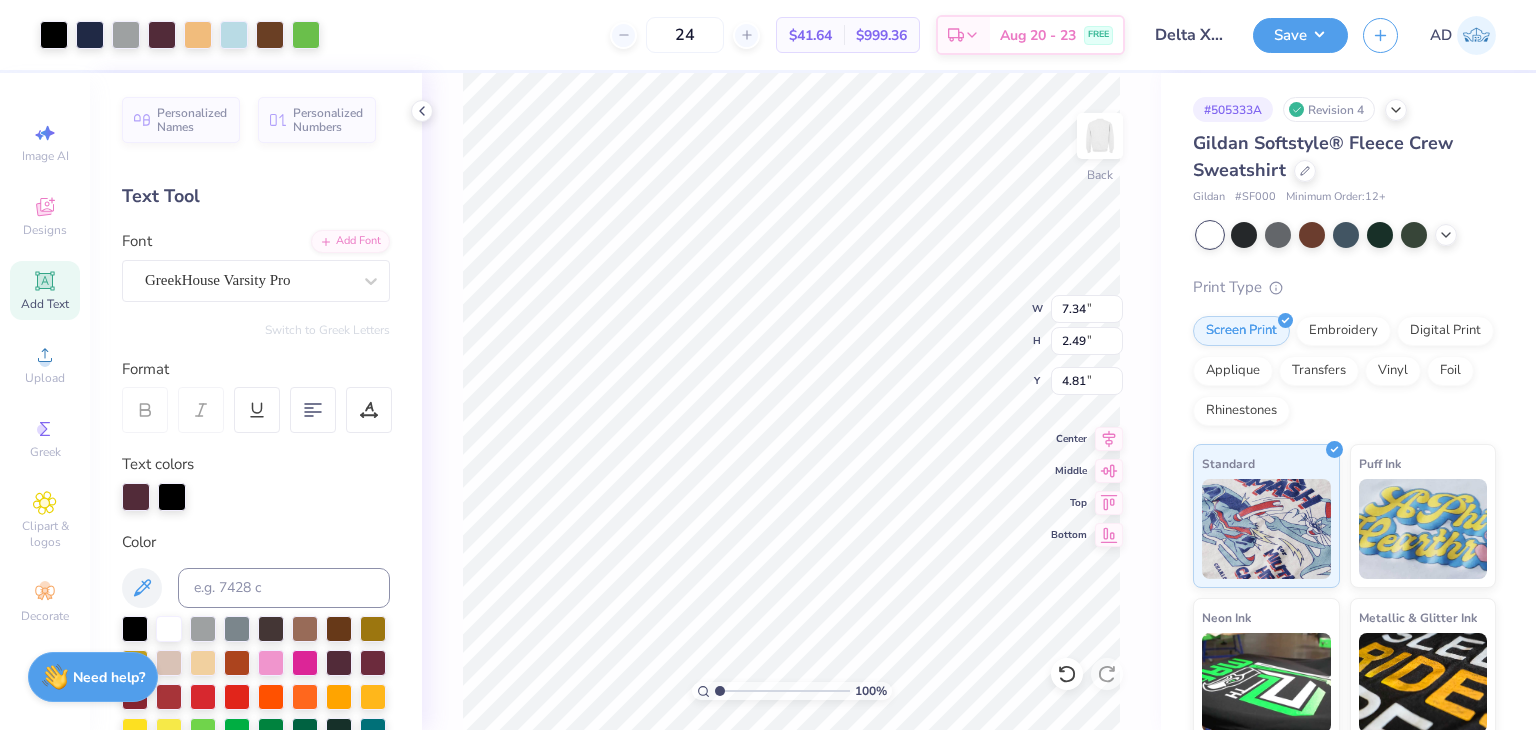 type on "3.39" 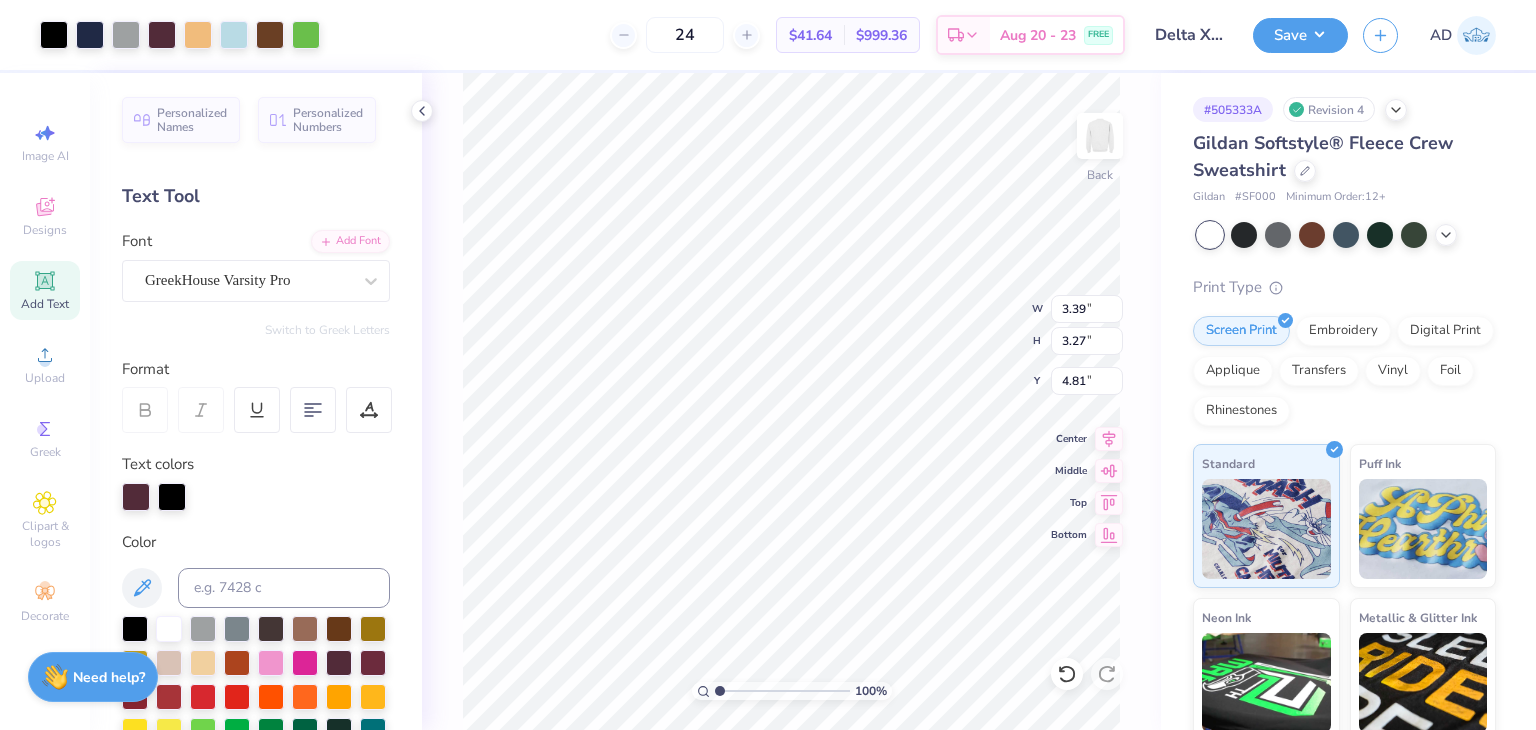 type on "8.73" 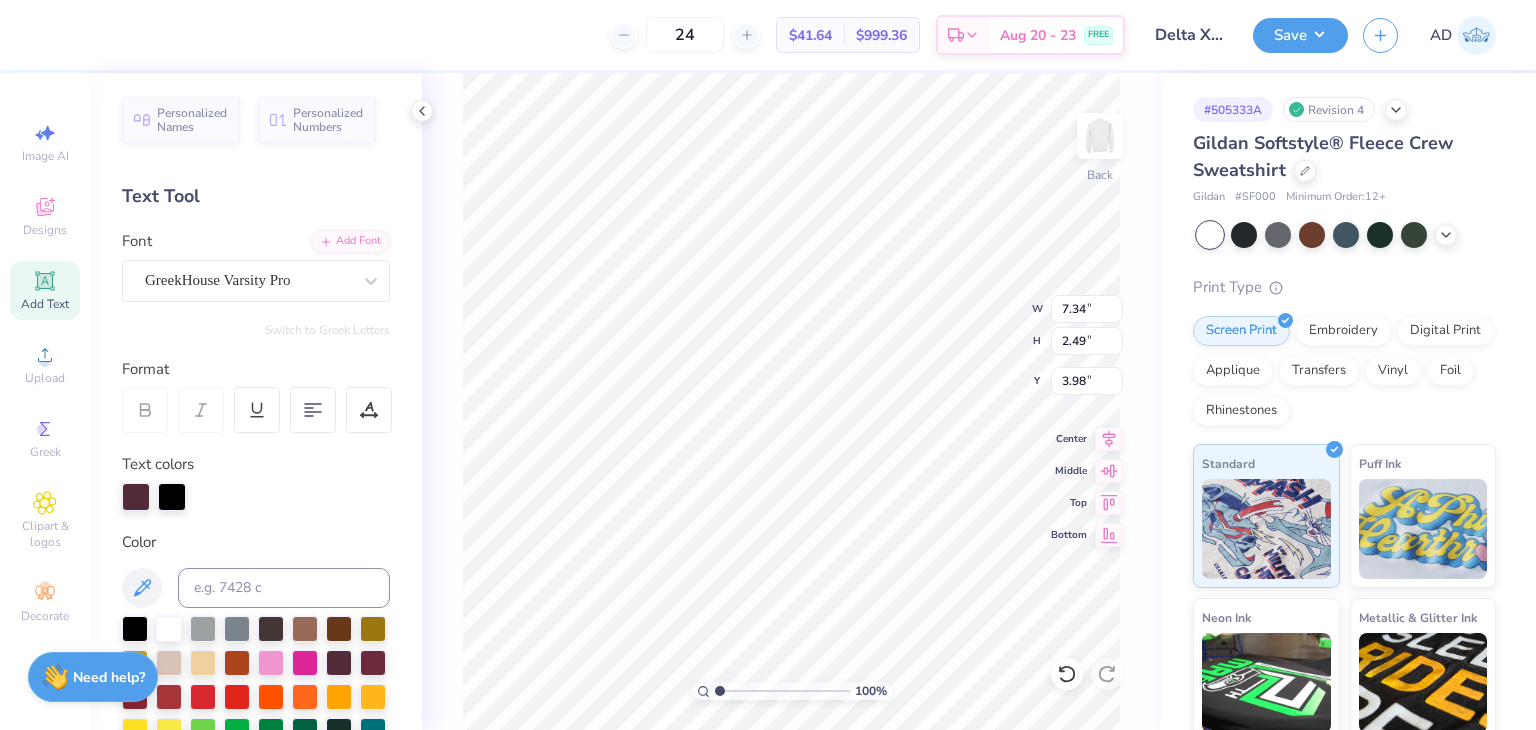 type on "3.98" 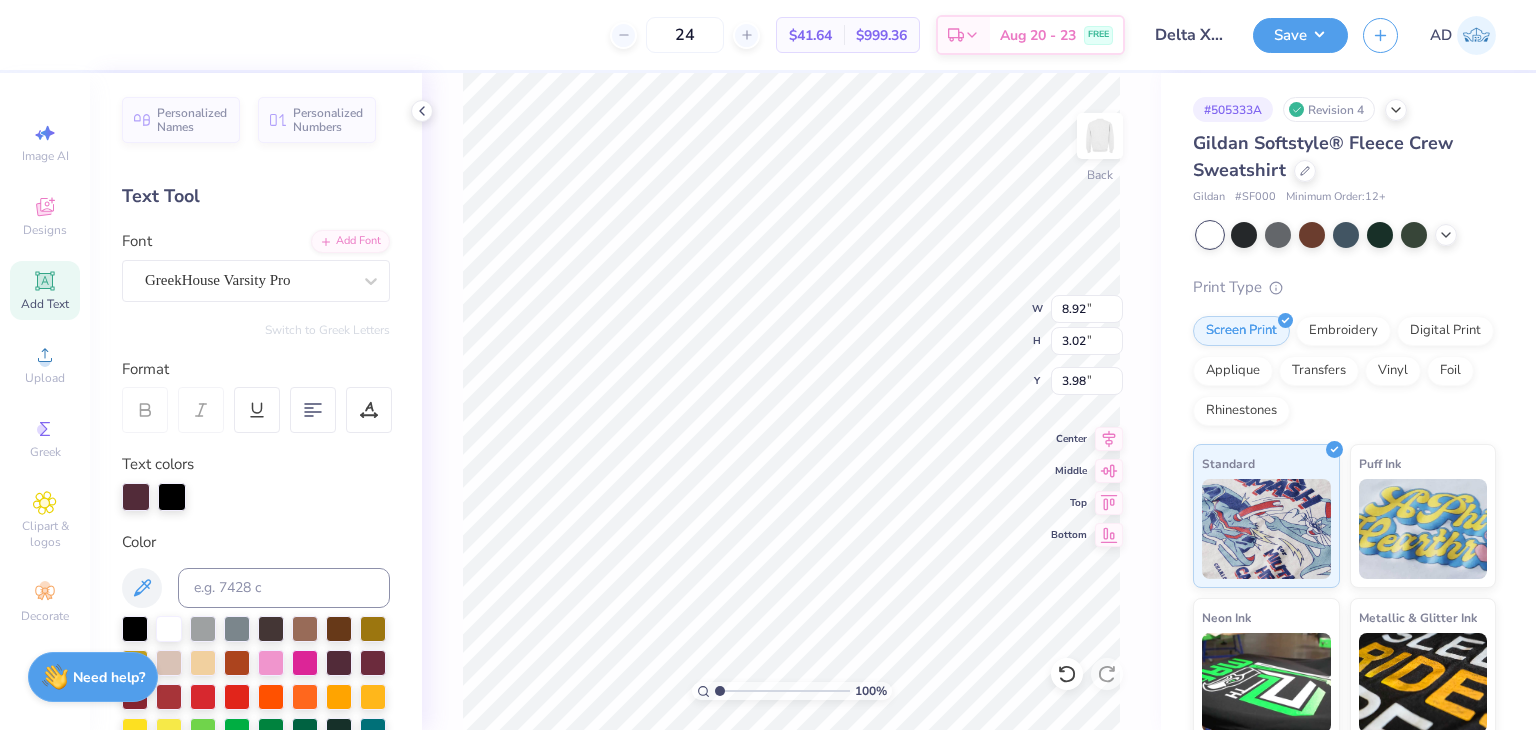 type on "8.92" 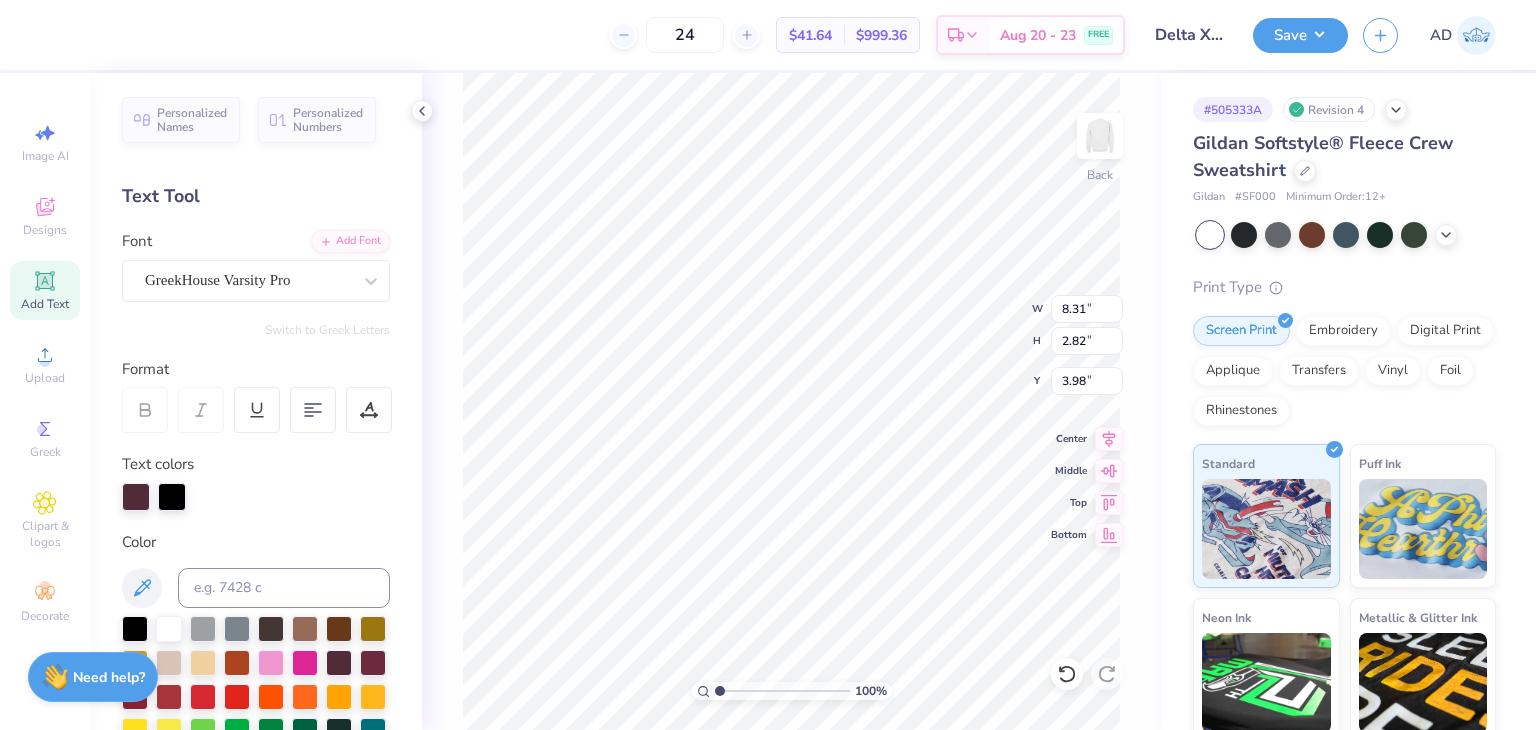 type on "4.07" 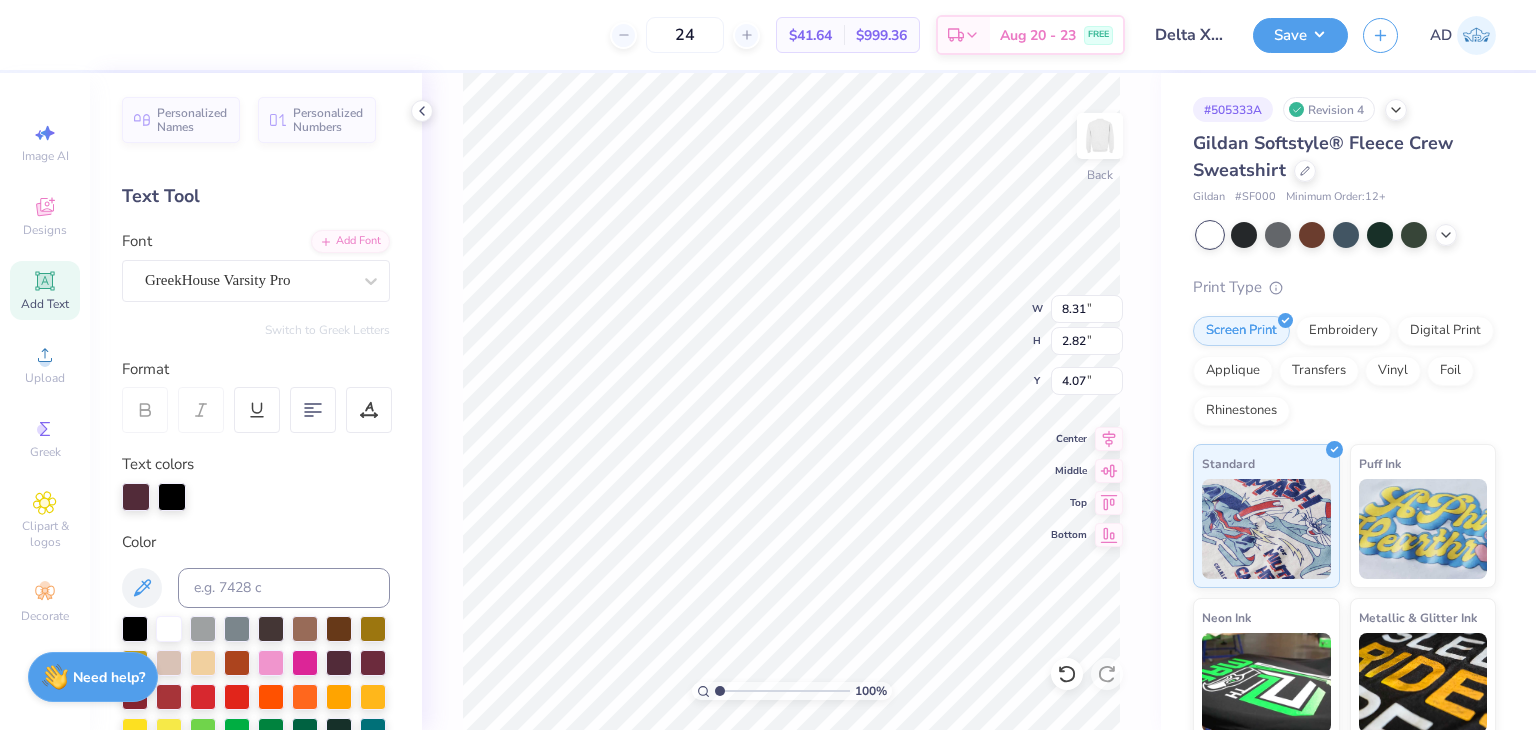 type on "3.39" 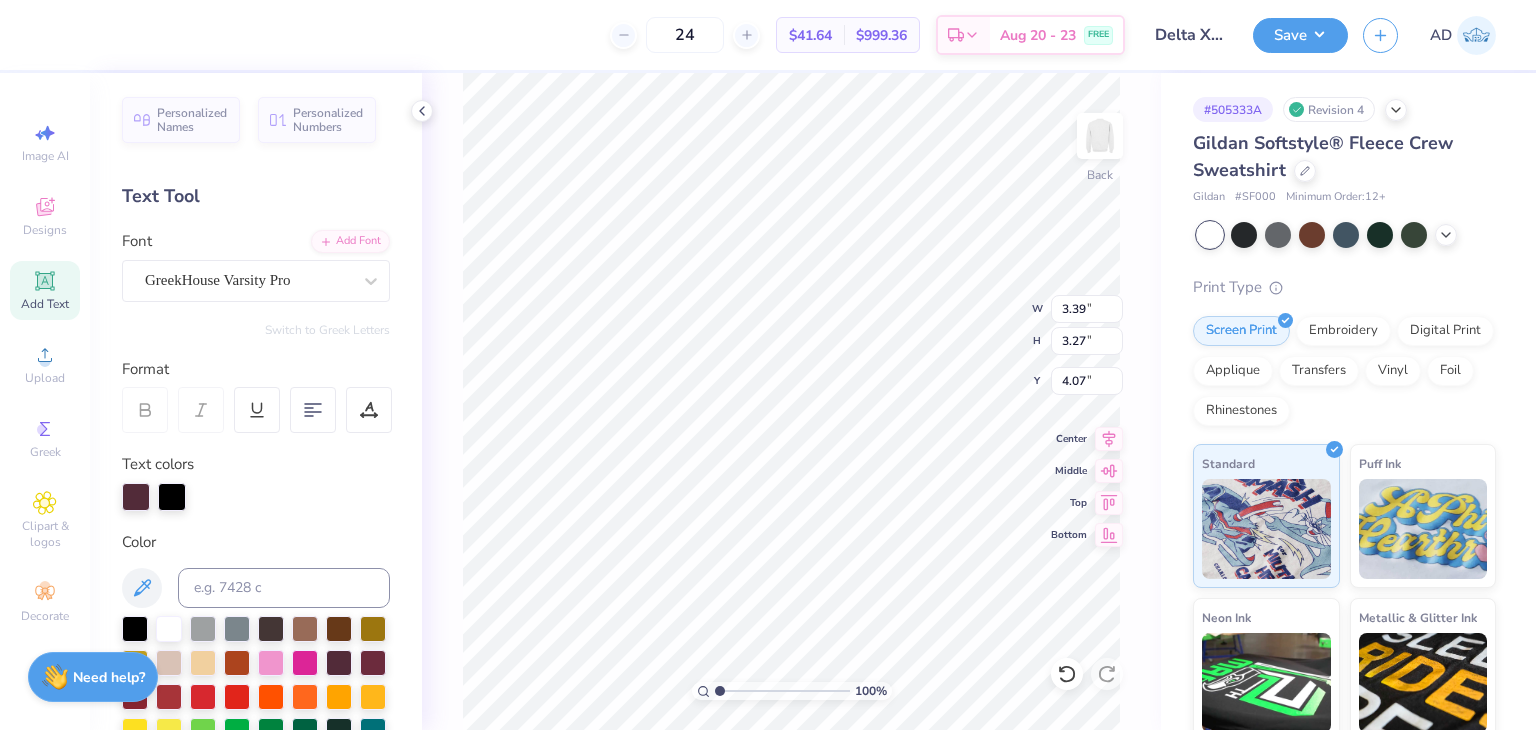 type on "8.73" 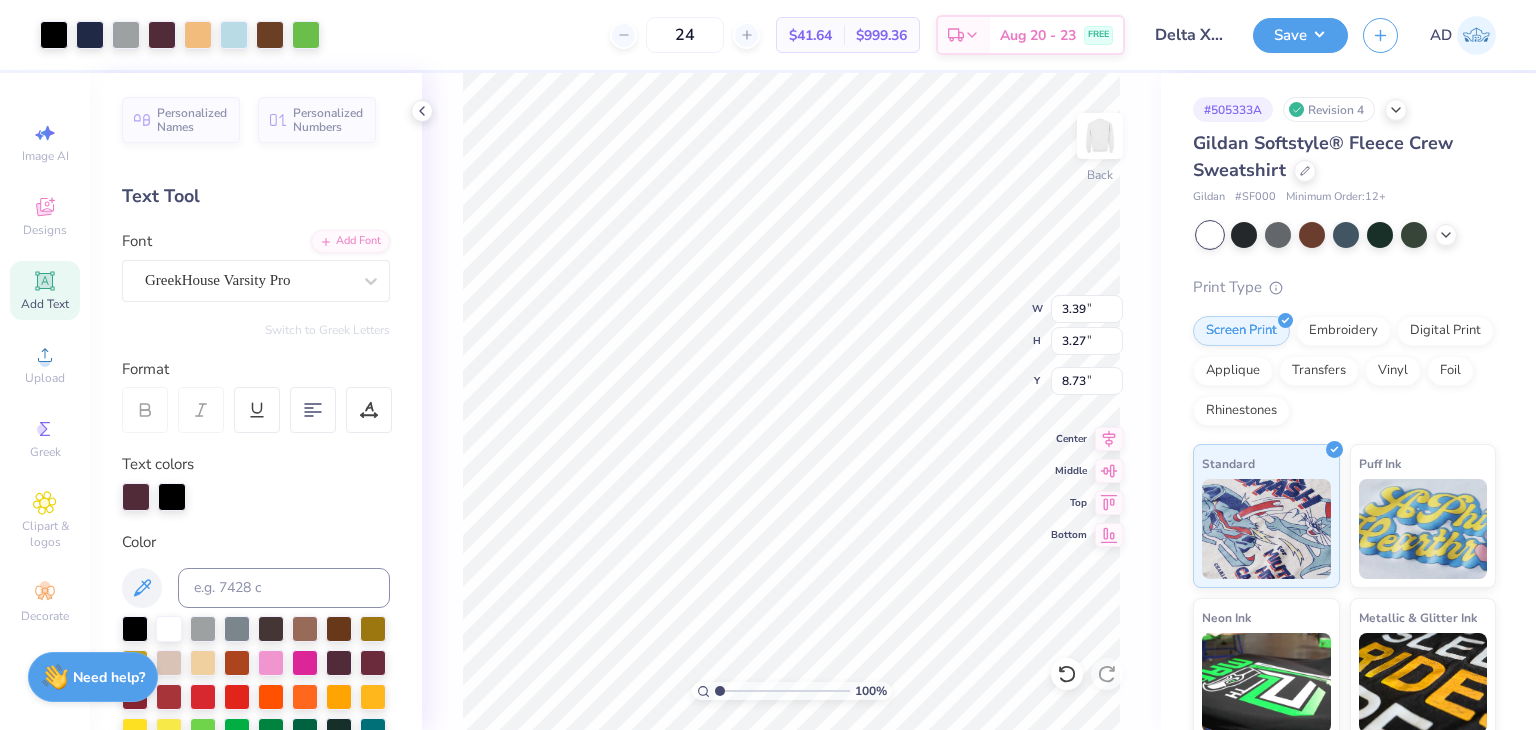 type on "7.38" 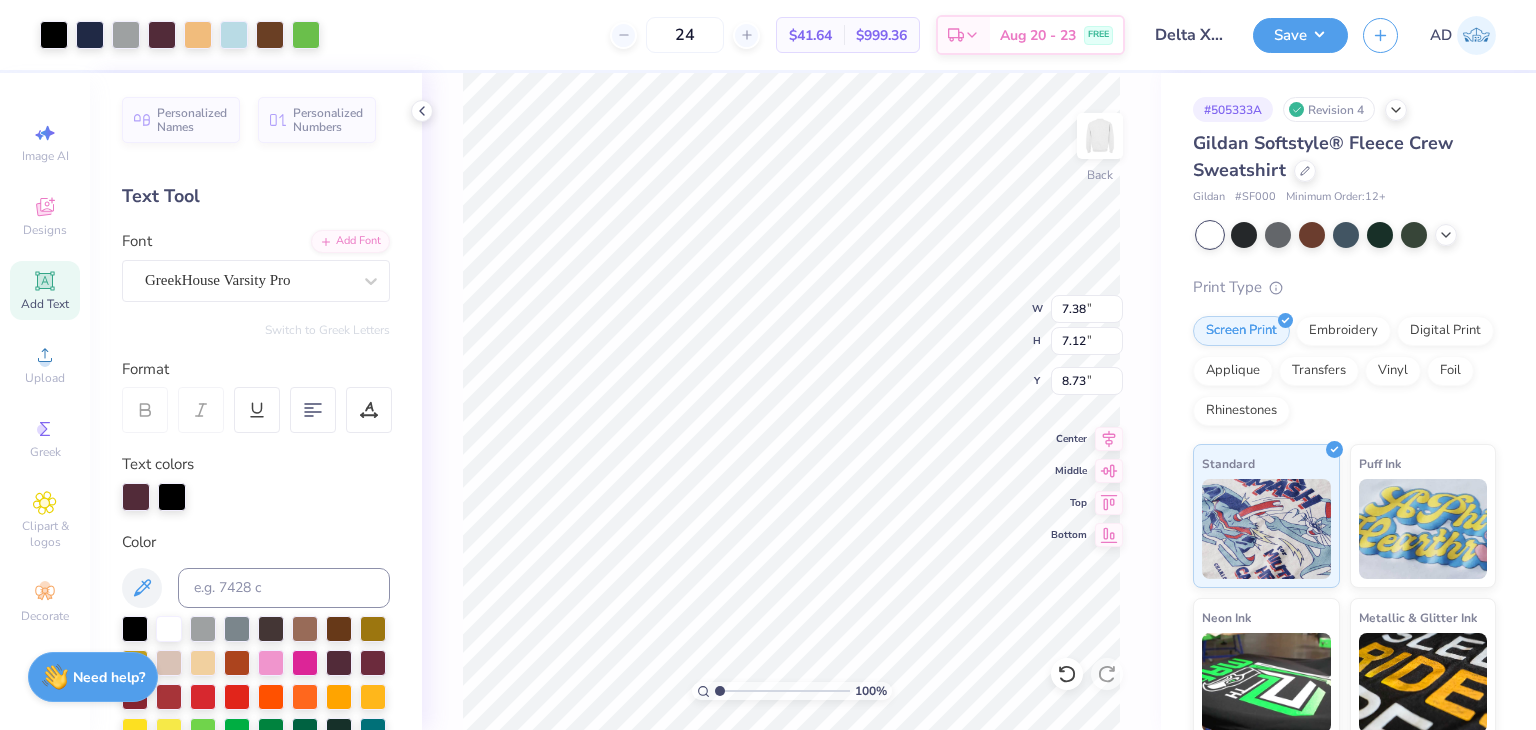 type on "7.62" 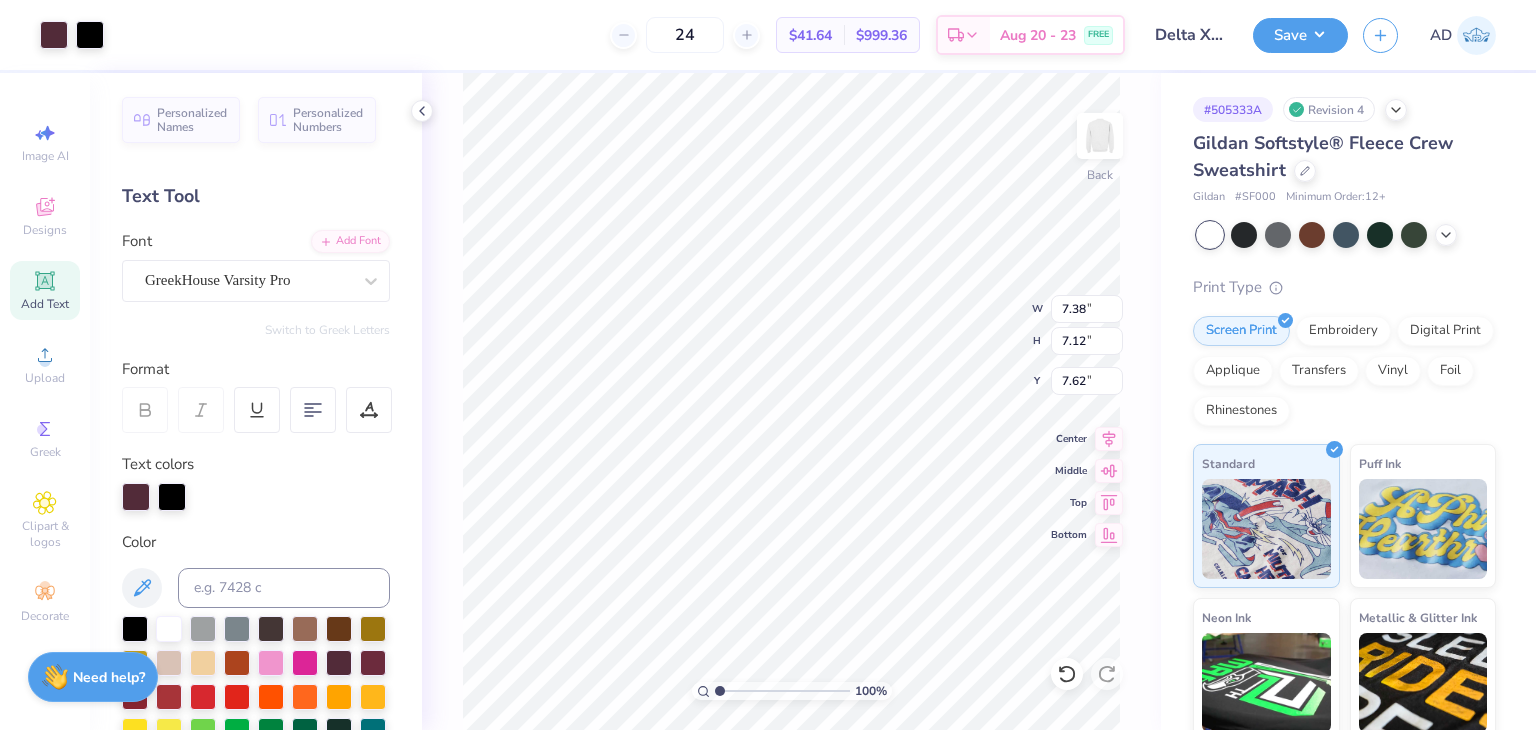 type on "8.31" 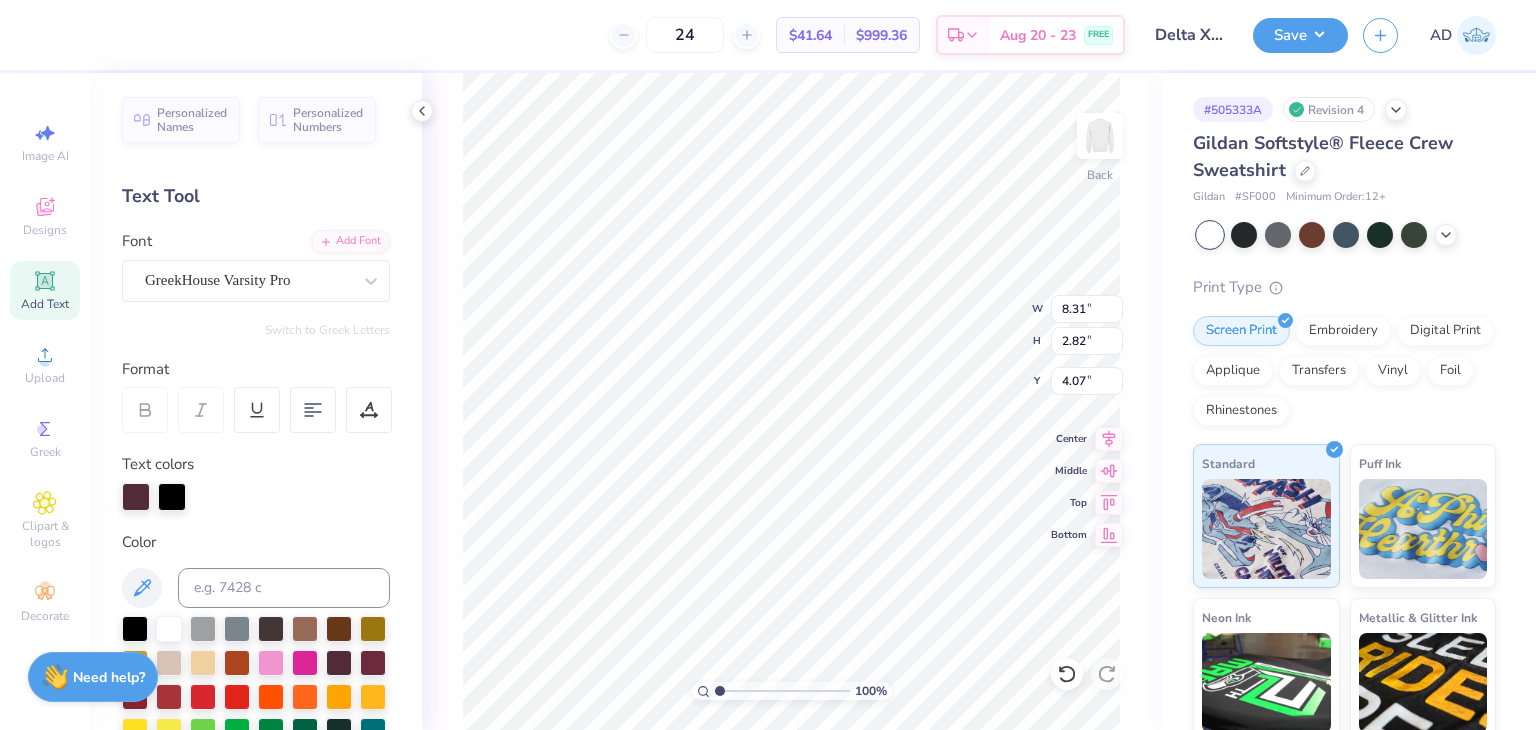 type on "6.82" 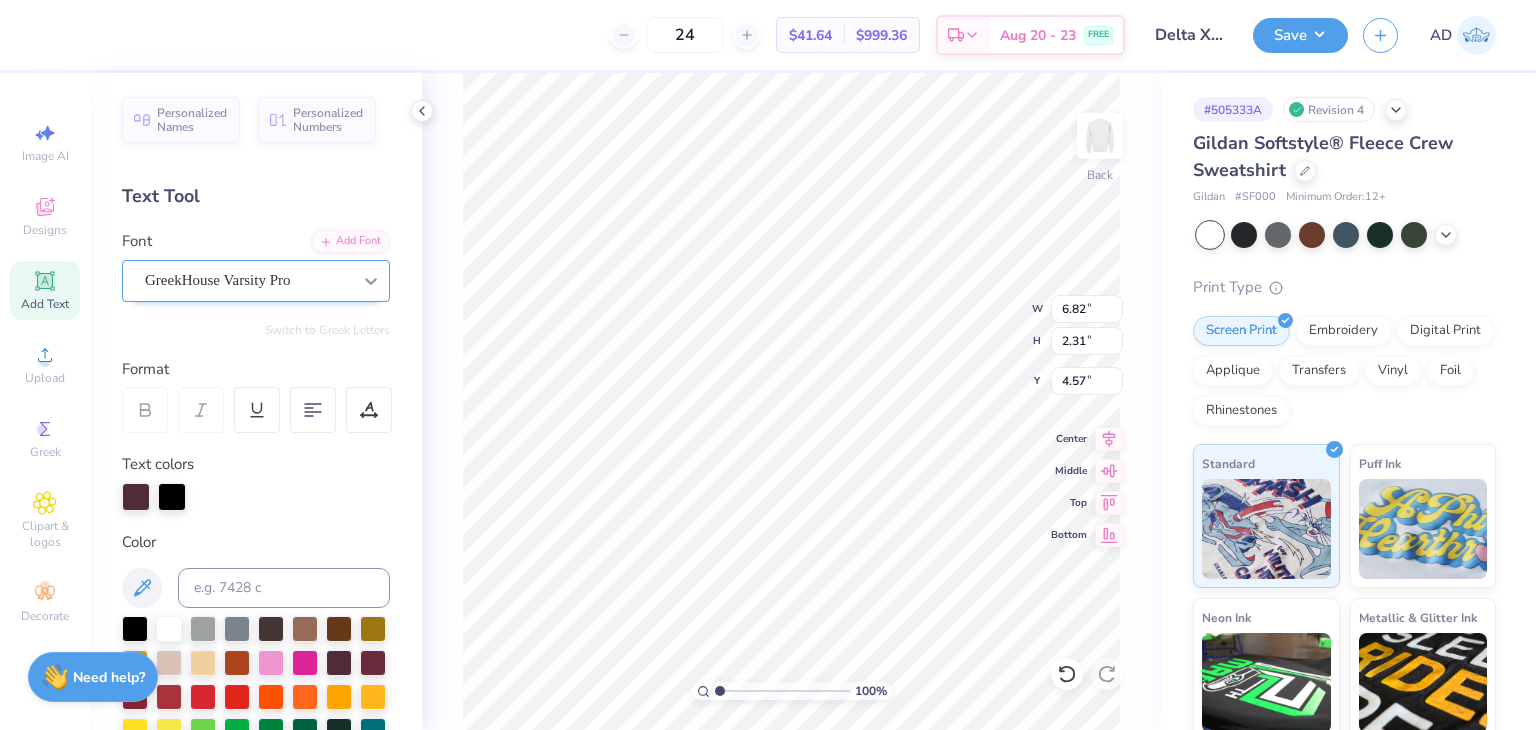 click at bounding box center (371, 281) 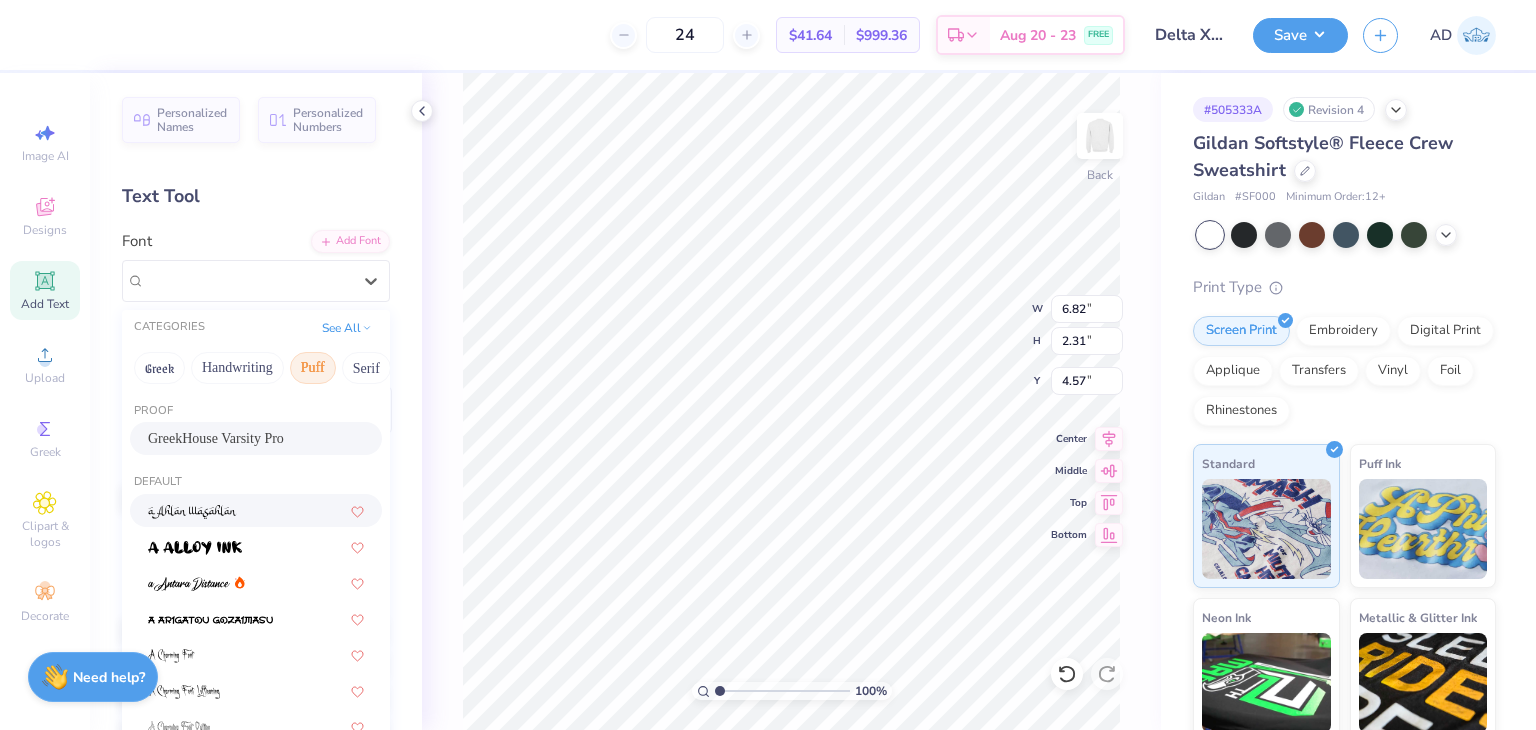 click on "Puff" at bounding box center (313, 368) 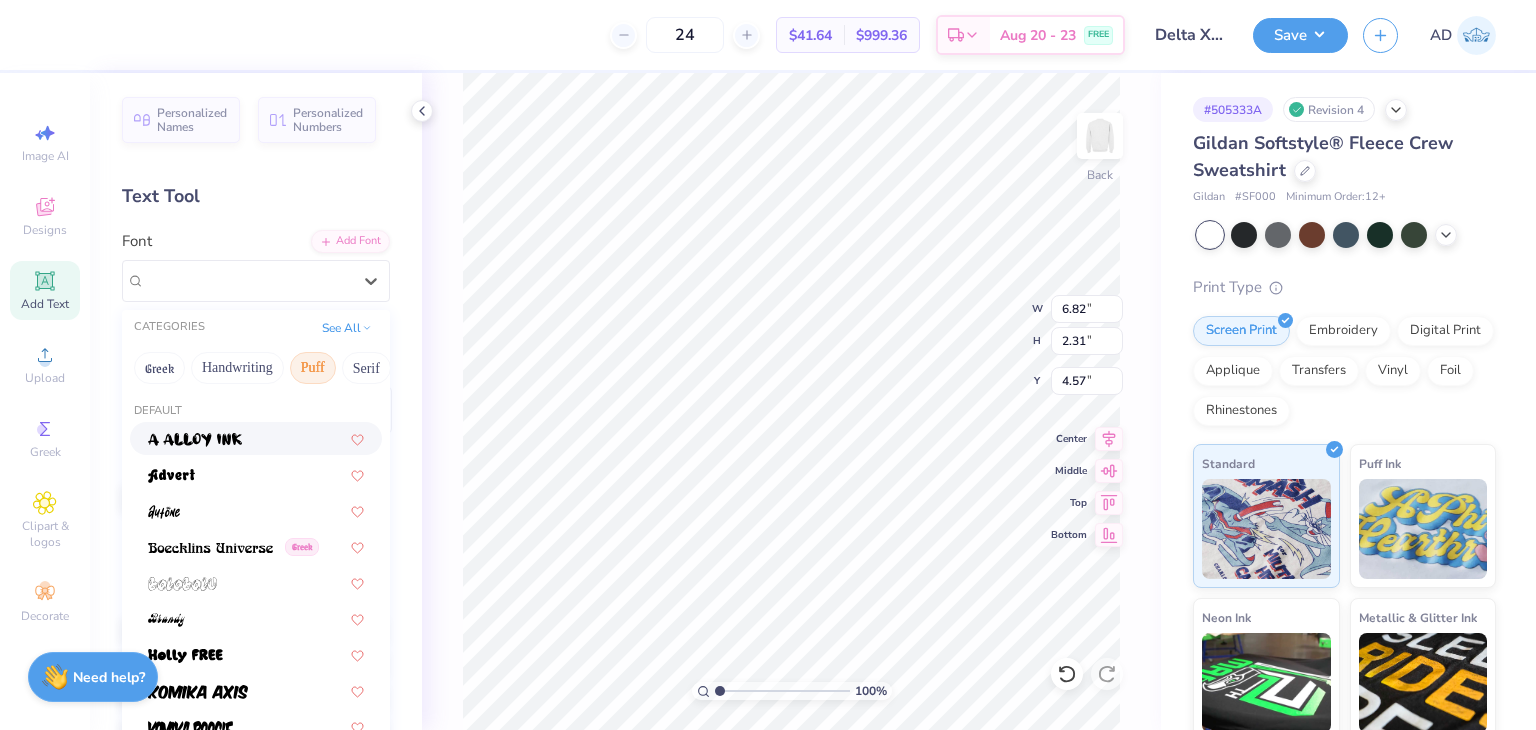 click at bounding box center [195, 438] 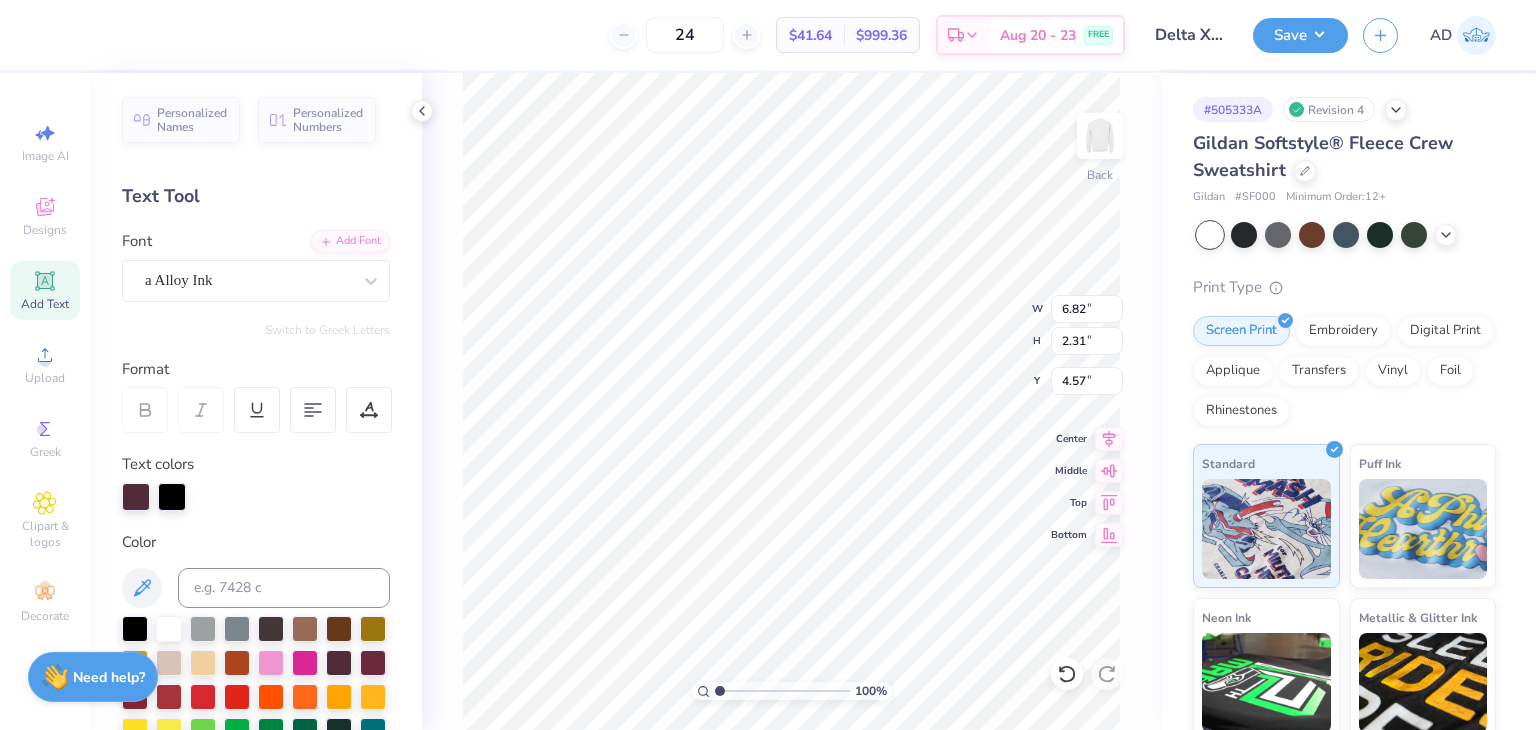 type on "5.59" 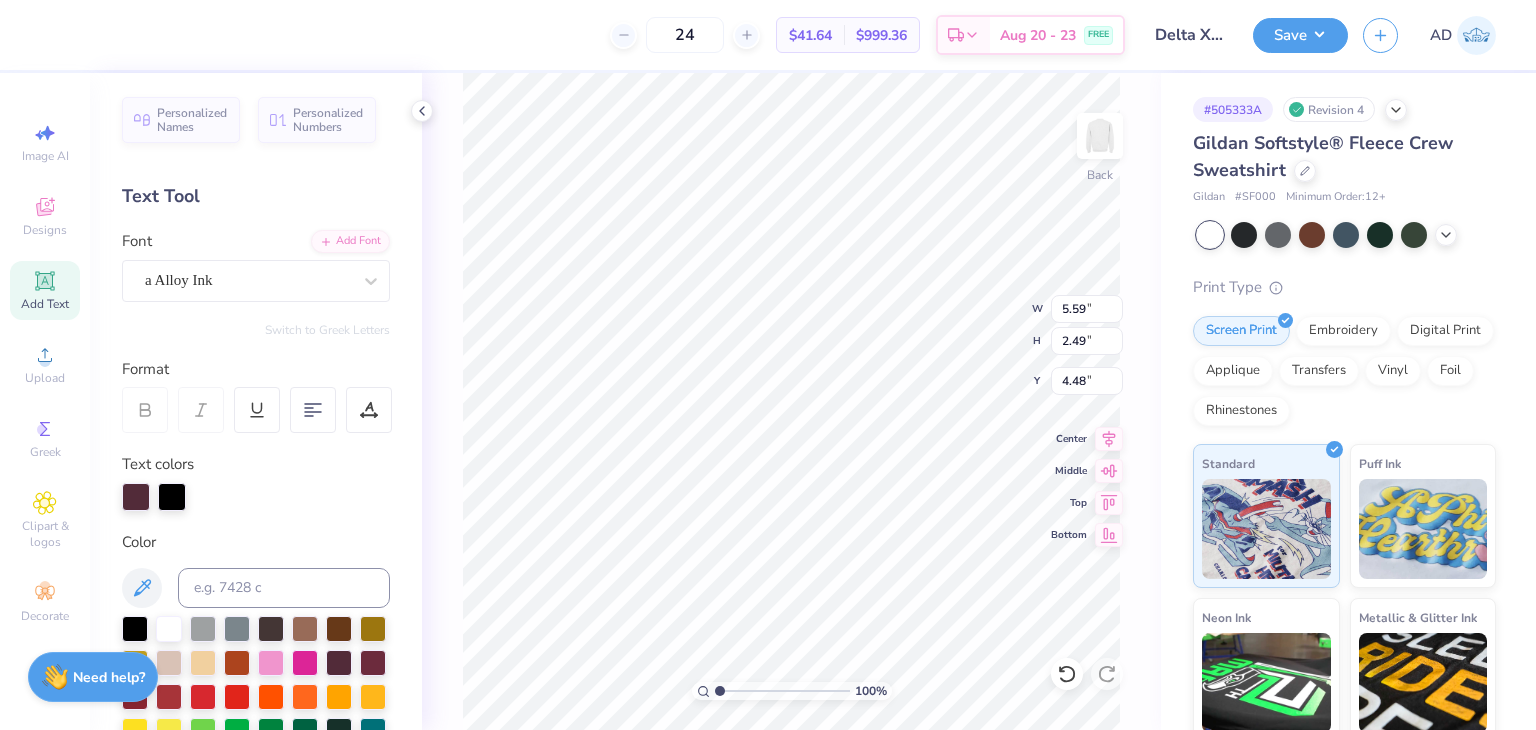 click on "Font a Alloy Ink" at bounding box center [256, 266] 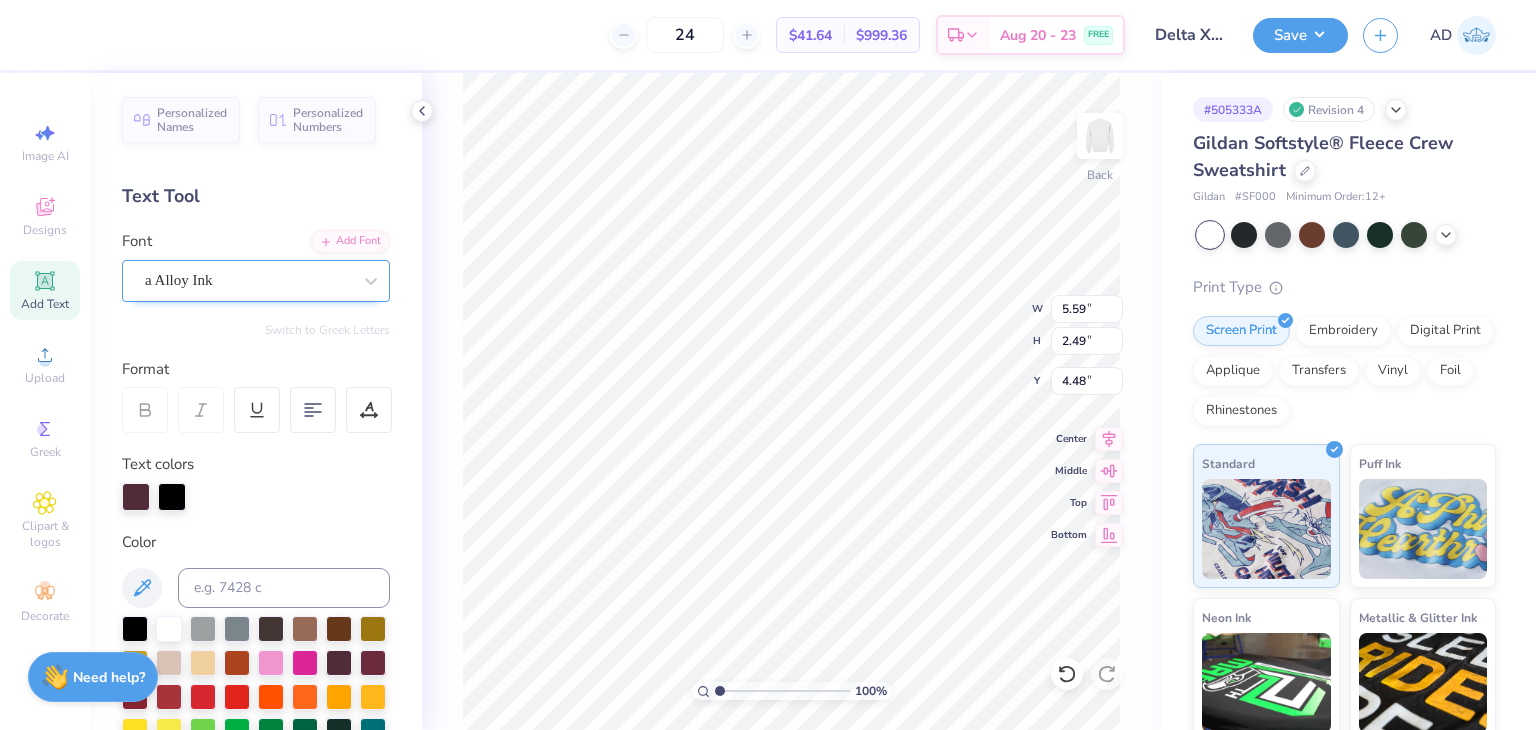click on "a Alloy Ink" at bounding box center (248, 280) 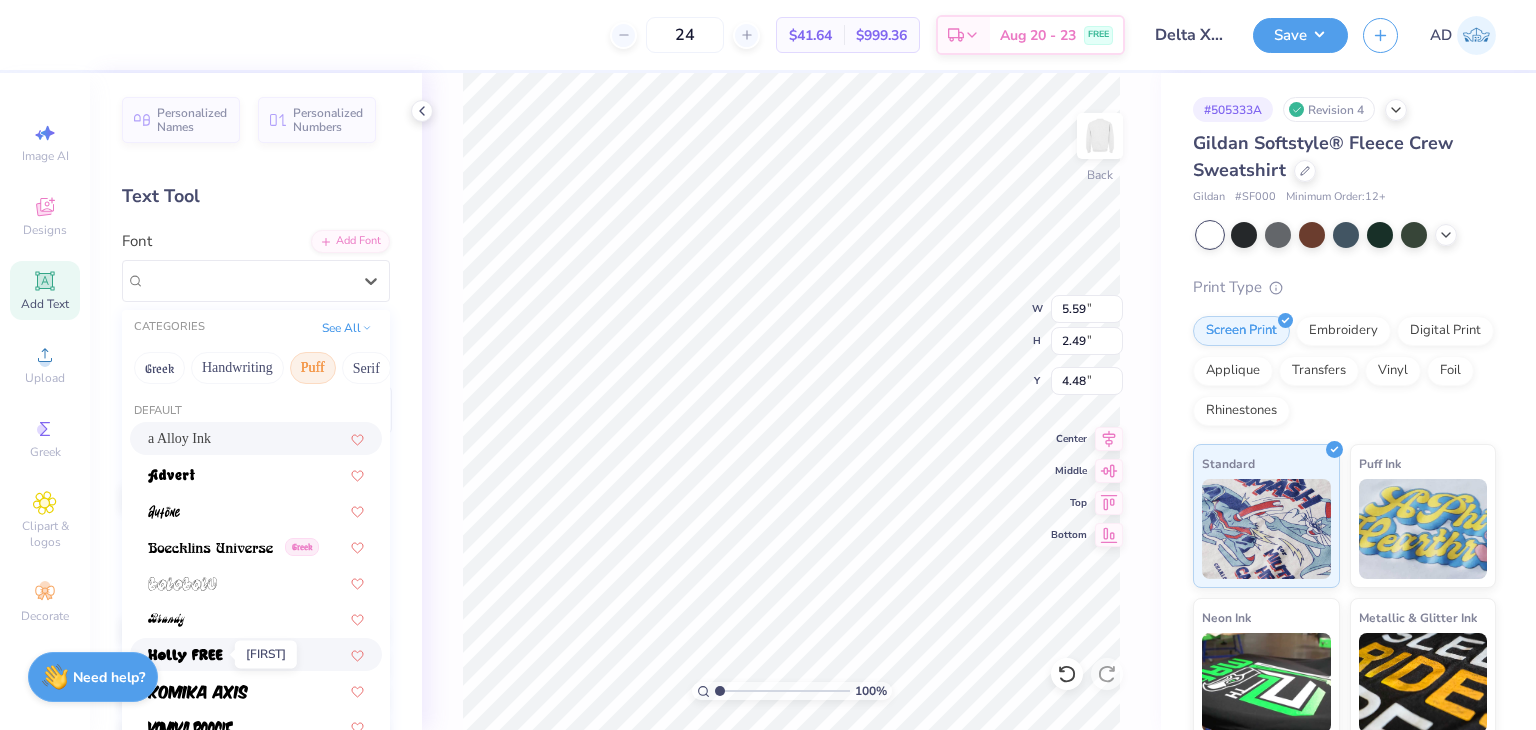click at bounding box center (185, 656) 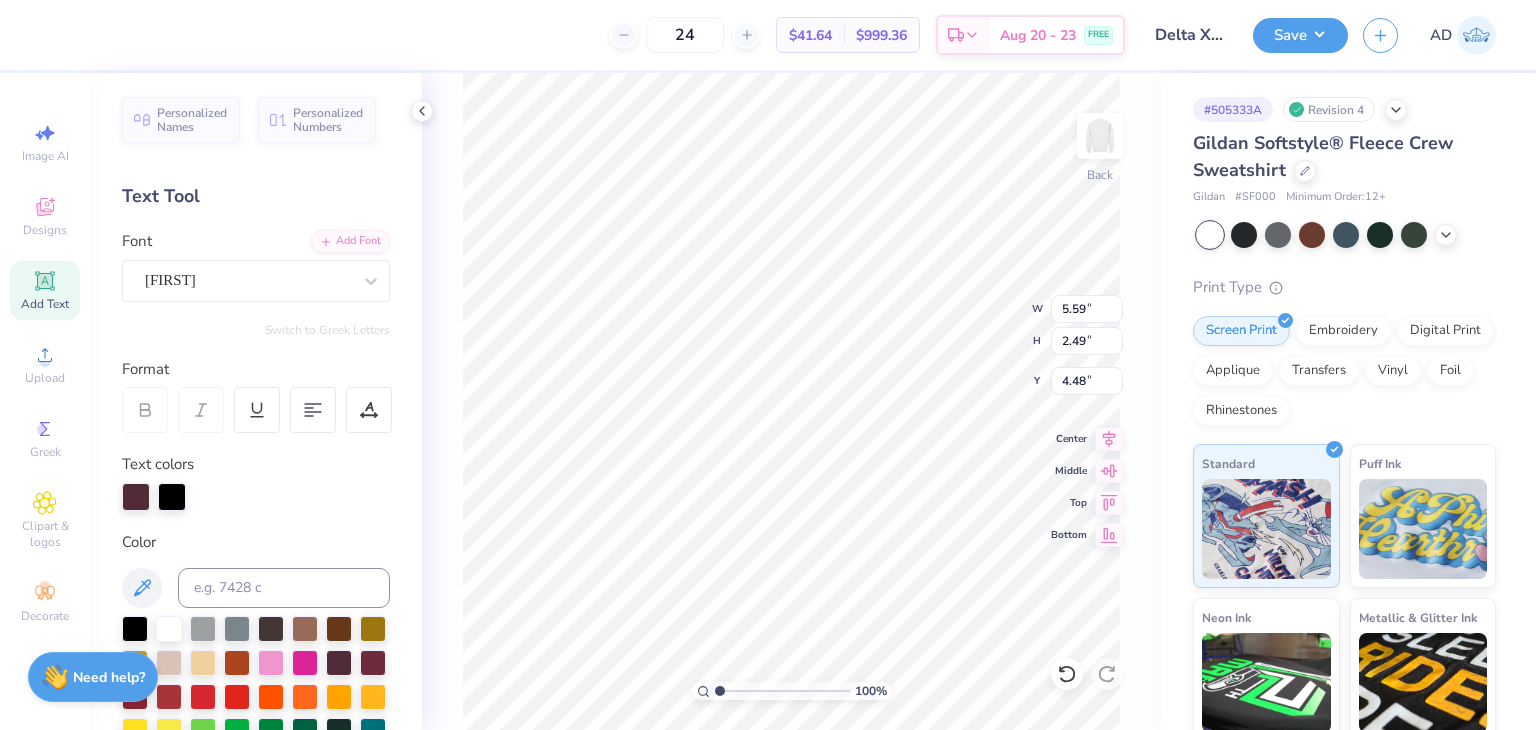 type on "4.32" 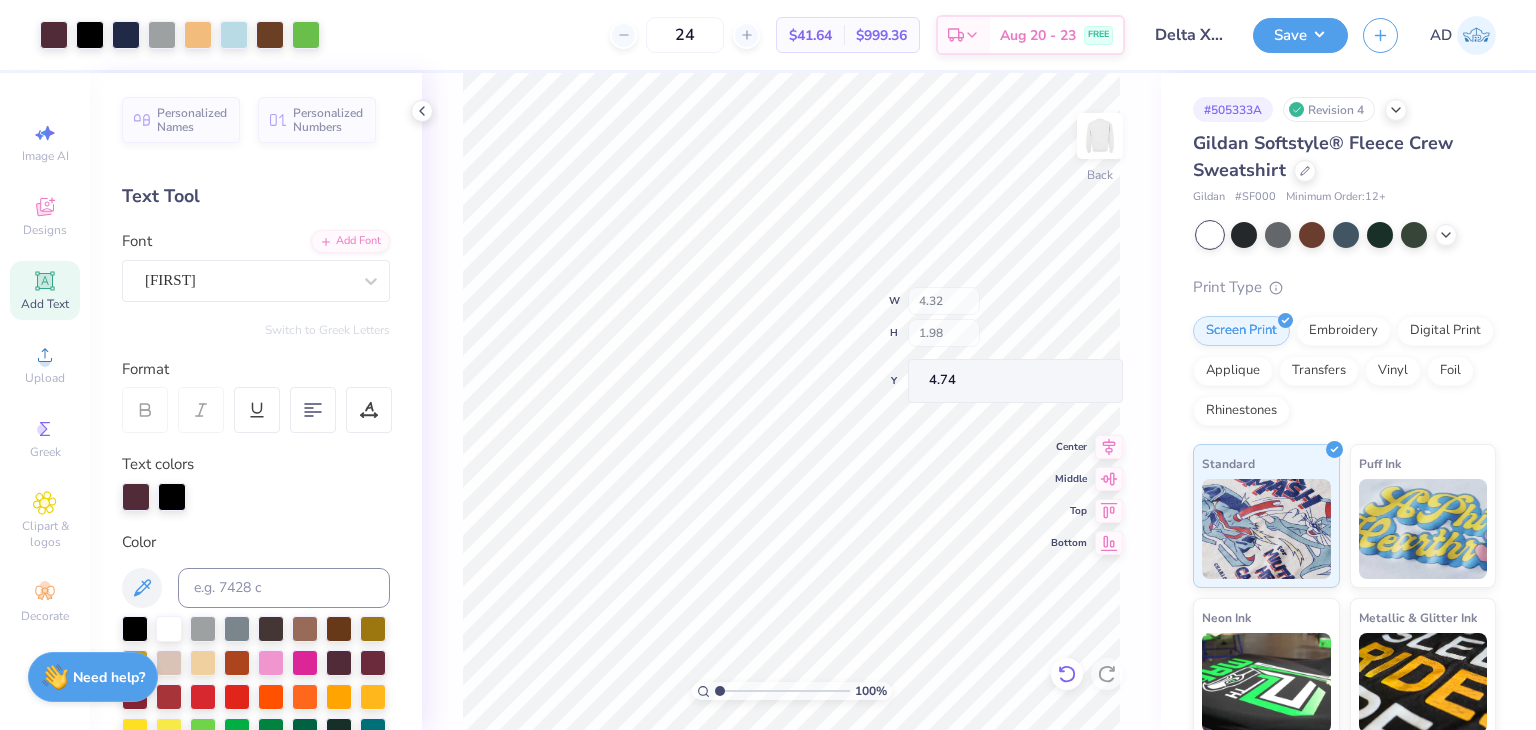 click on "100  % Back W 4.32 H 1.98 Y 4.74 Center Middle Top Bottom" at bounding box center (791, 401) 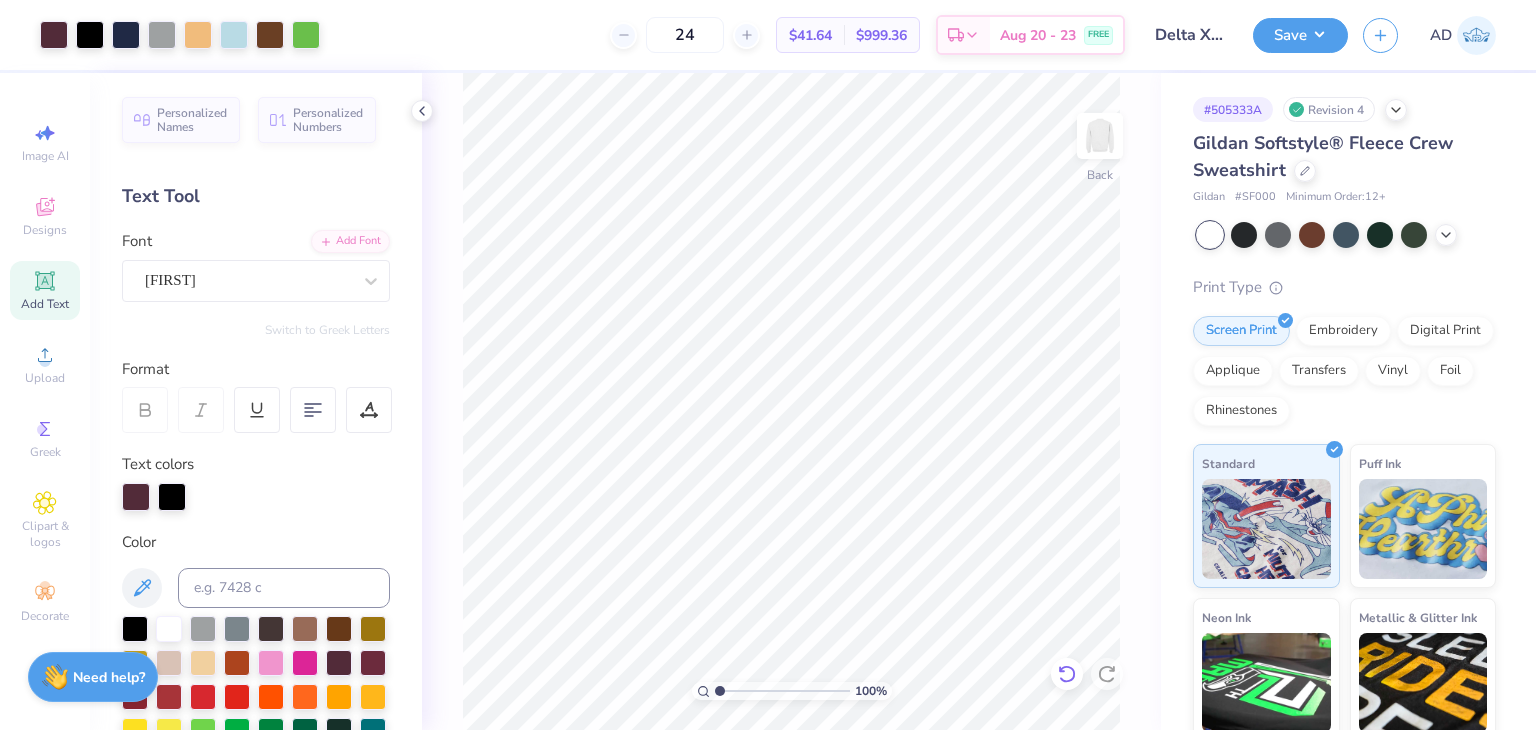 click 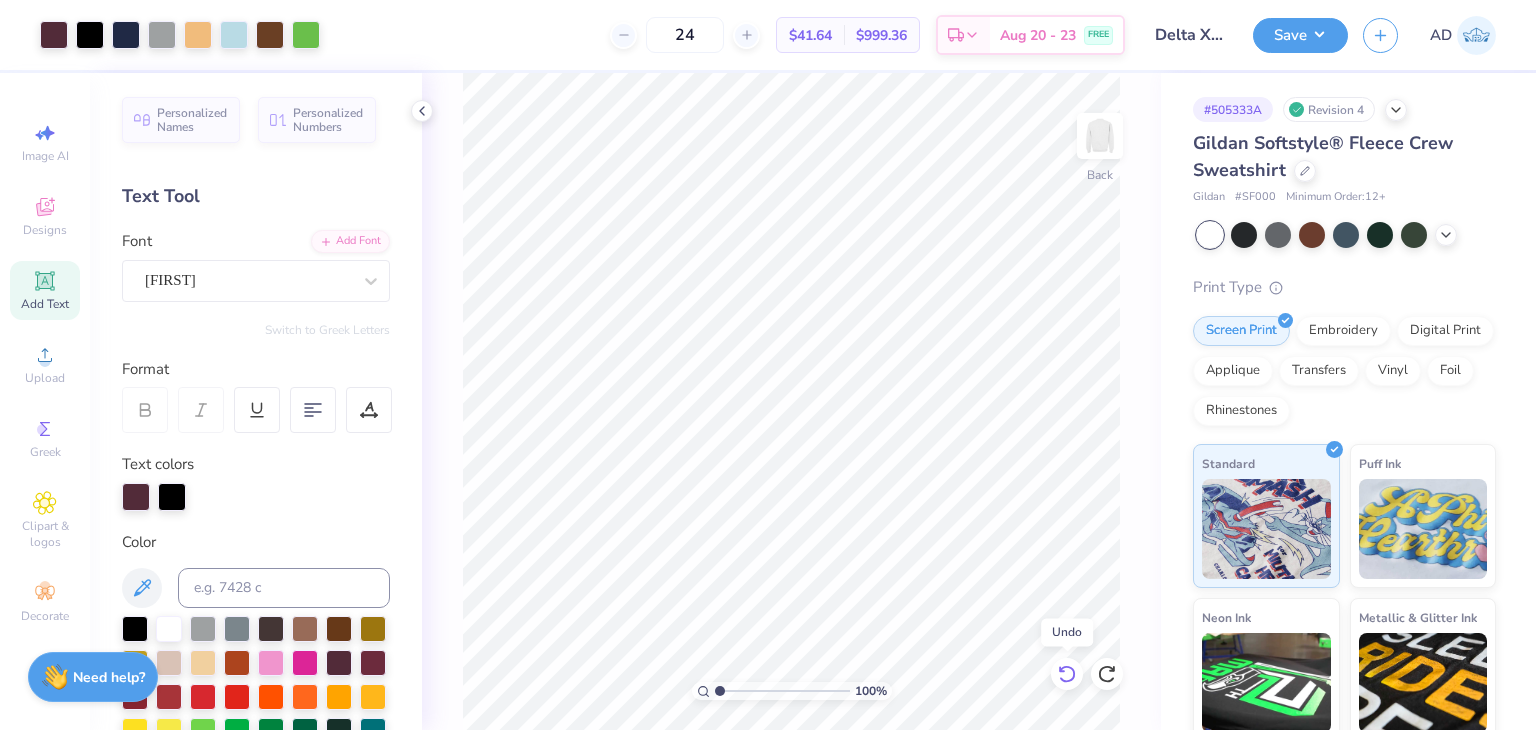 click 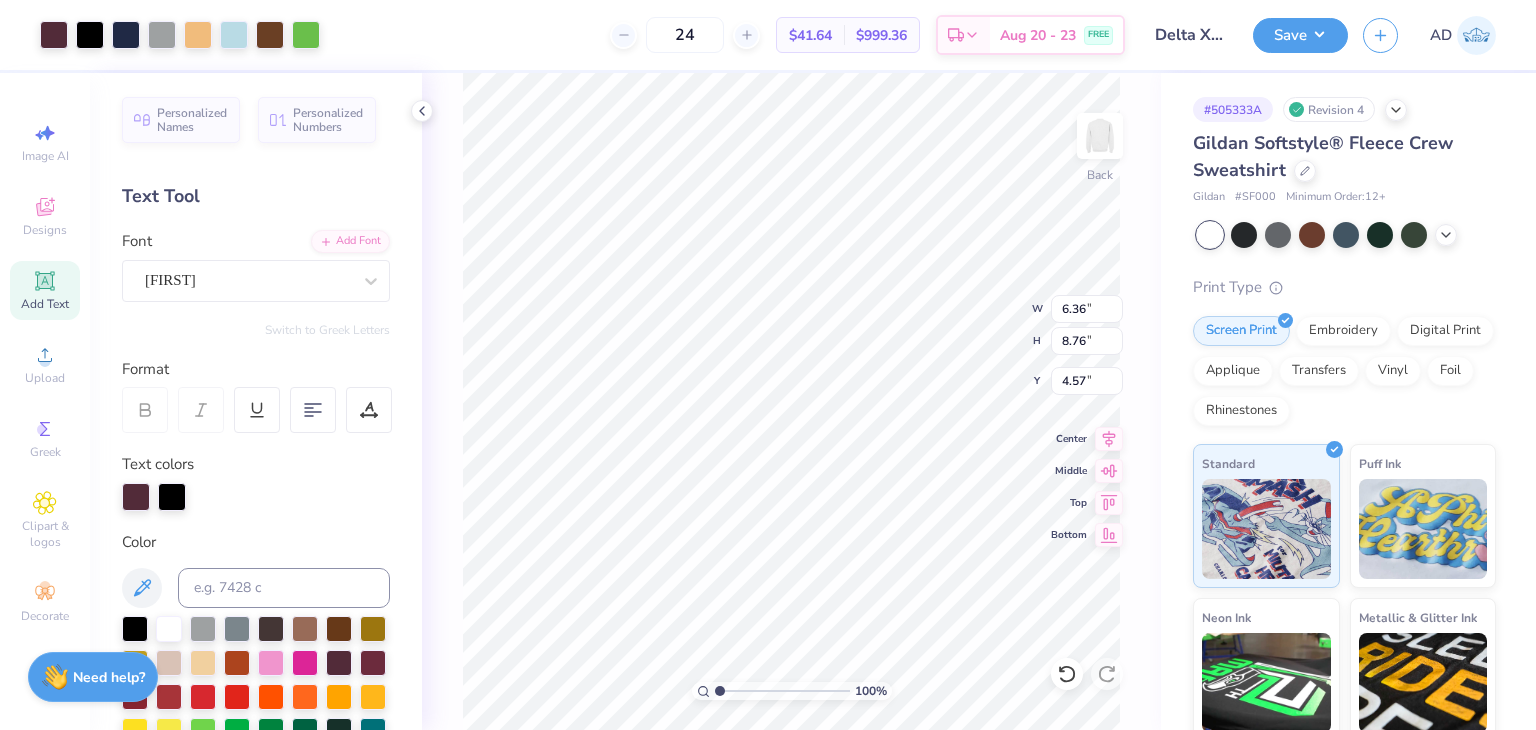 type on "6.36" 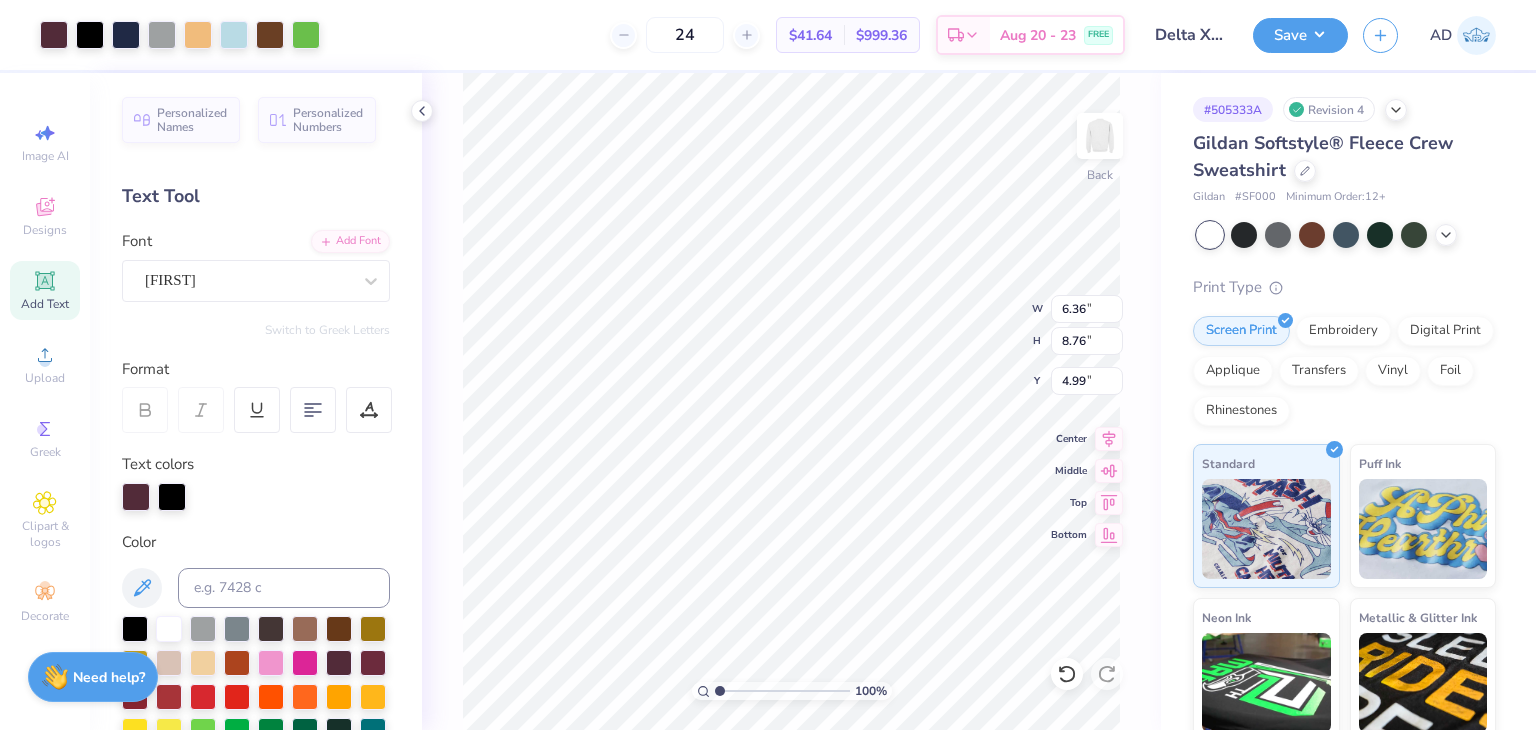 type on "4.99" 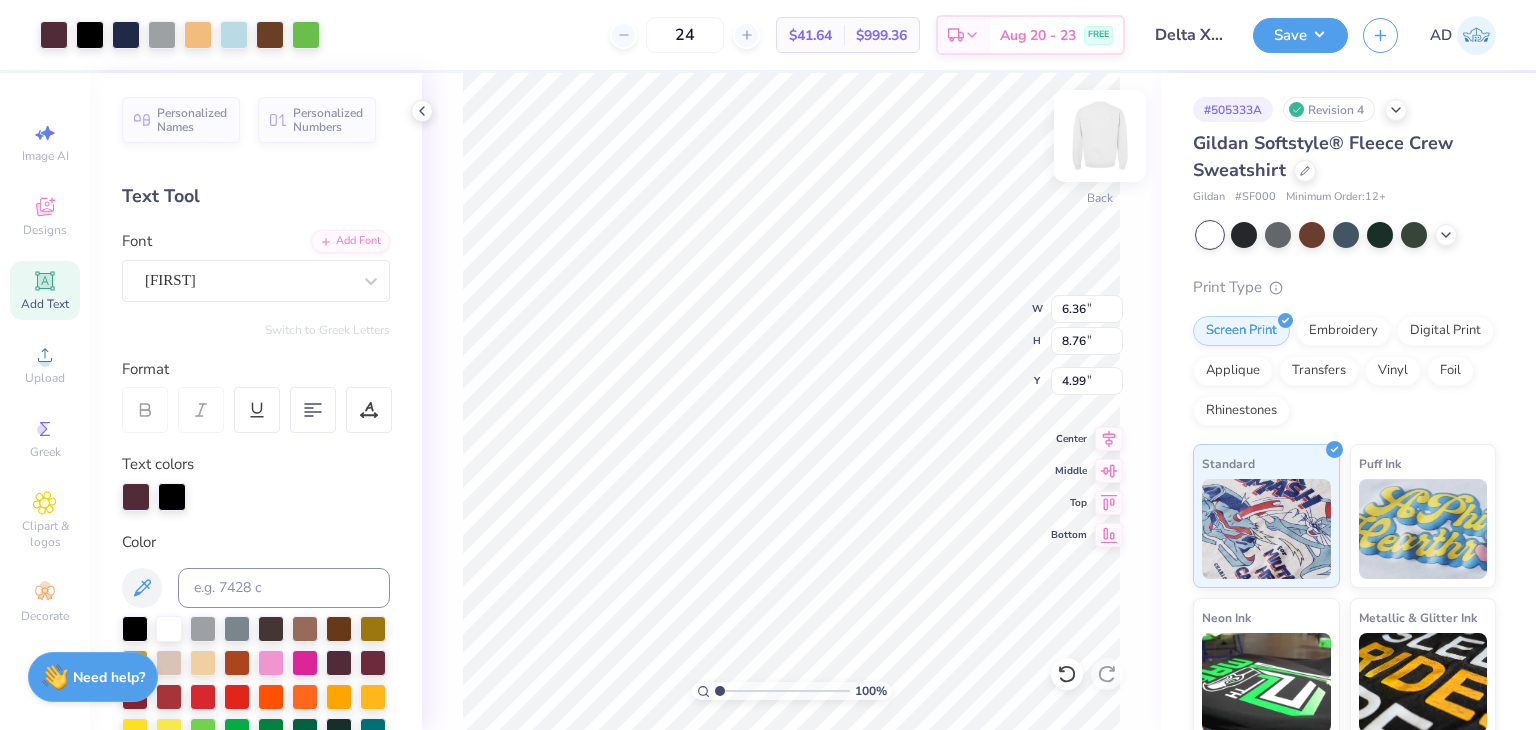 click at bounding box center (1100, 136) 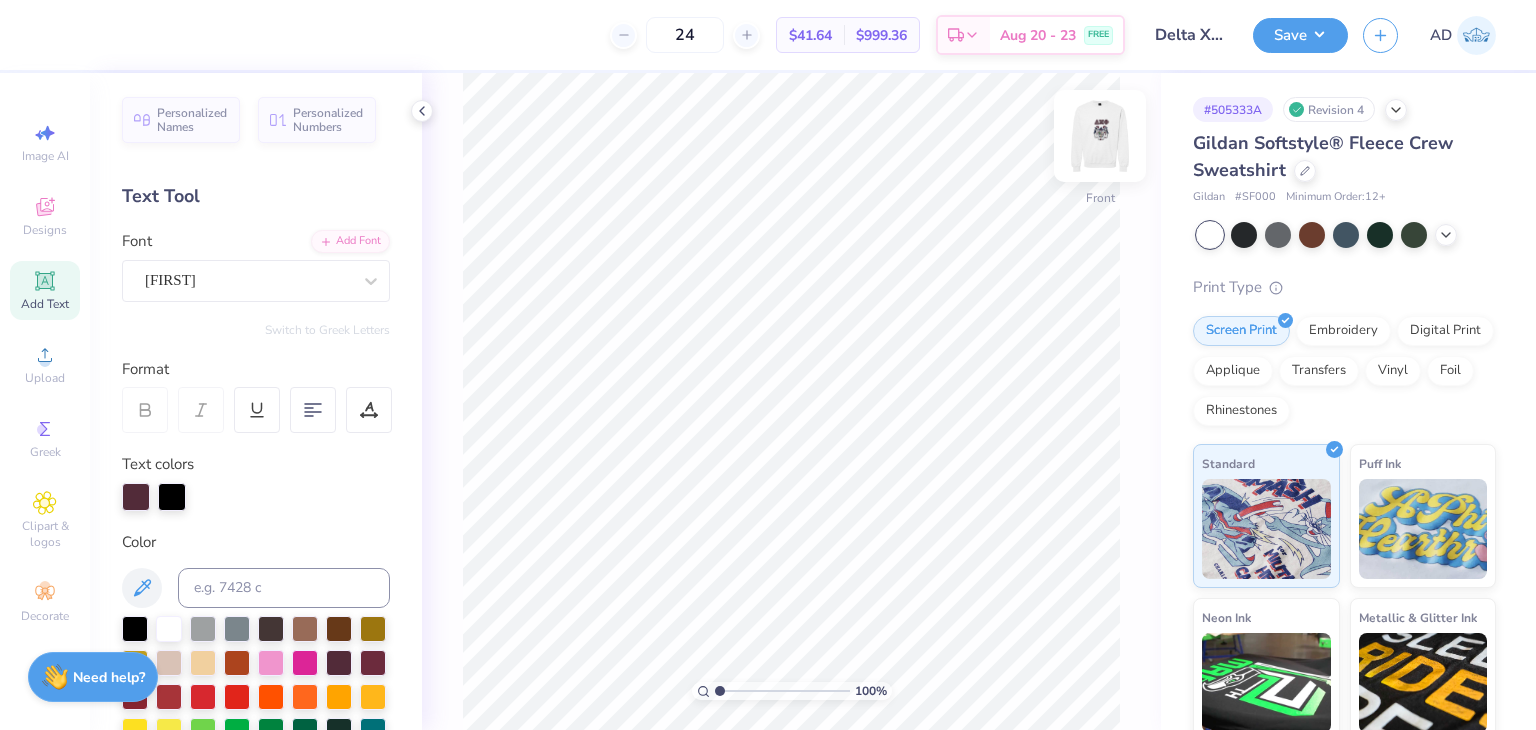 click at bounding box center (1100, 136) 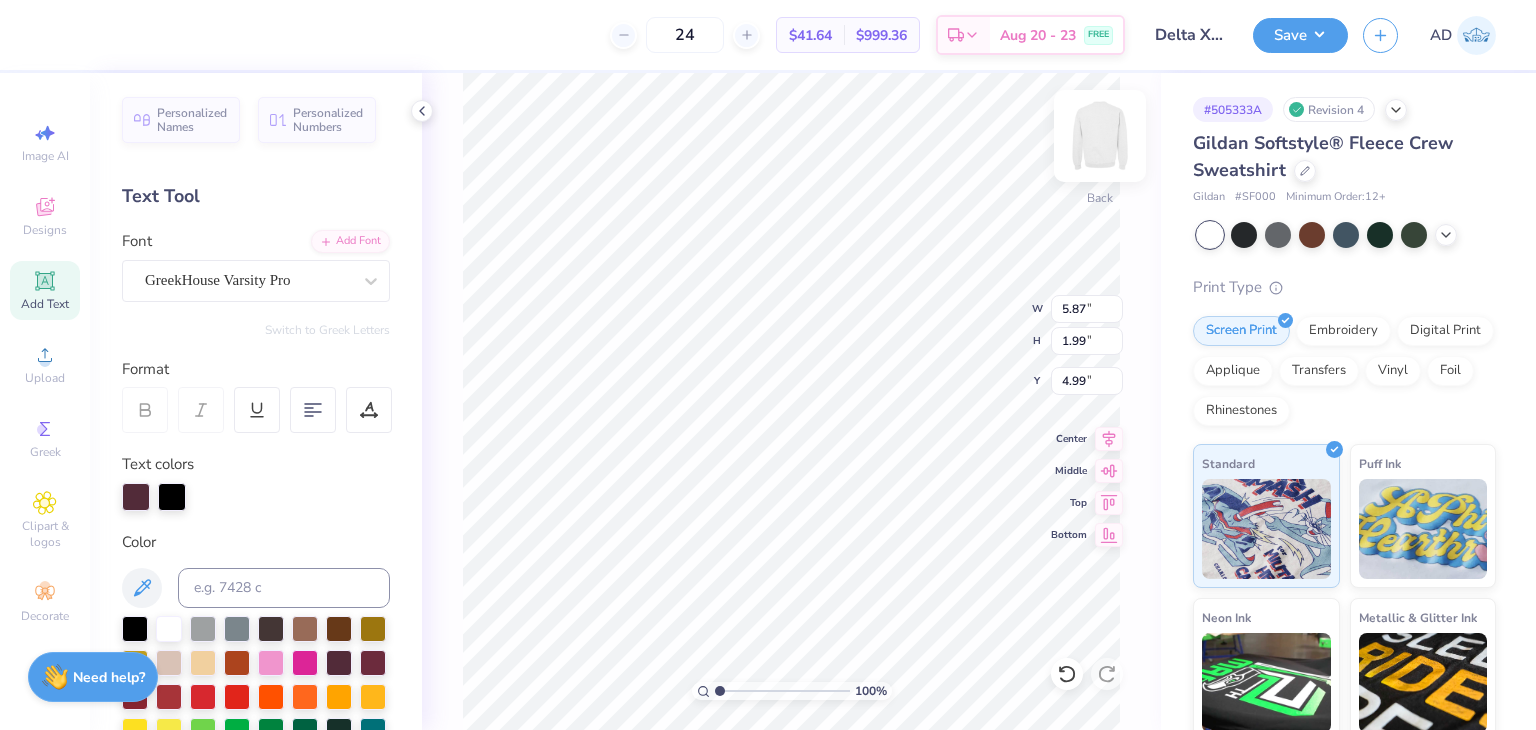 type on "7.32" 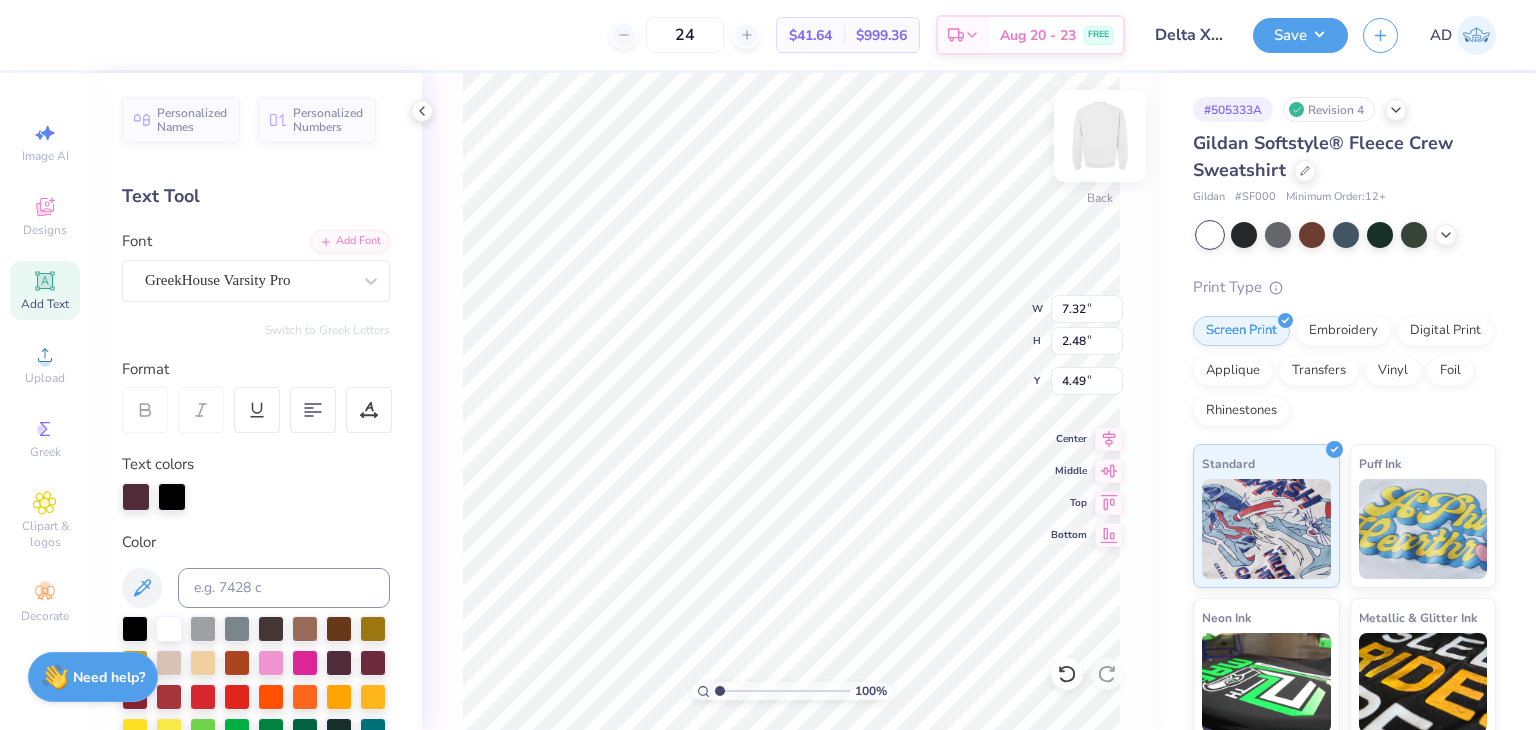 type on "4.25" 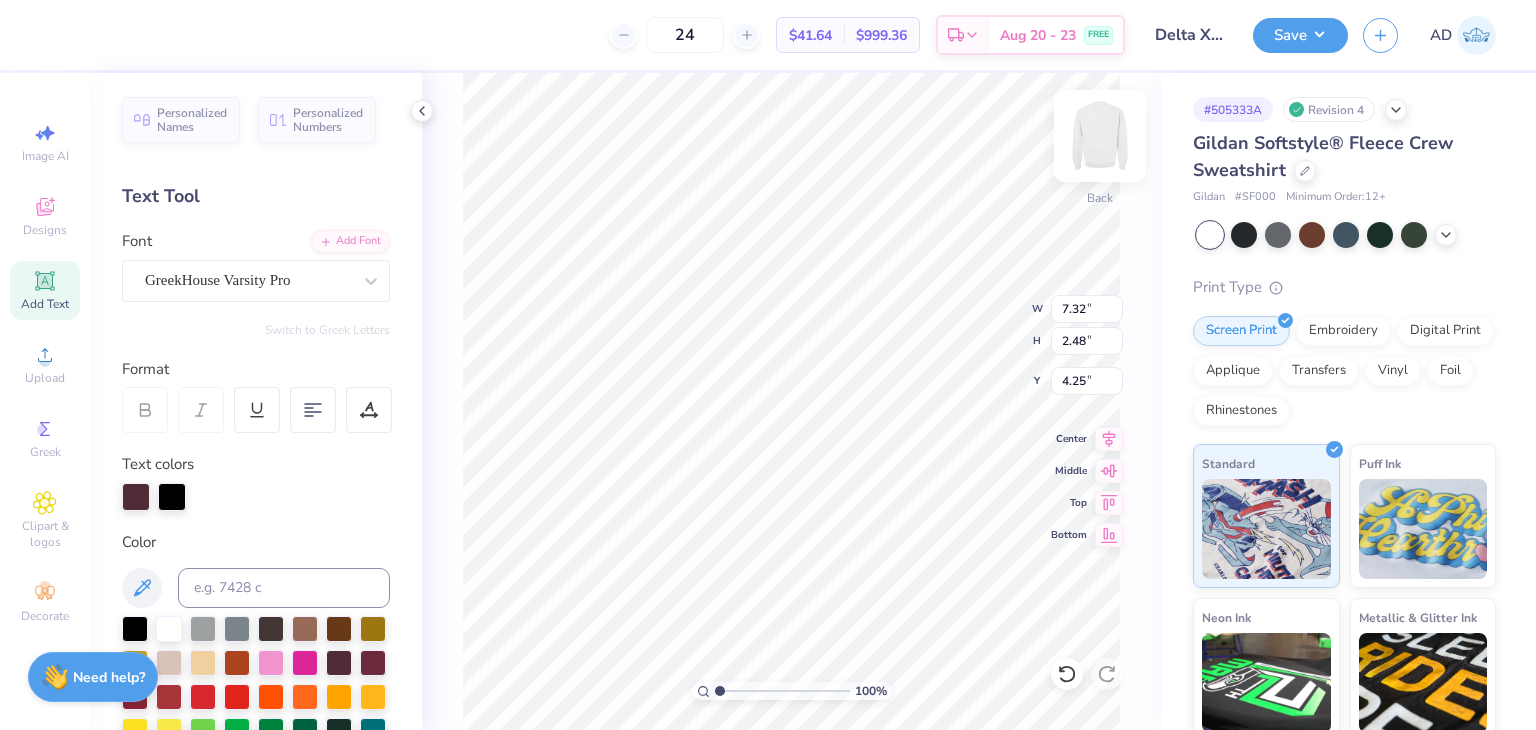 type on "7.73" 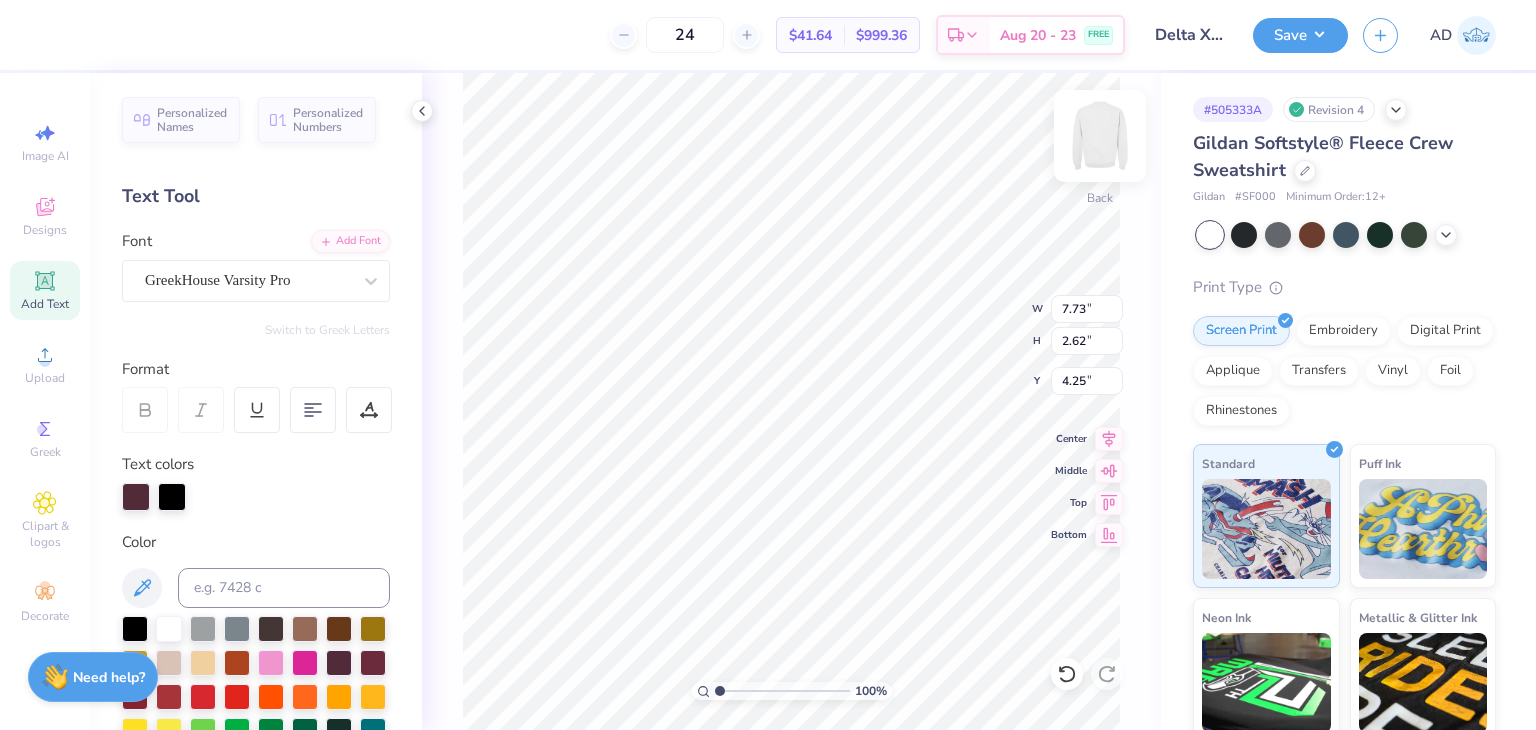 type on "3.00" 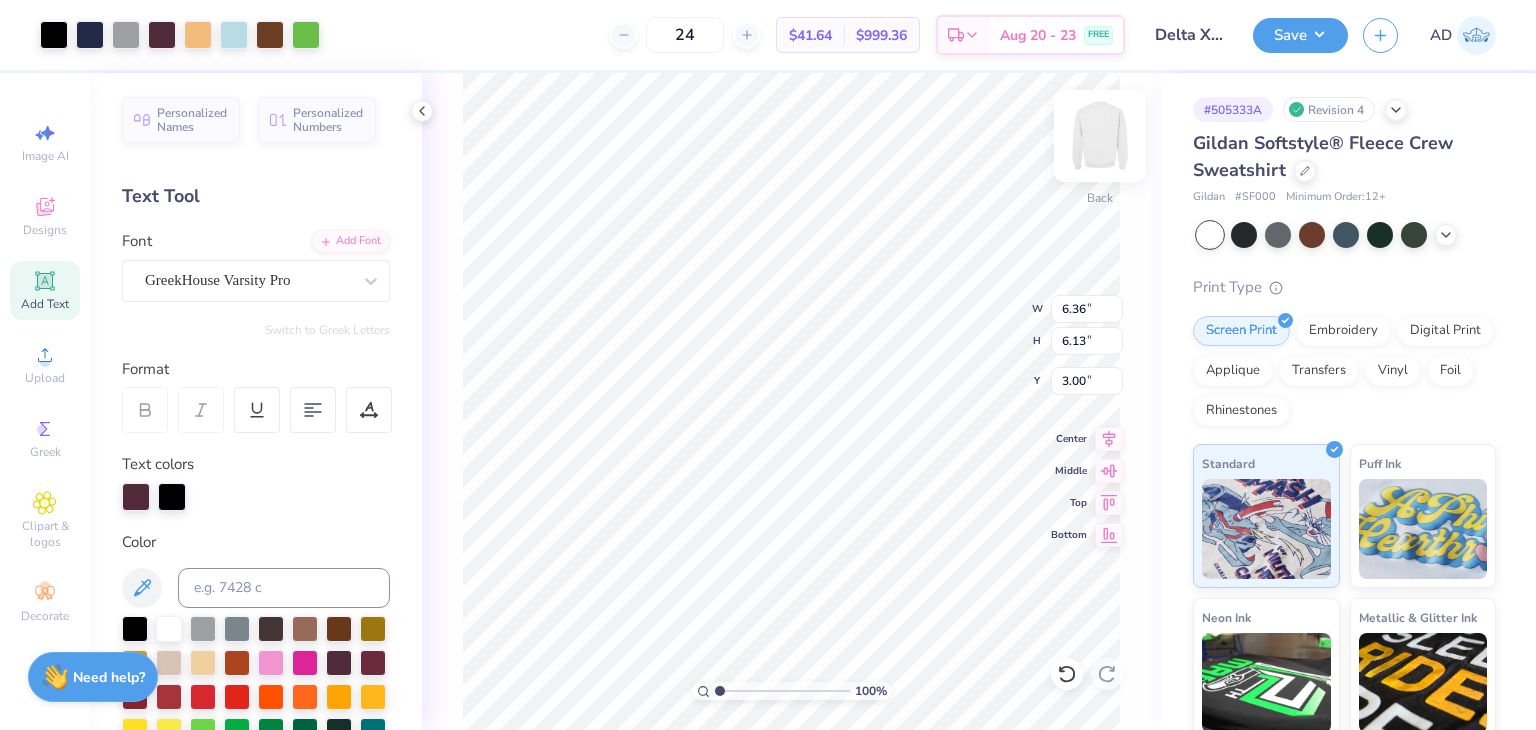 type on "6.36" 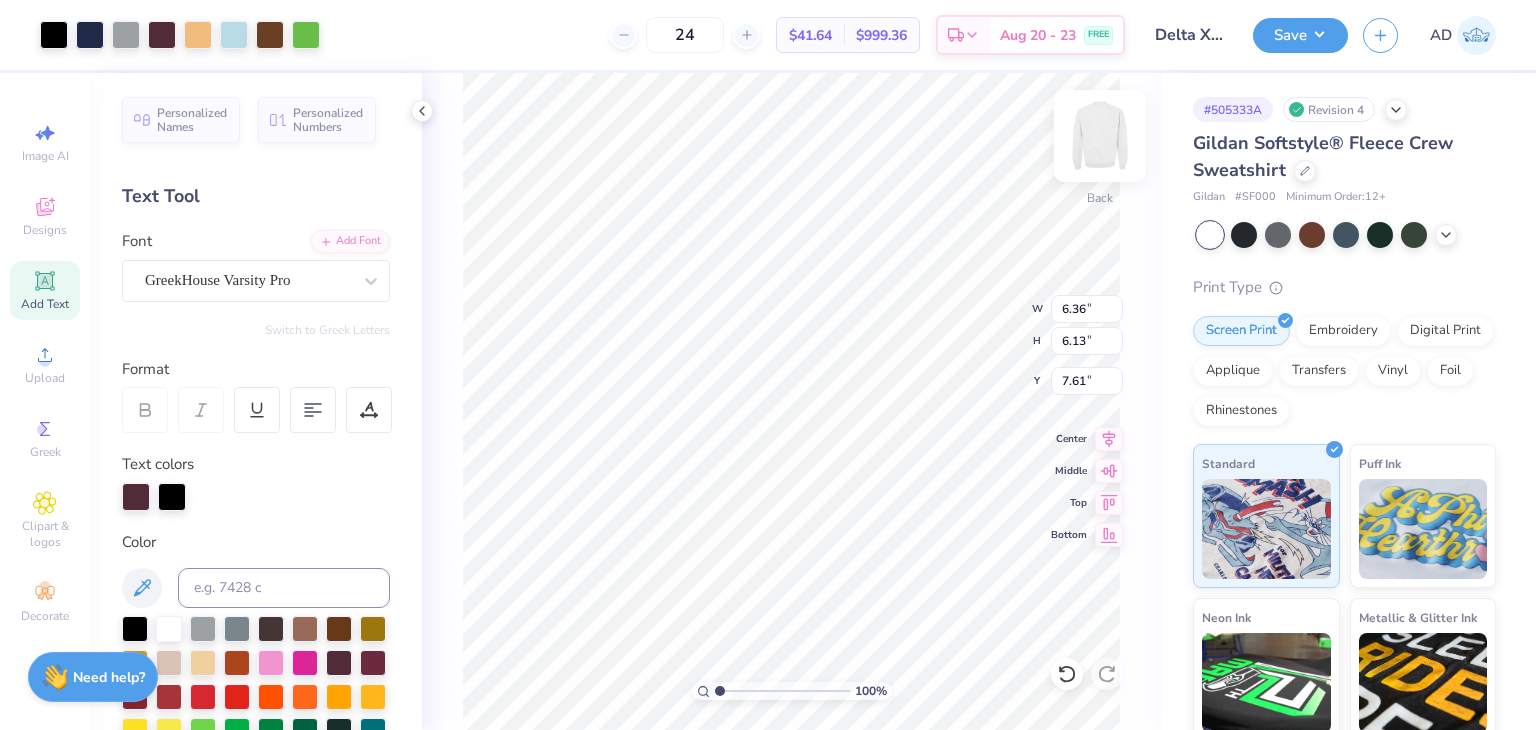 type on "5.87" 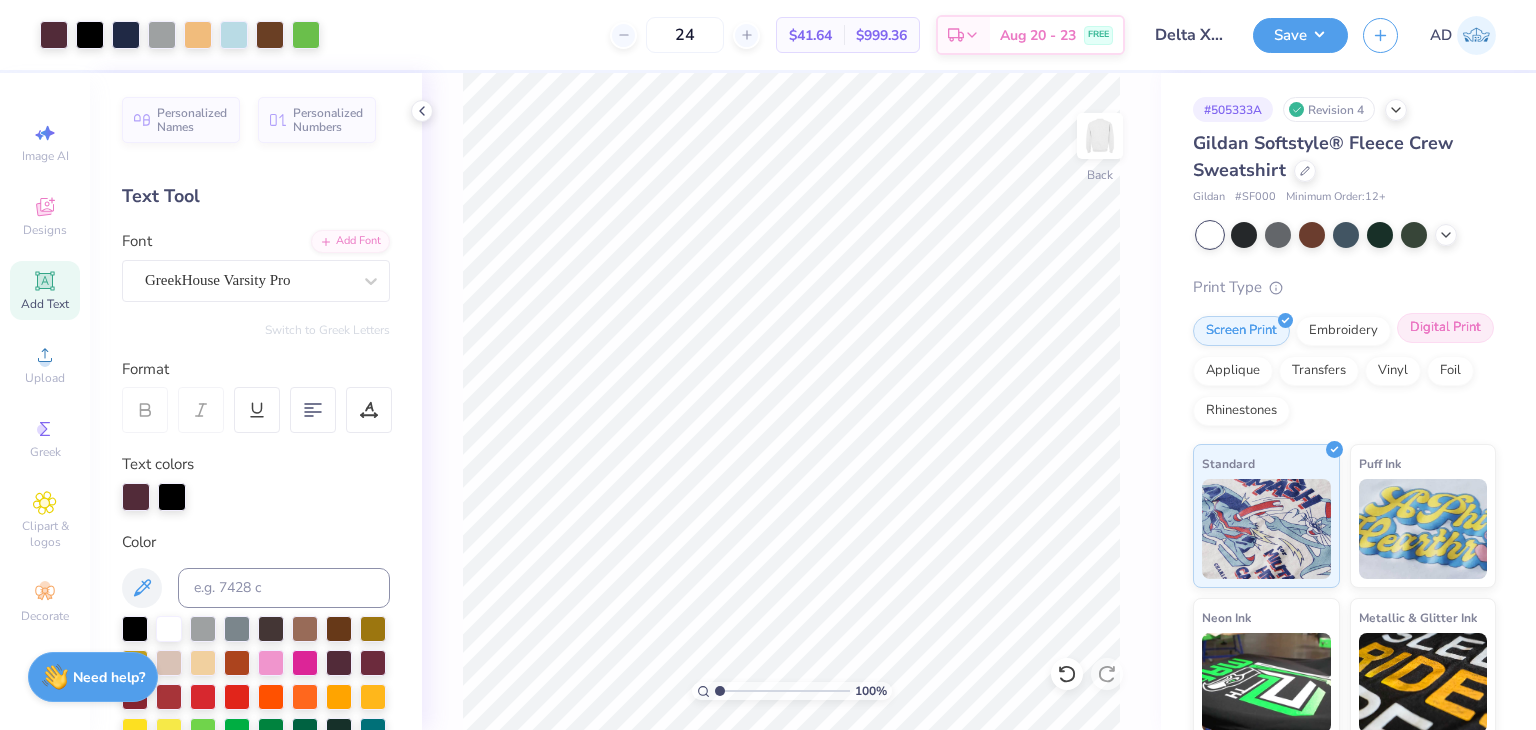 click on "Digital Print" at bounding box center (1445, 328) 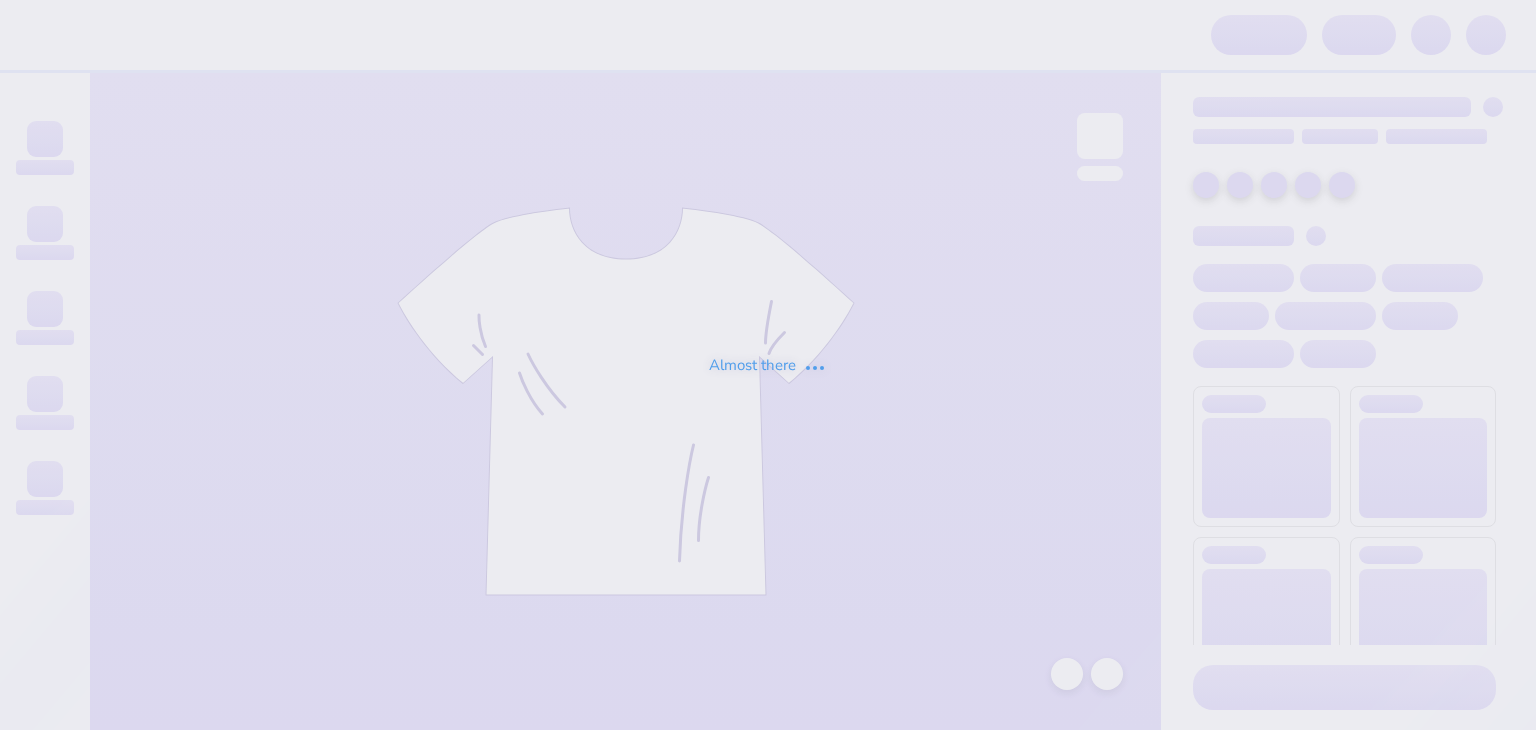 scroll, scrollTop: 0, scrollLeft: 0, axis: both 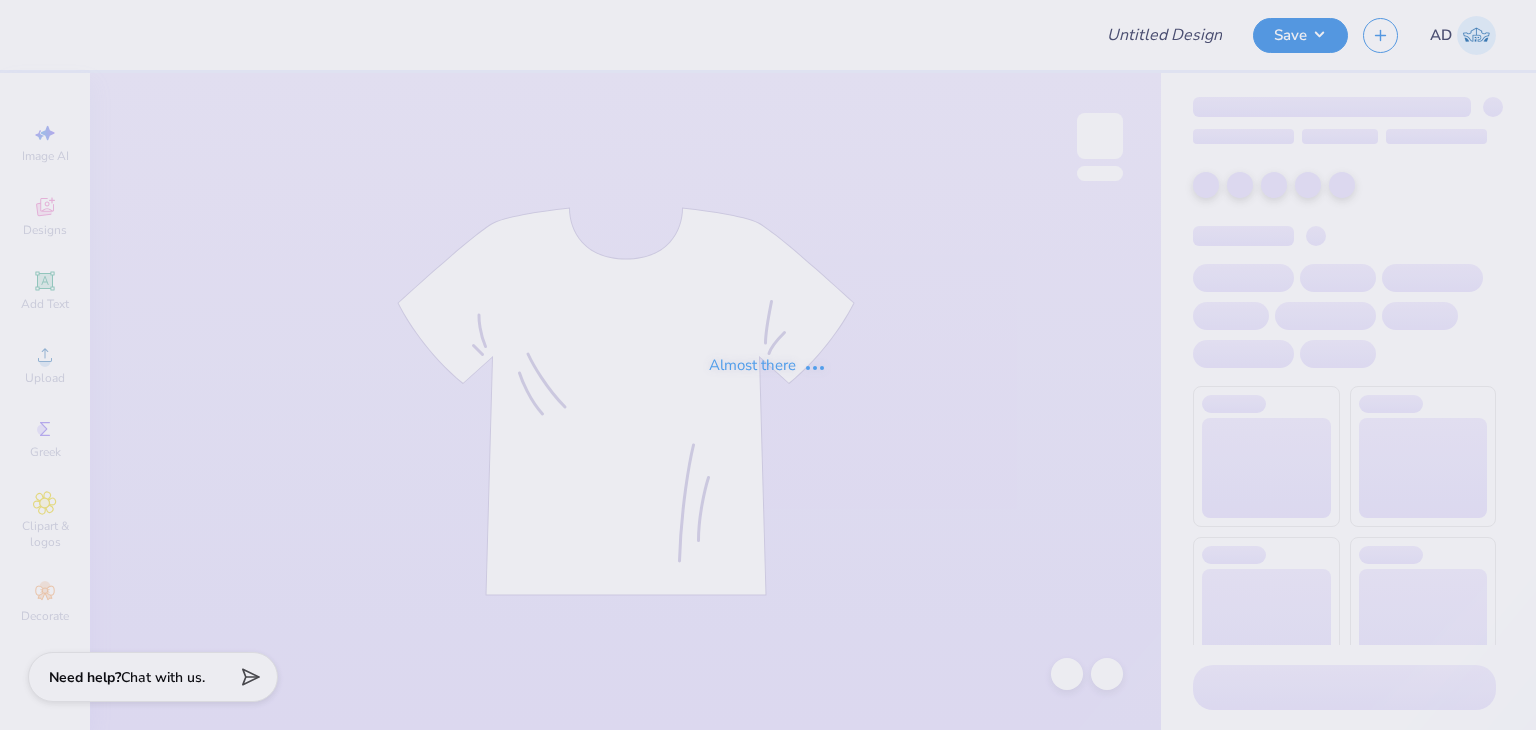 type on "Delta Xi Phi merch" 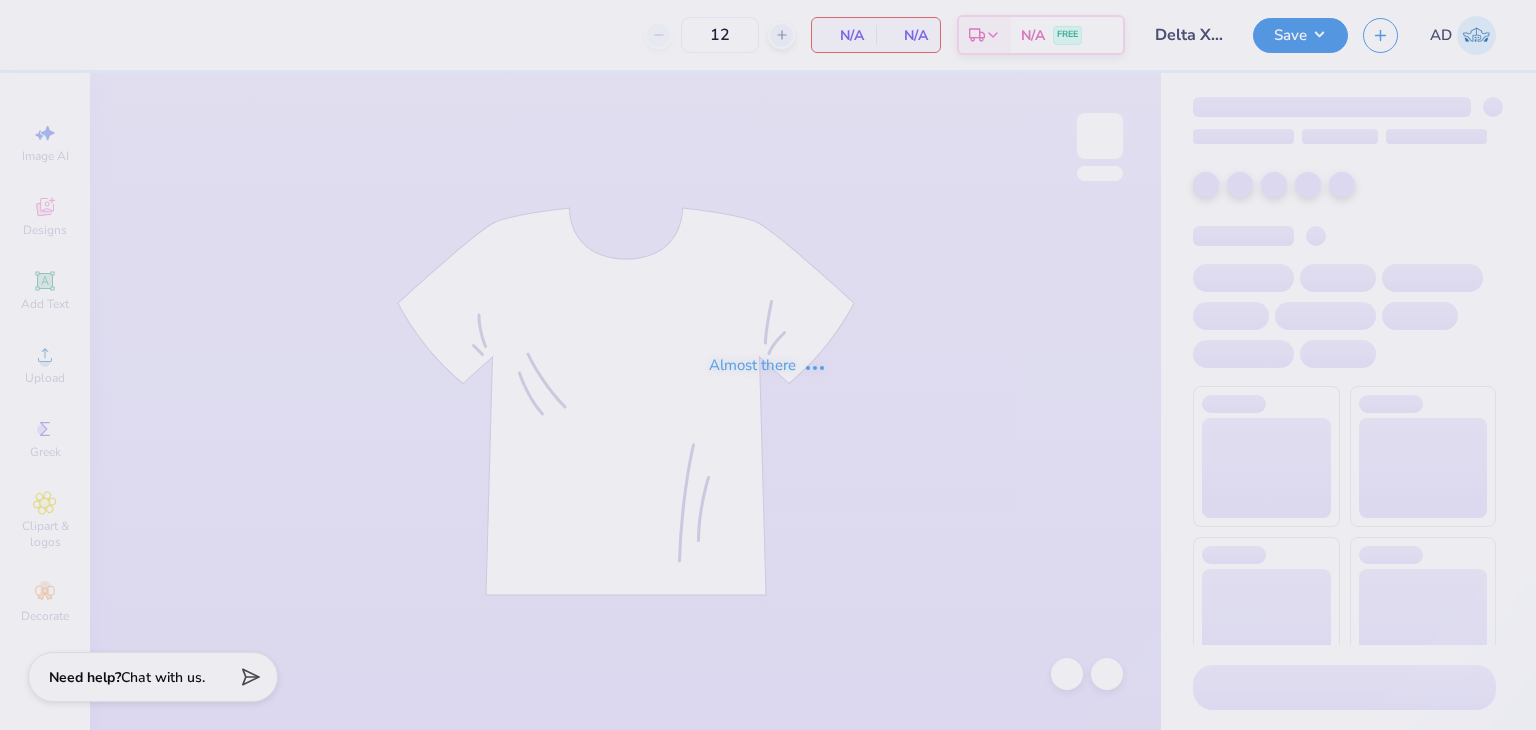 type on "24" 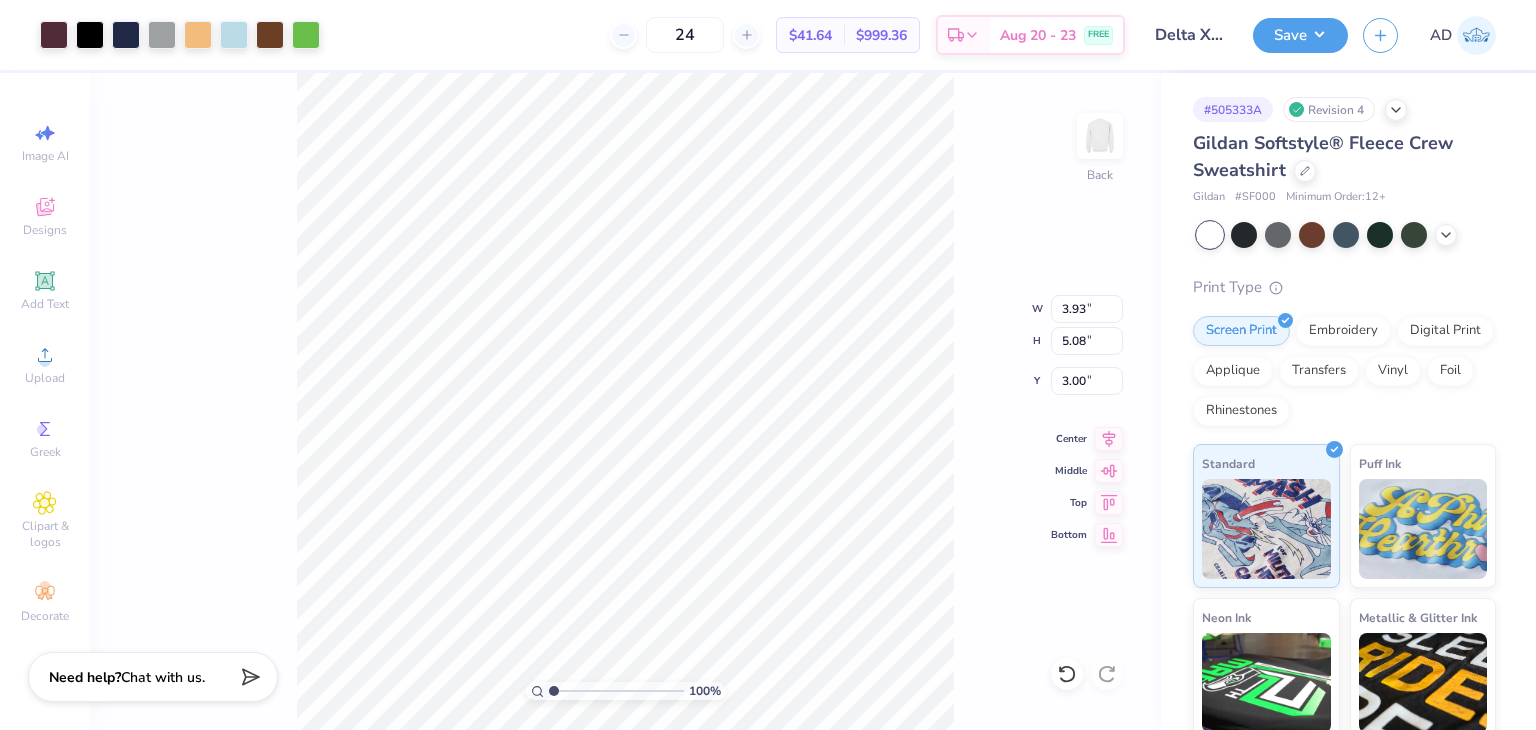 type on "8.32" 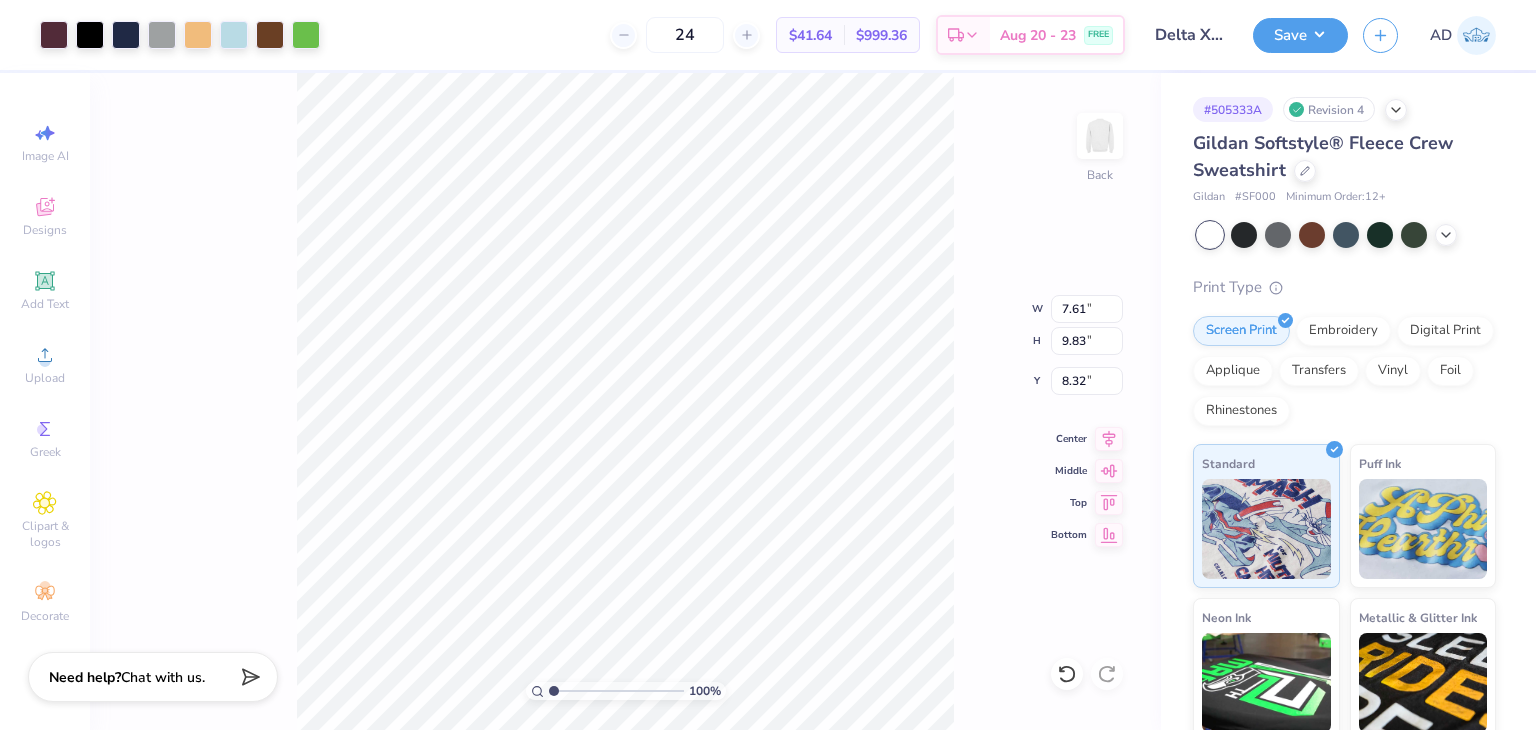 type on "7.61" 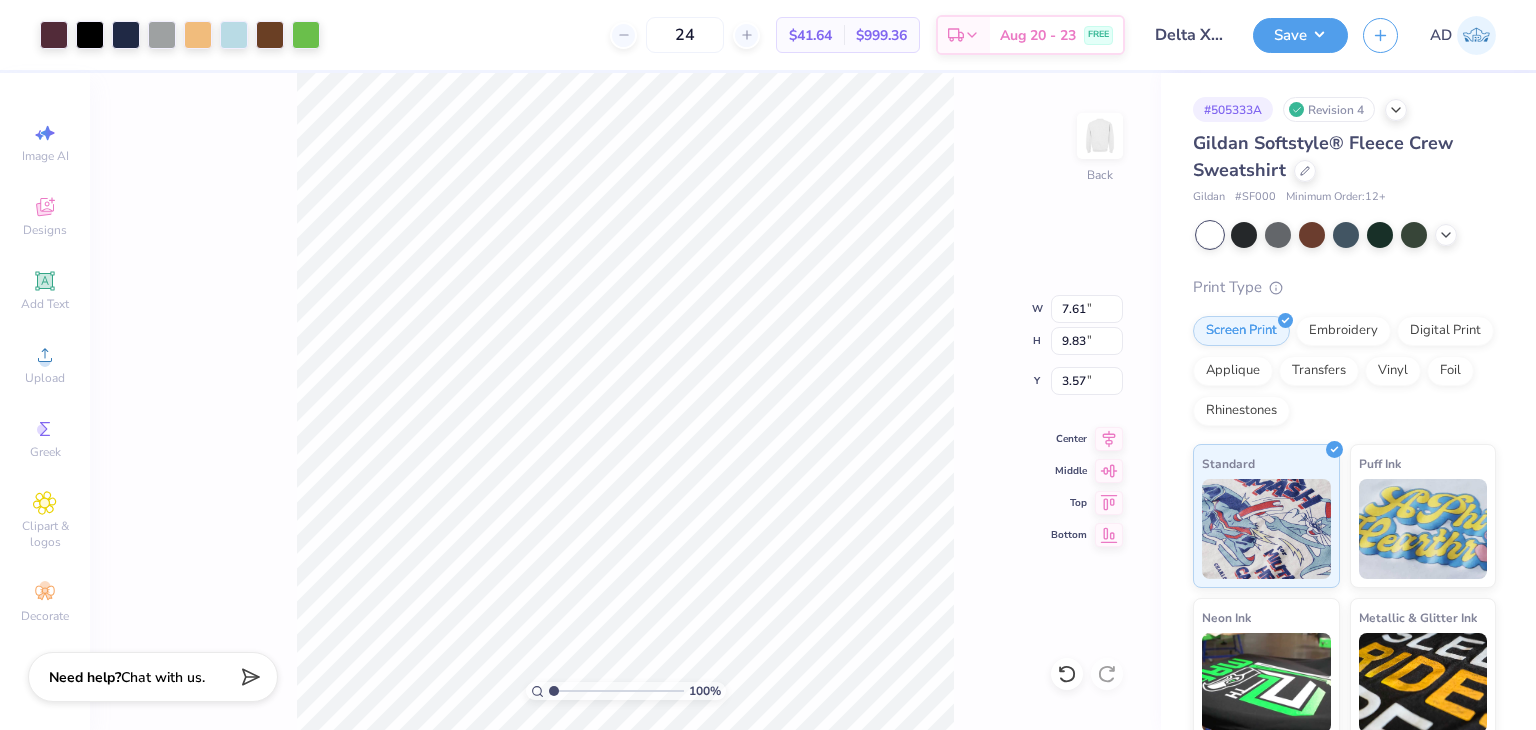 type on "3.00" 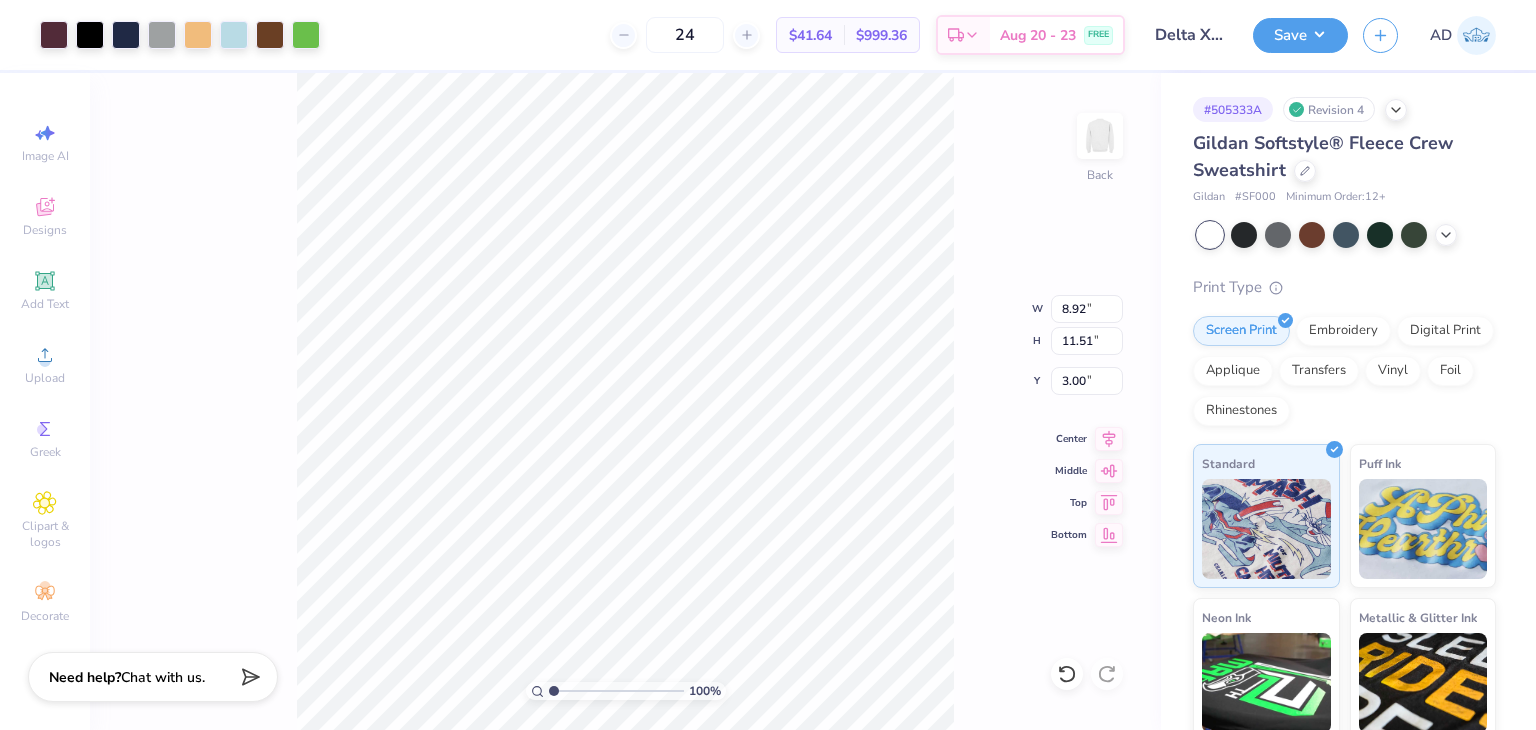 type on "8.92" 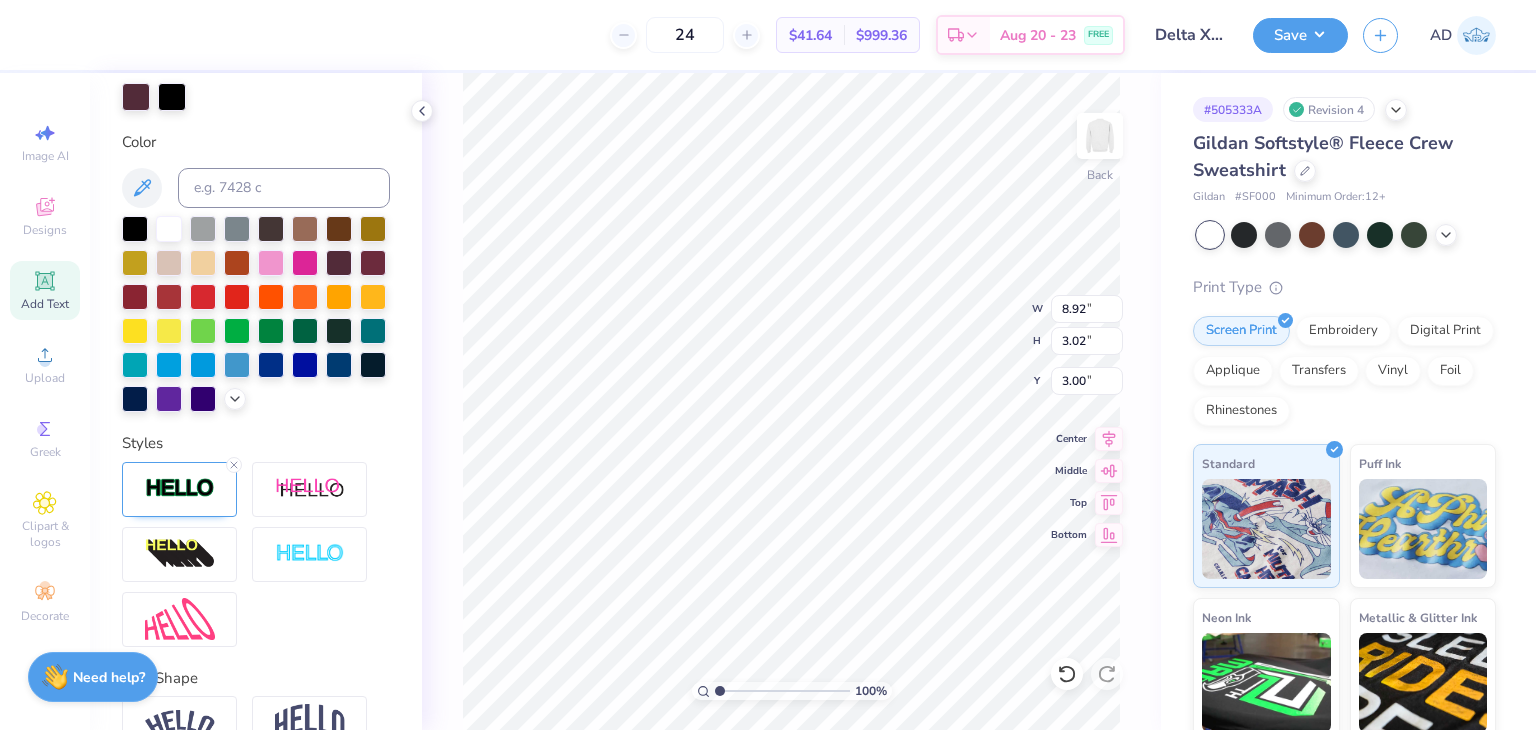 scroll, scrollTop: 500, scrollLeft: 0, axis: vertical 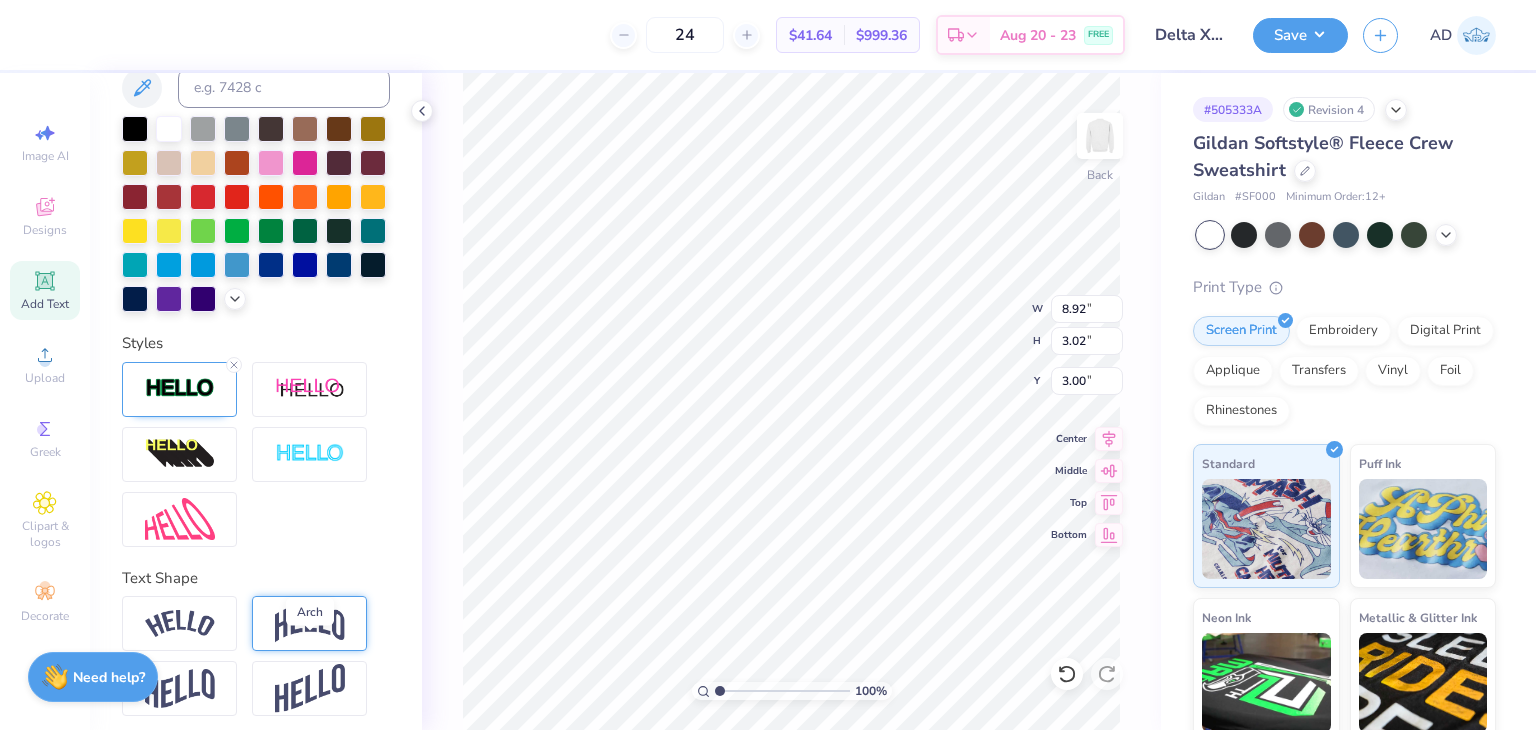 click at bounding box center [310, 623] 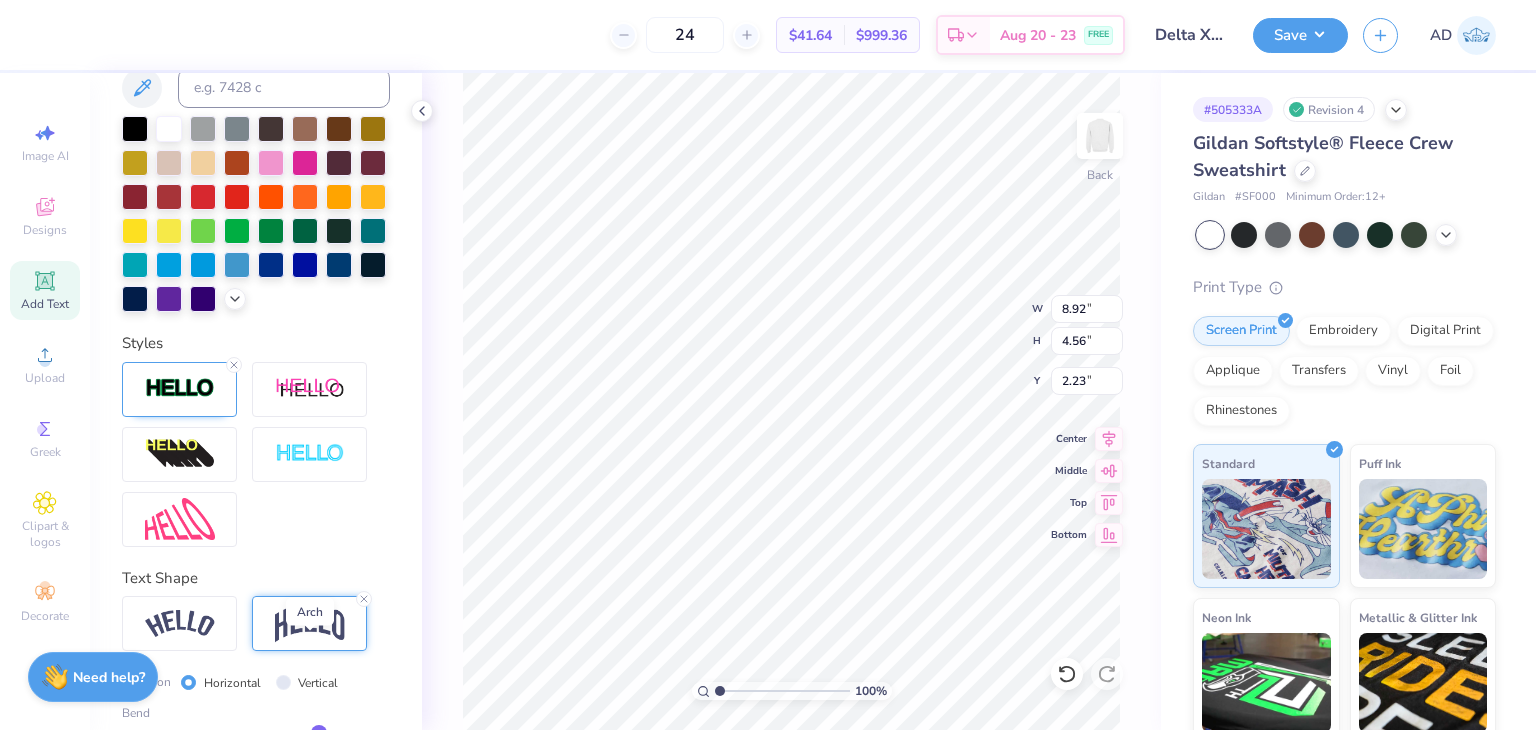 type on "4.56" 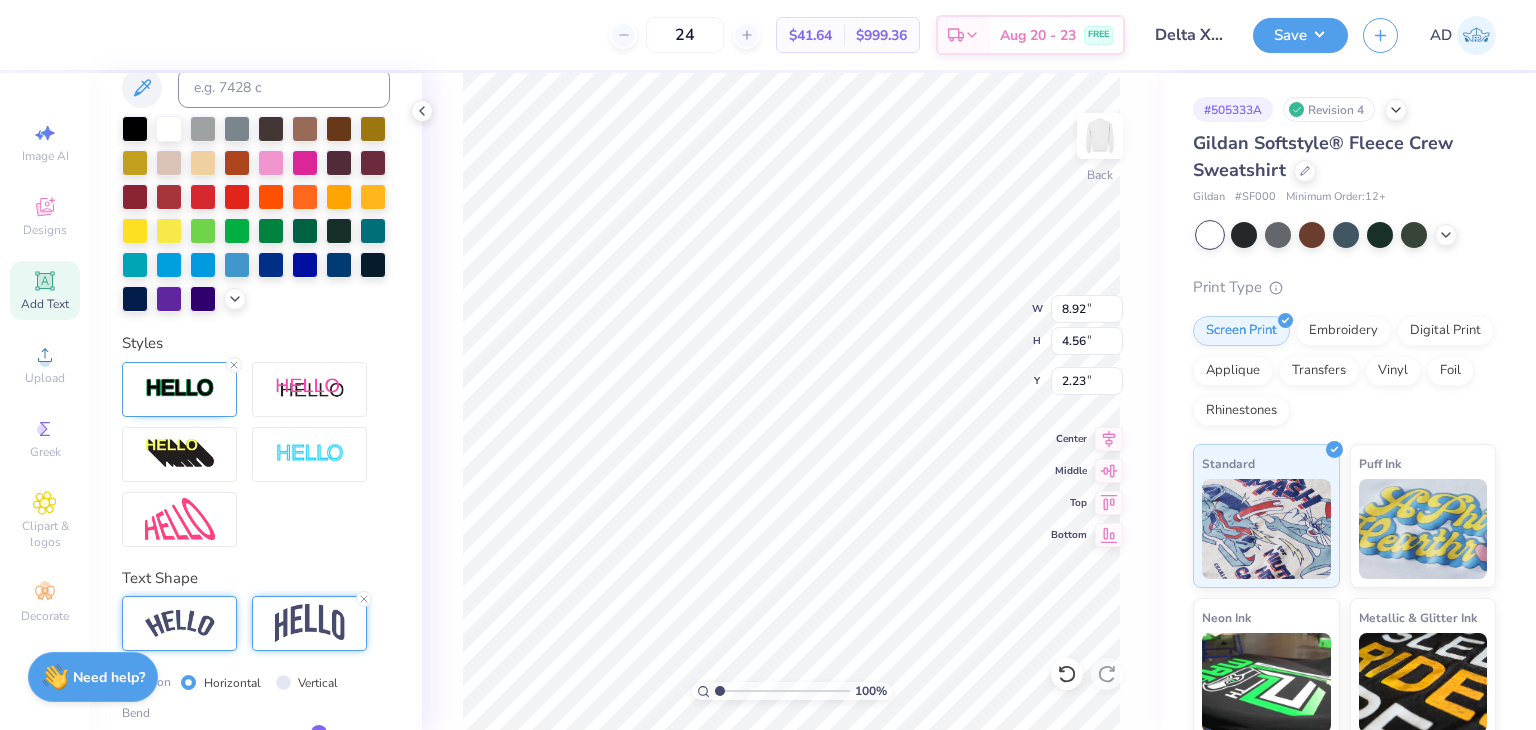 click at bounding box center (179, 623) 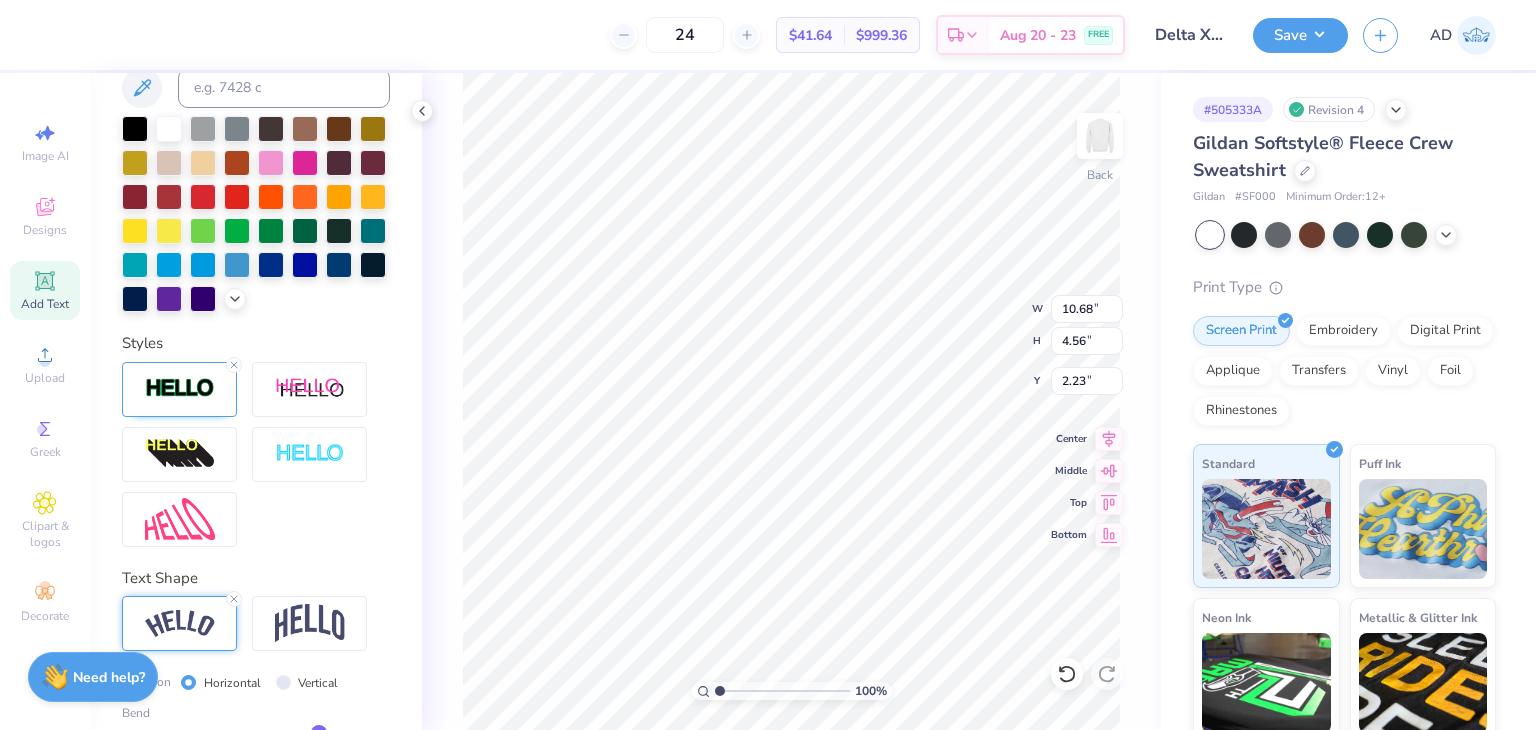 type on "10.68" 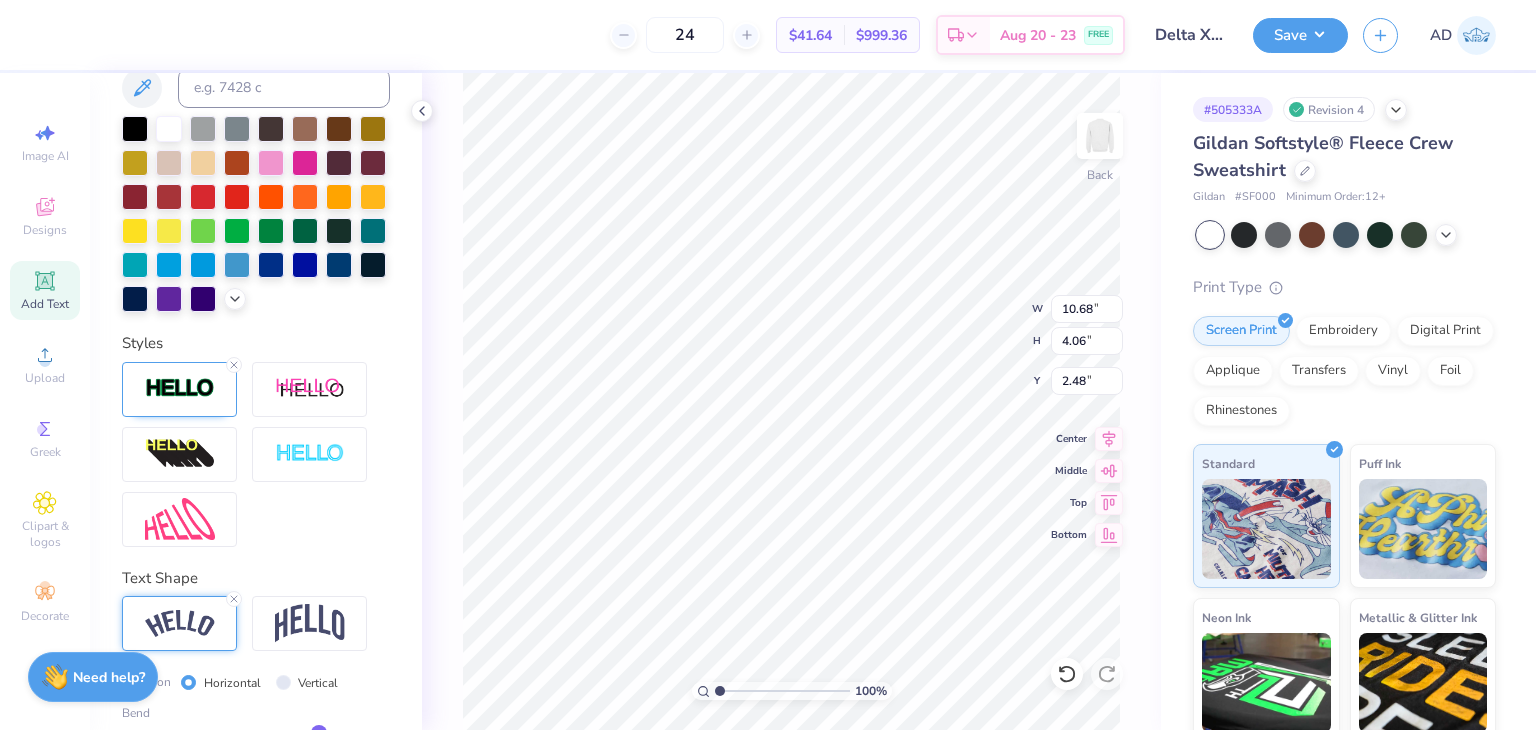 scroll, scrollTop: 659, scrollLeft: 0, axis: vertical 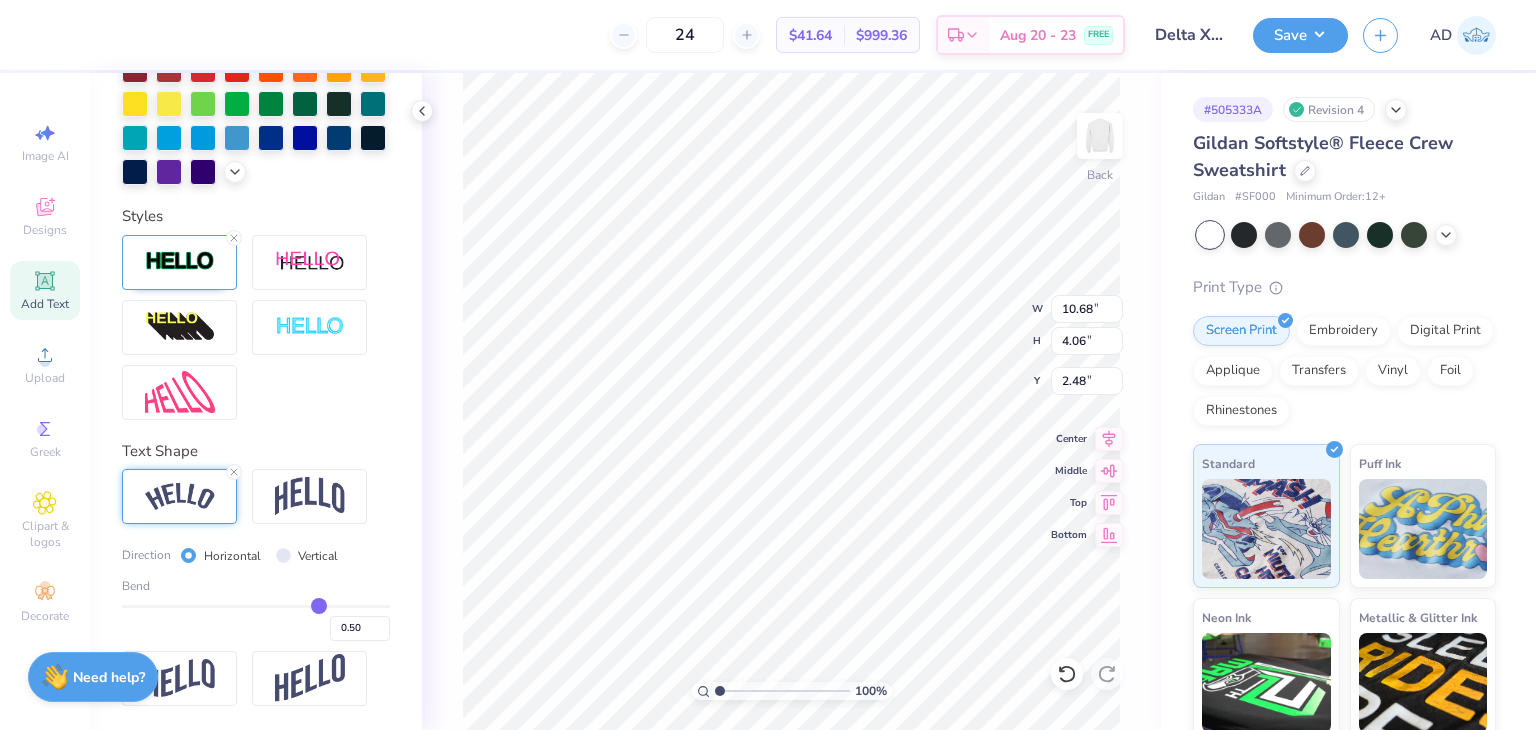 type on "0.48" 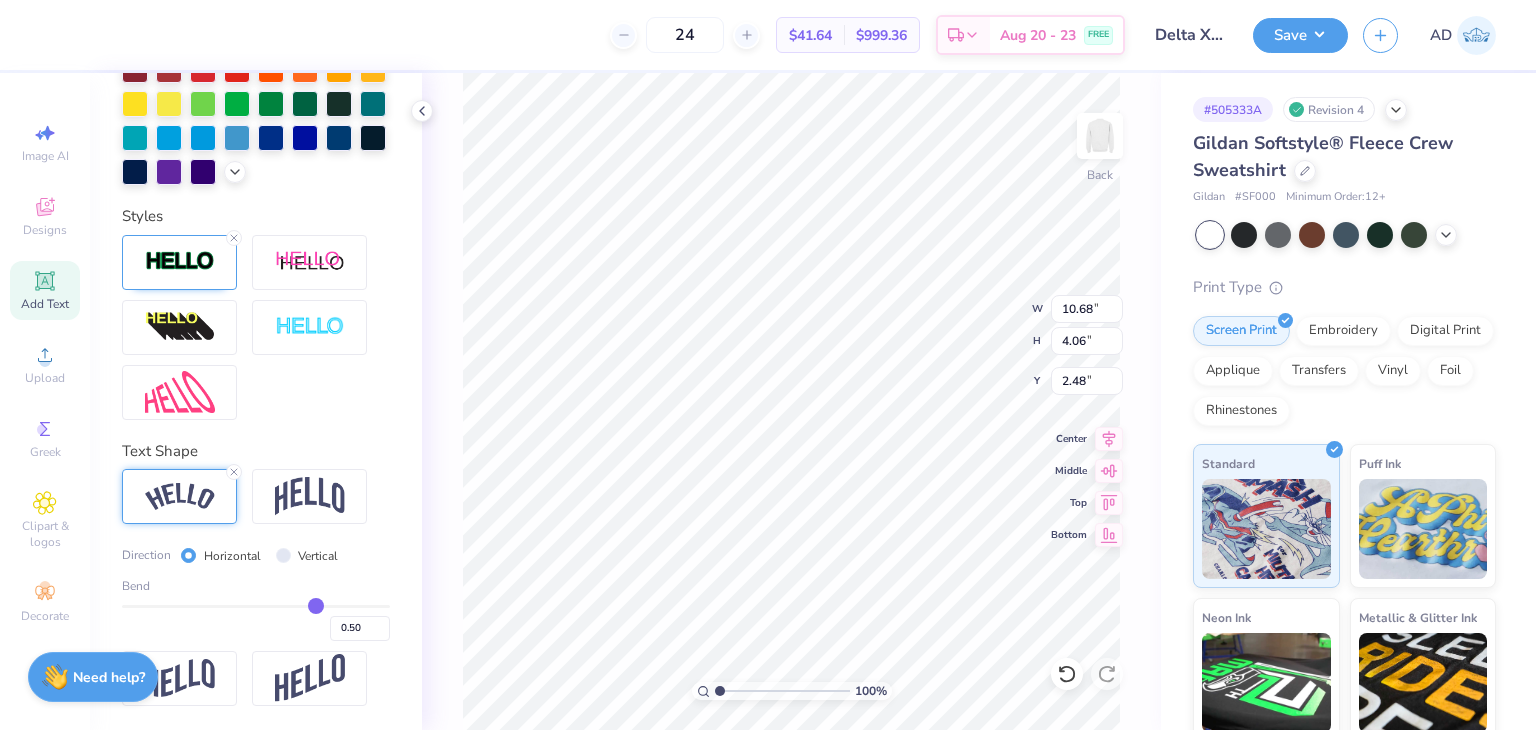 type on "0.48" 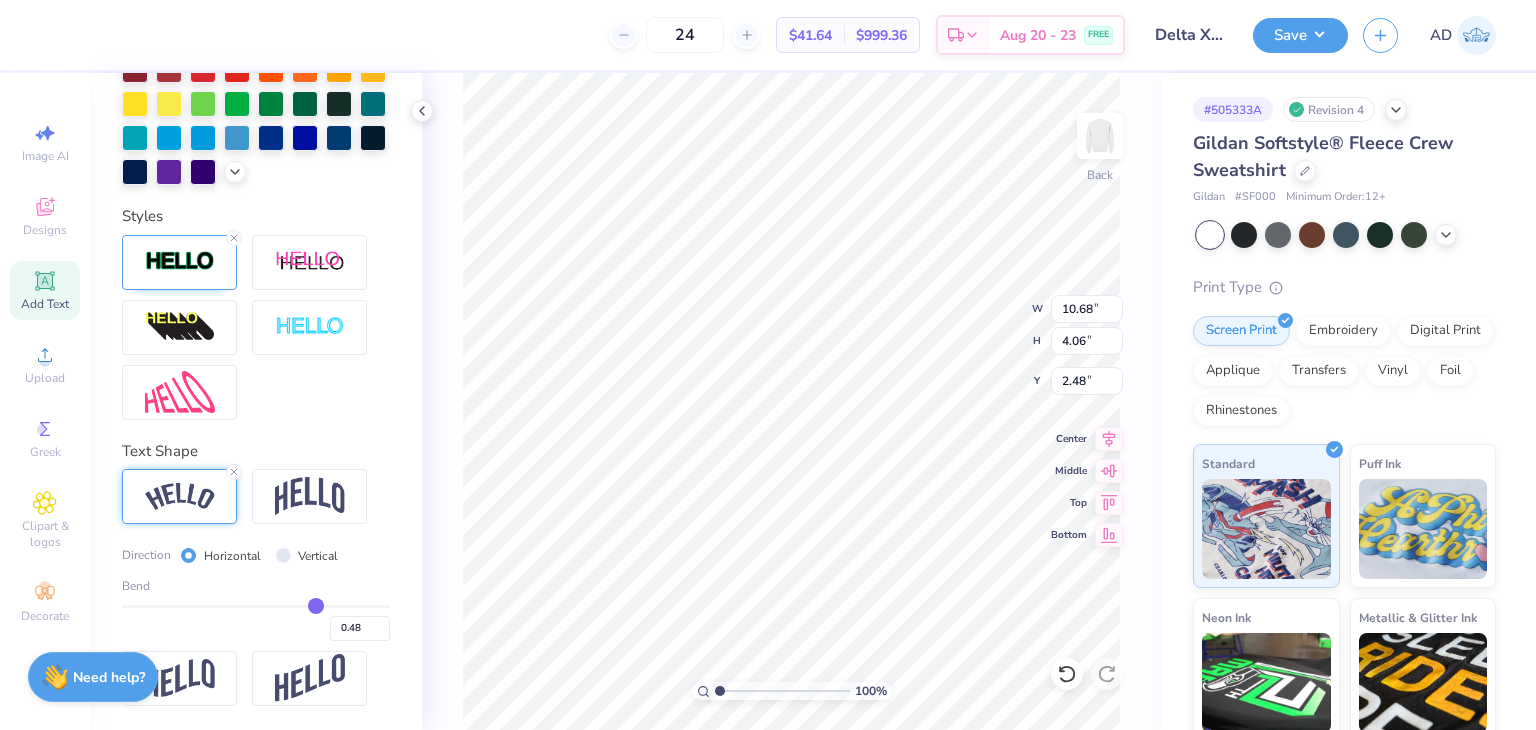 type on "0.46" 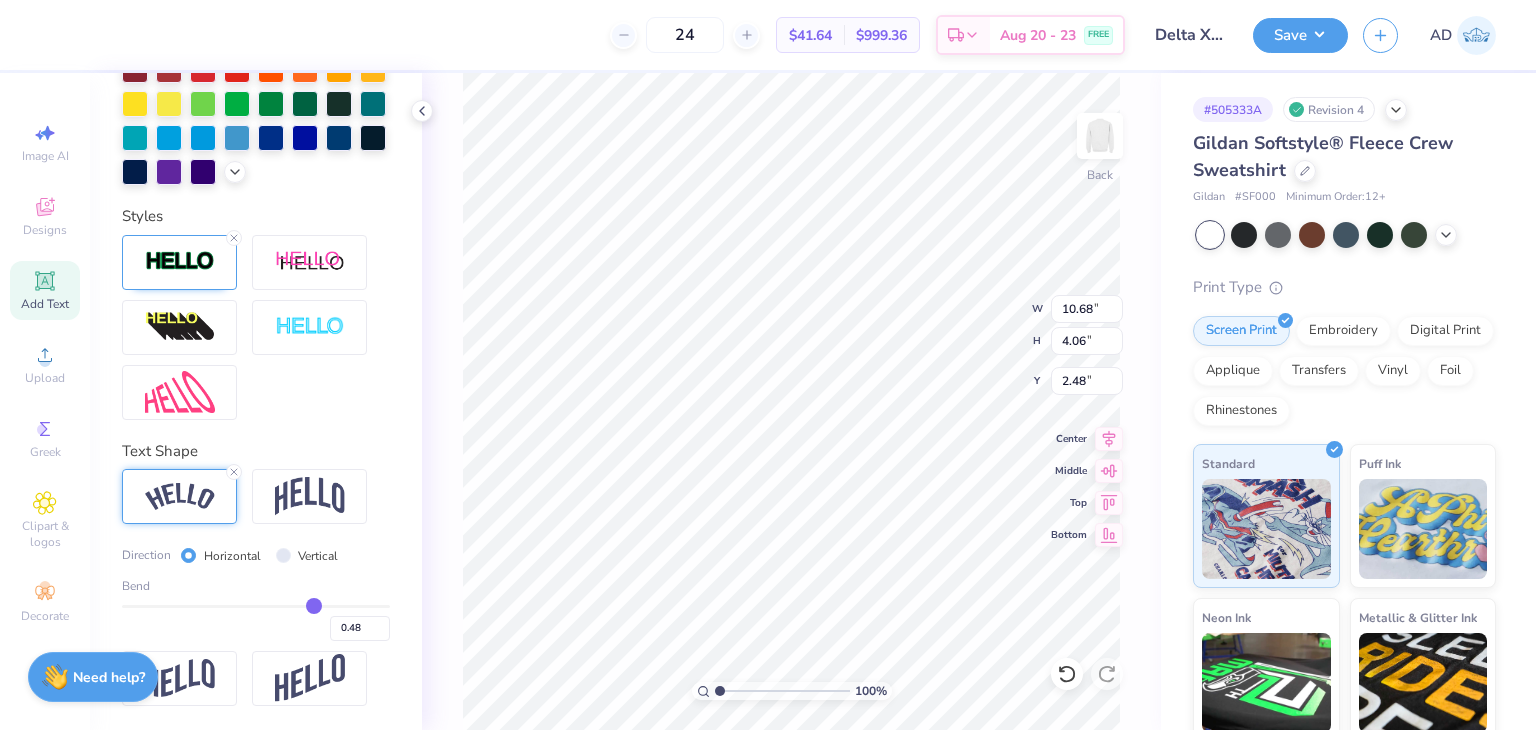 type on "0.46" 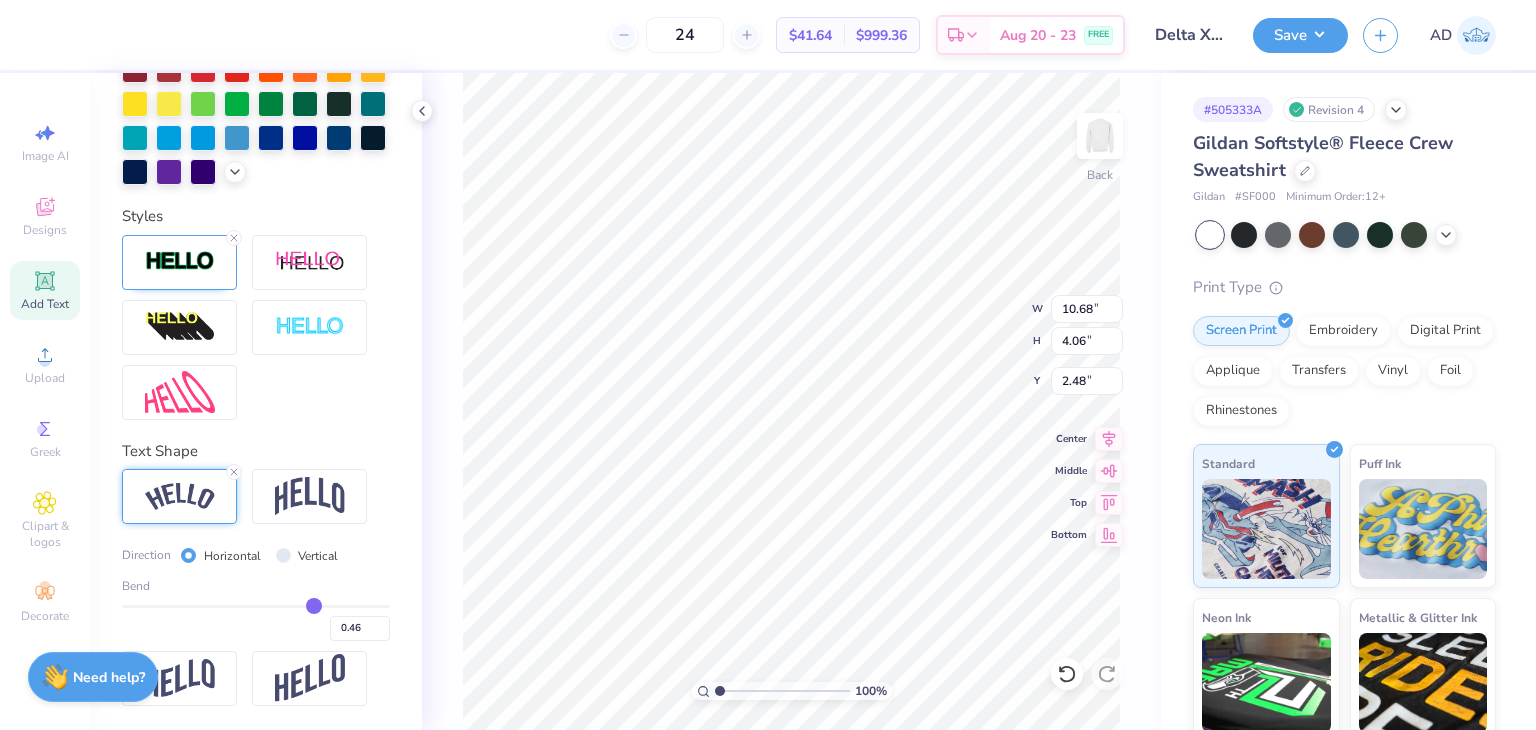 type on "0.44" 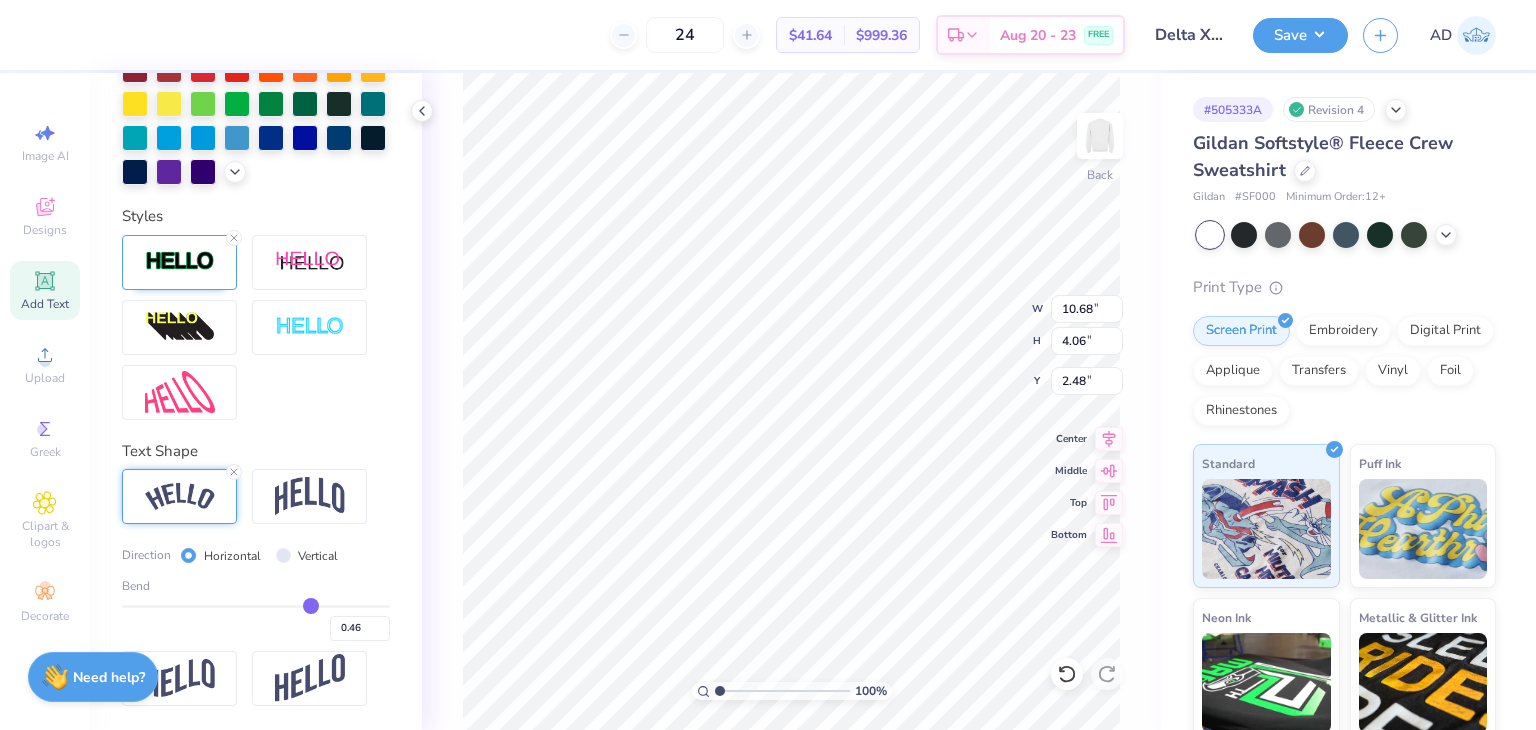type on "0.44" 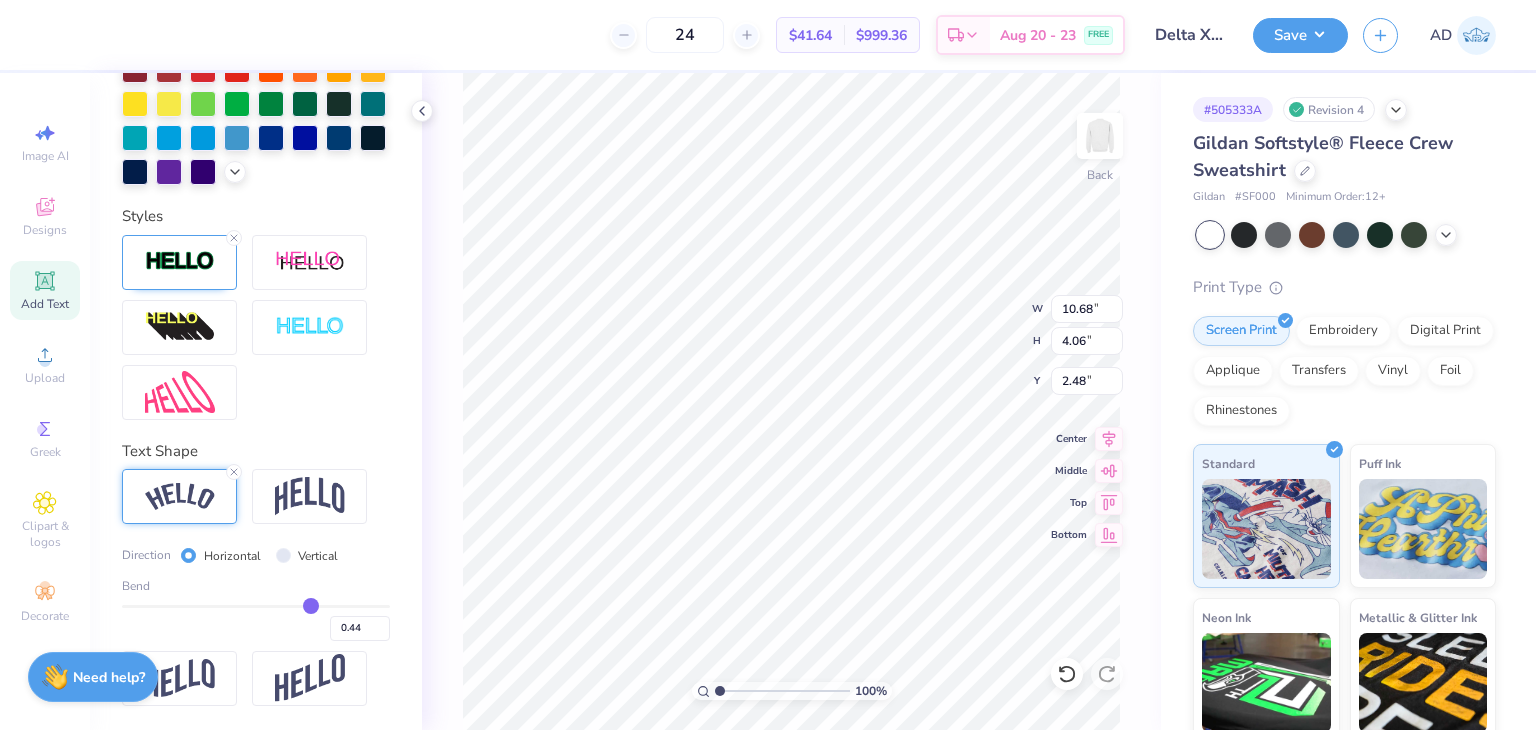 type on "0.42" 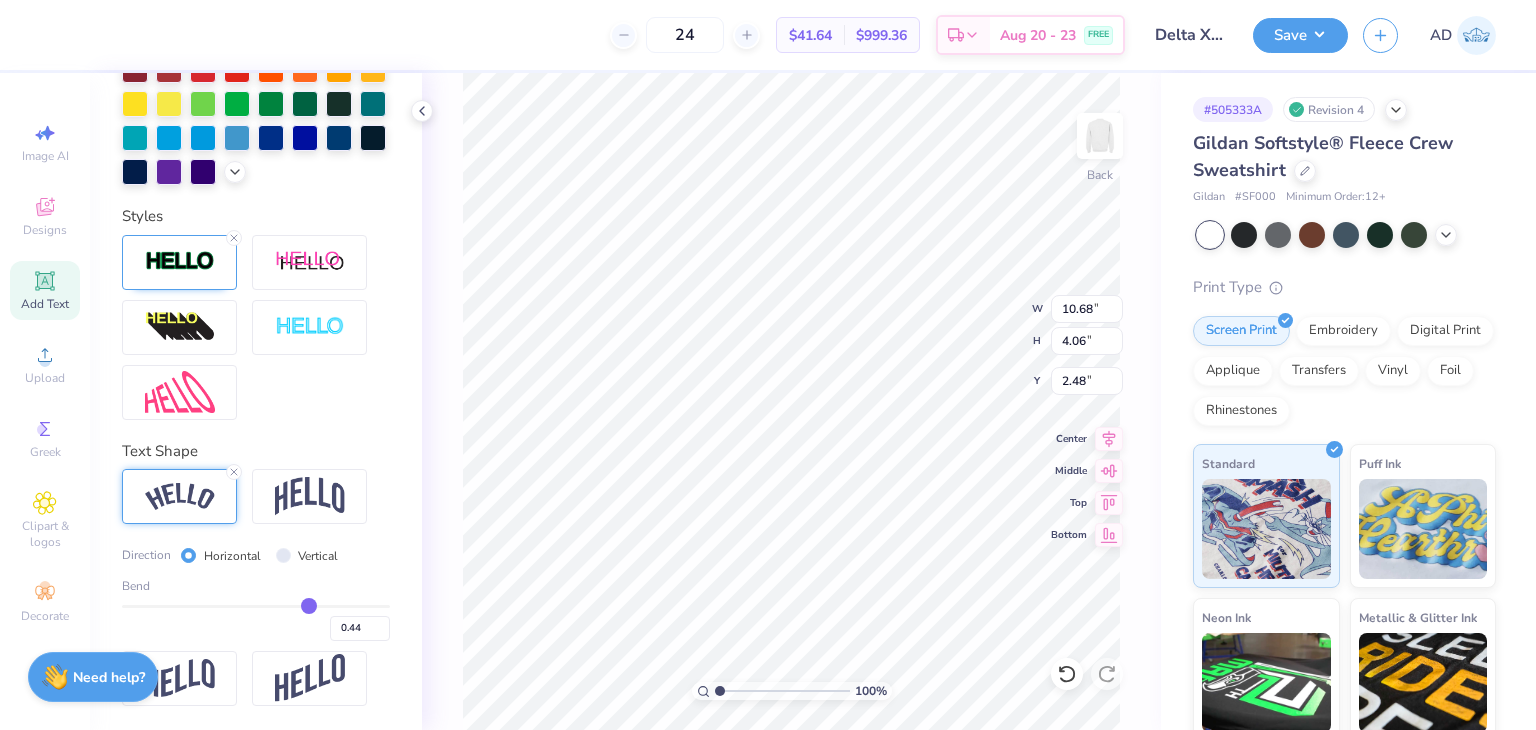 type on "0.42" 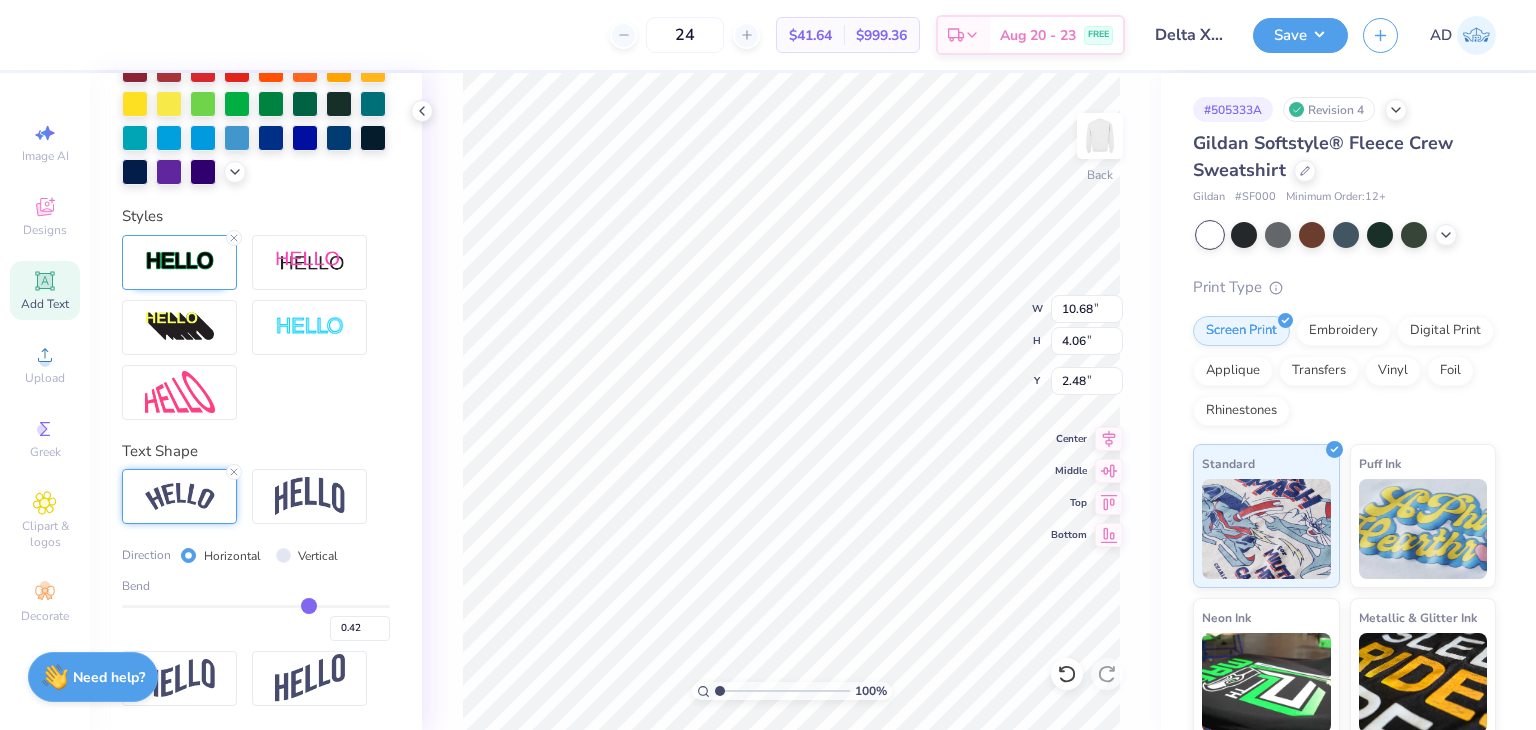 type on "0.4" 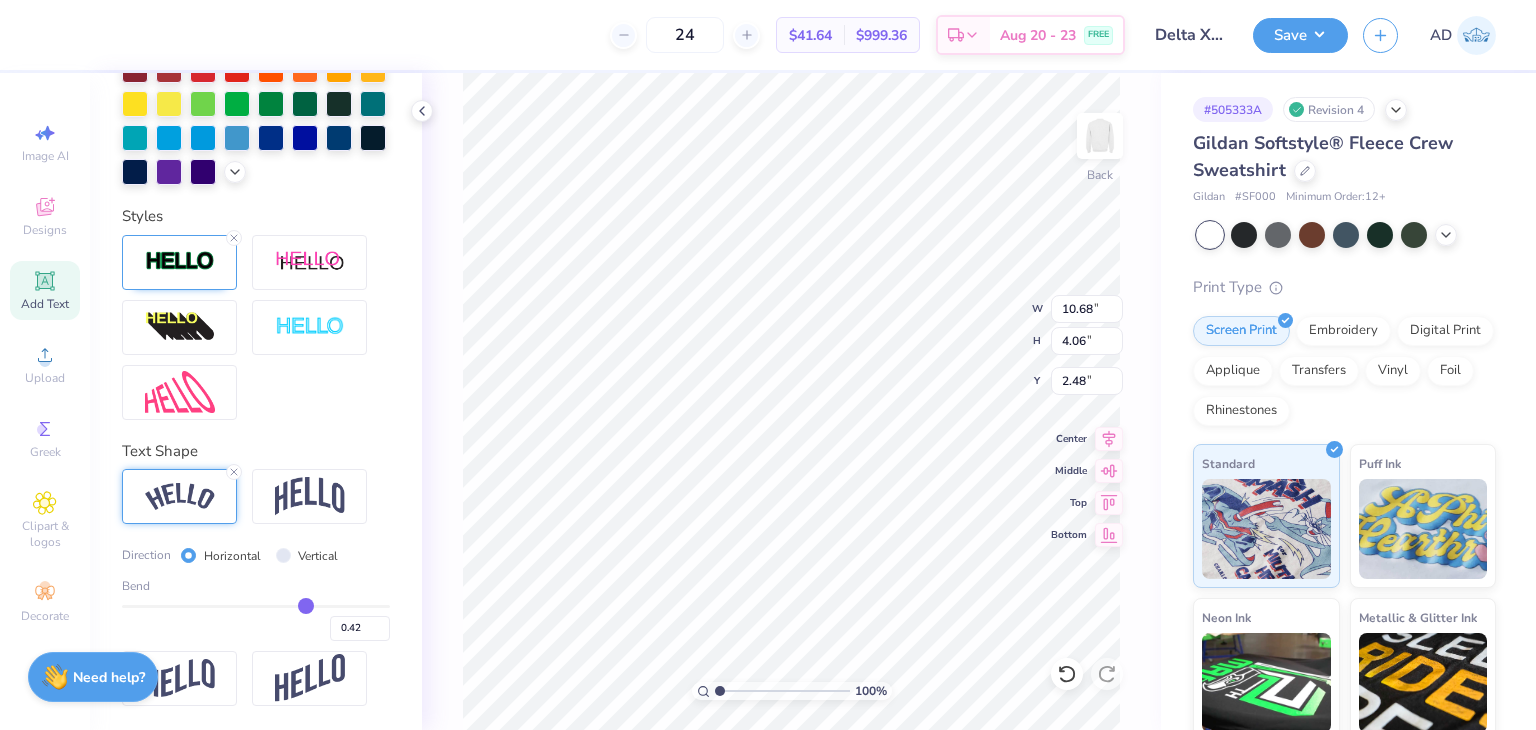 type on "0.40" 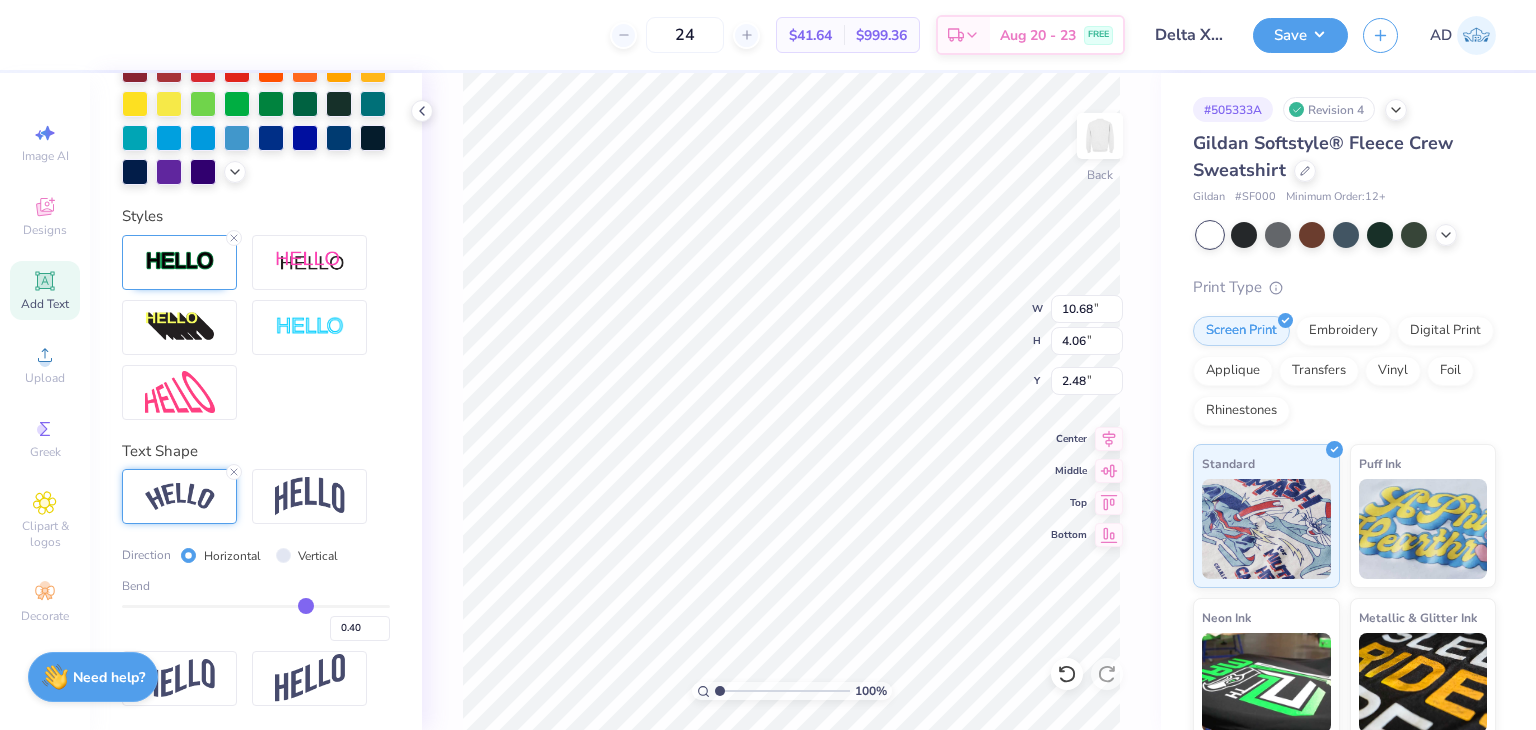 type on "0.39" 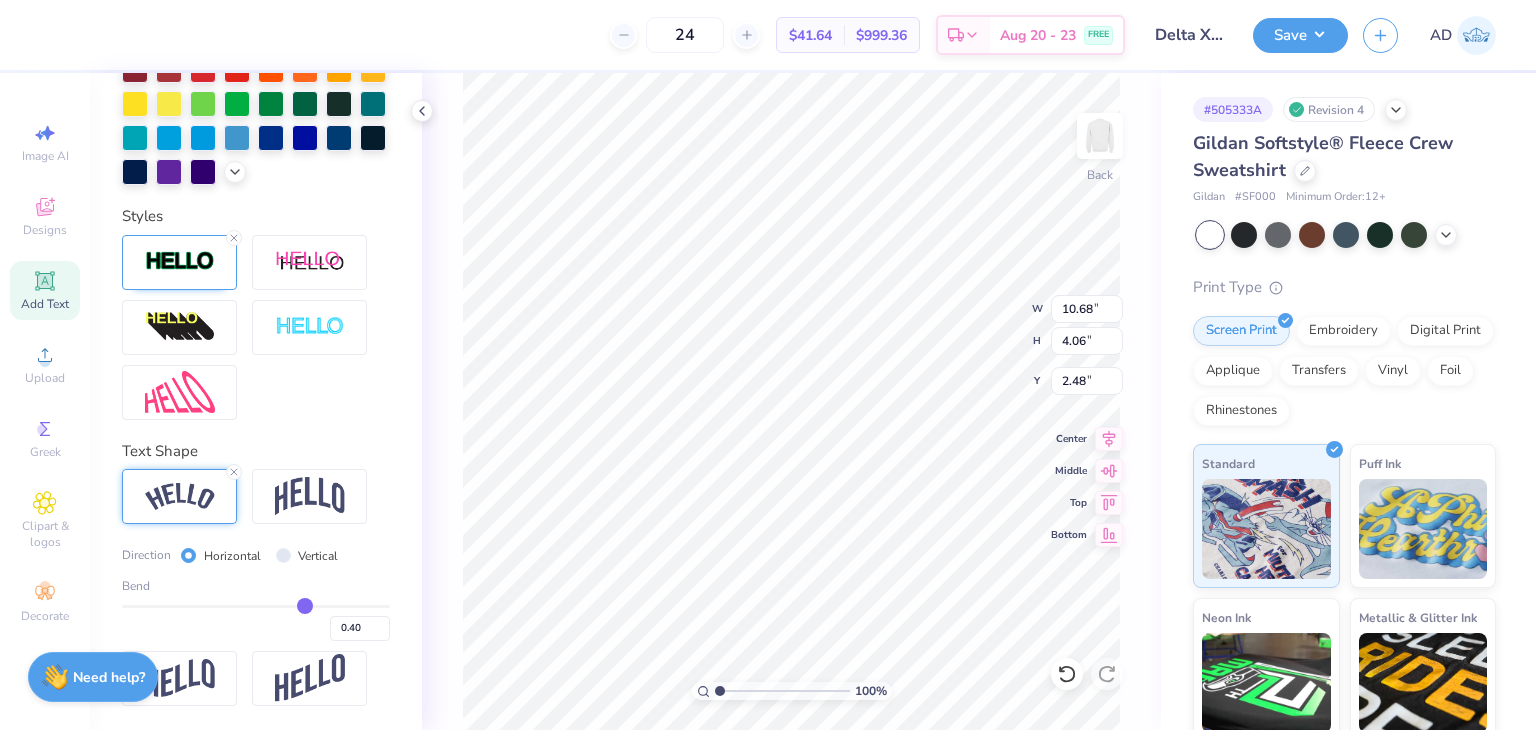 type on "0.39" 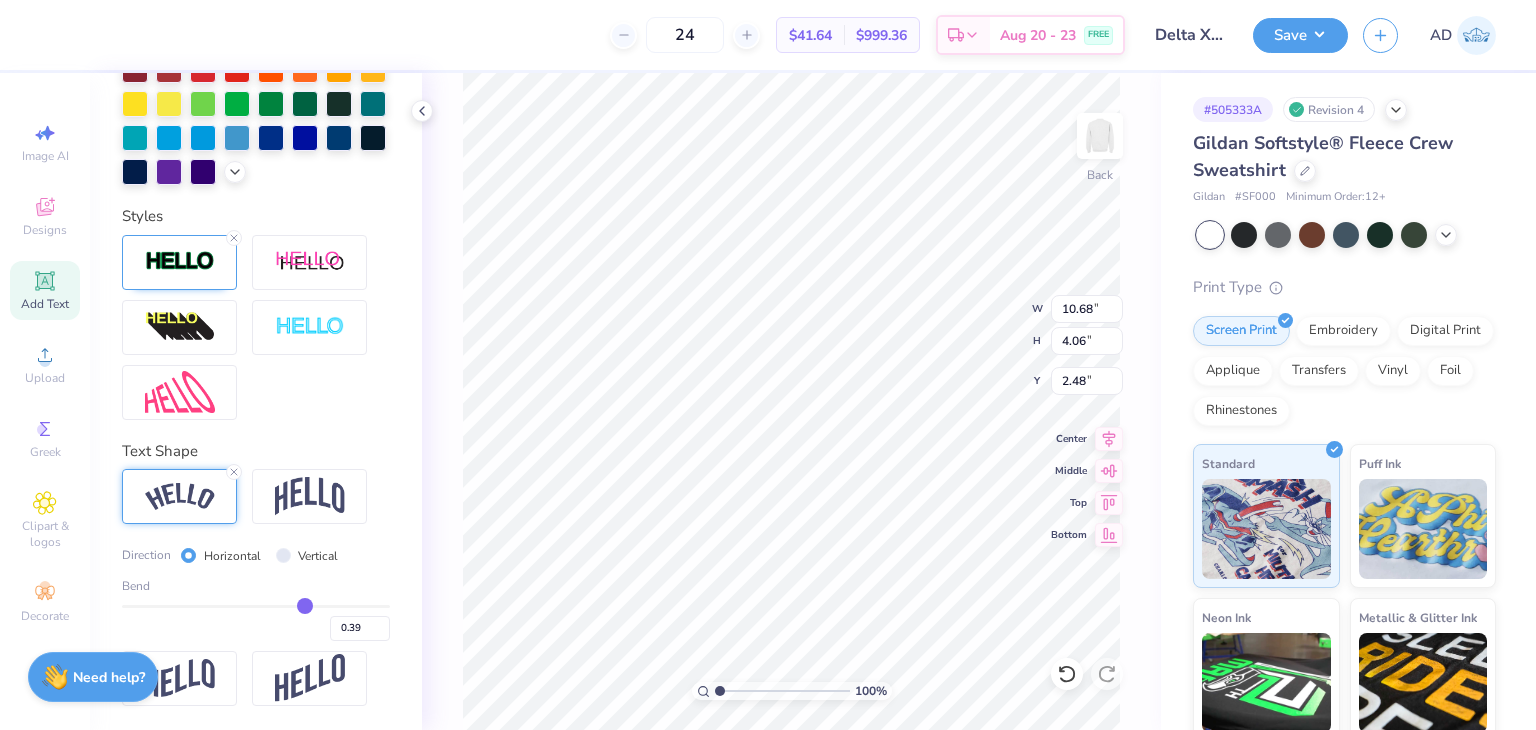 type on "0.38" 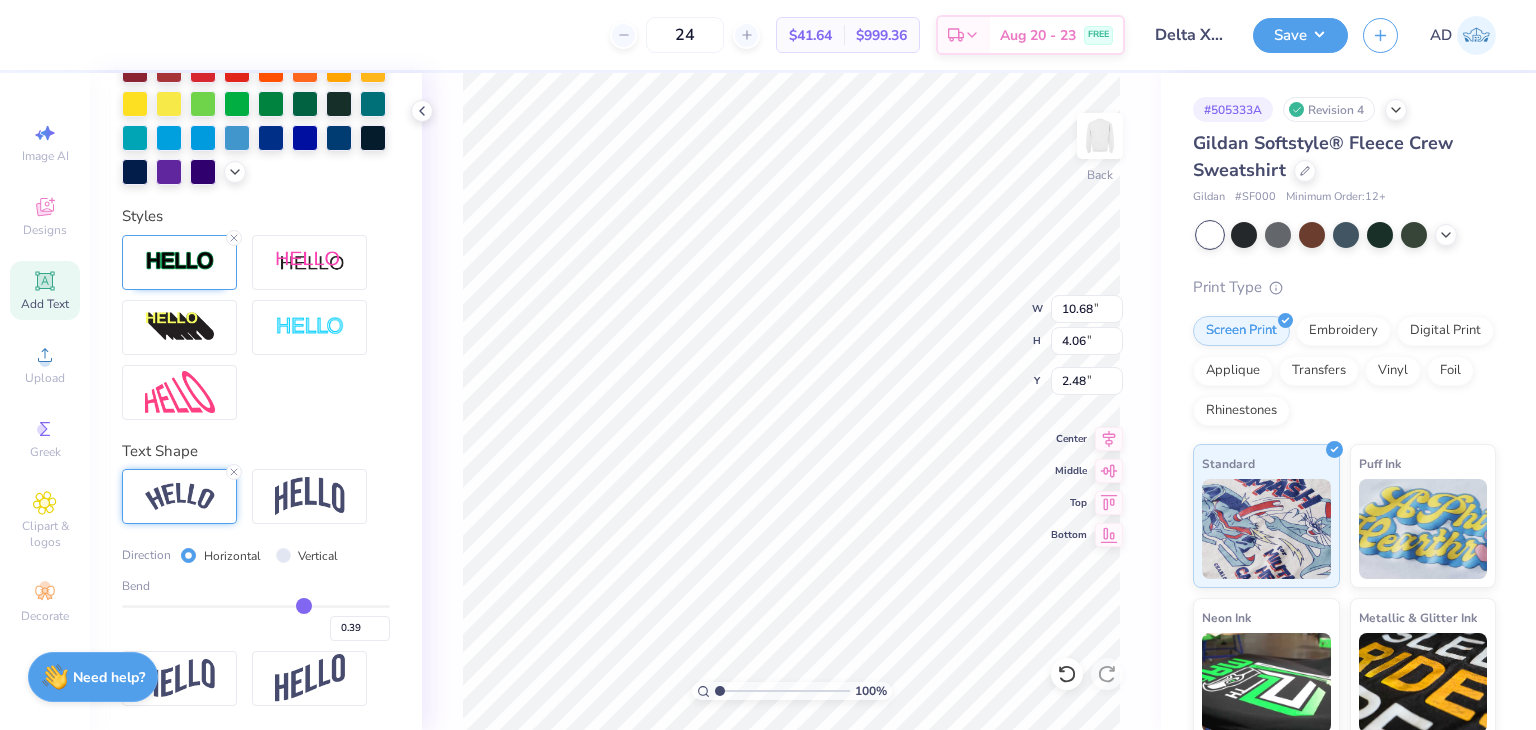 type on "0.38" 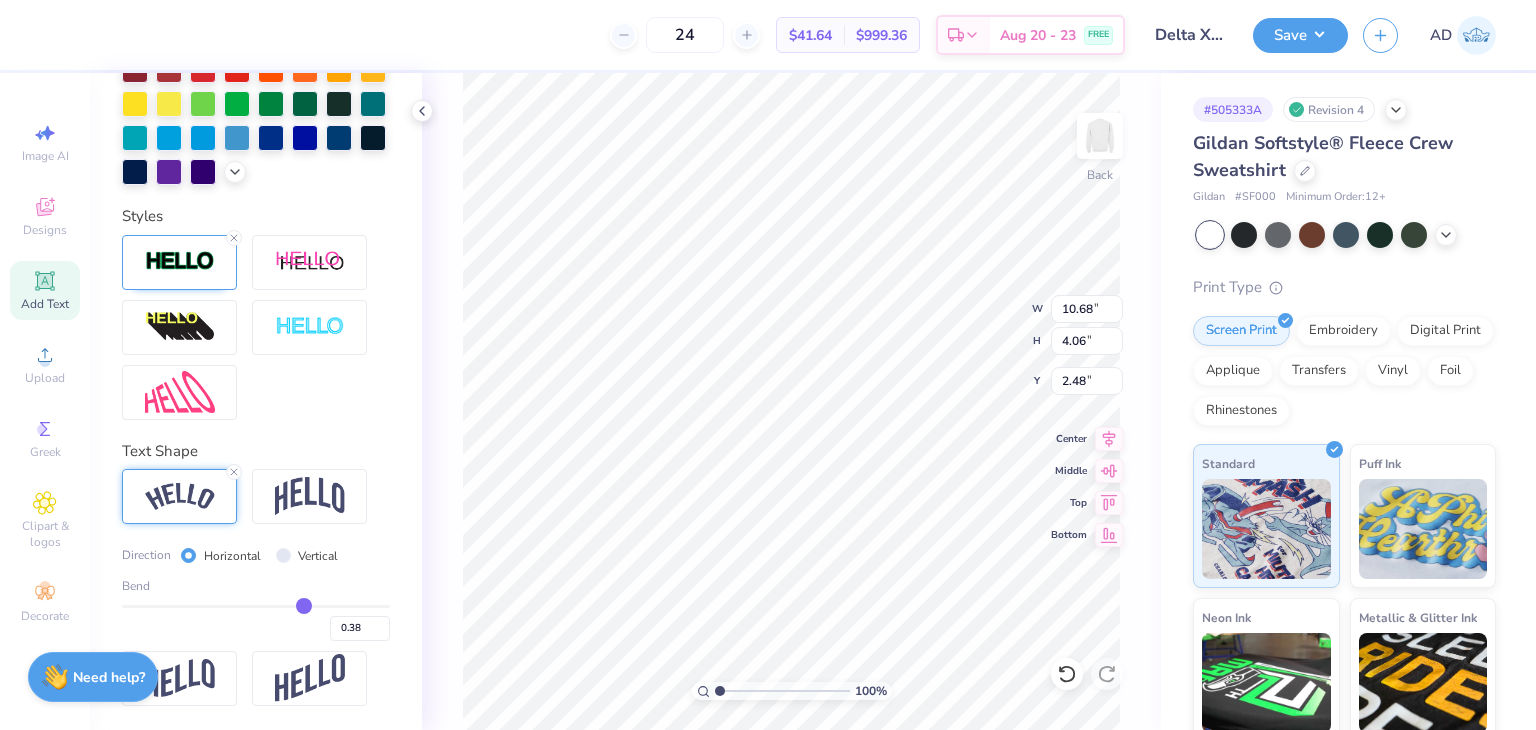 type on "0.37" 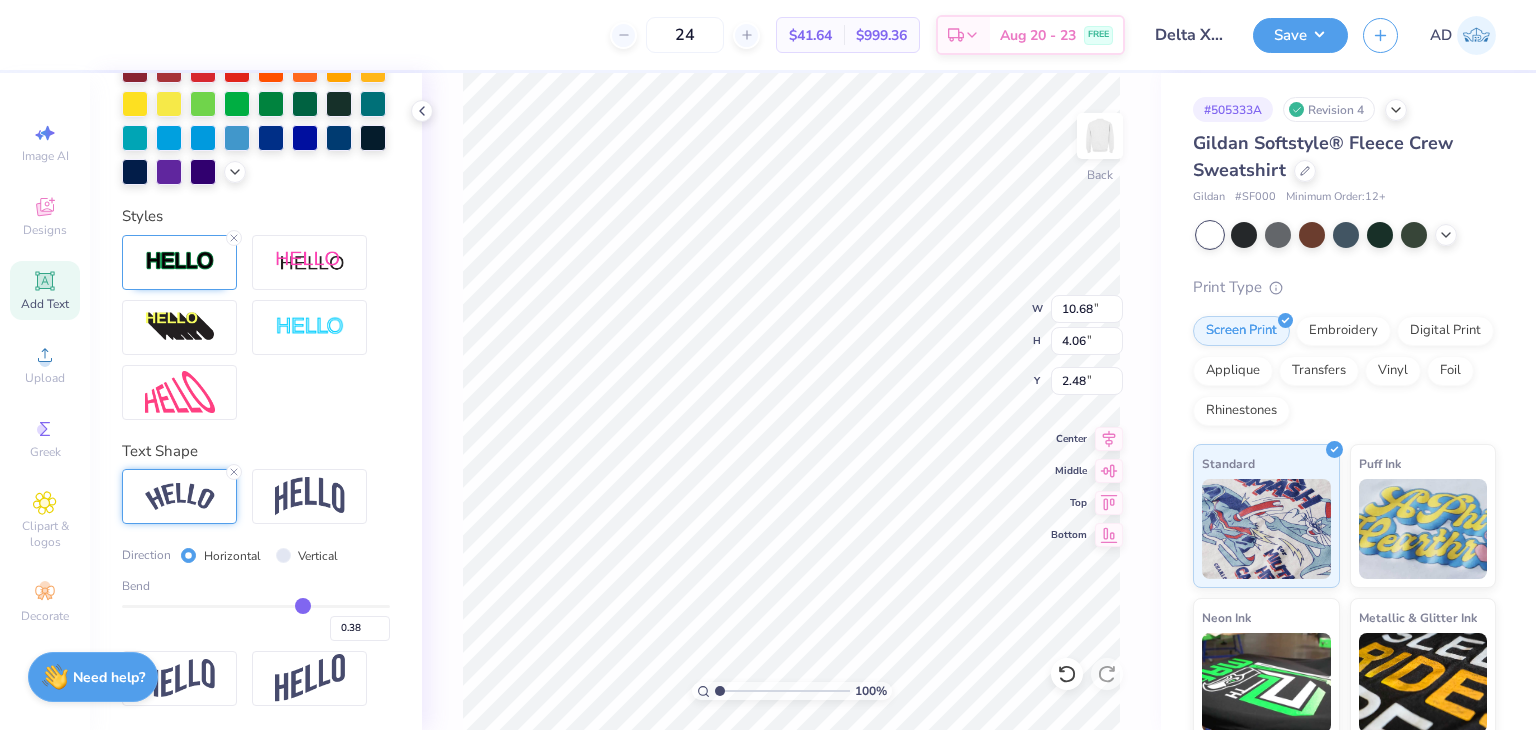 type on "0.37" 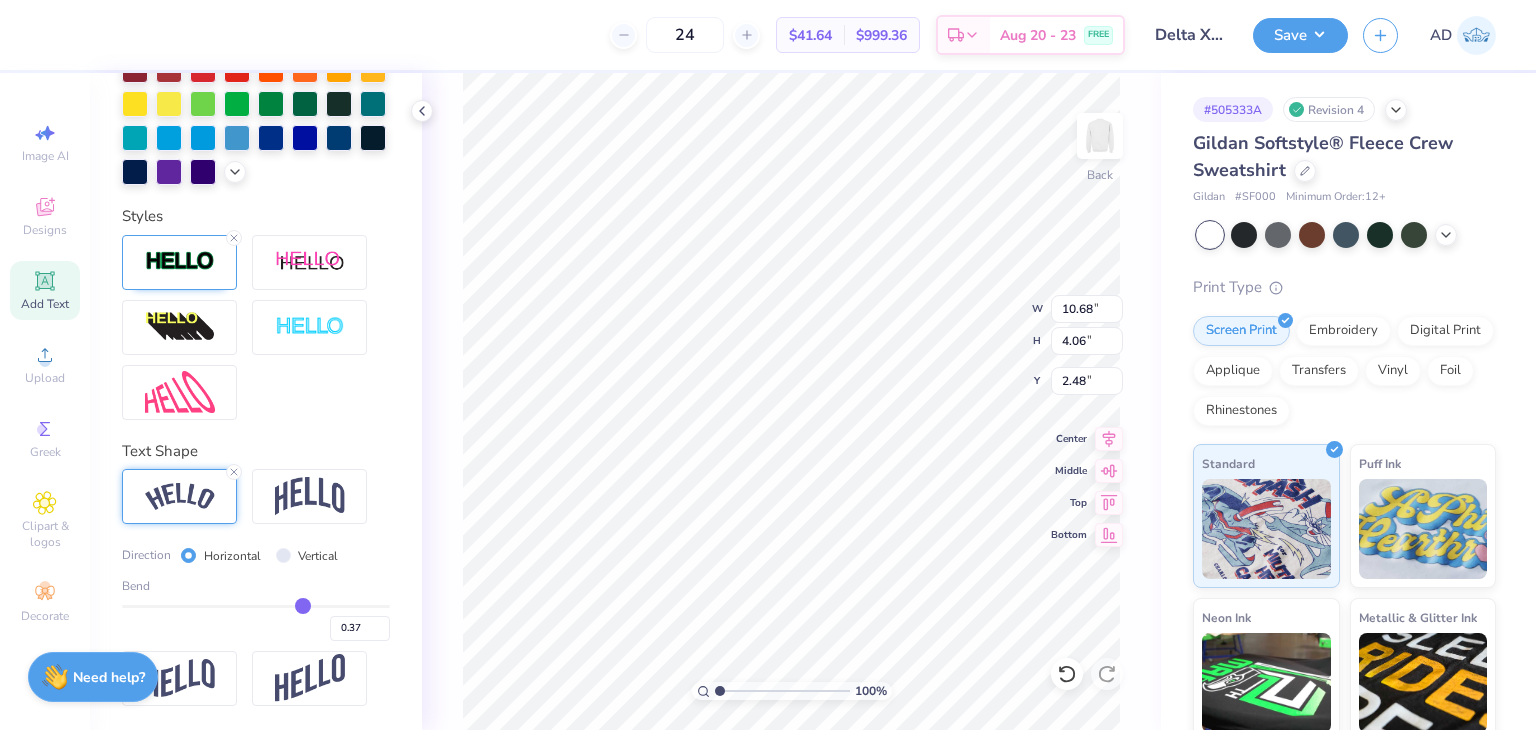 type on "0.35" 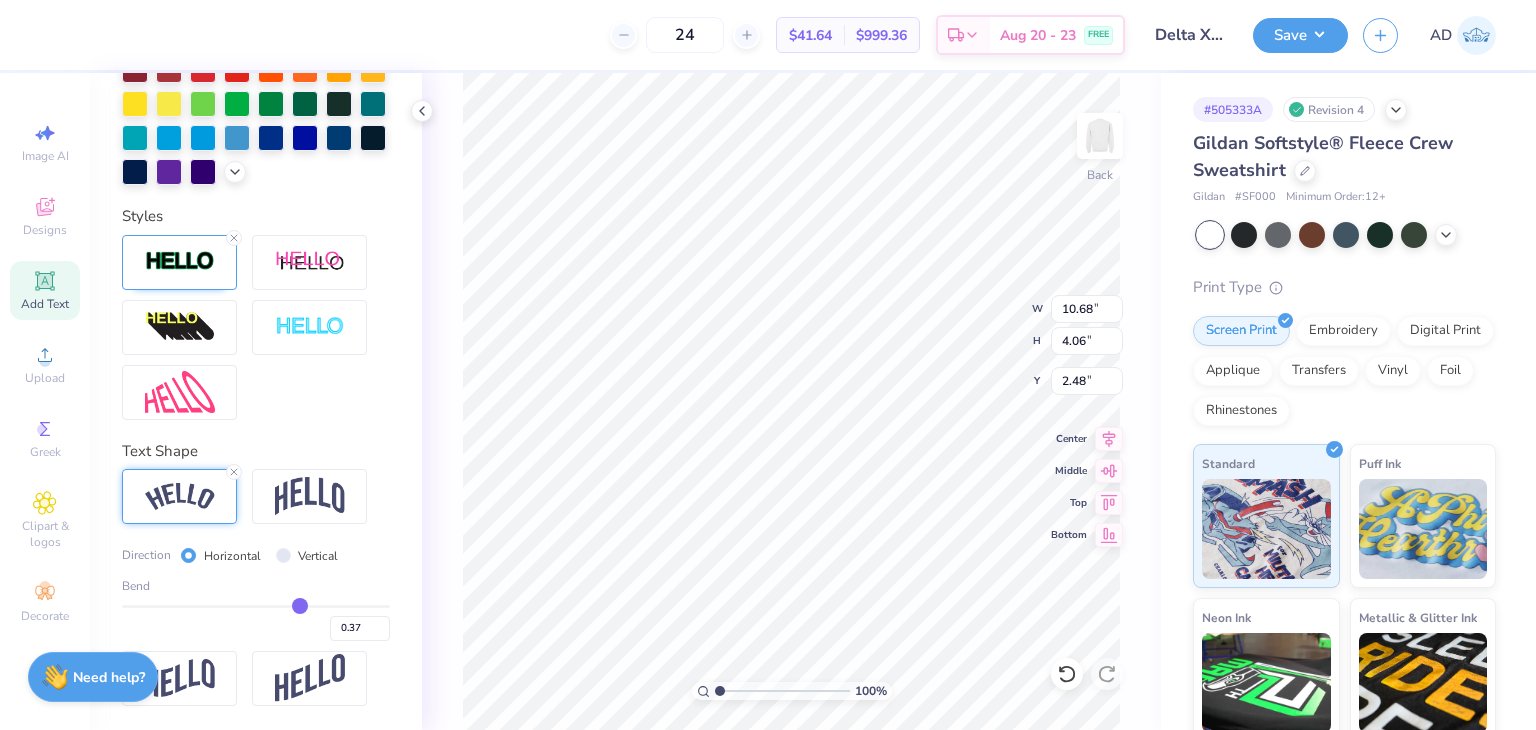 type on "0.35" 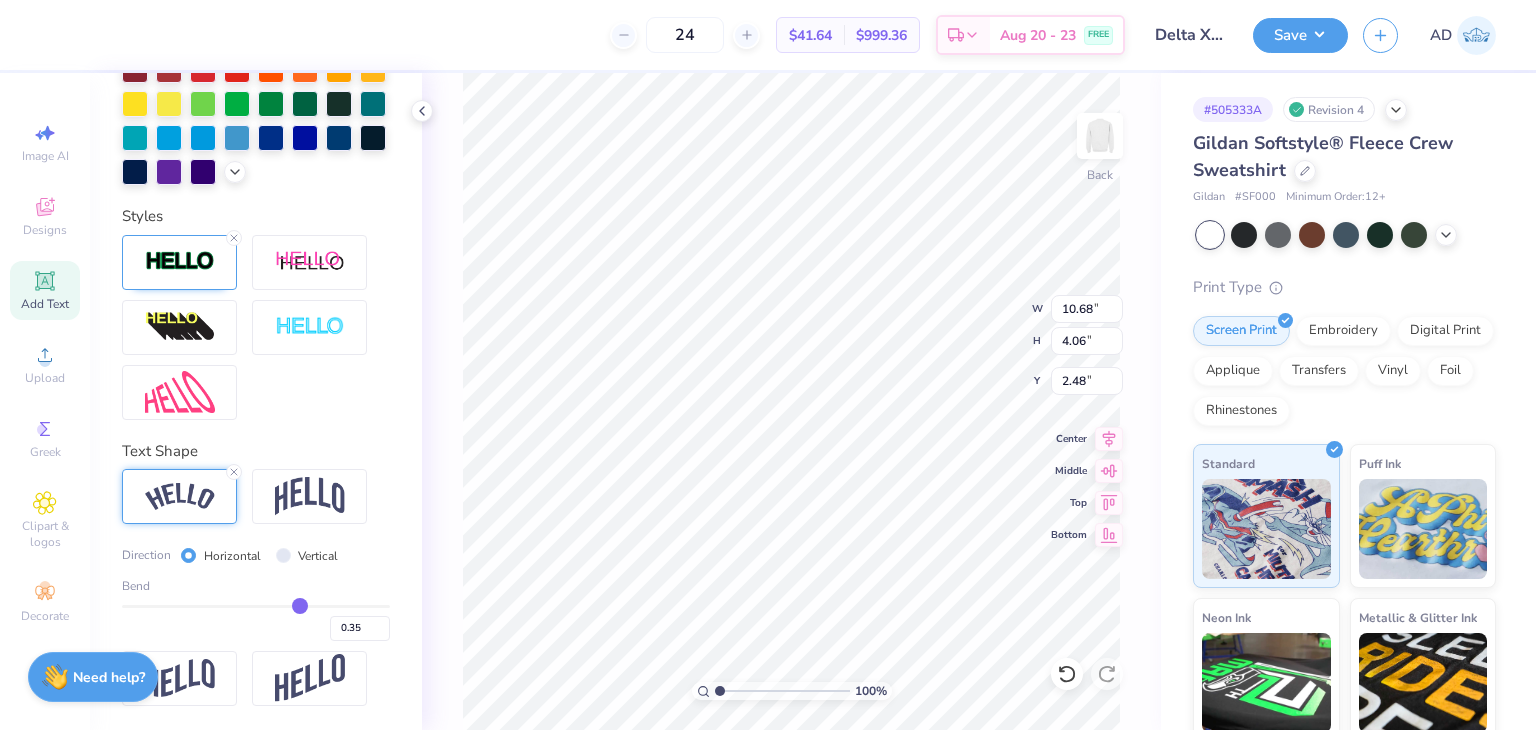 type on "0.34" 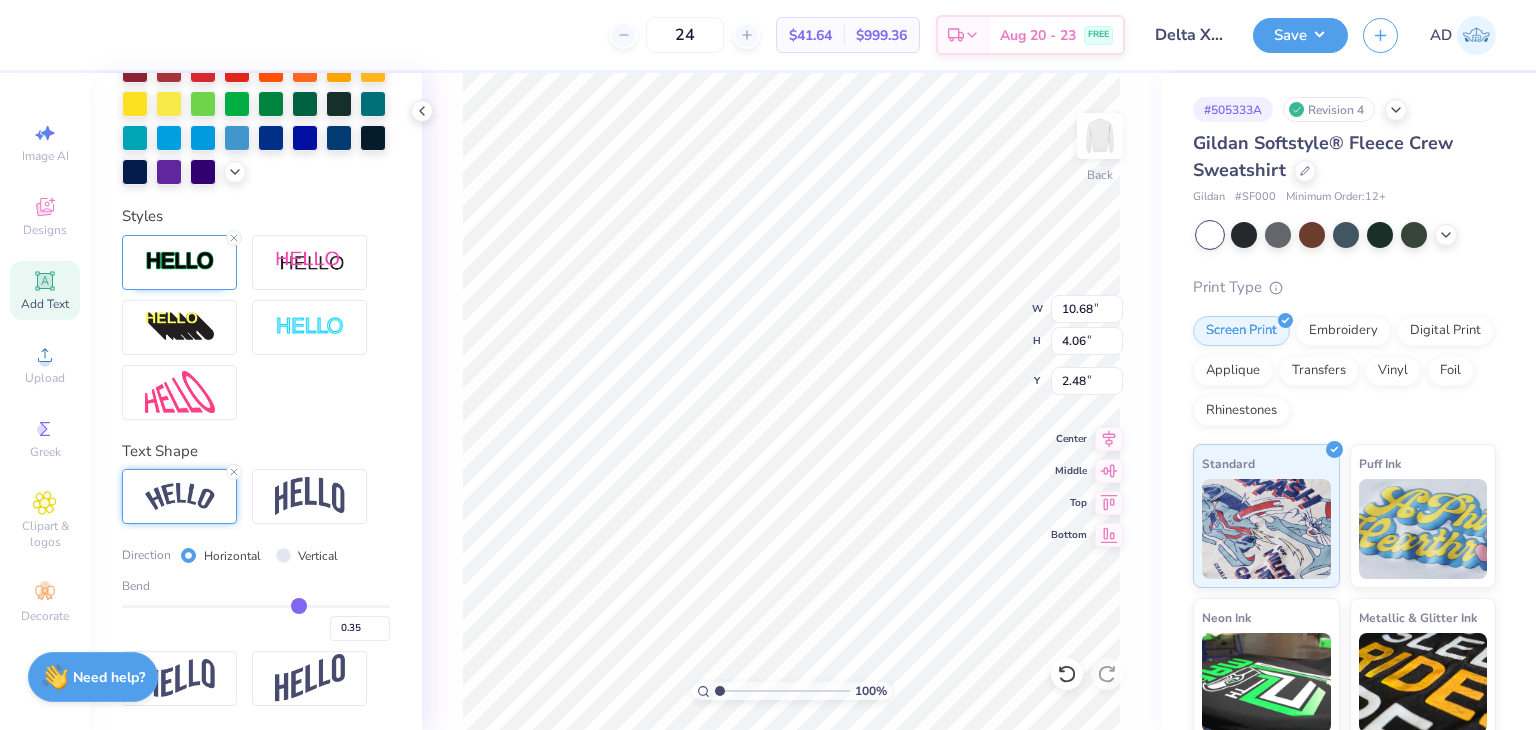 type on "0.34" 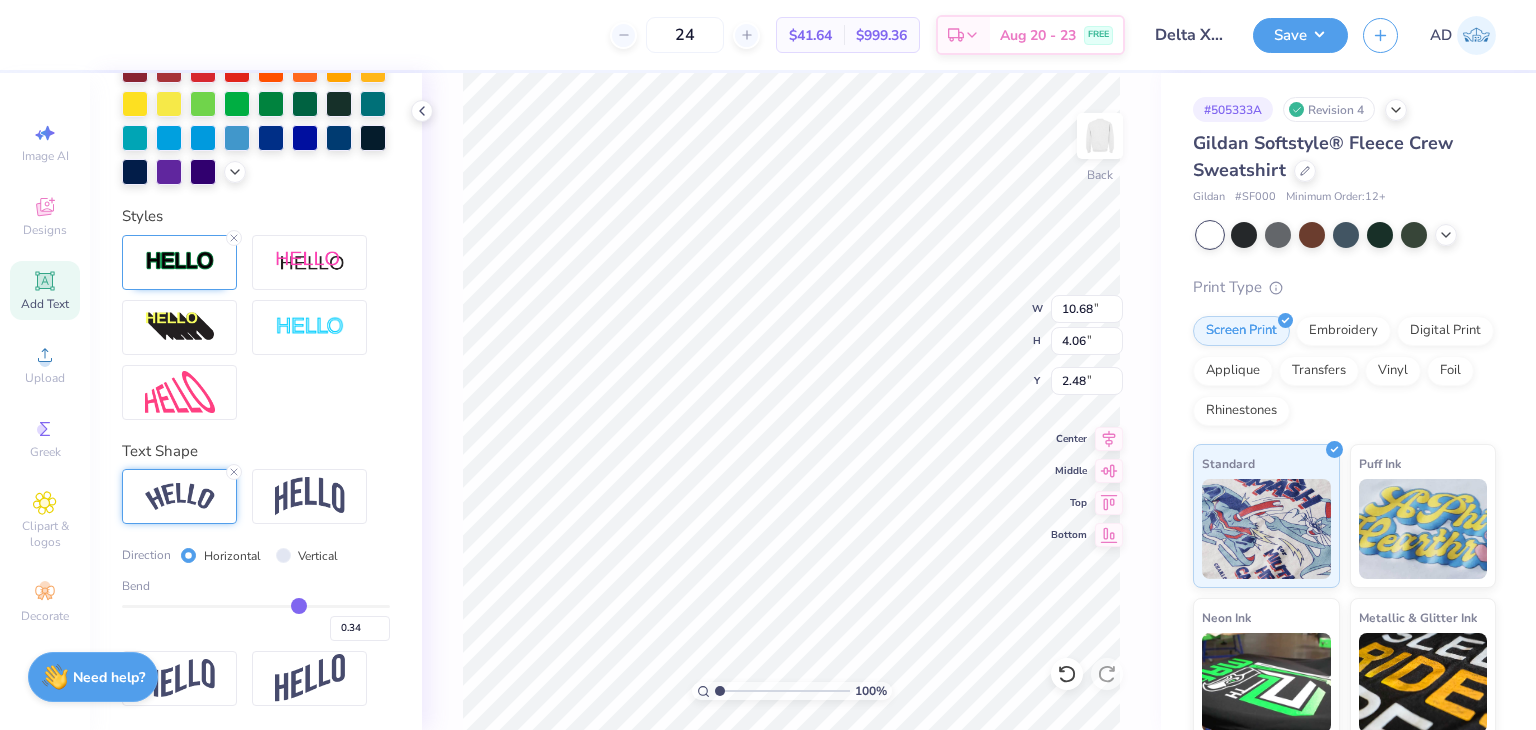 type on "0.33" 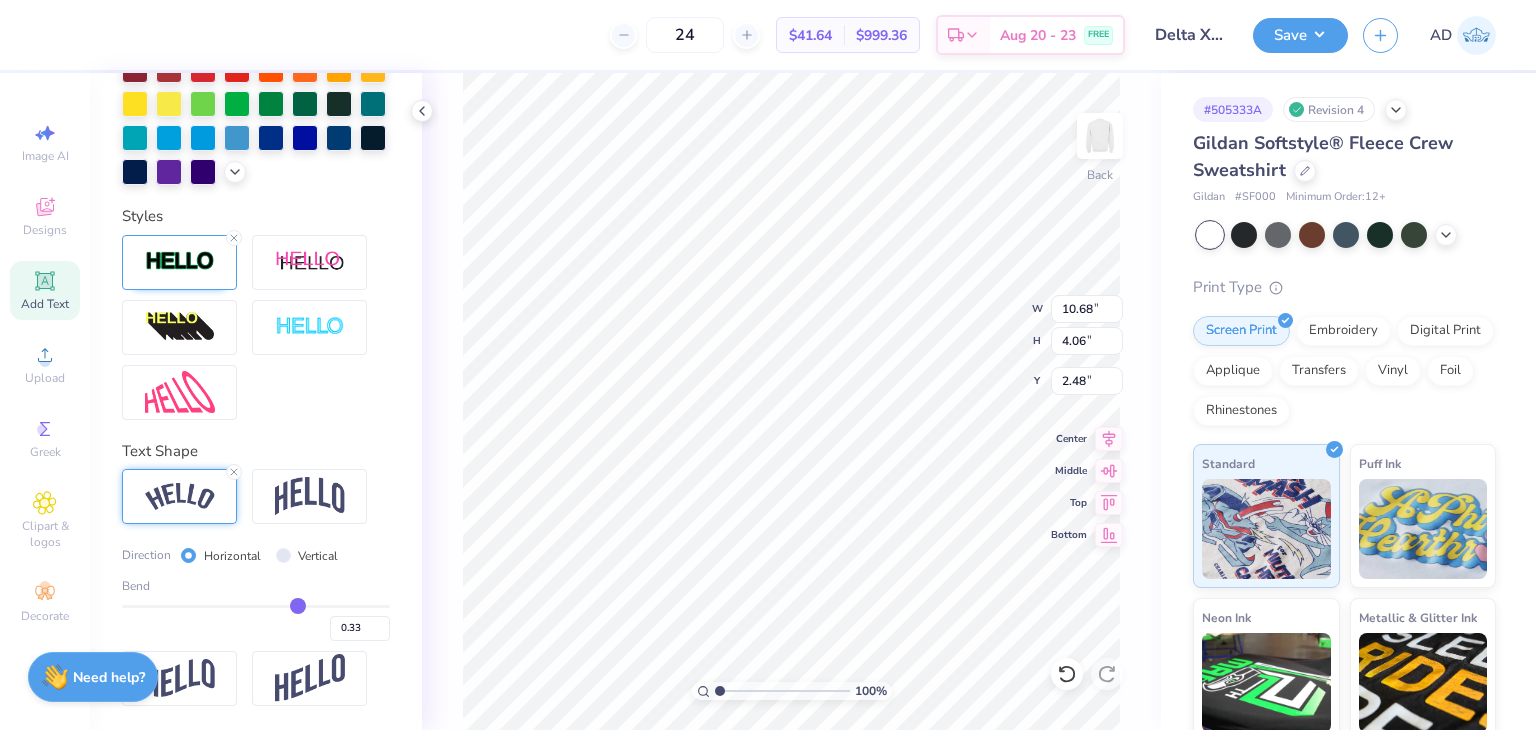 type on "0.32" 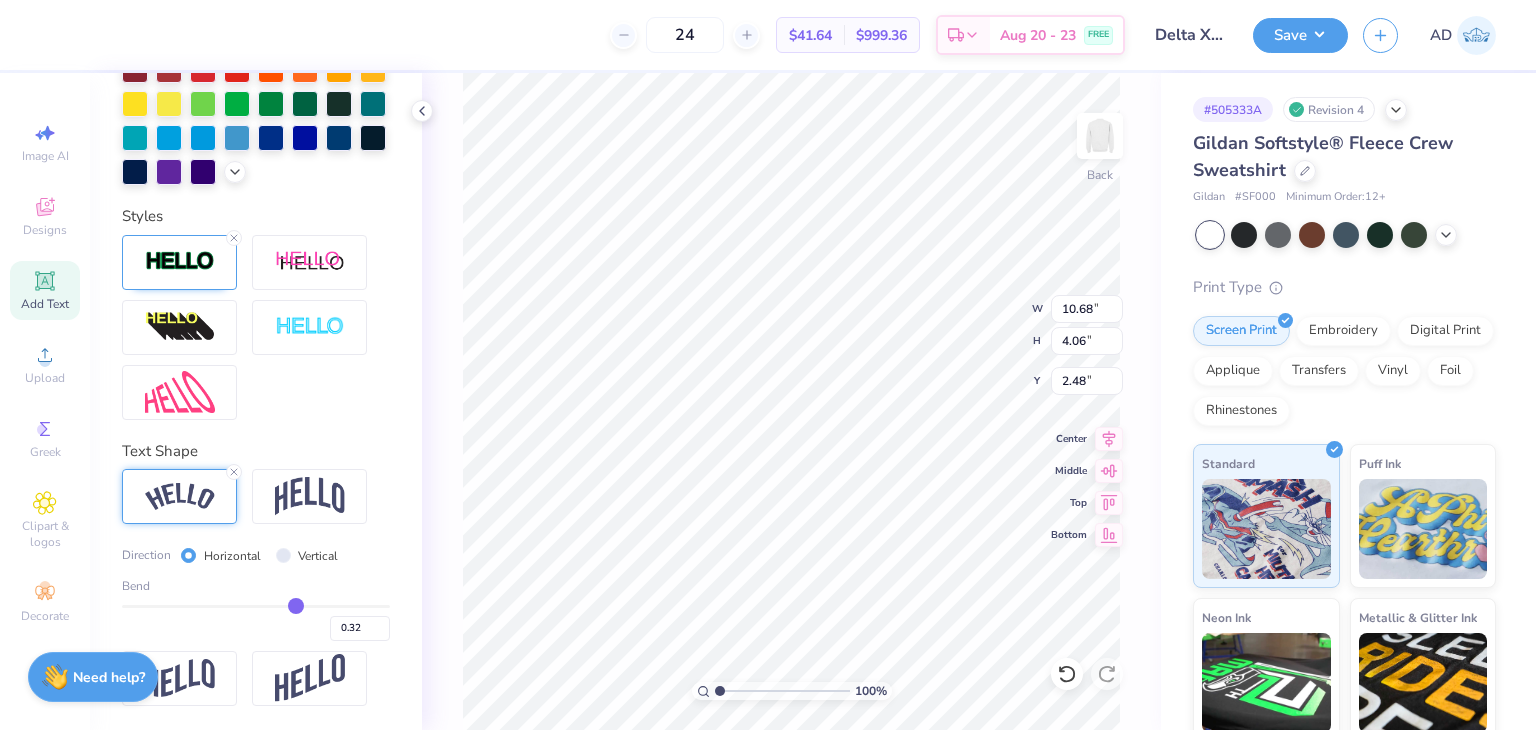 type on "0.31" 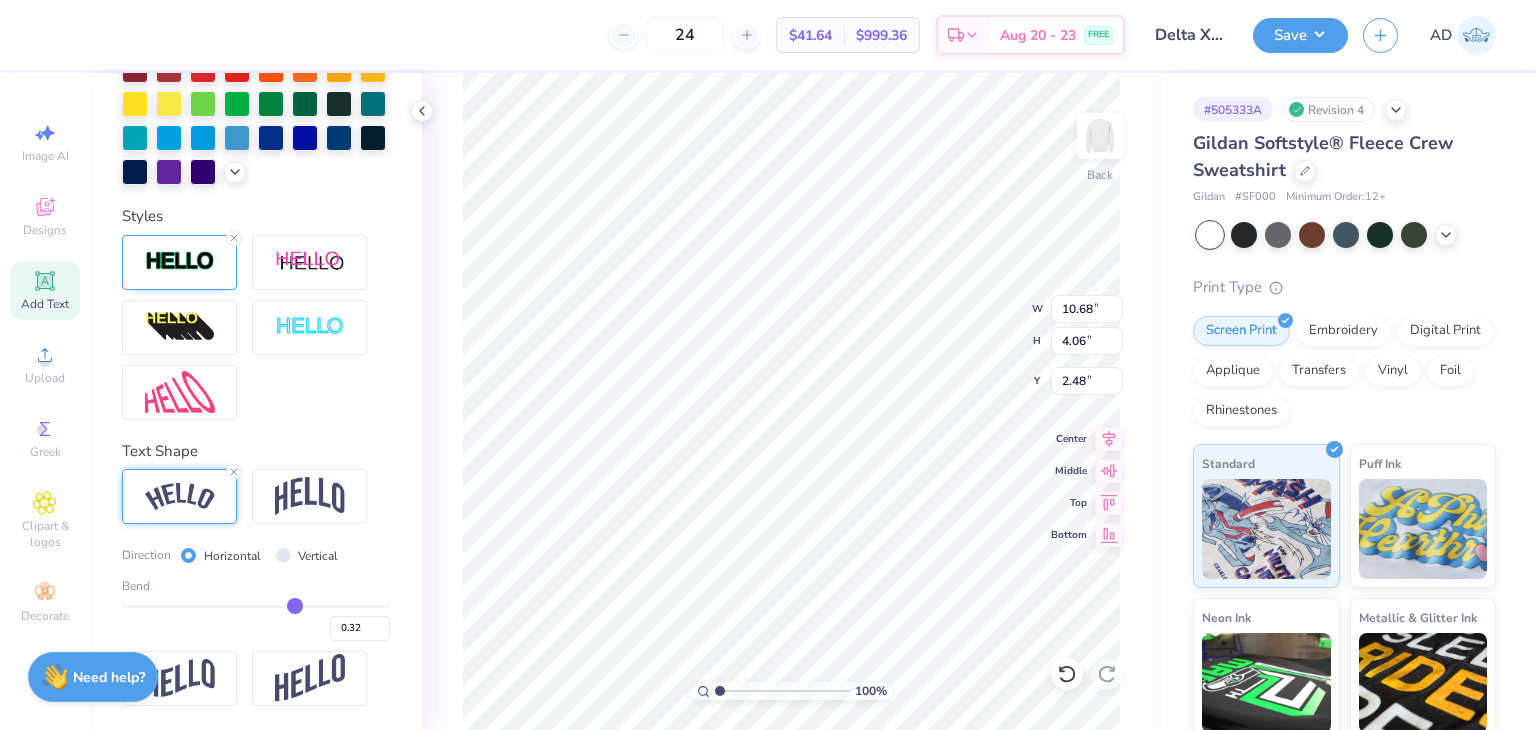type on "0.31" 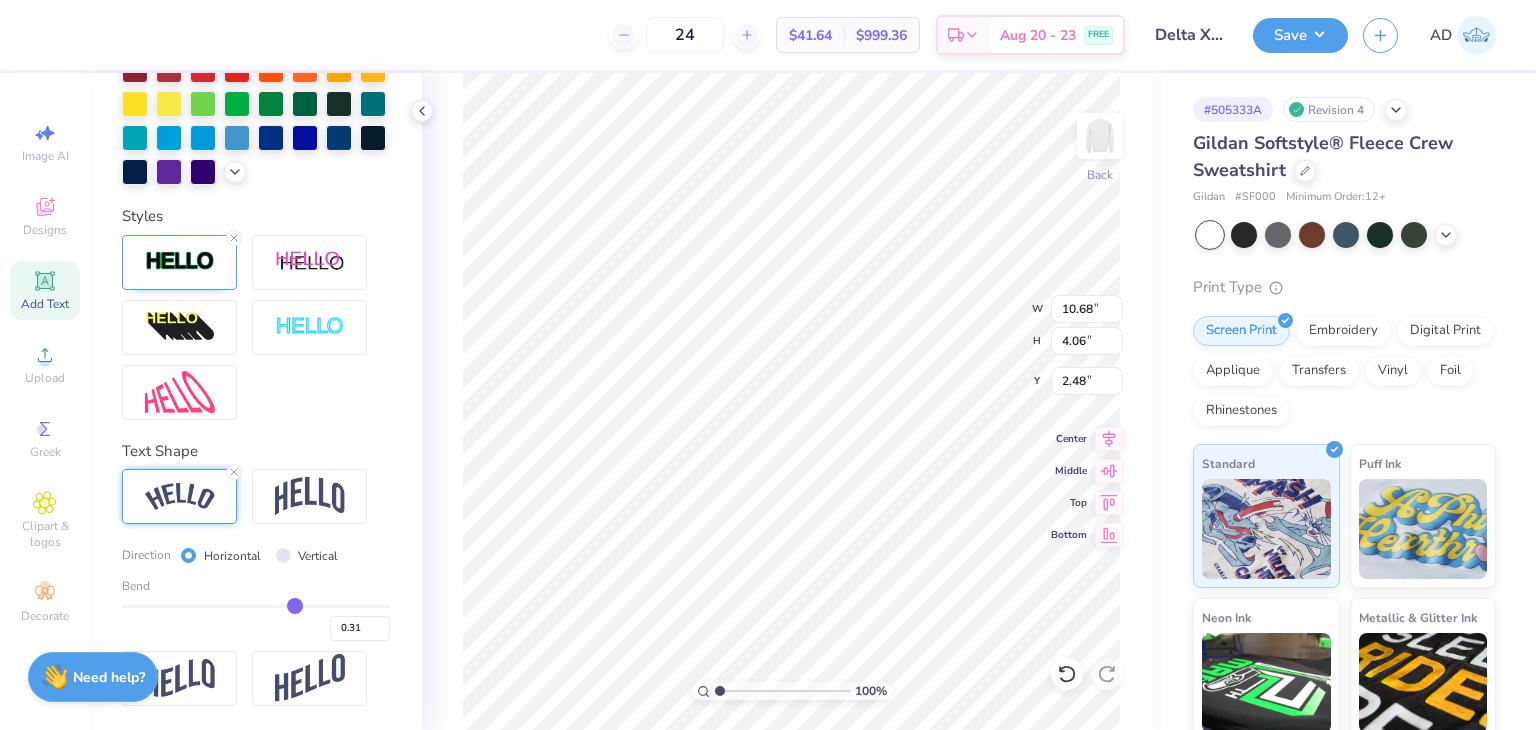 type on "0.3" 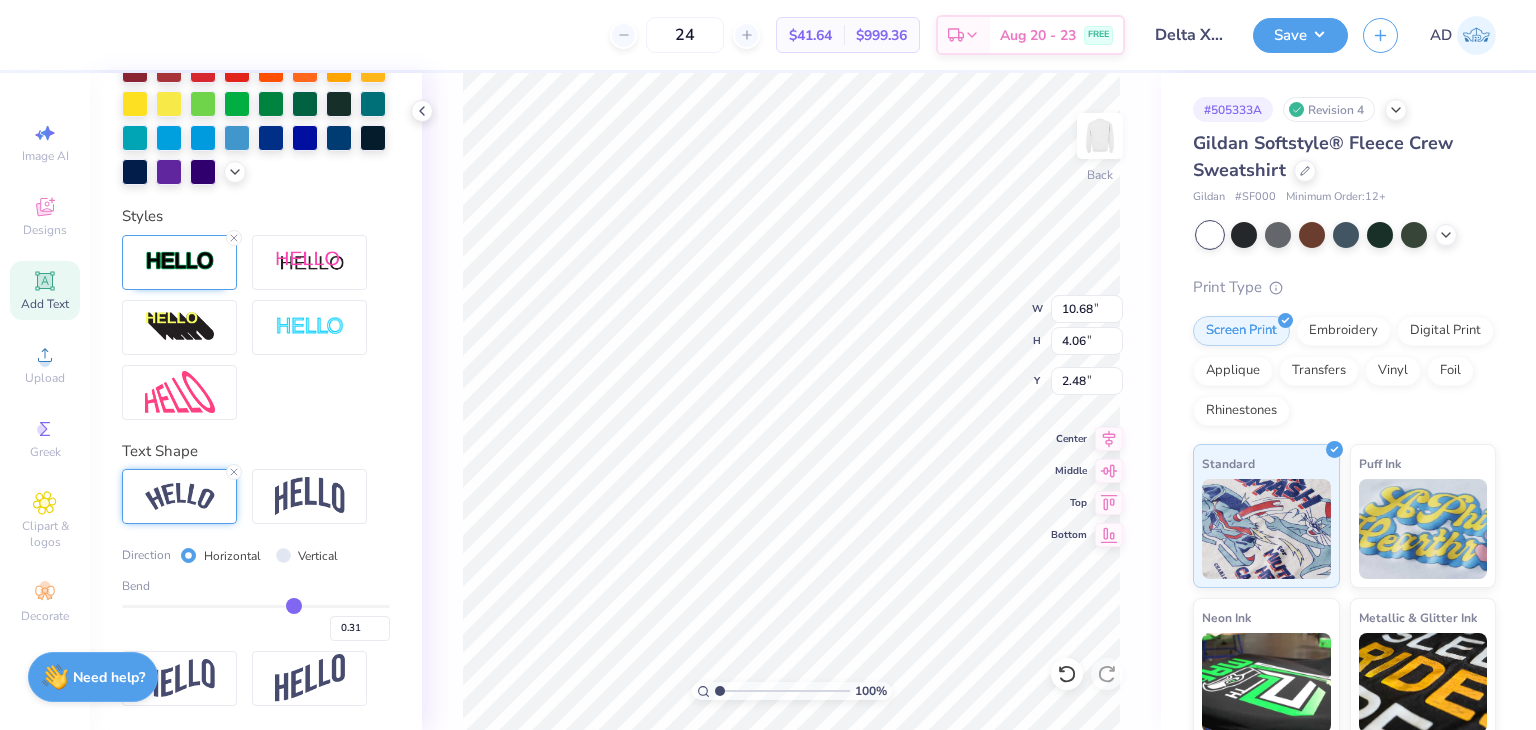 type on "0.30" 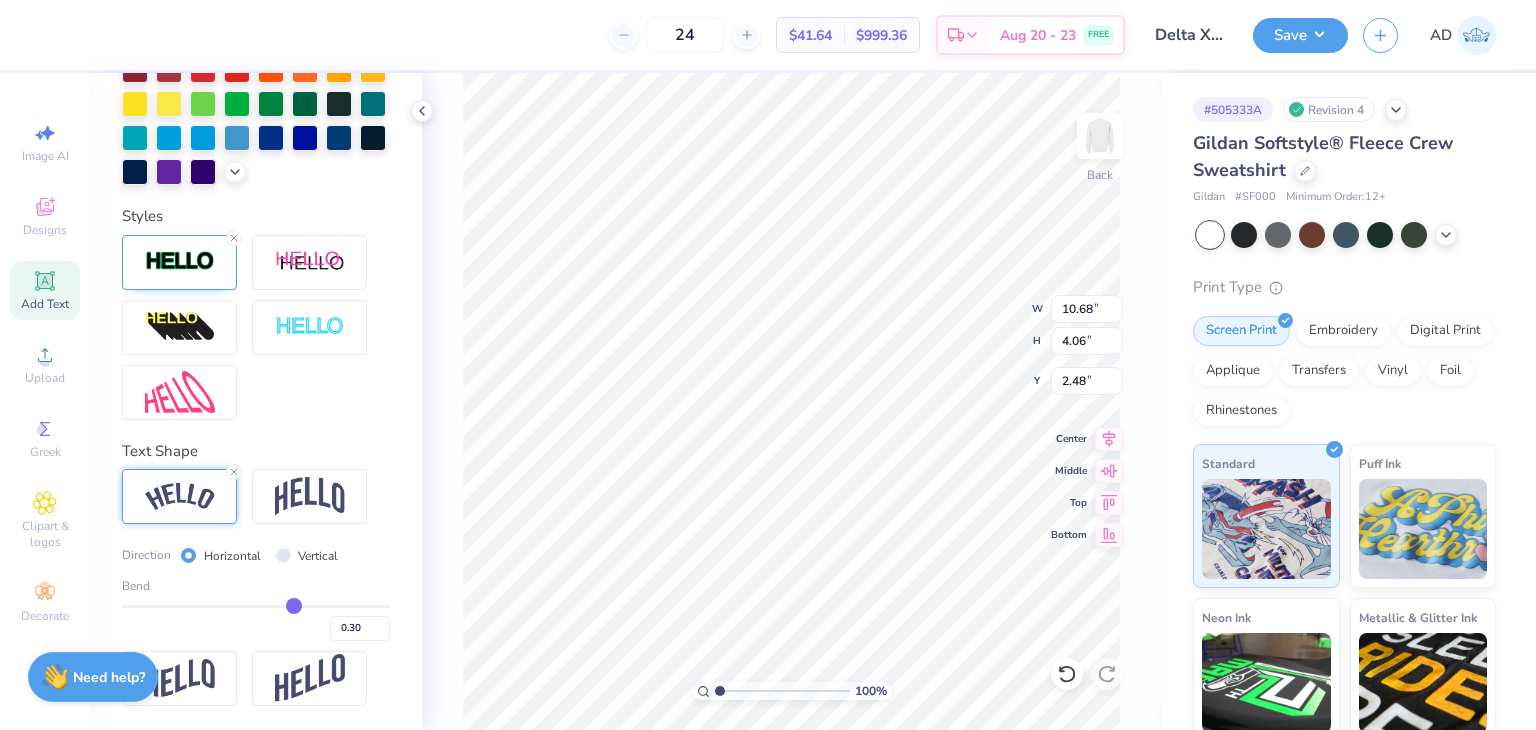 type on "0.29" 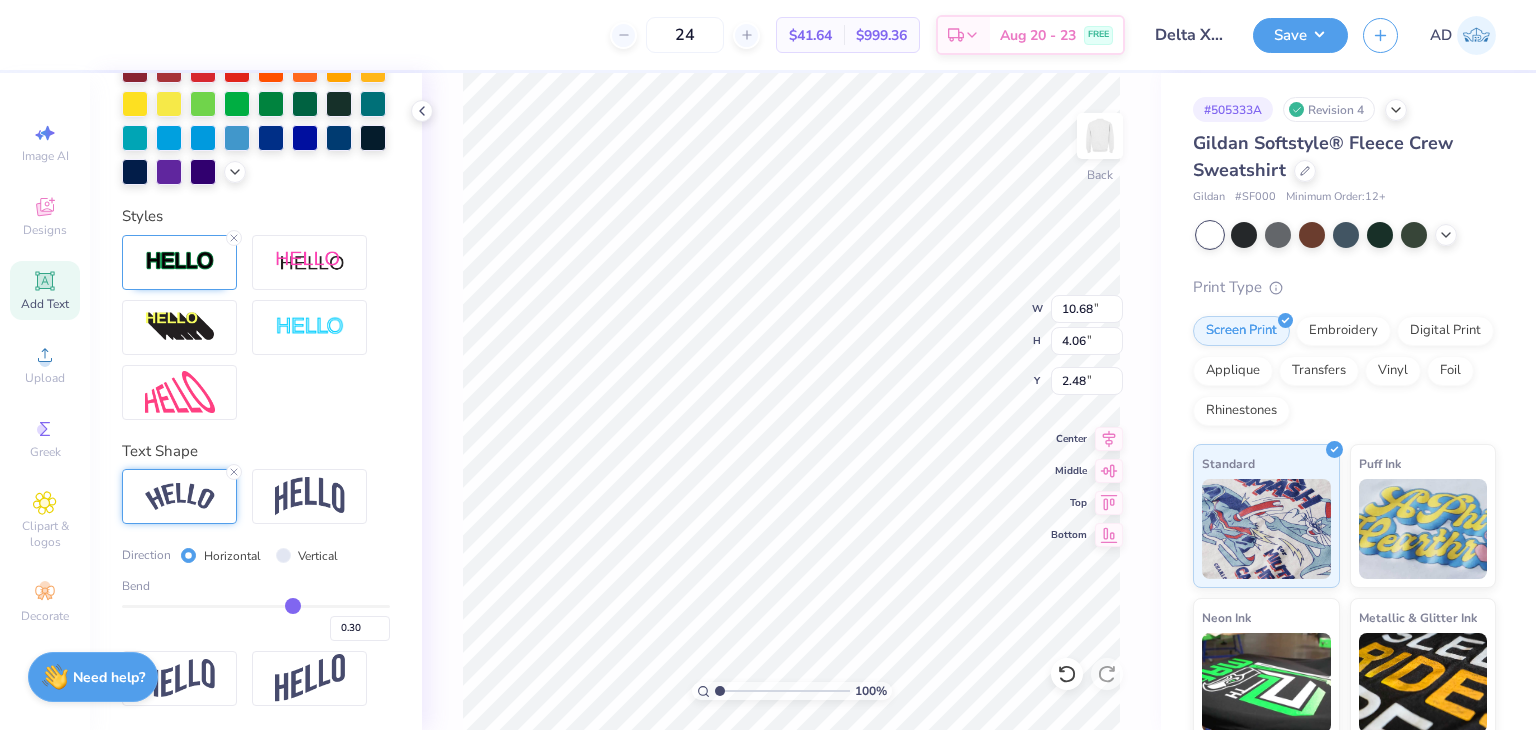 type on "0.29" 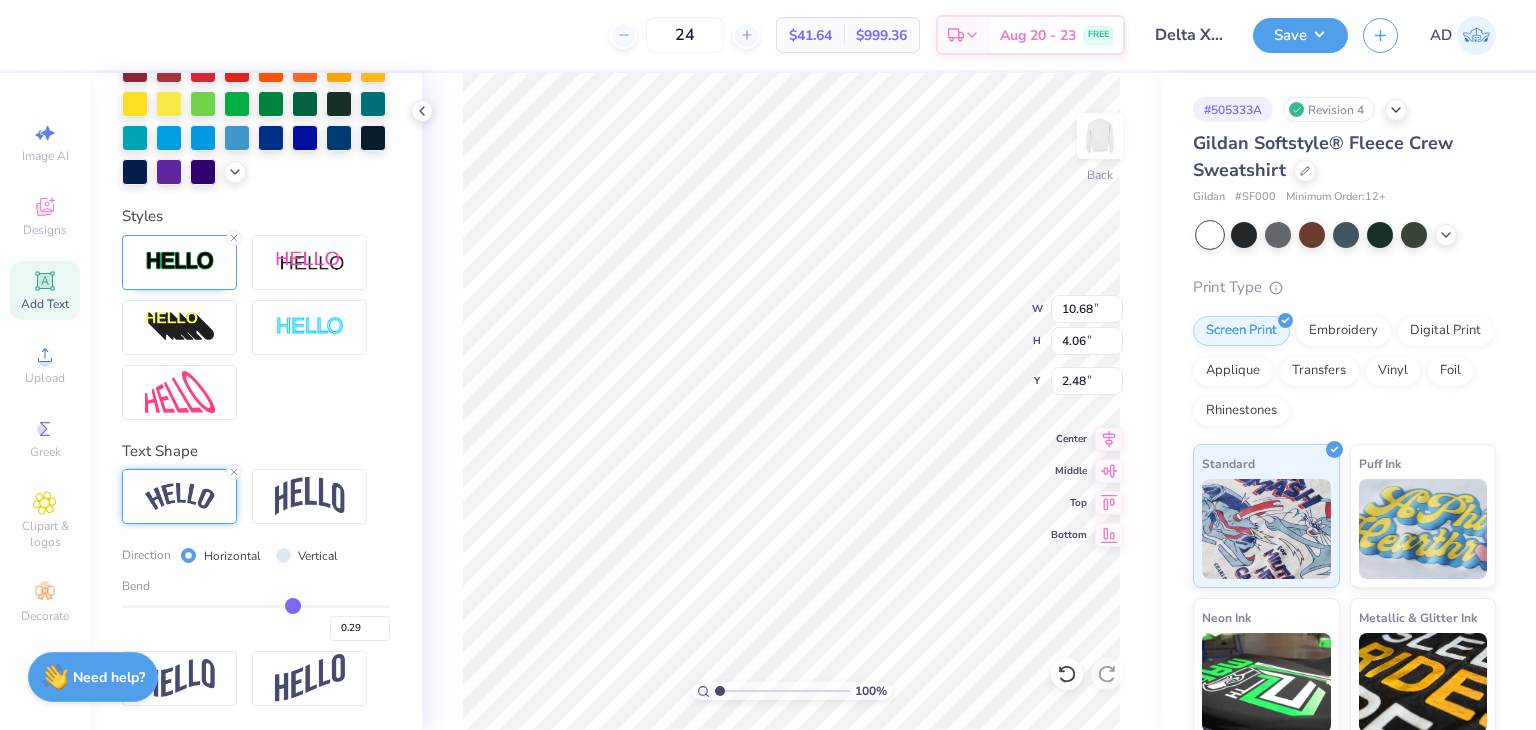drag, startPoint x: 308, startPoint y: 606, endPoint x: 283, endPoint y: 605, distance: 25.019993 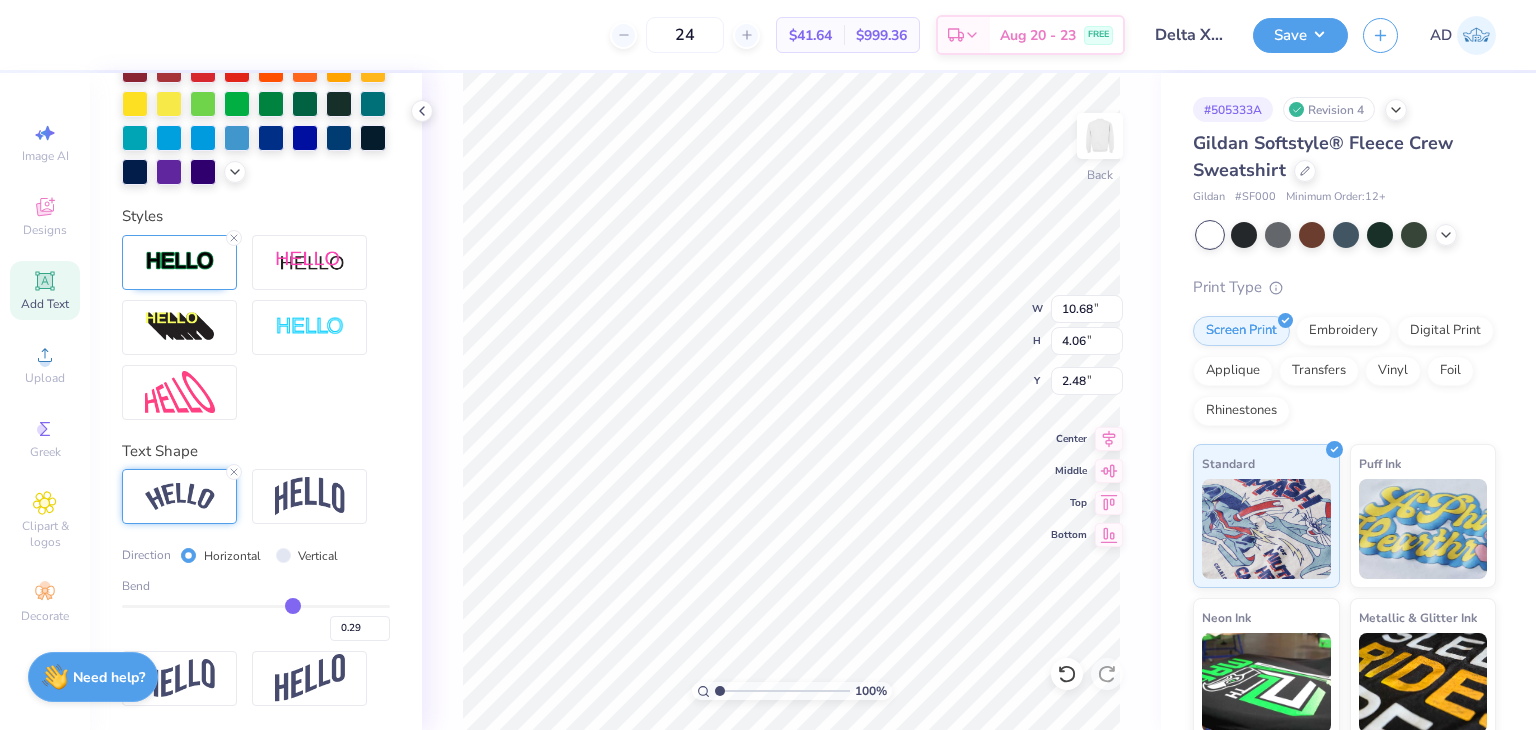type on "9.82" 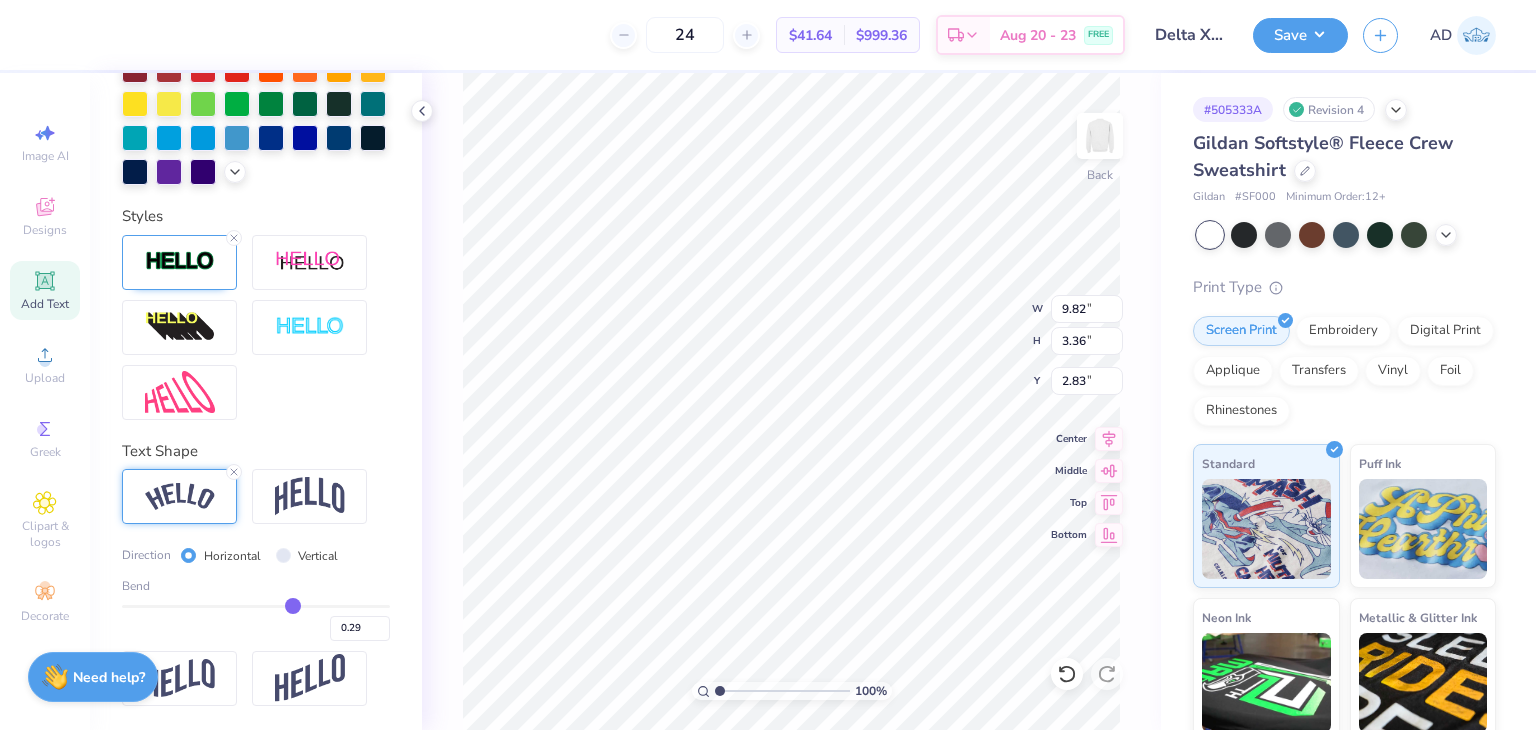 type on "0.27" 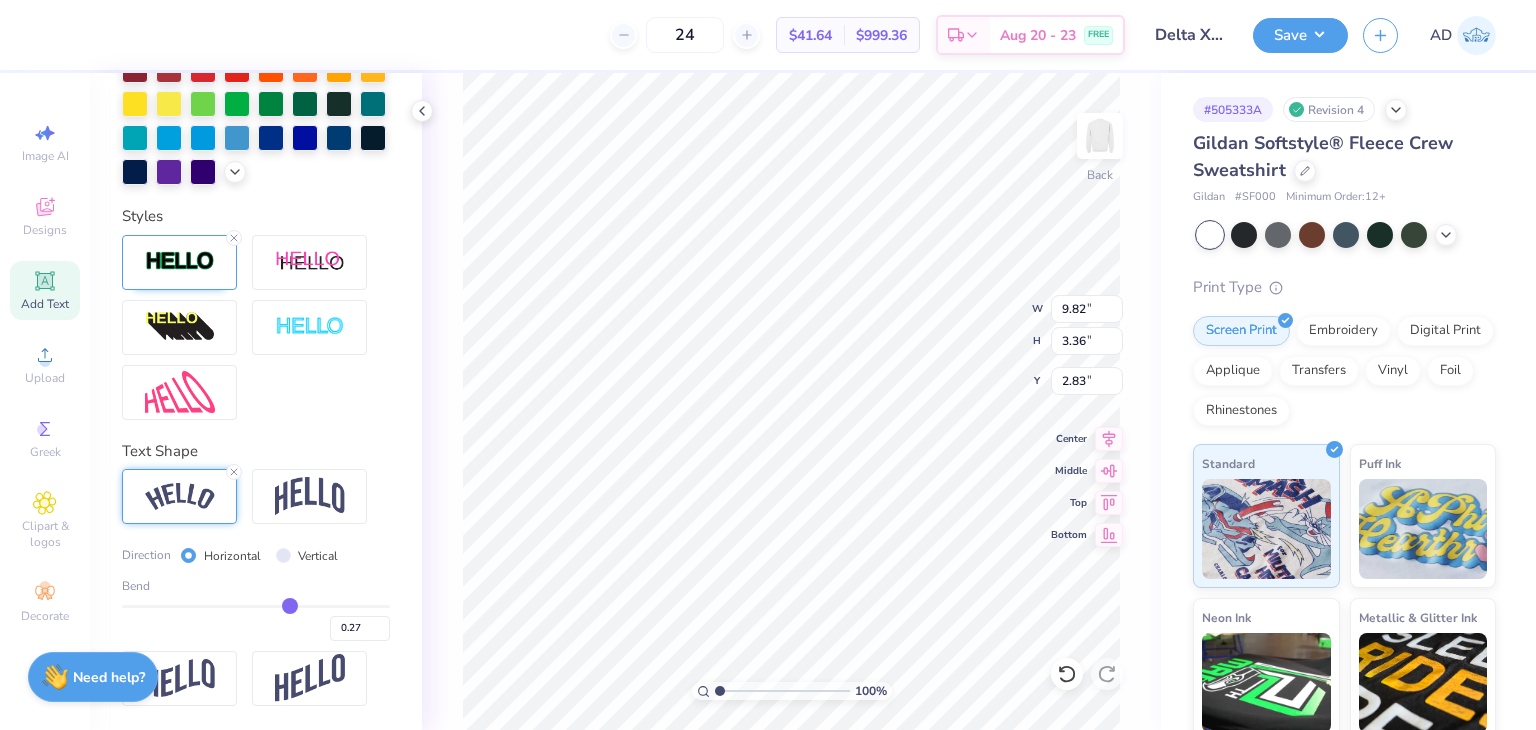 type on "0.25" 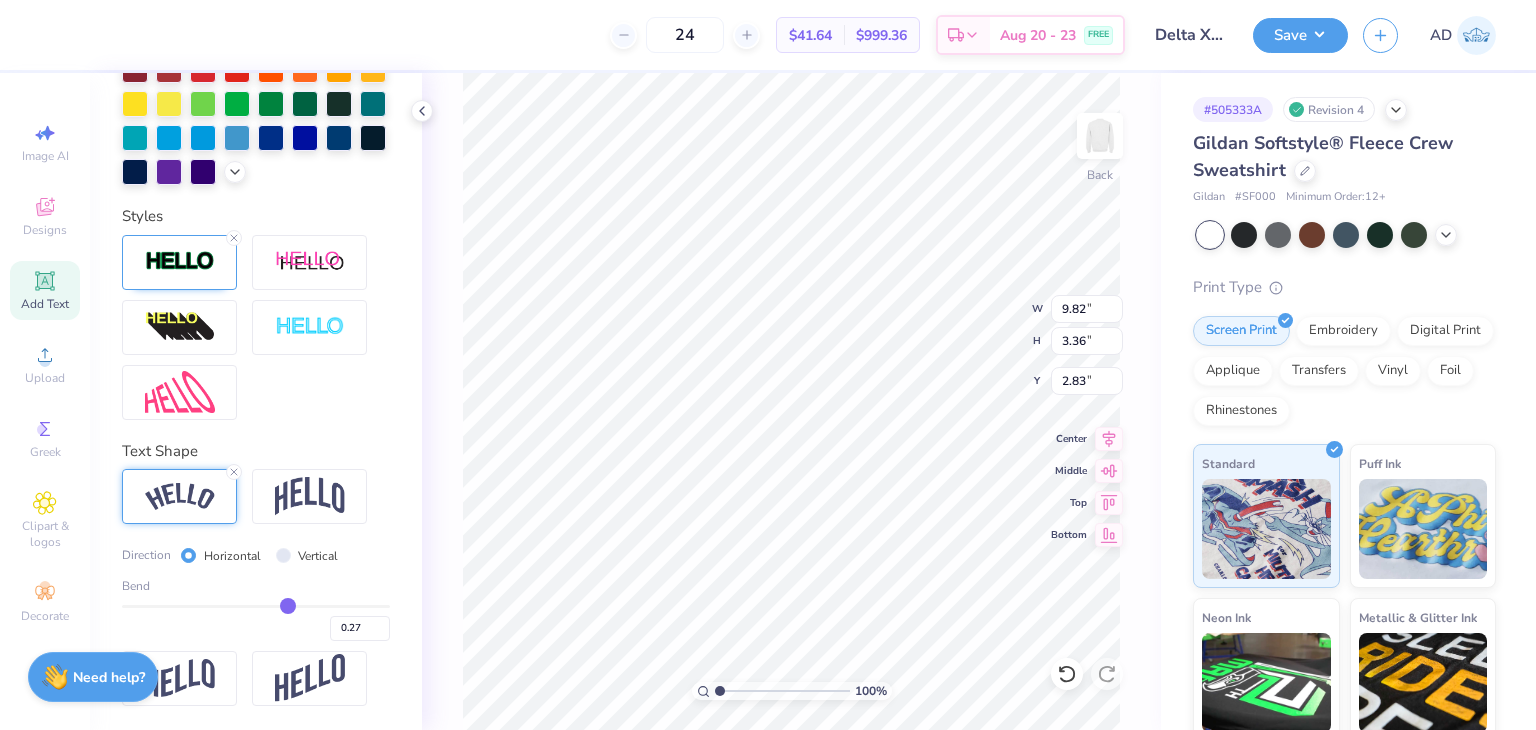 type on "0.25" 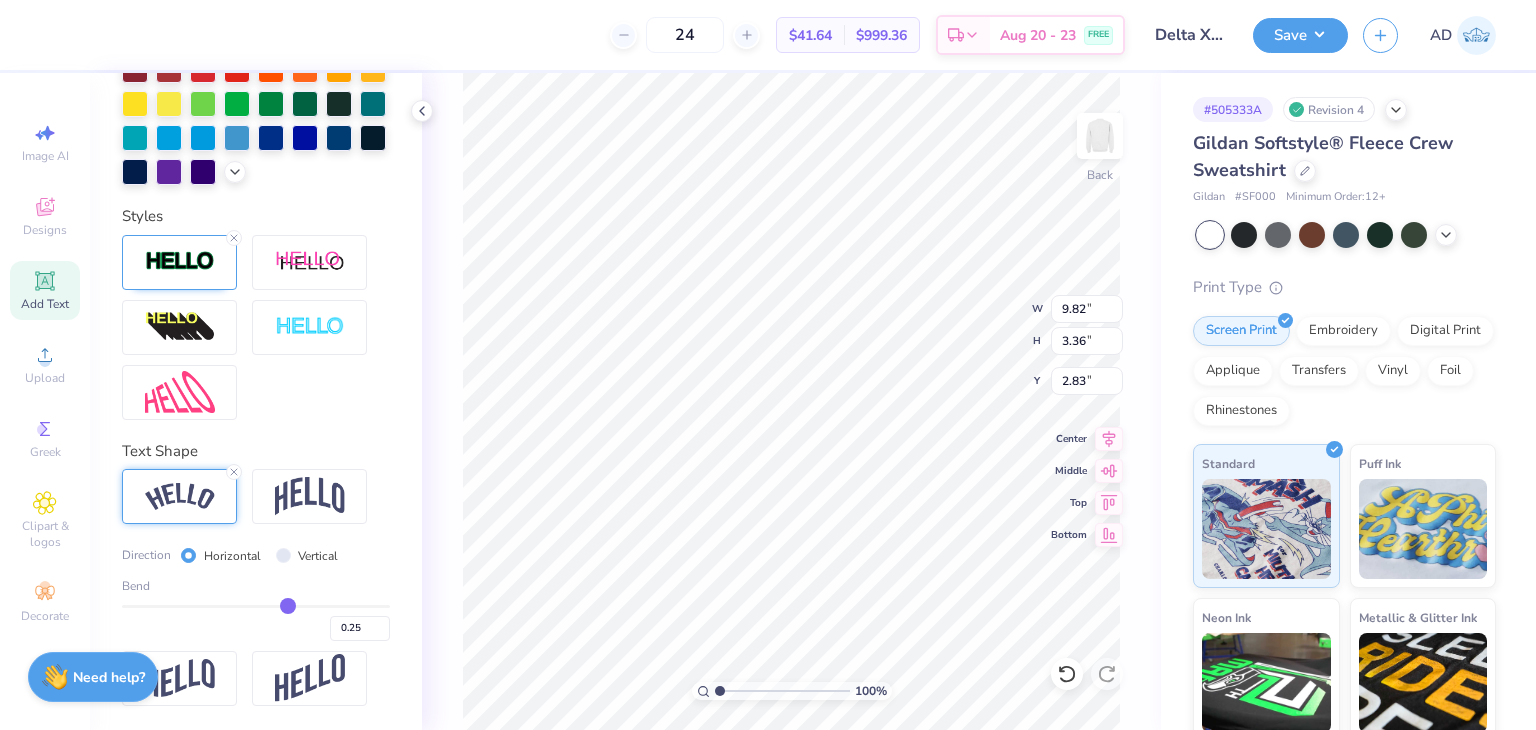 type on "0.24" 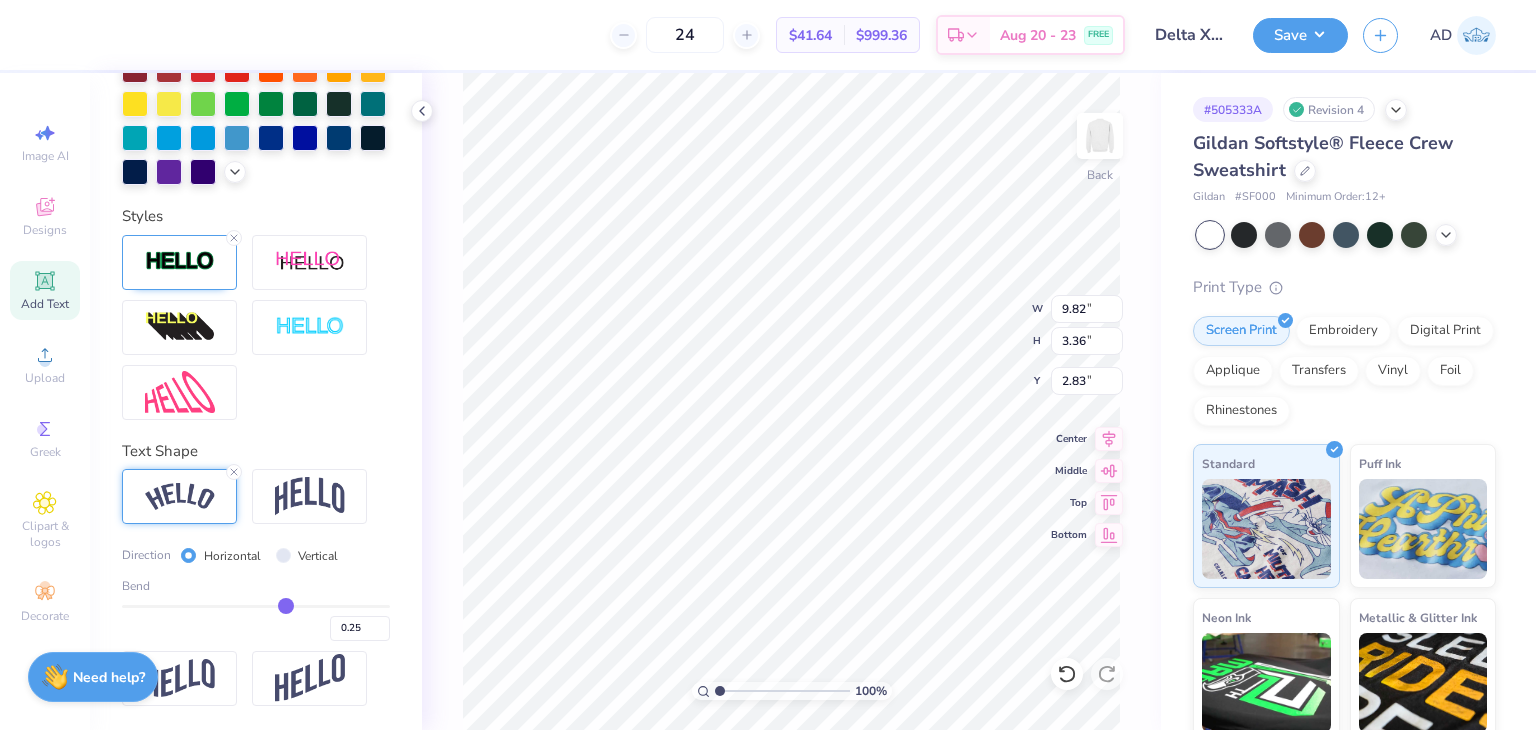 type on "0.24" 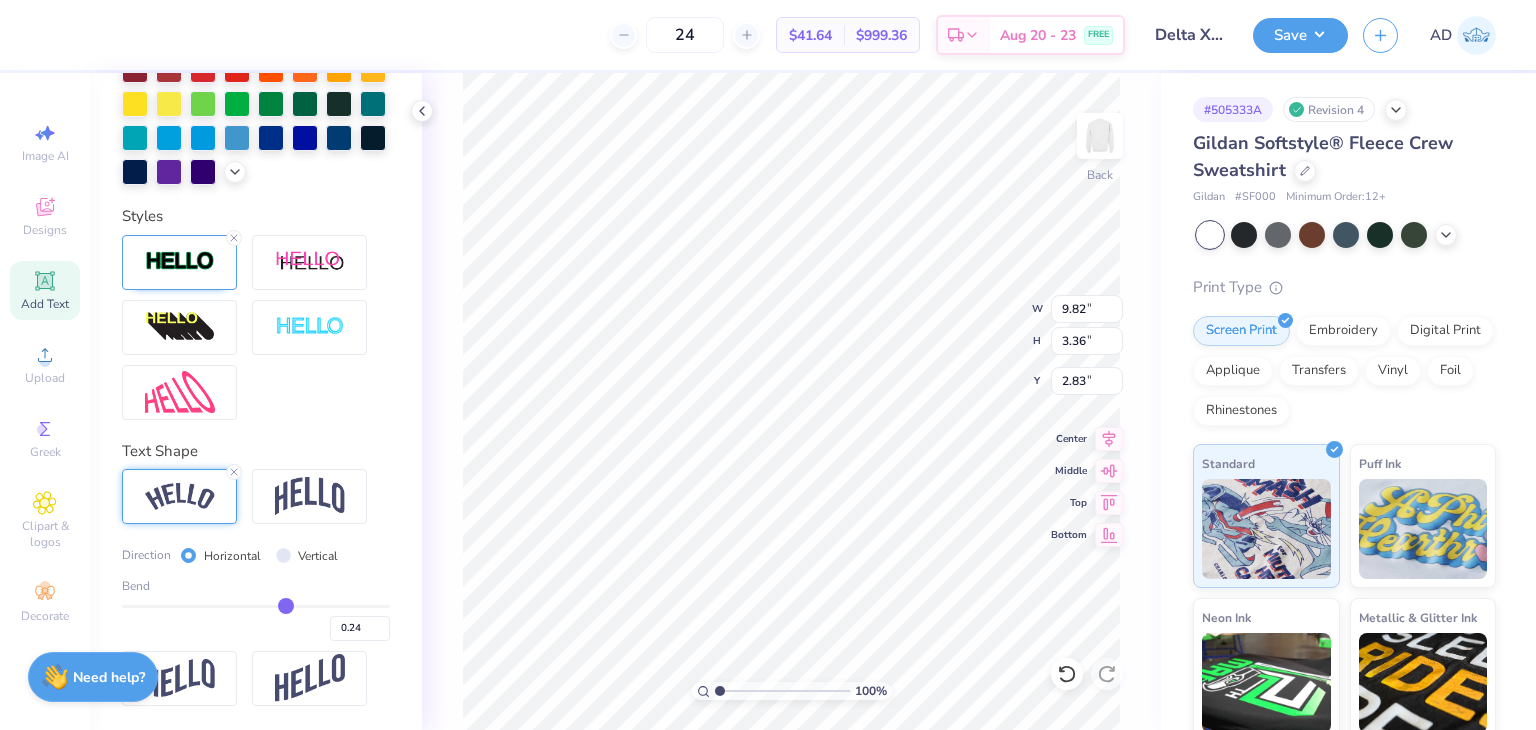 type on "0.21" 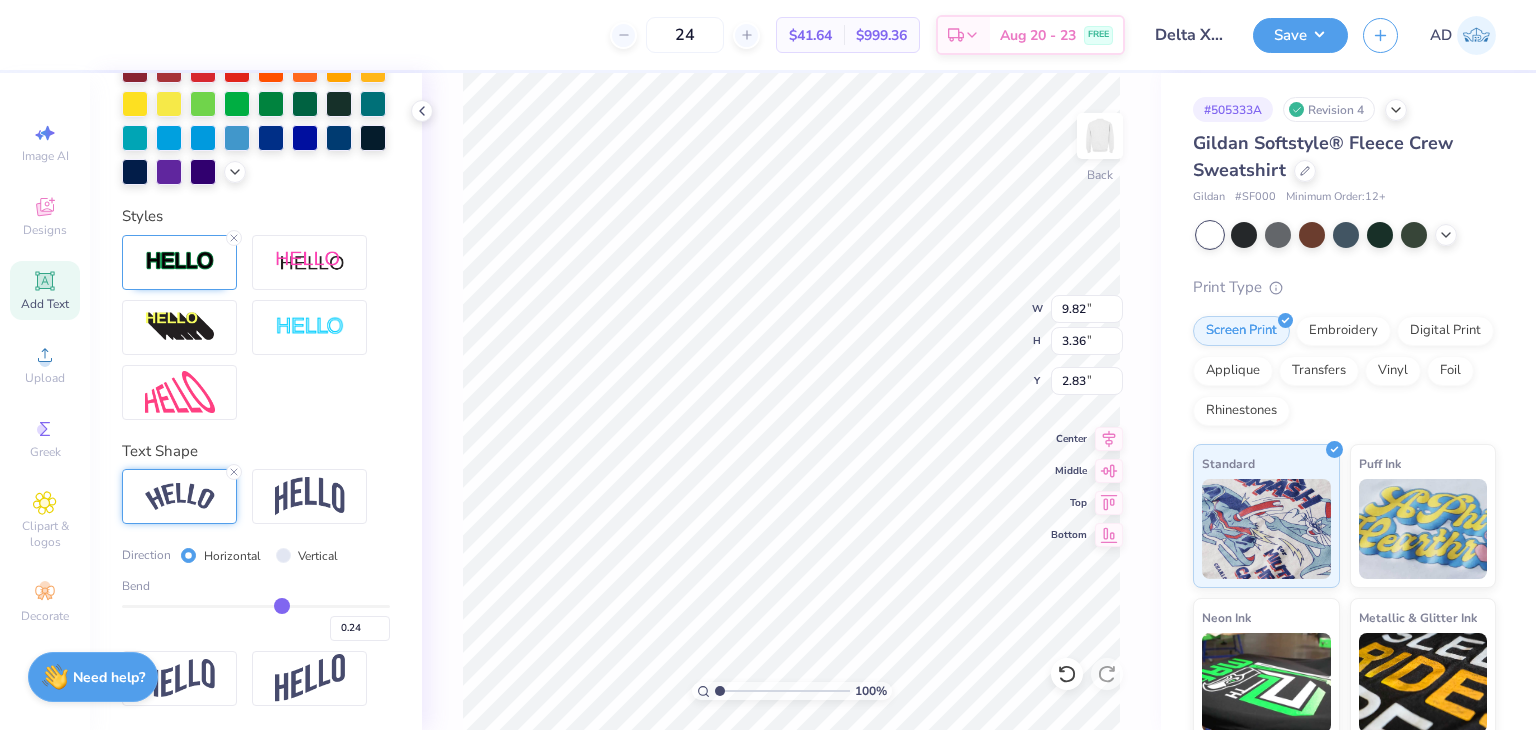 type on "0.21" 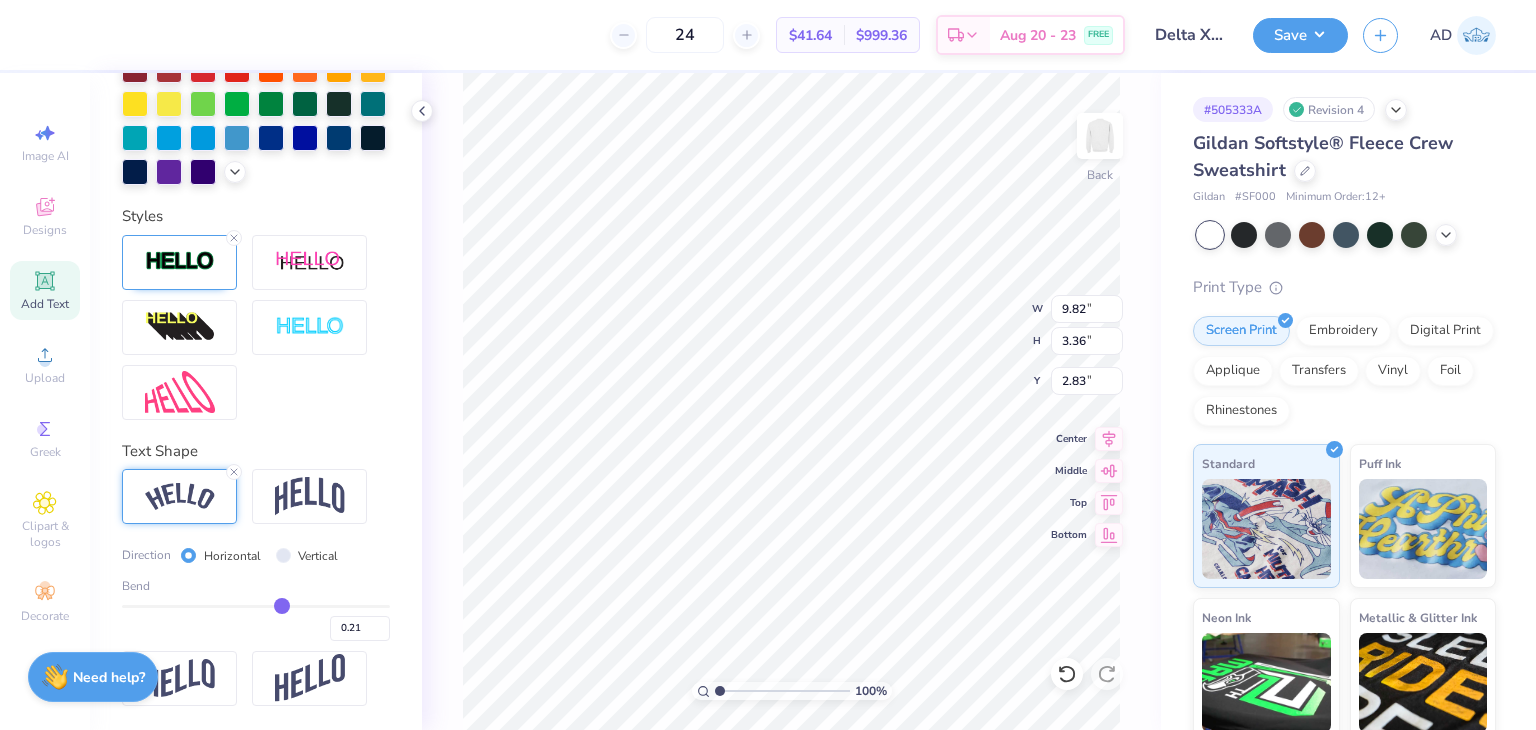 type on "0.19" 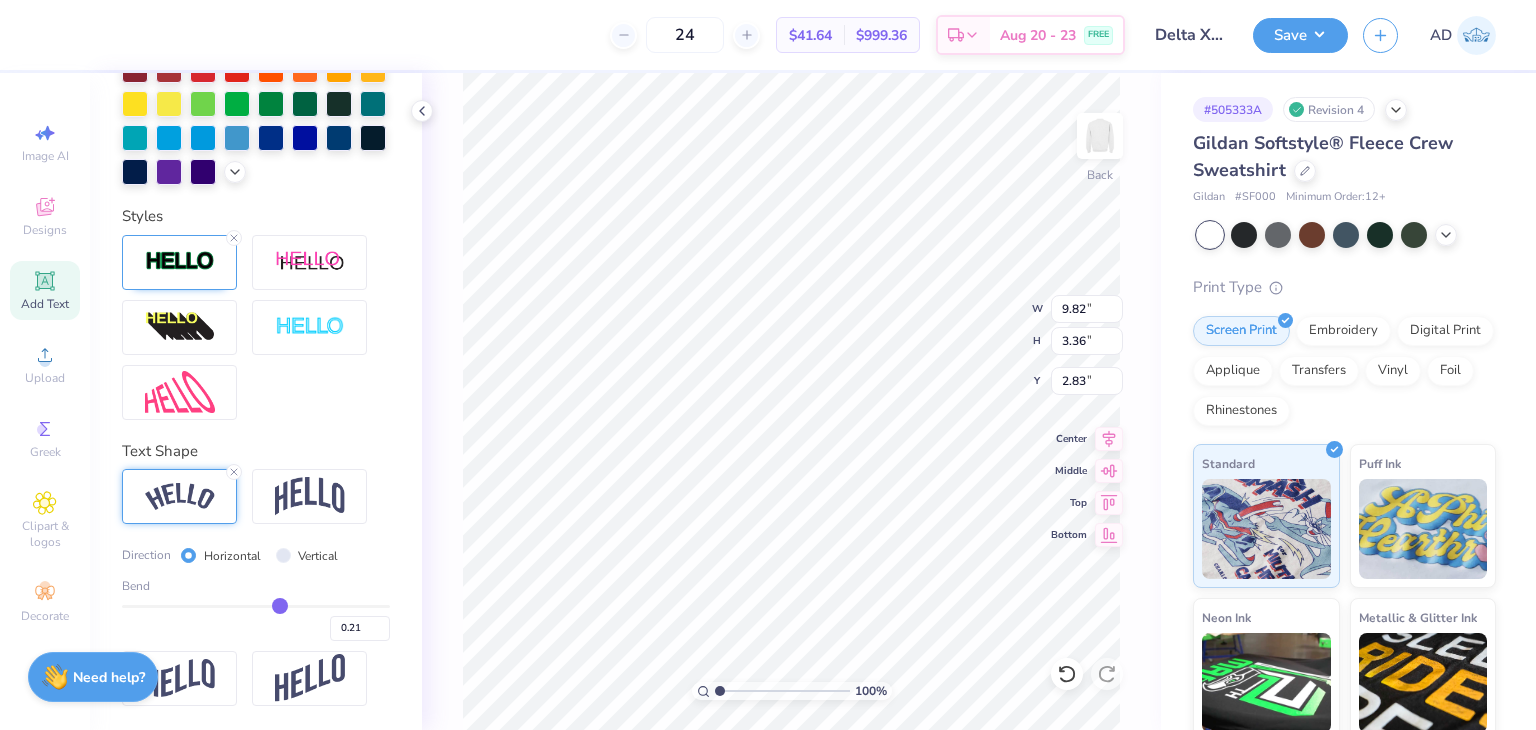 type on "0.19" 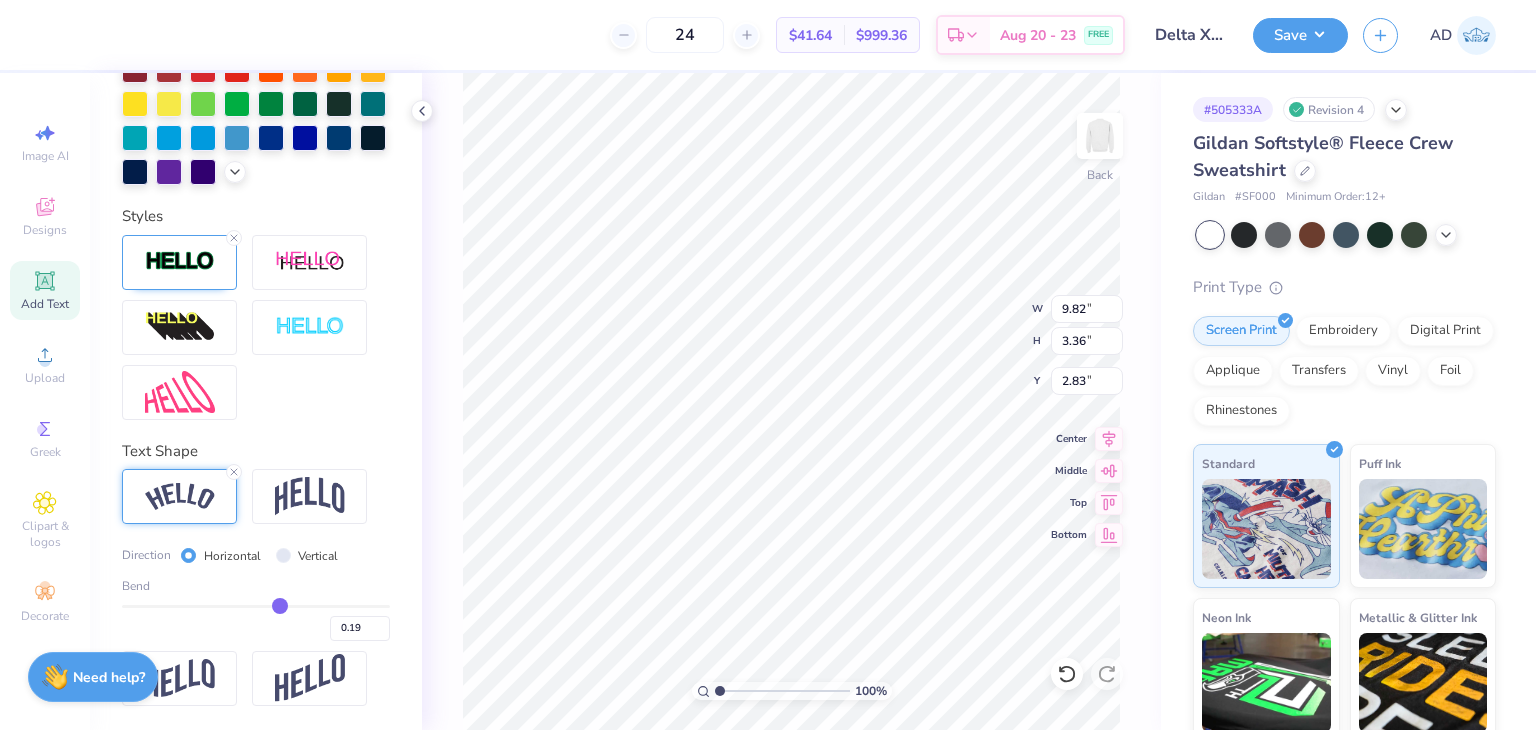 type on "0.16" 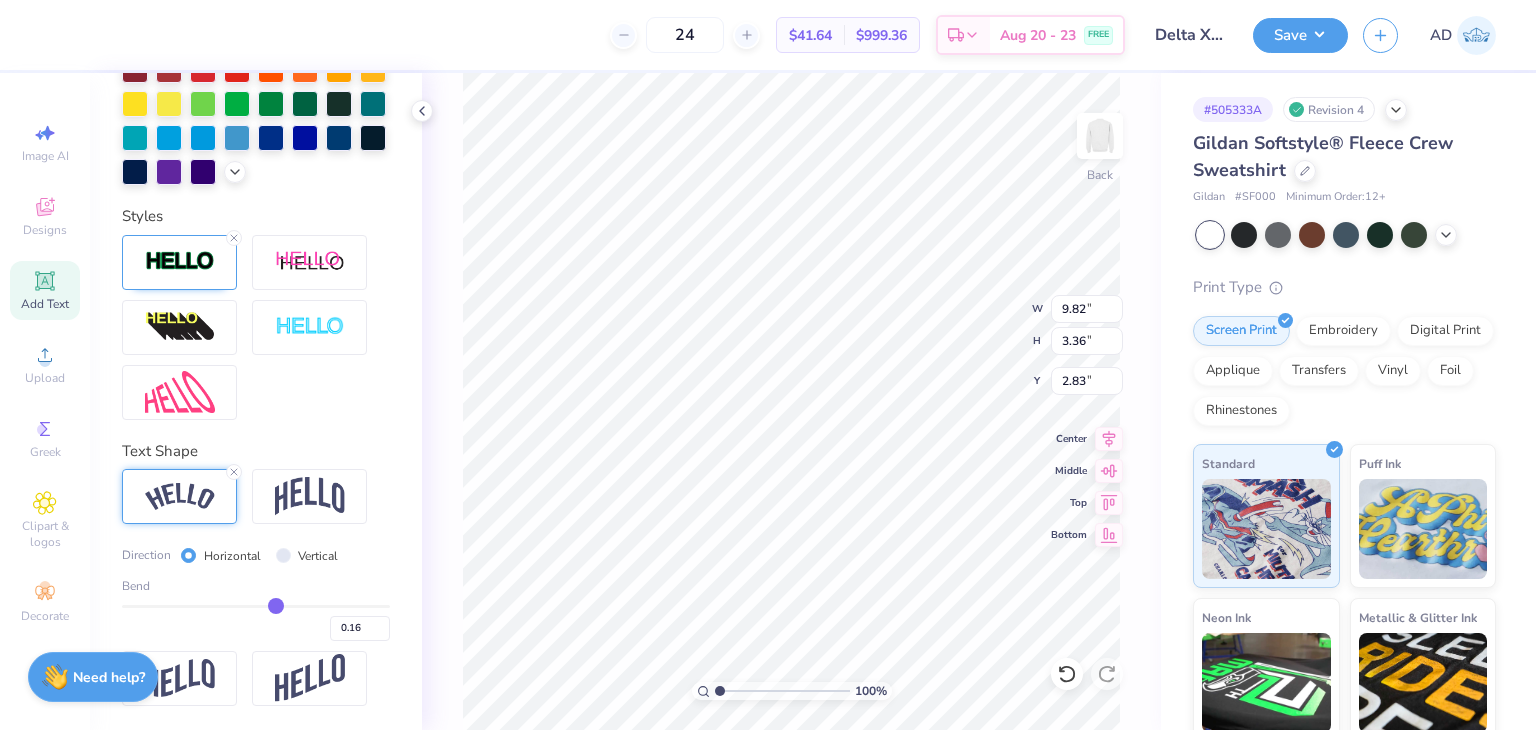type on "0.14" 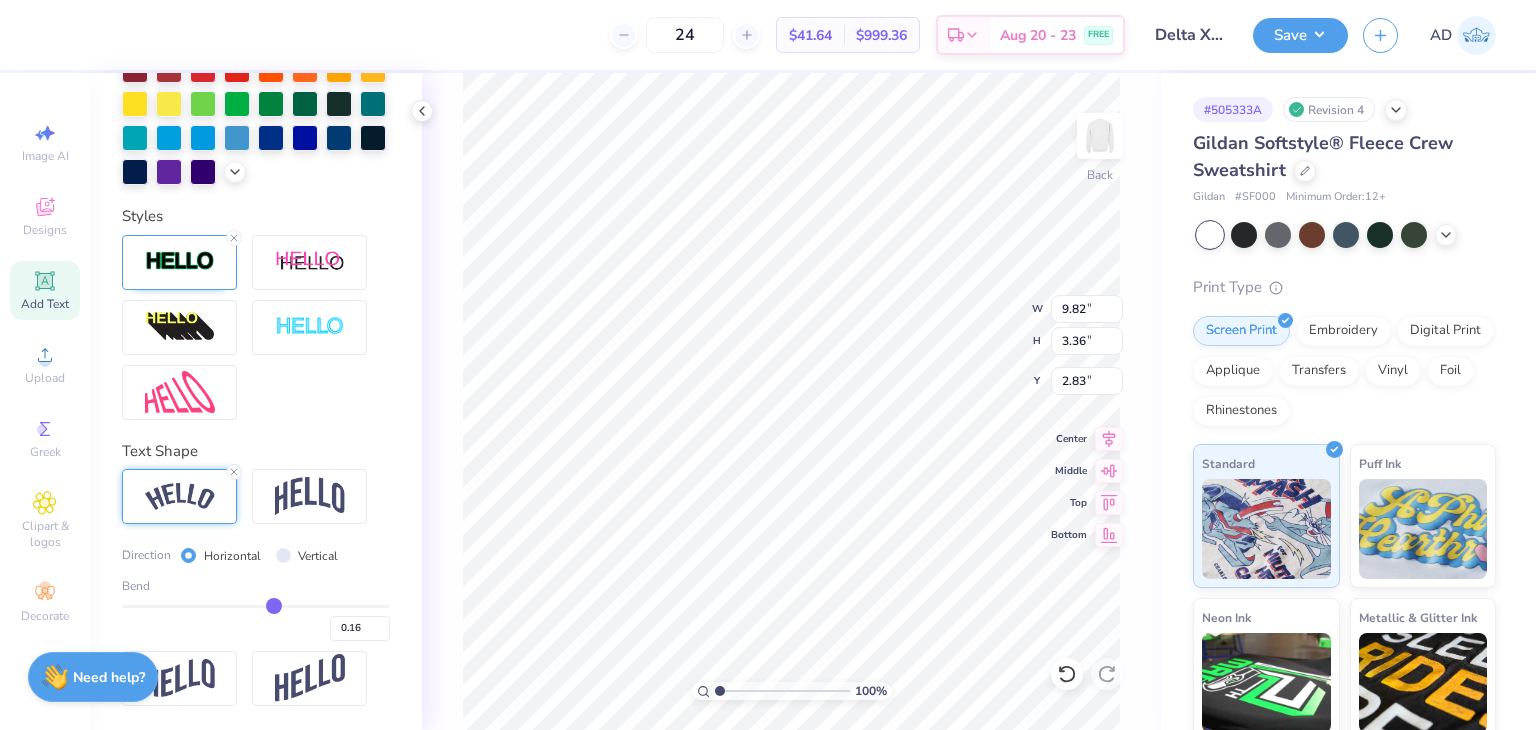 type on "0.14" 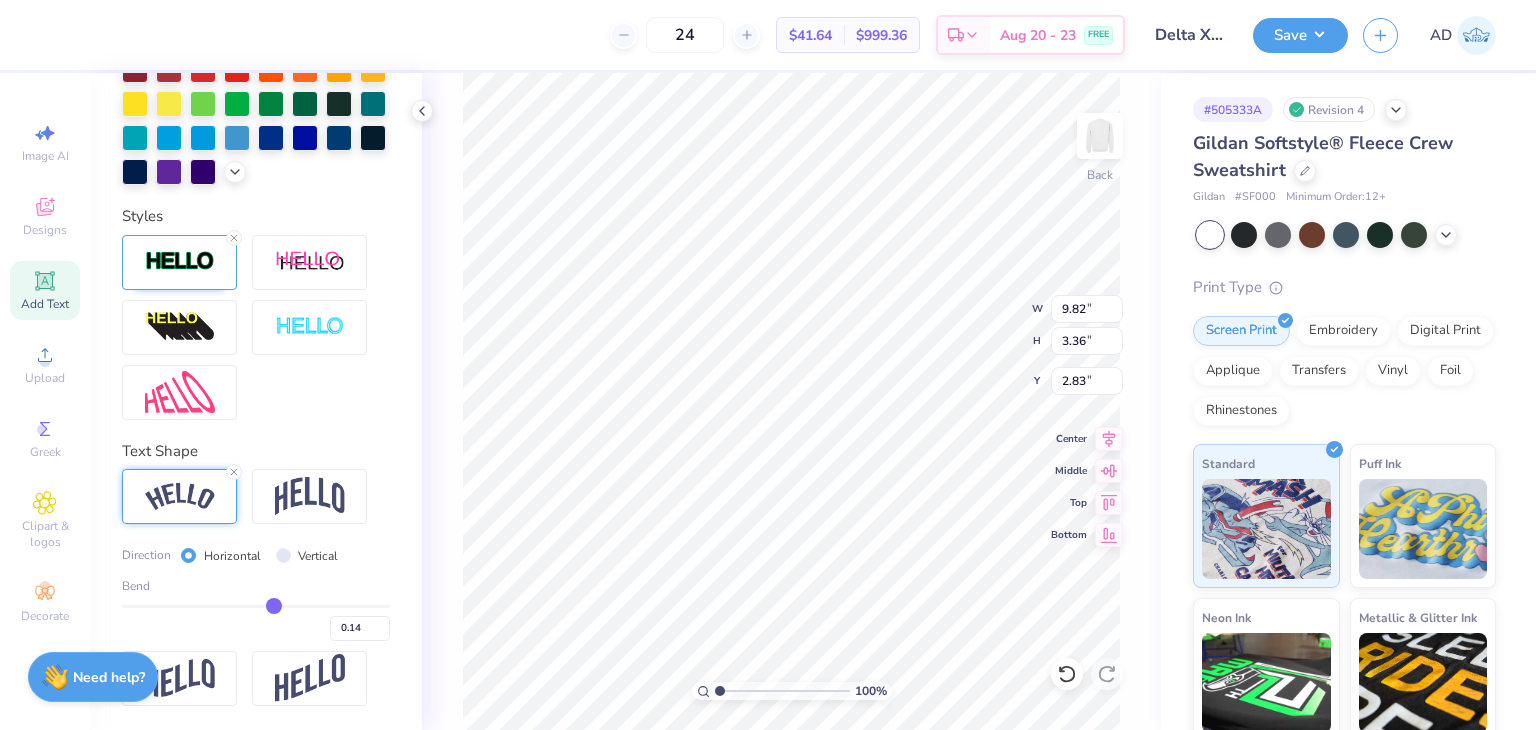 type on "0.13" 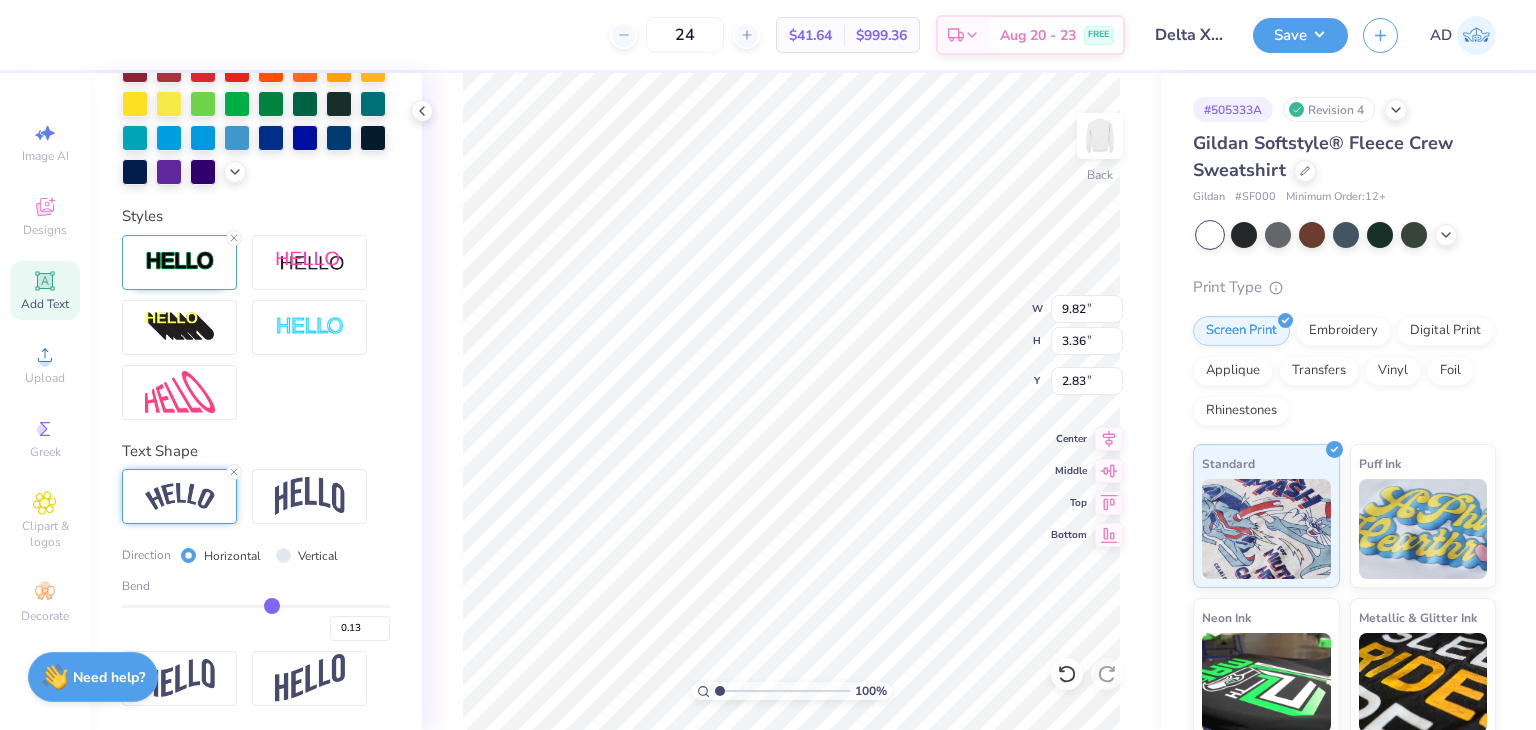 type on "0.12" 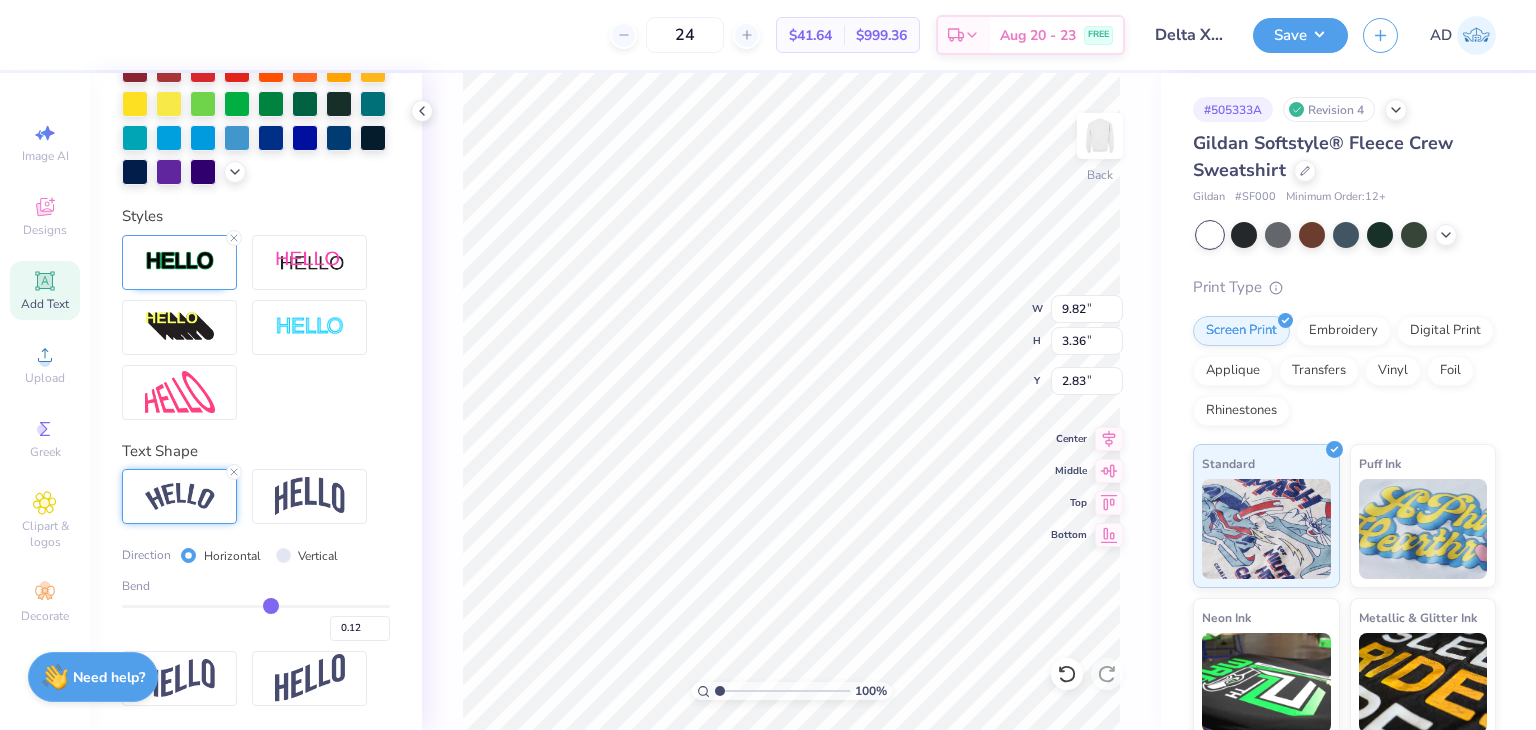 type on "0.1" 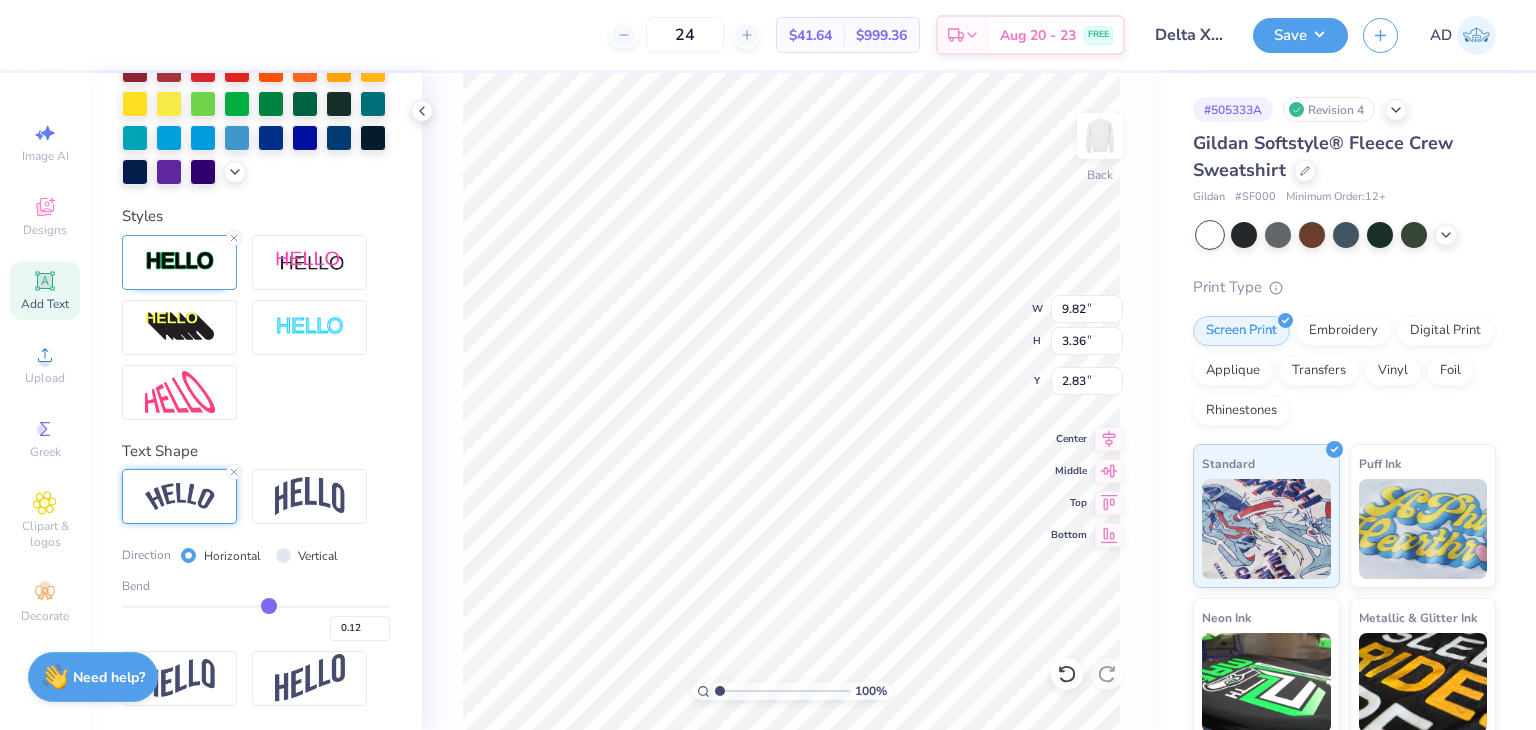type on "0.10" 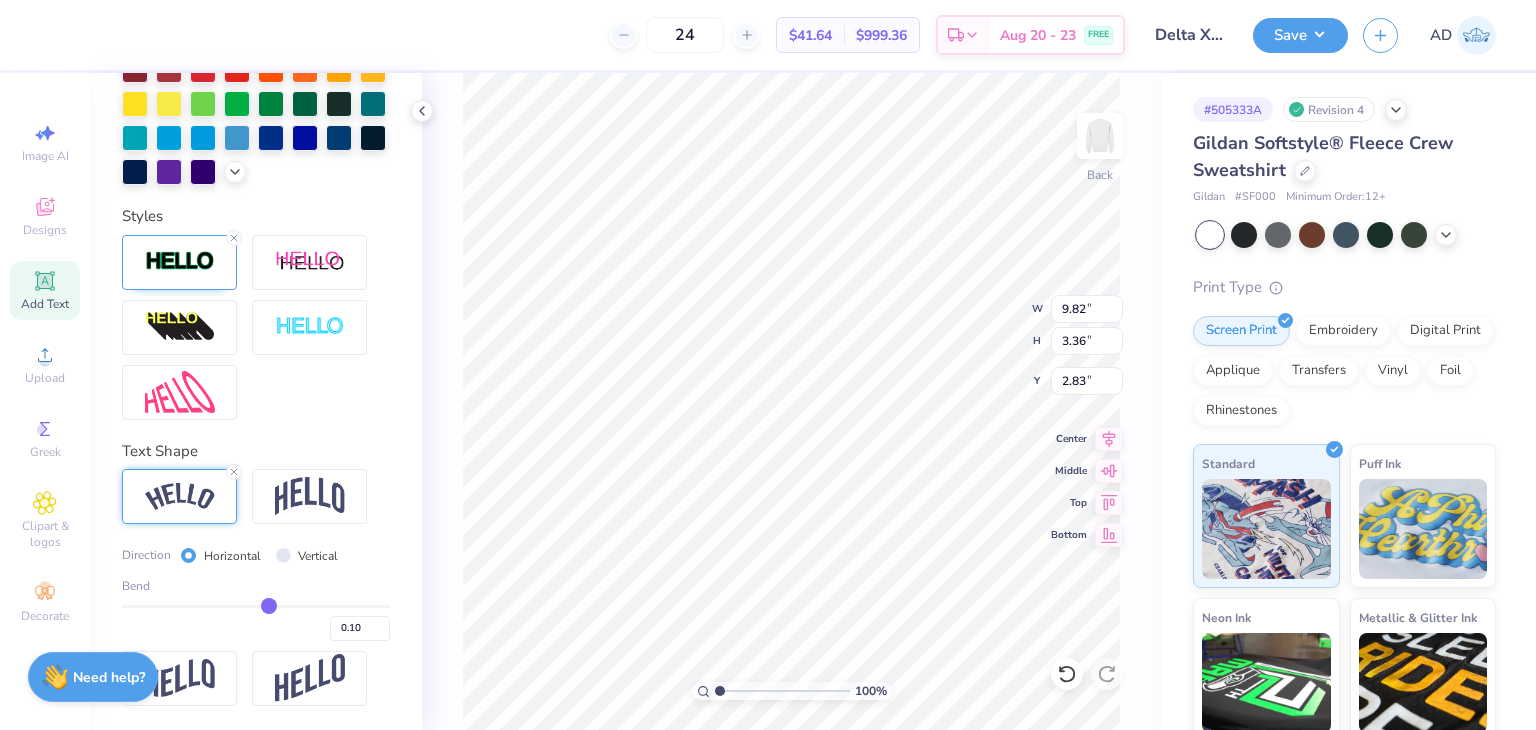 type on "0.08" 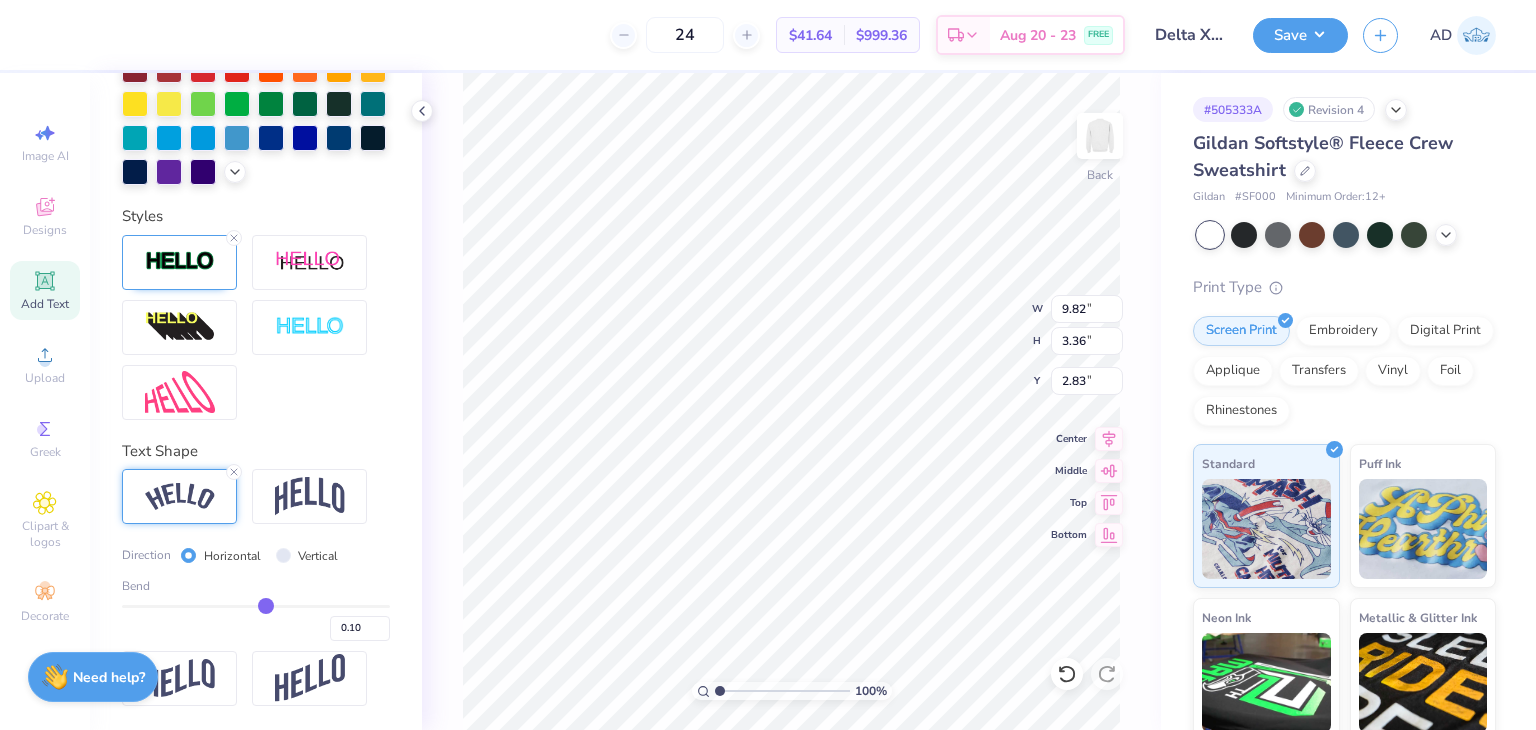 type on "0.08" 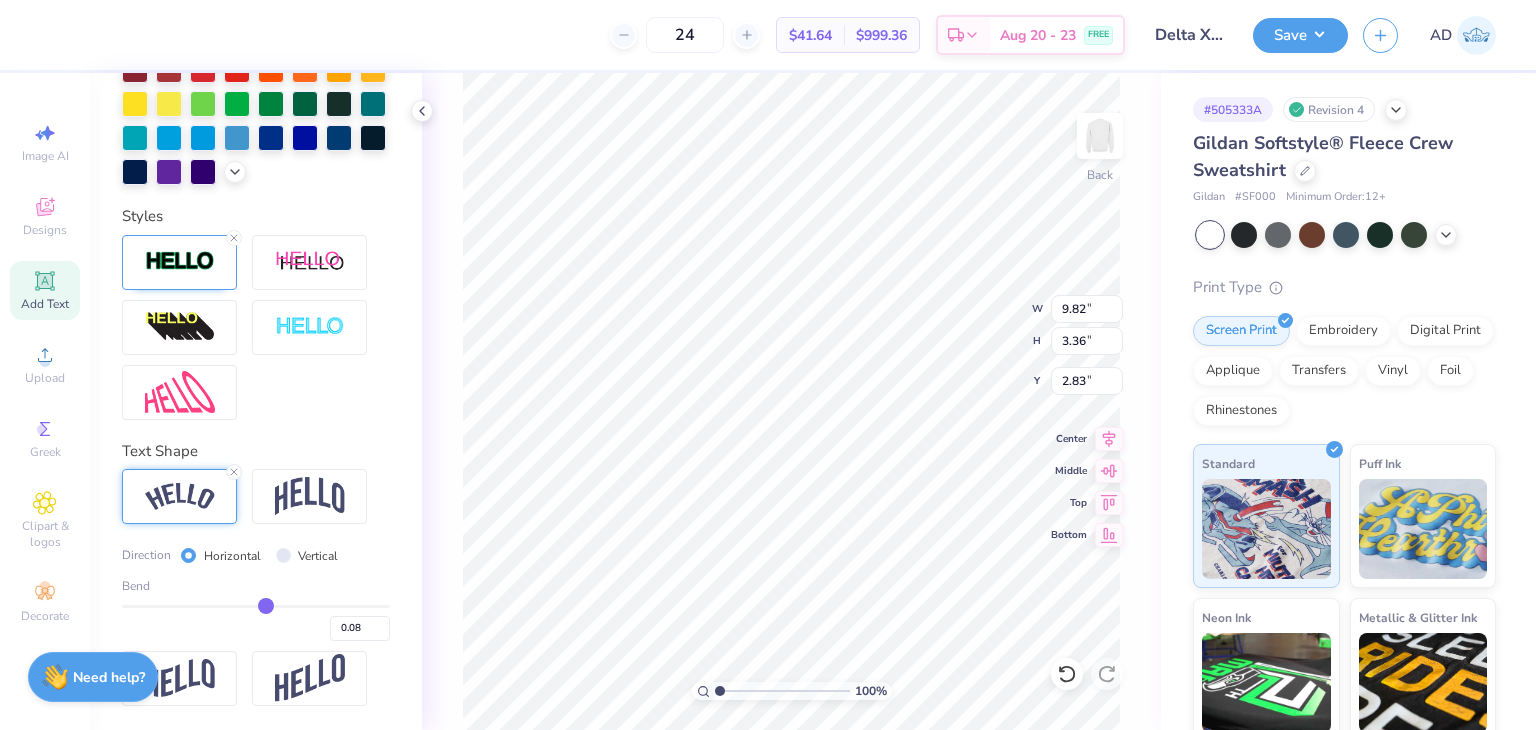 type on "0.07" 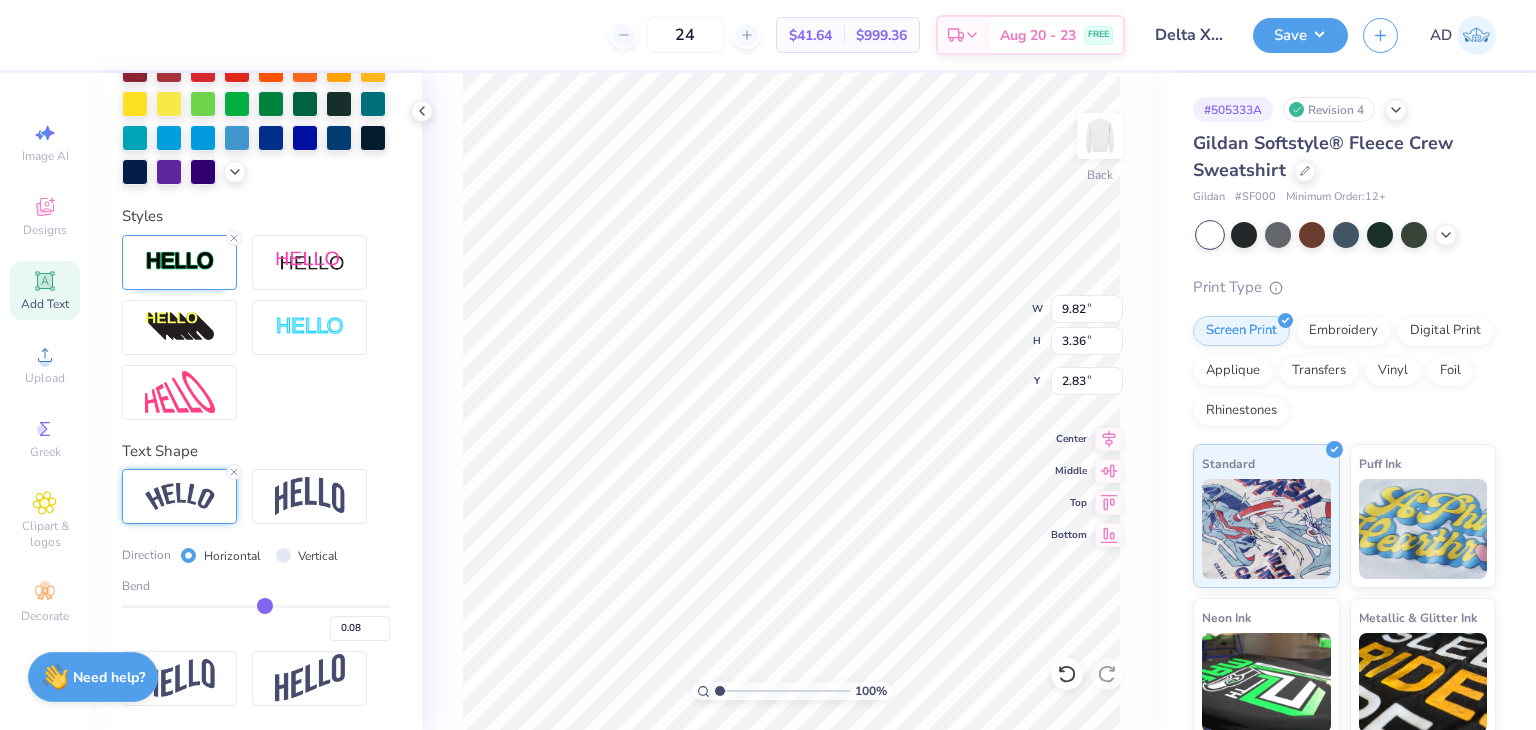 type on "0.07" 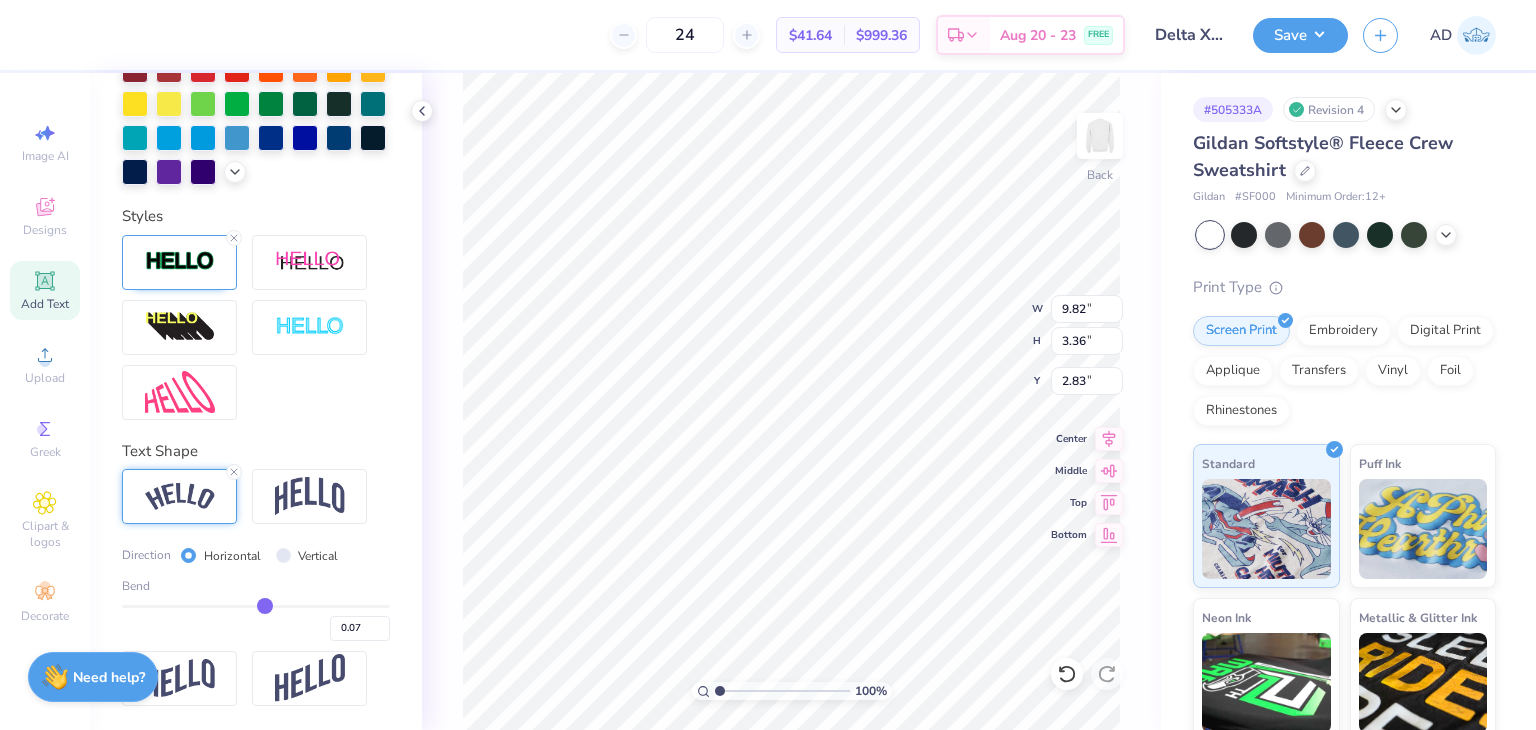 type on "0.06" 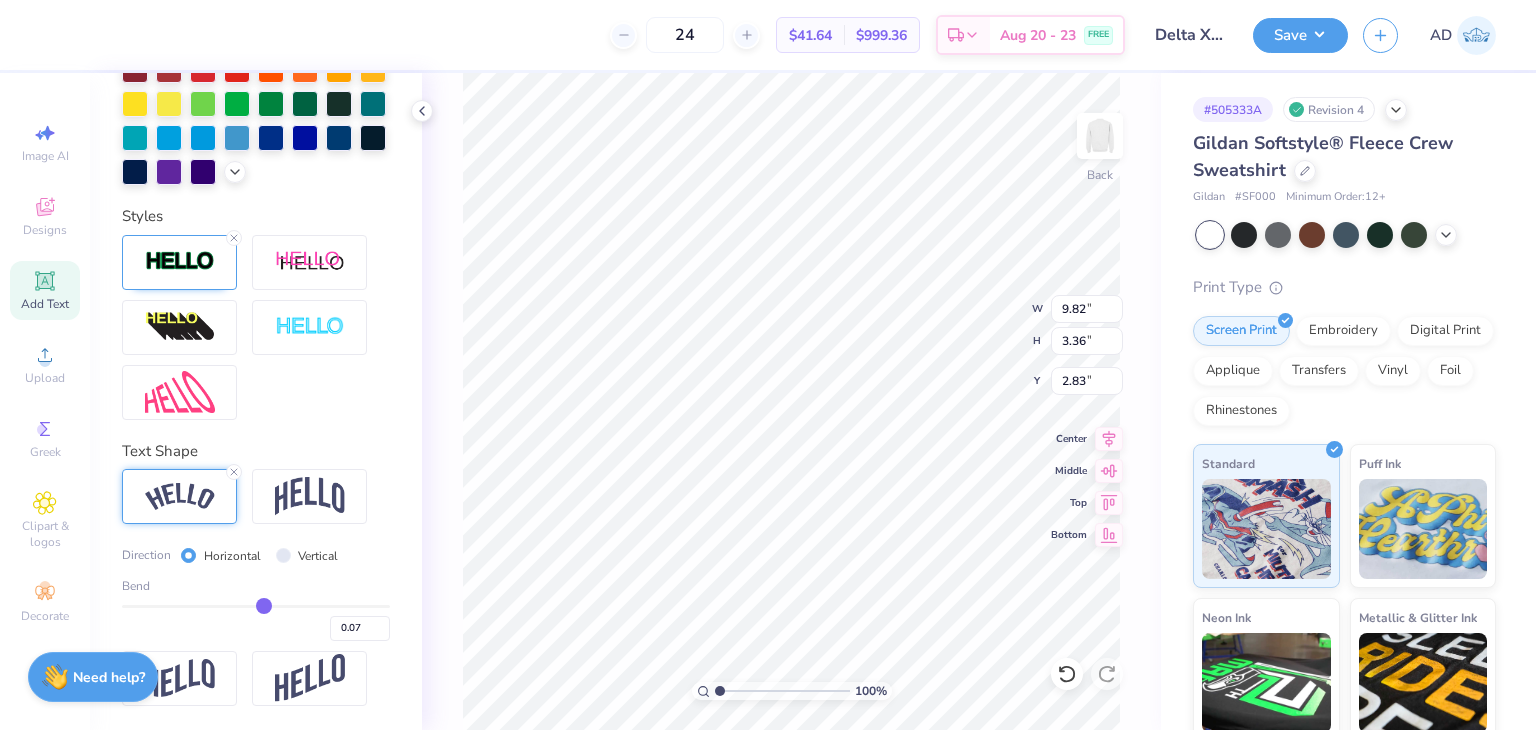 type on "0.06" 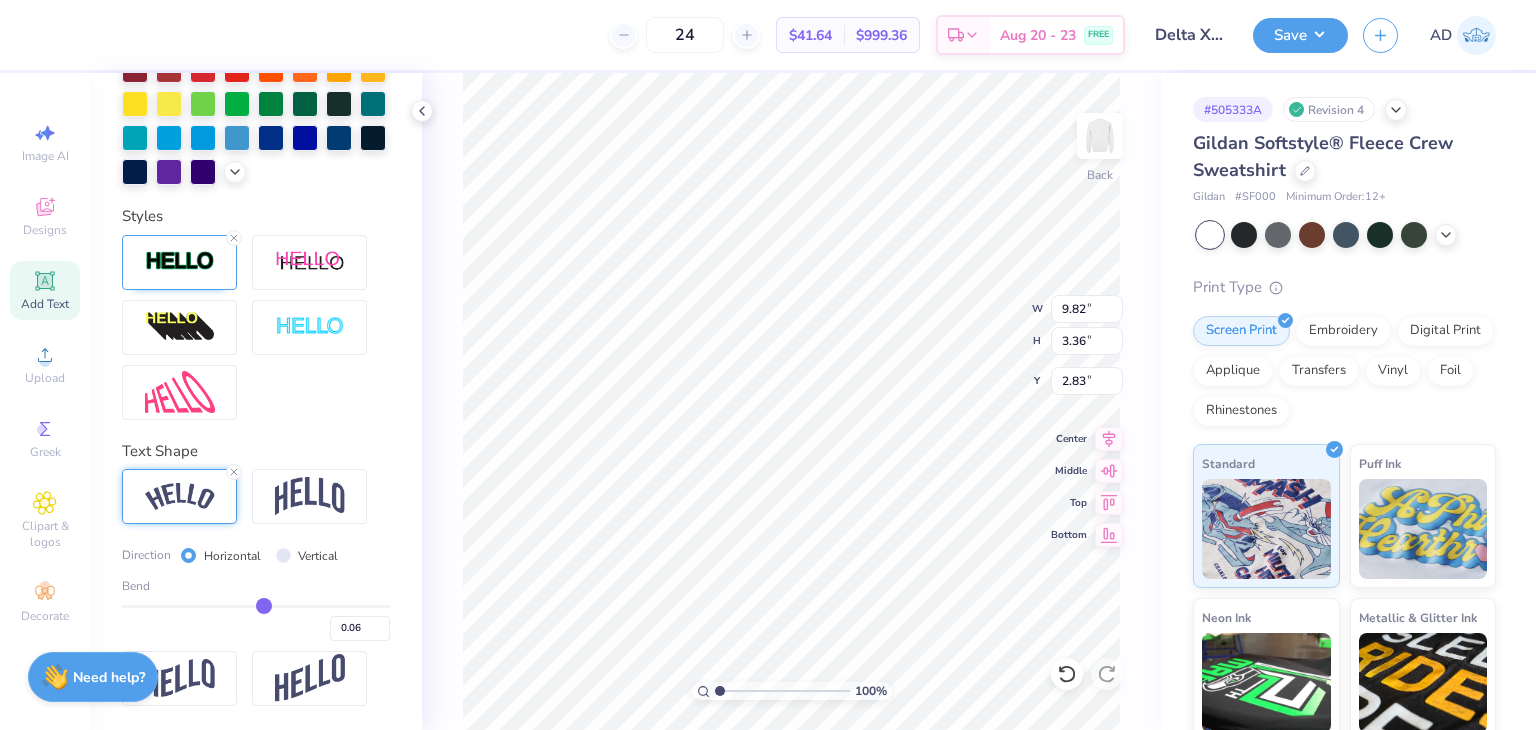 drag, startPoint x: 282, startPoint y: 605, endPoint x: 255, endPoint y: 600, distance: 27.45906 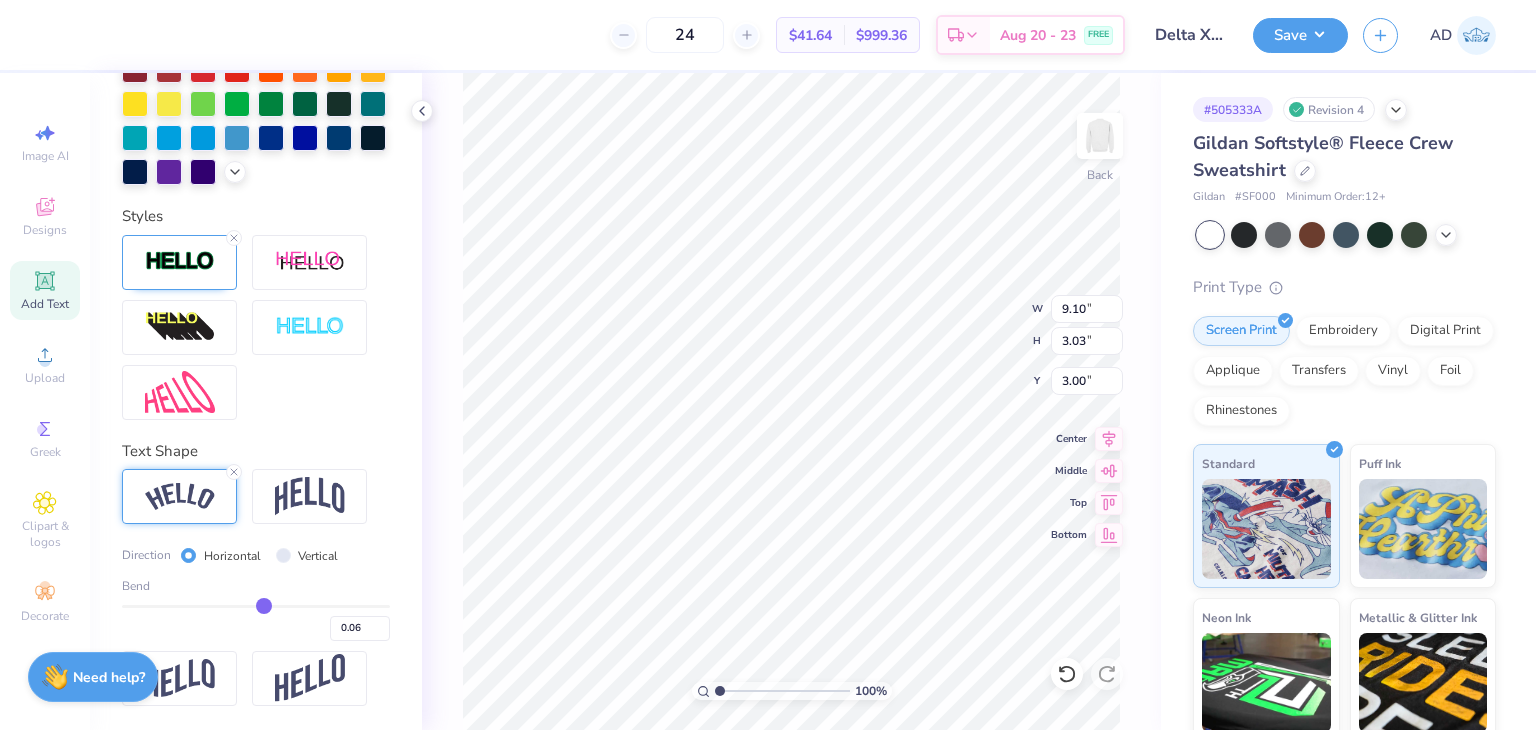 type on "0.08" 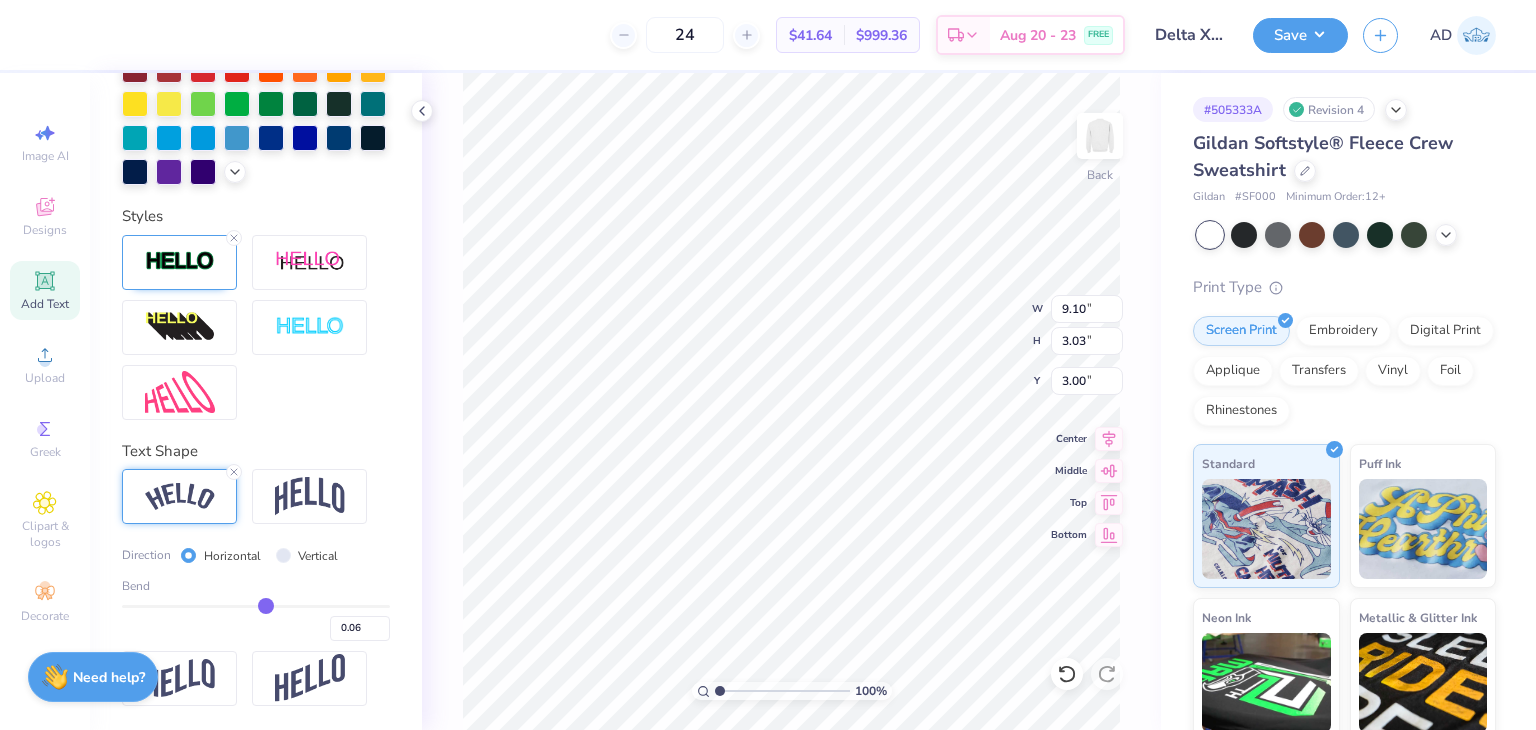type on "0.08" 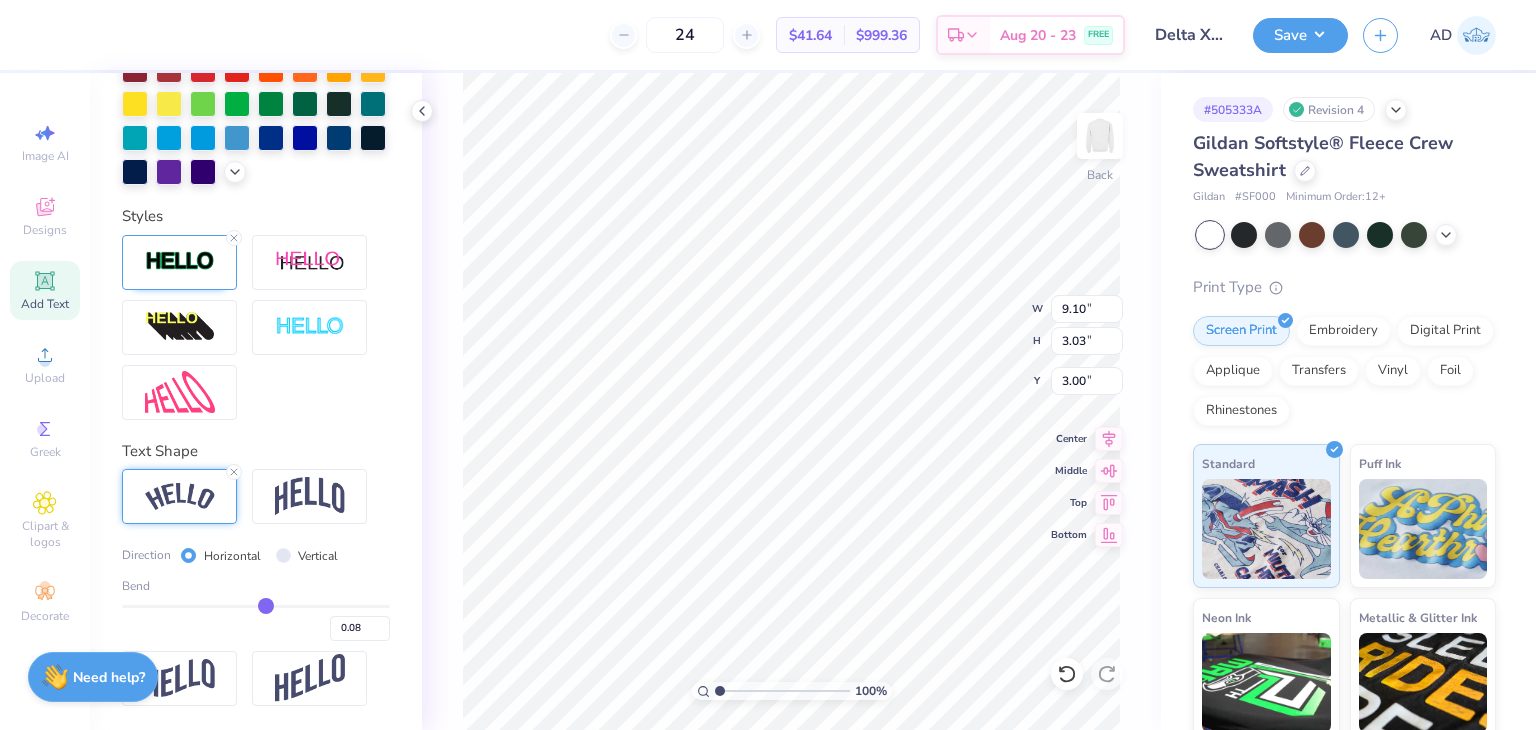 type on "0.11" 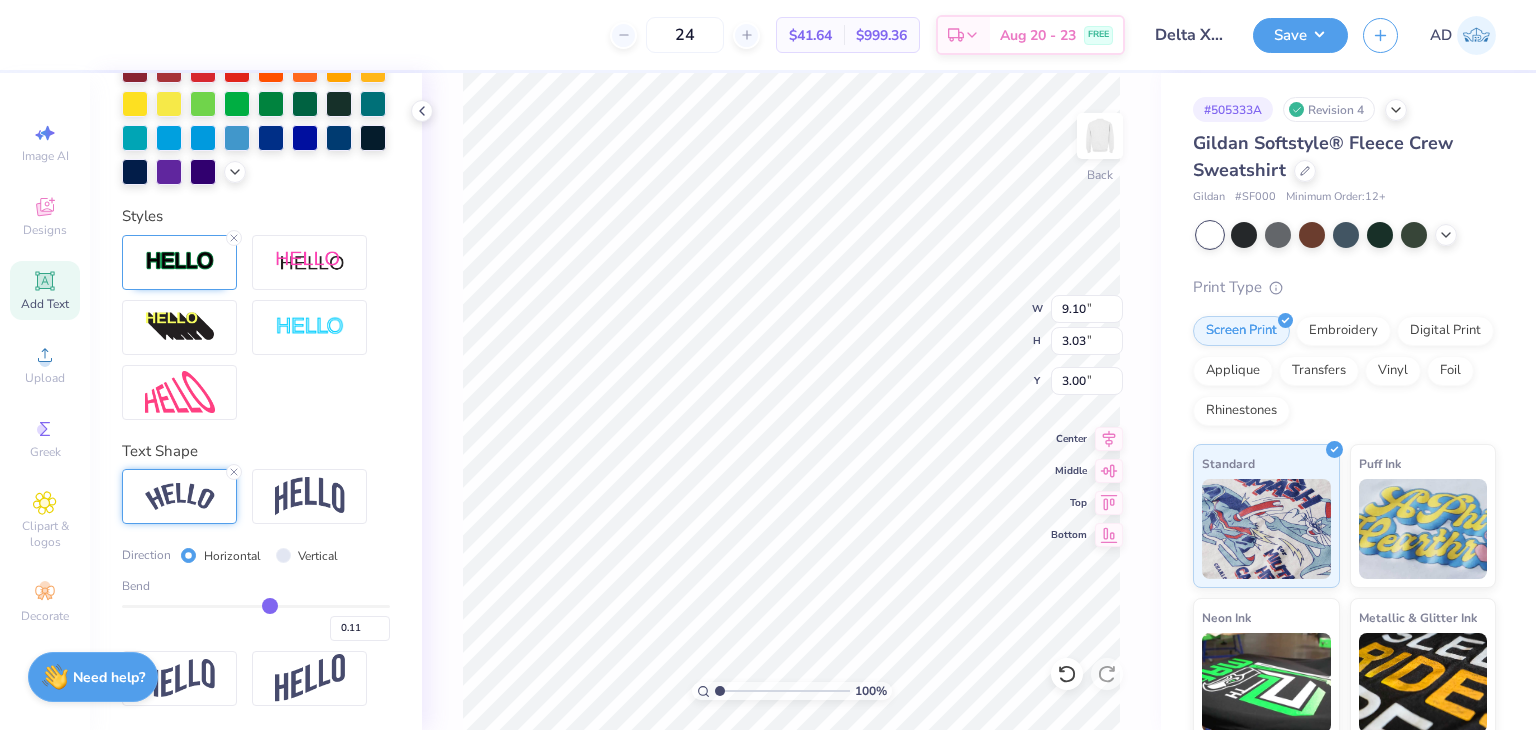 type on "0.13" 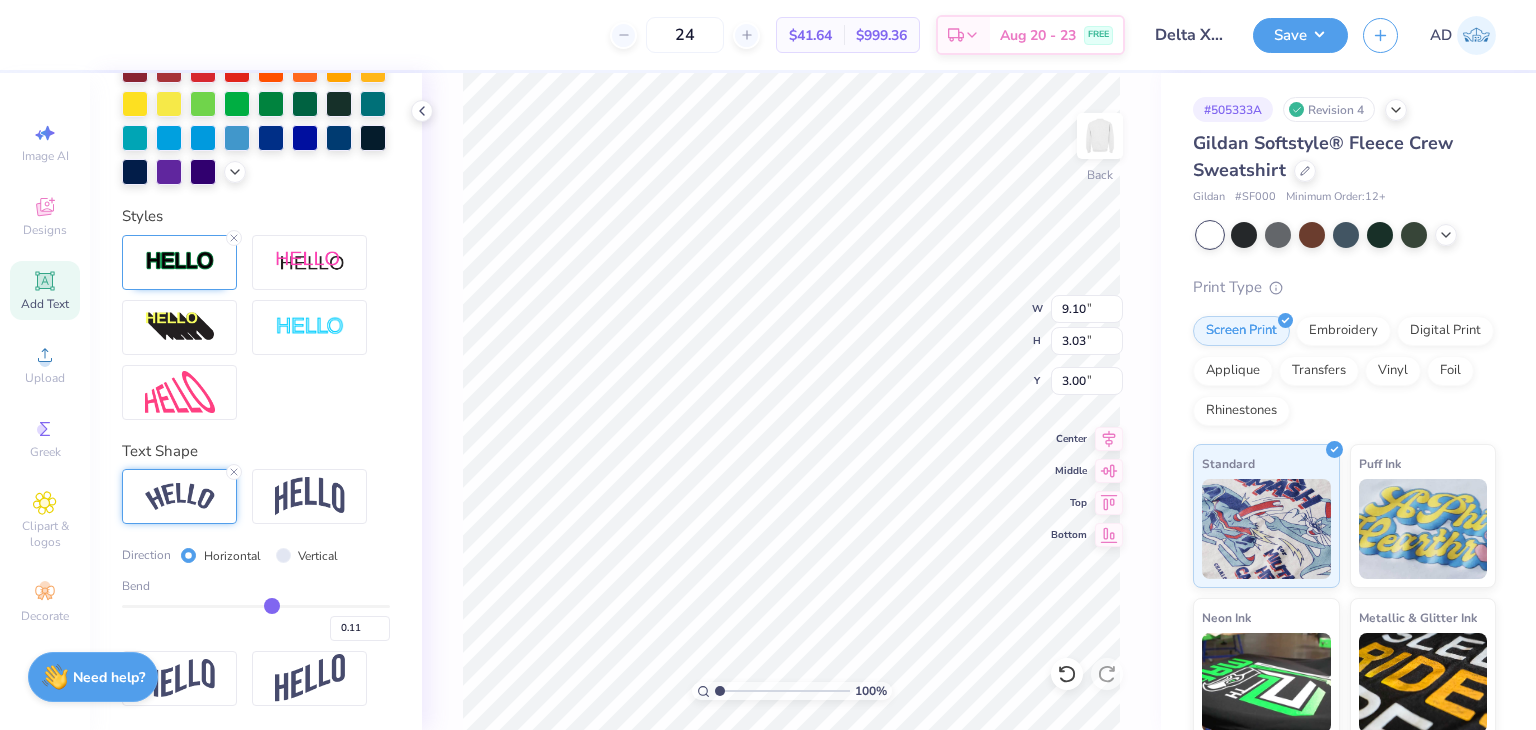 type on "0.13" 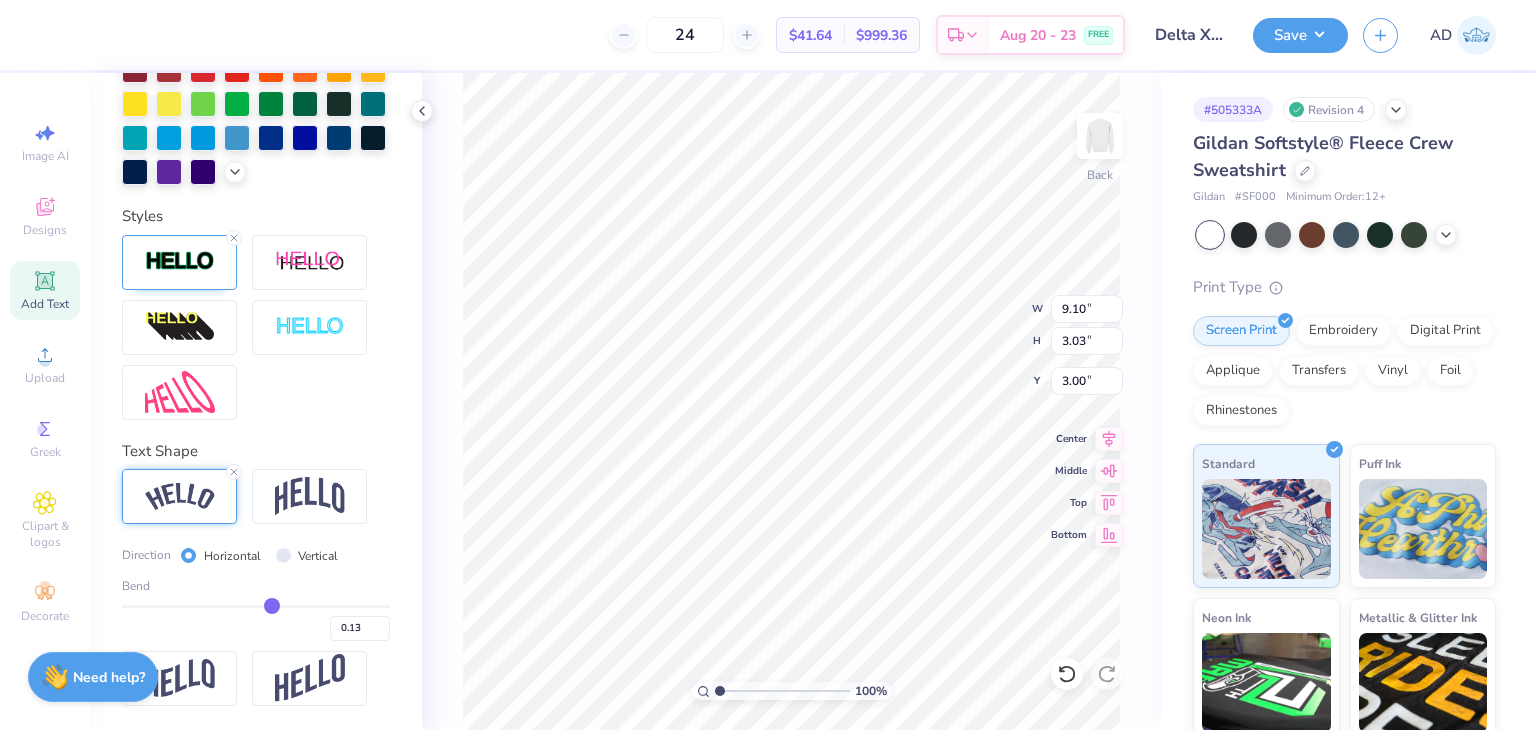 type on "0.14" 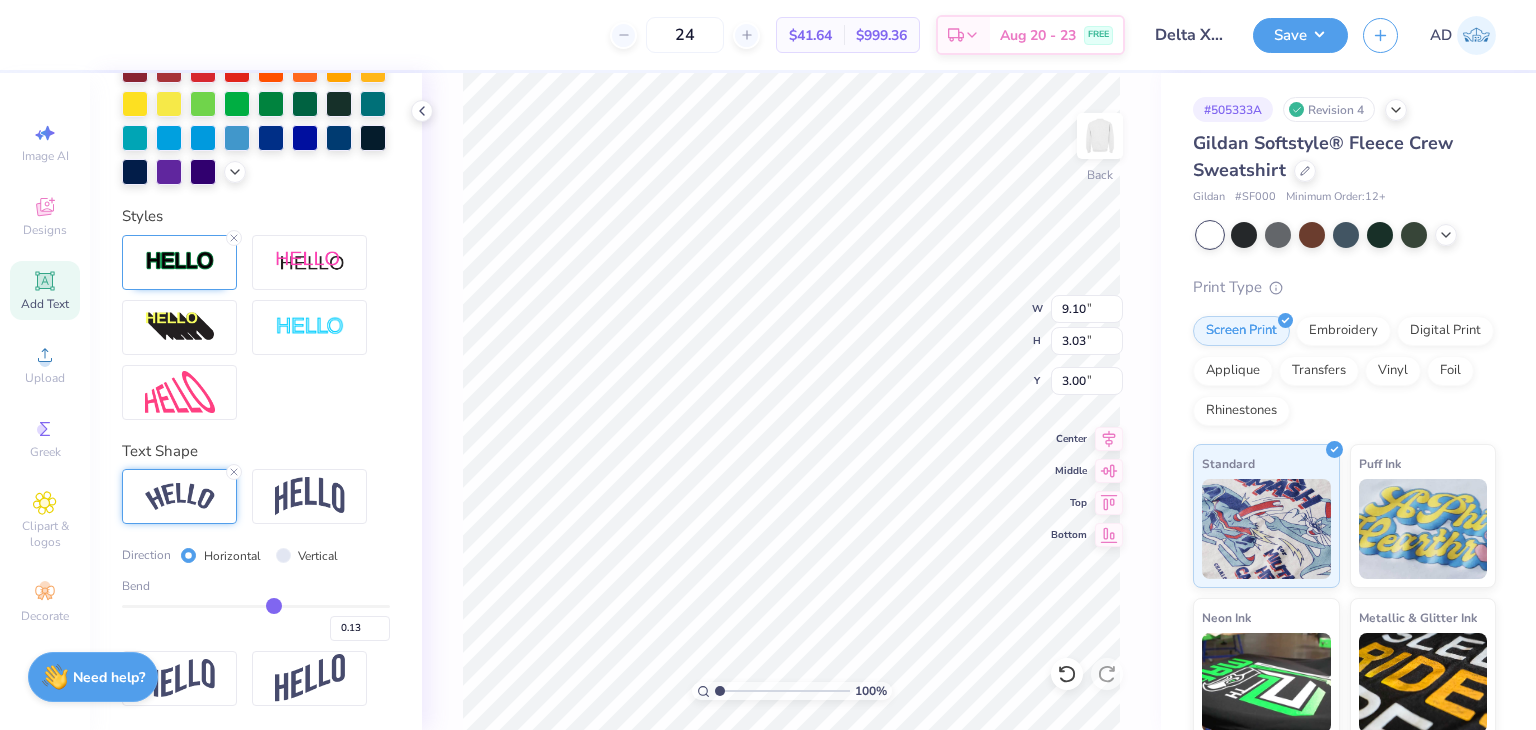 type on "0.14" 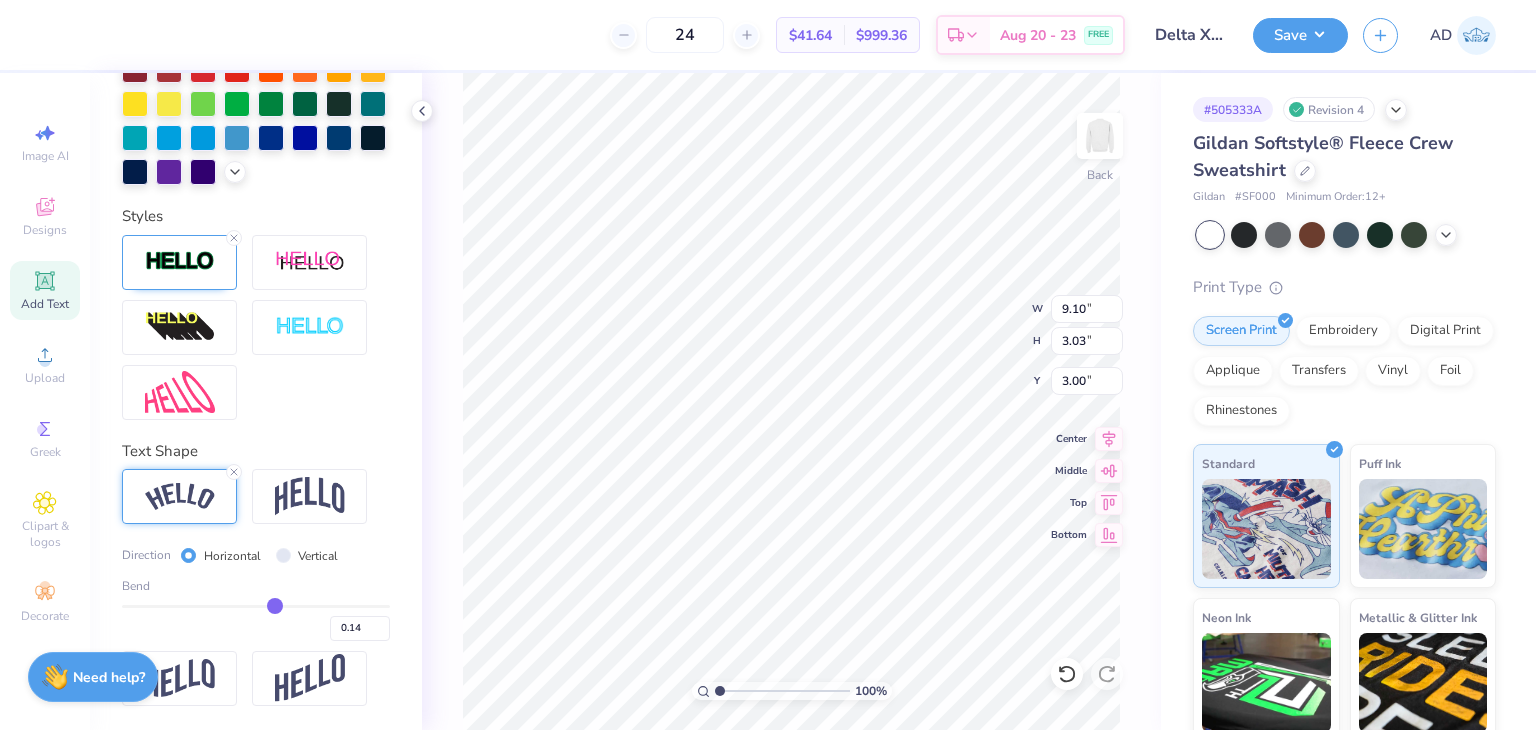 type on "0.17" 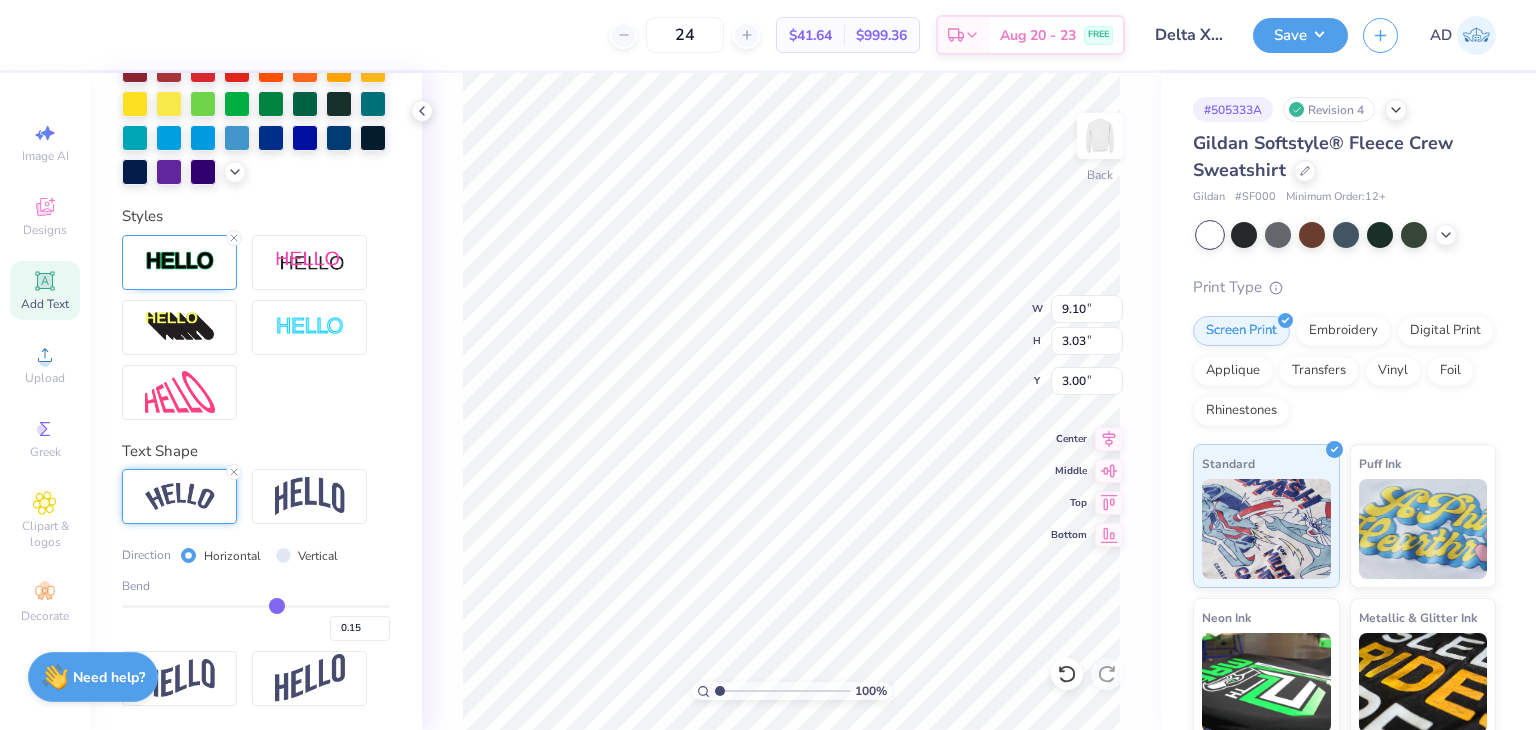type on "0.17" 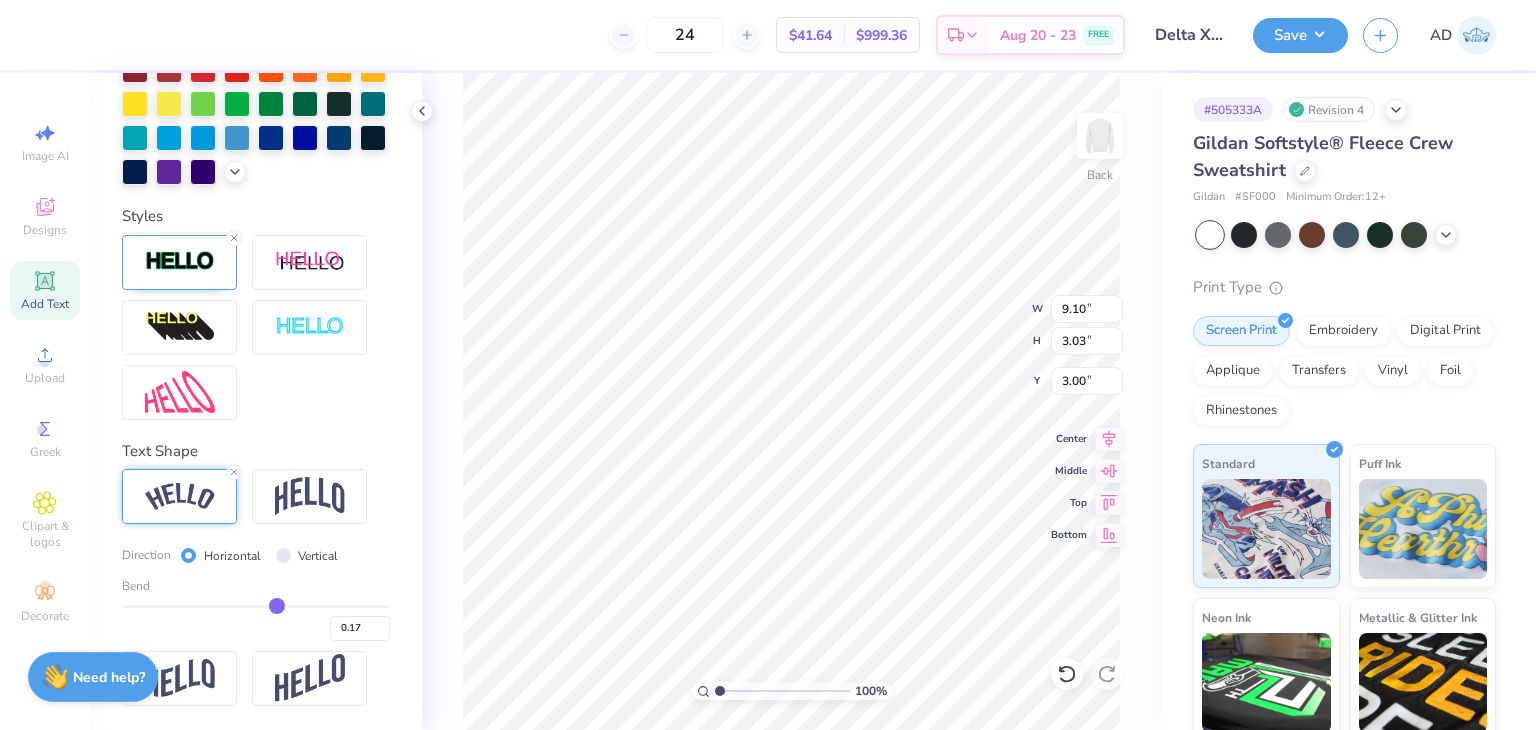 type on "0.19" 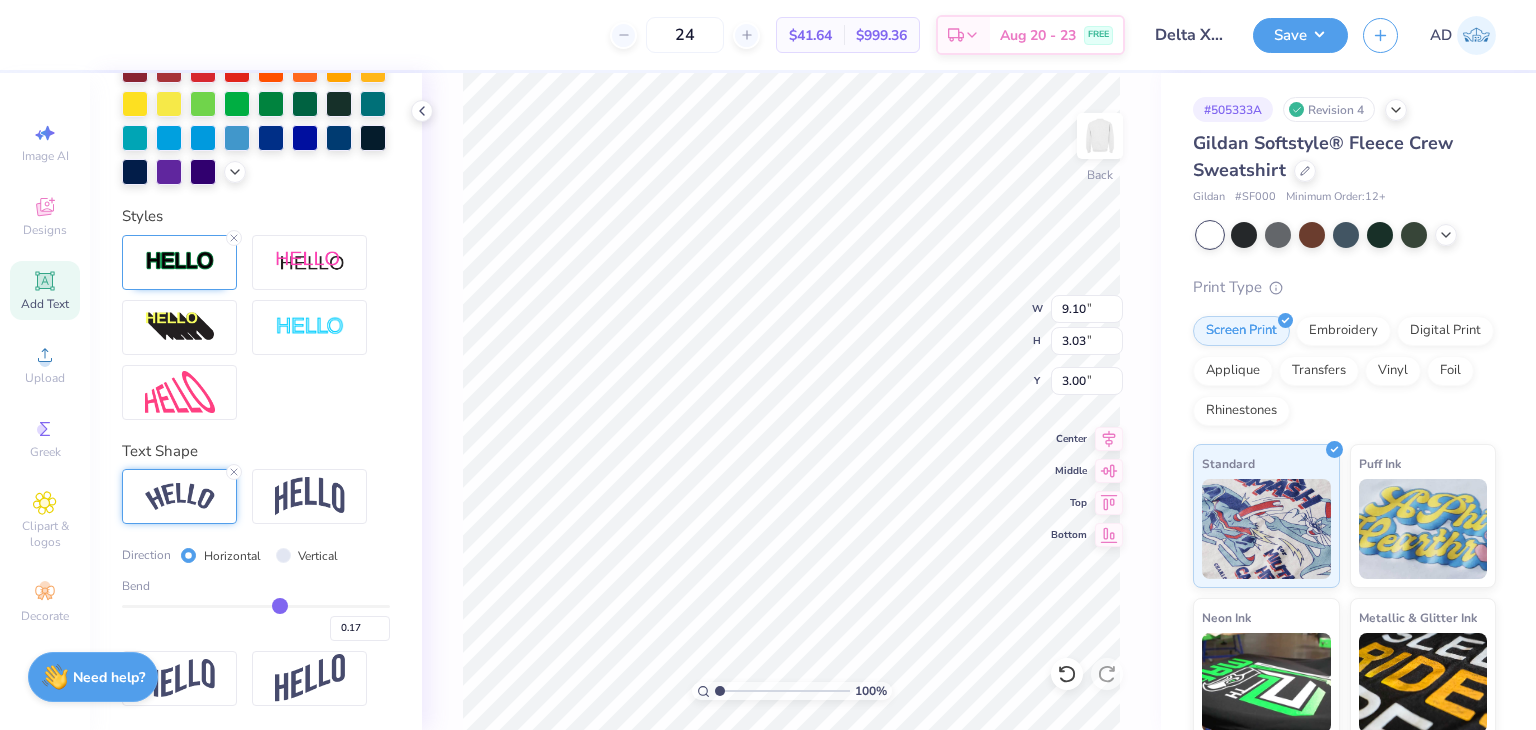 type on "0.19" 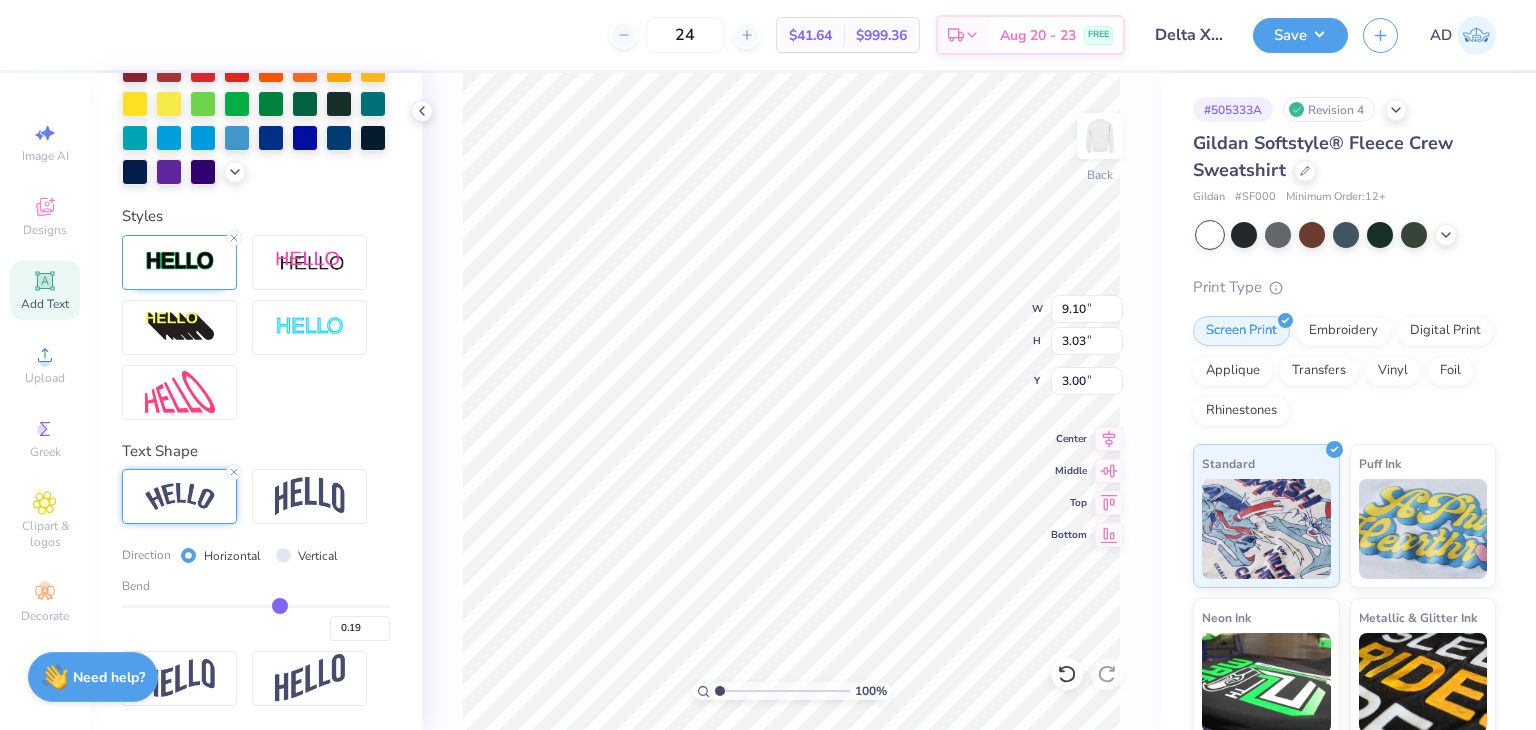 type on "0.21" 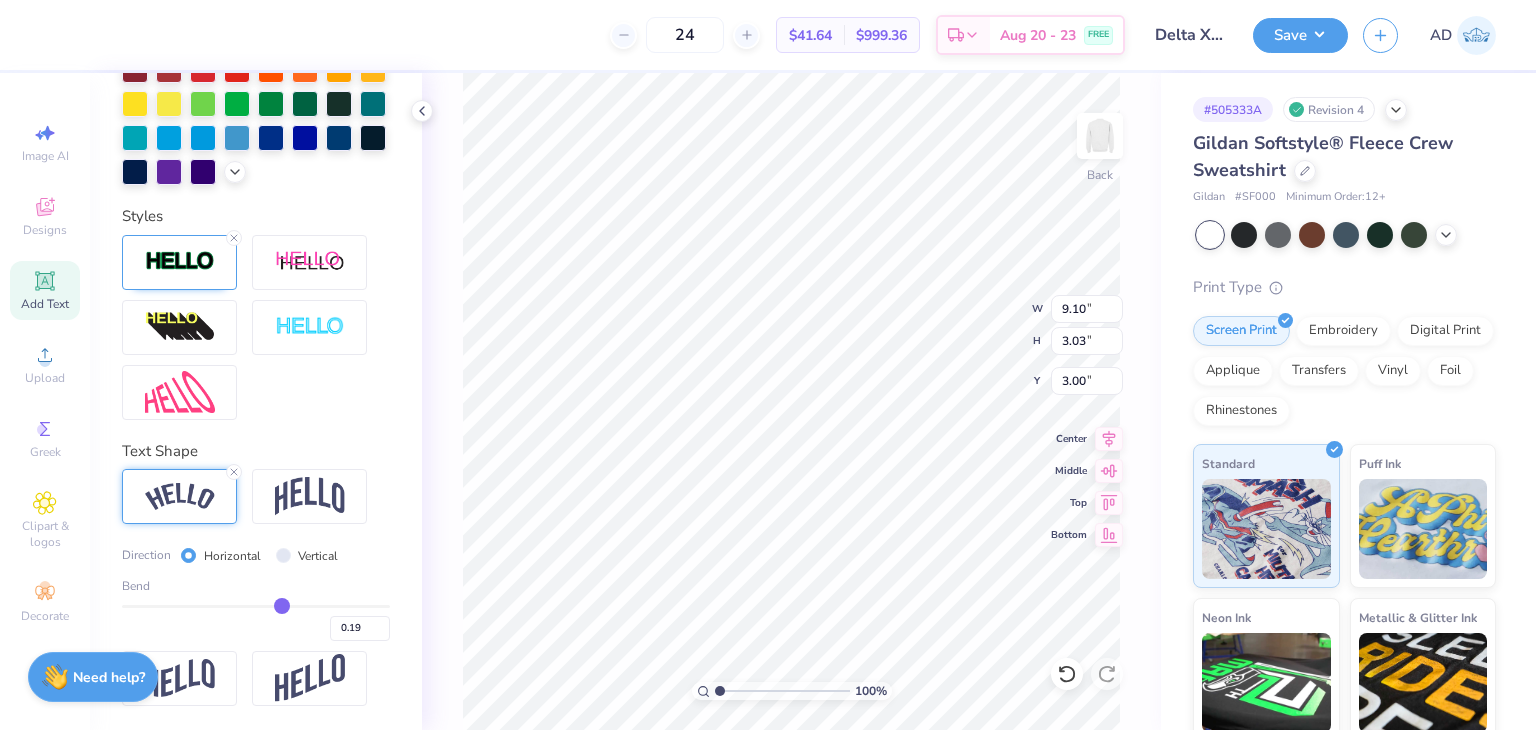 type on "0.21" 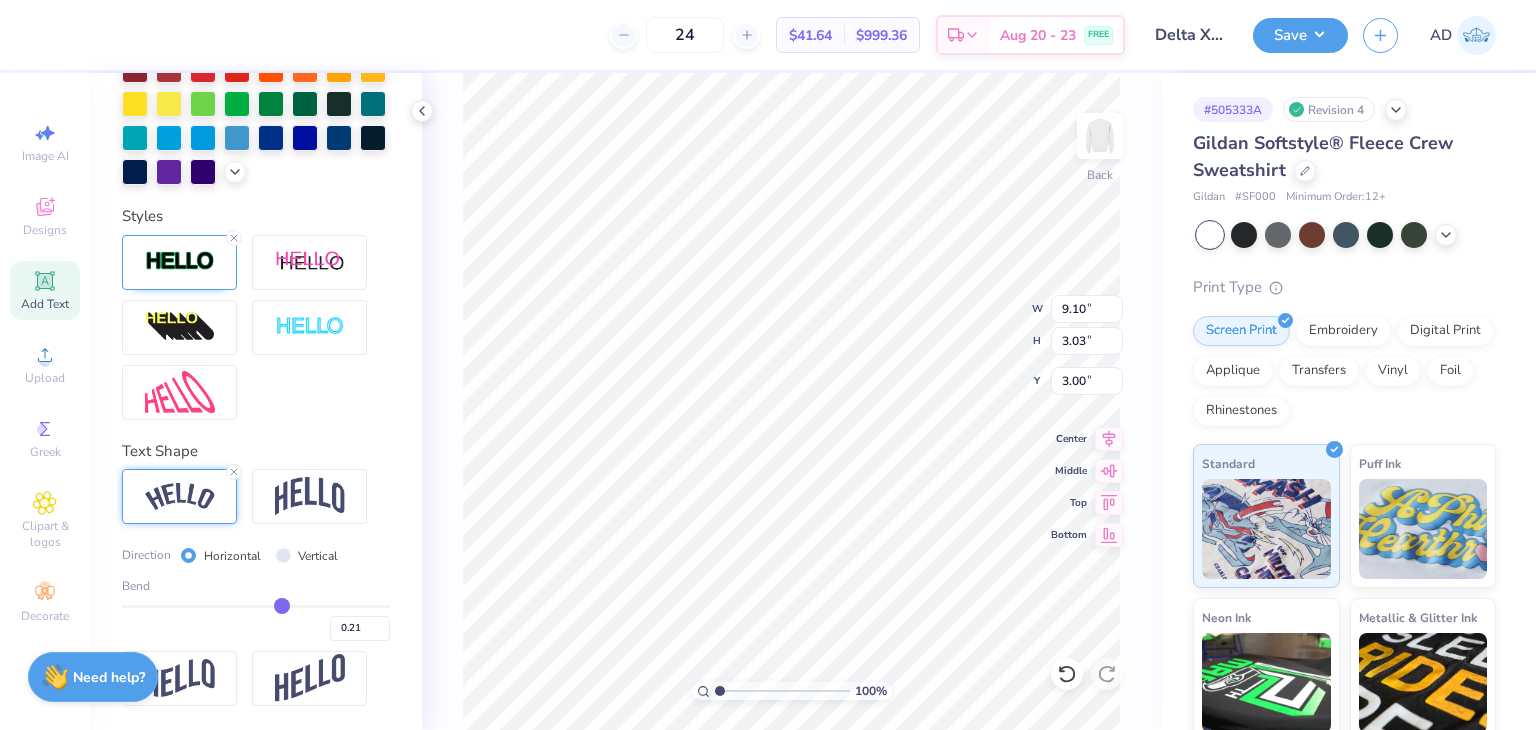 type on "0.22" 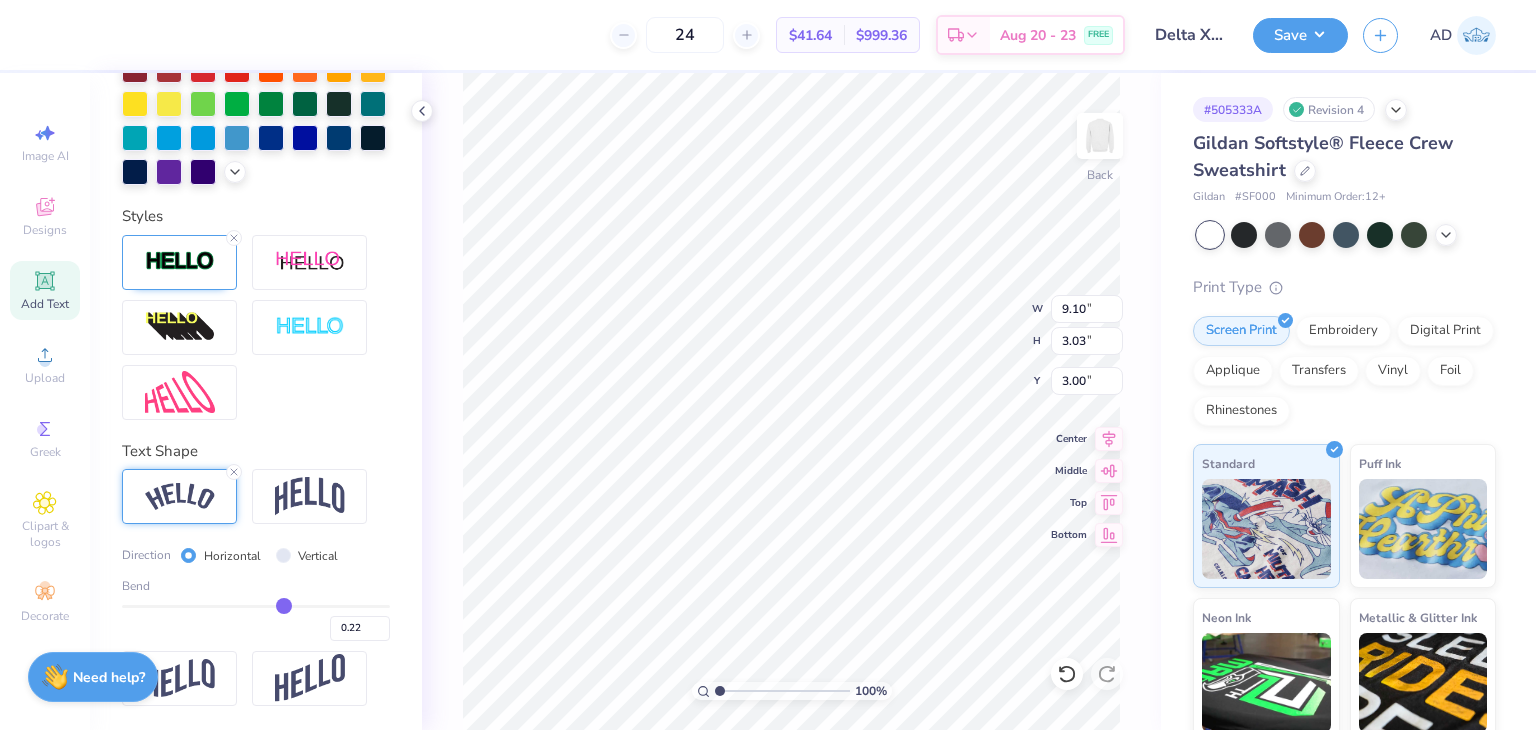 drag, startPoint x: 255, startPoint y: 600, endPoint x: 274, endPoint y: 603, distance: 19.235384 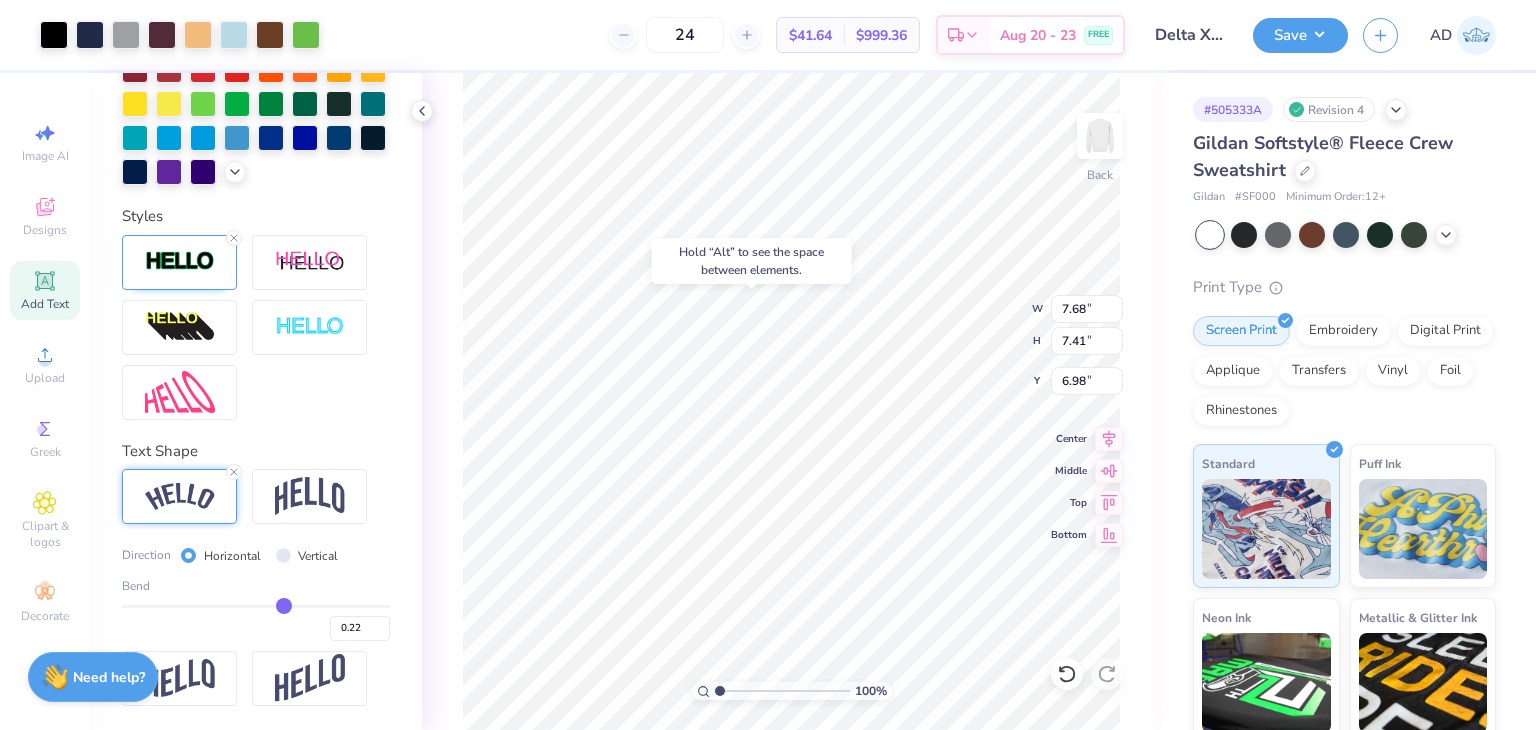 type on "6.98" 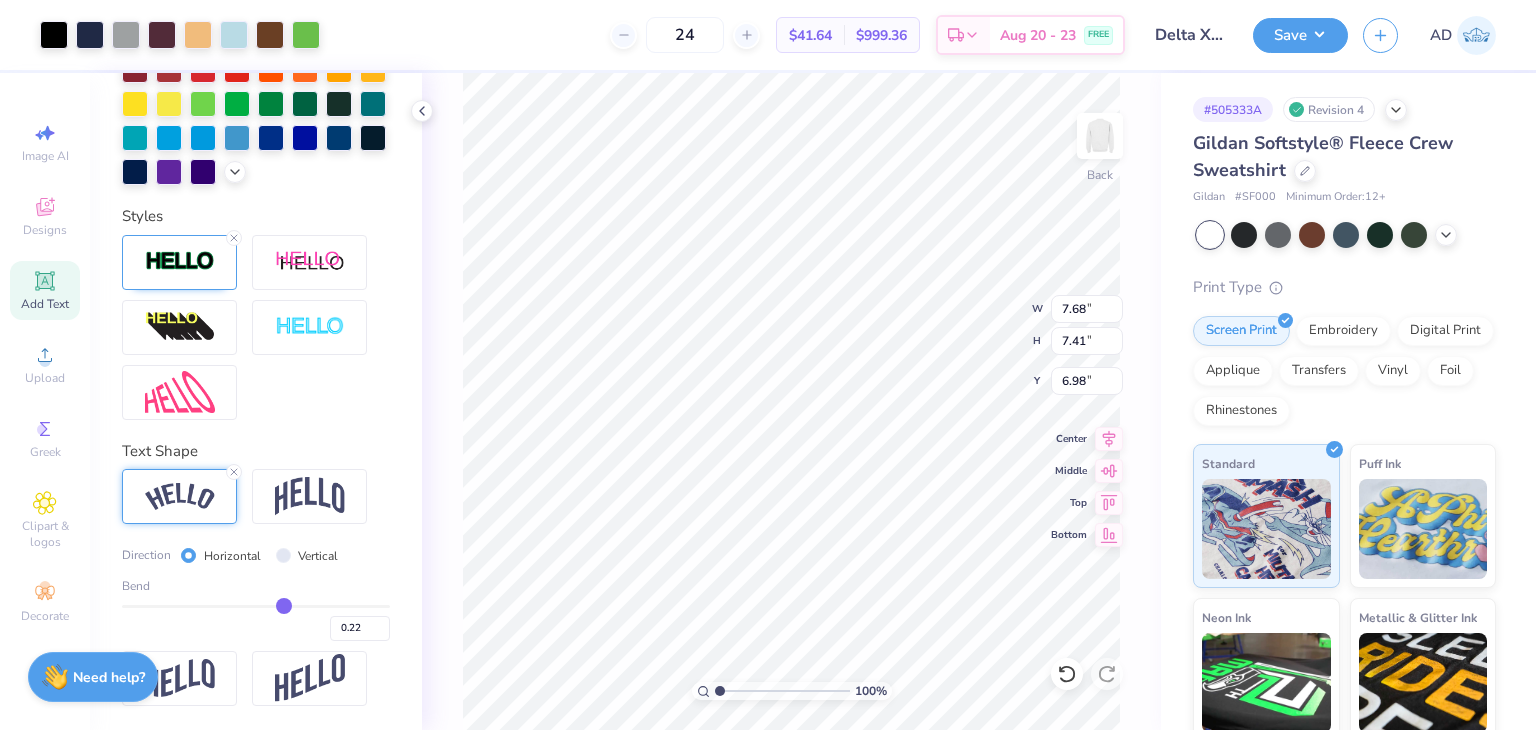 type on "9.60" 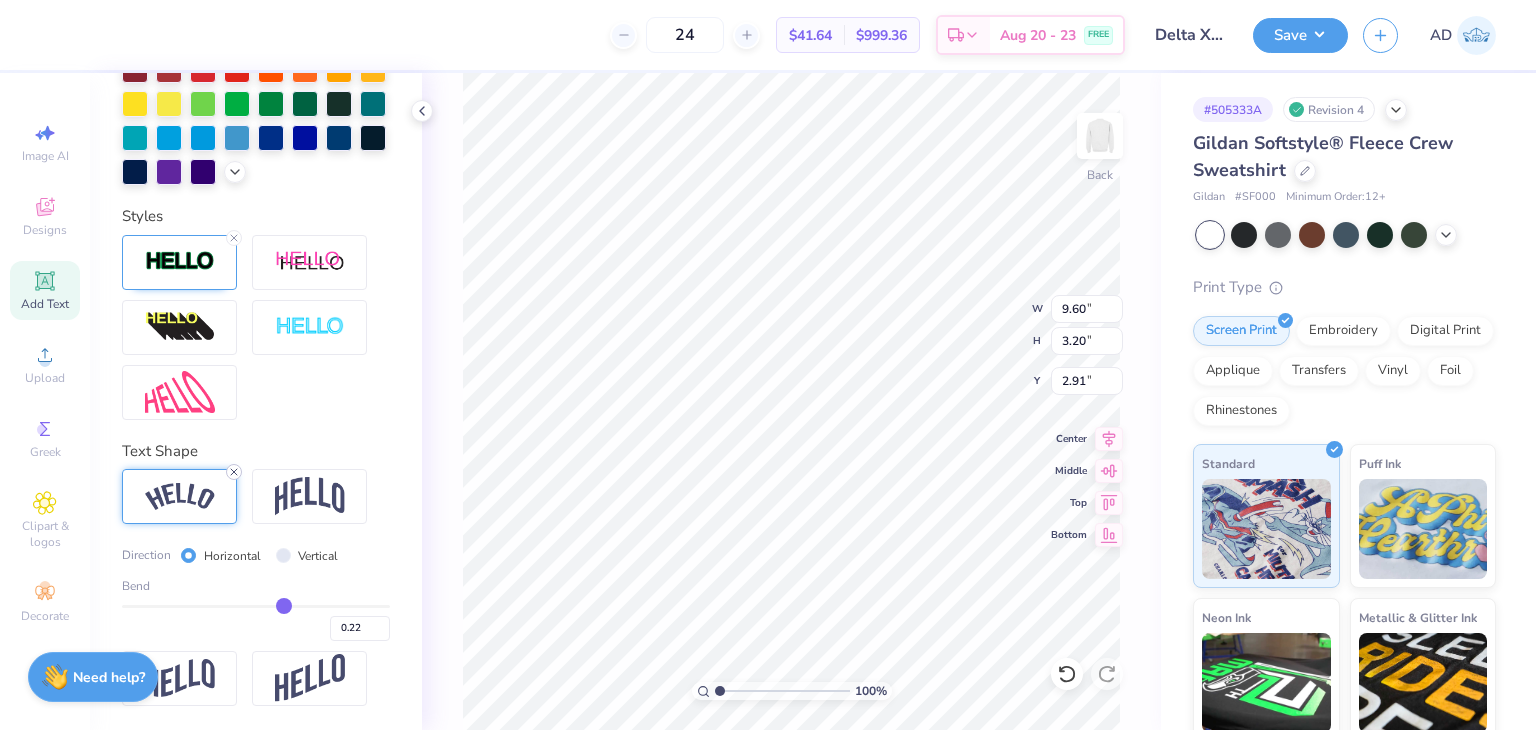 click 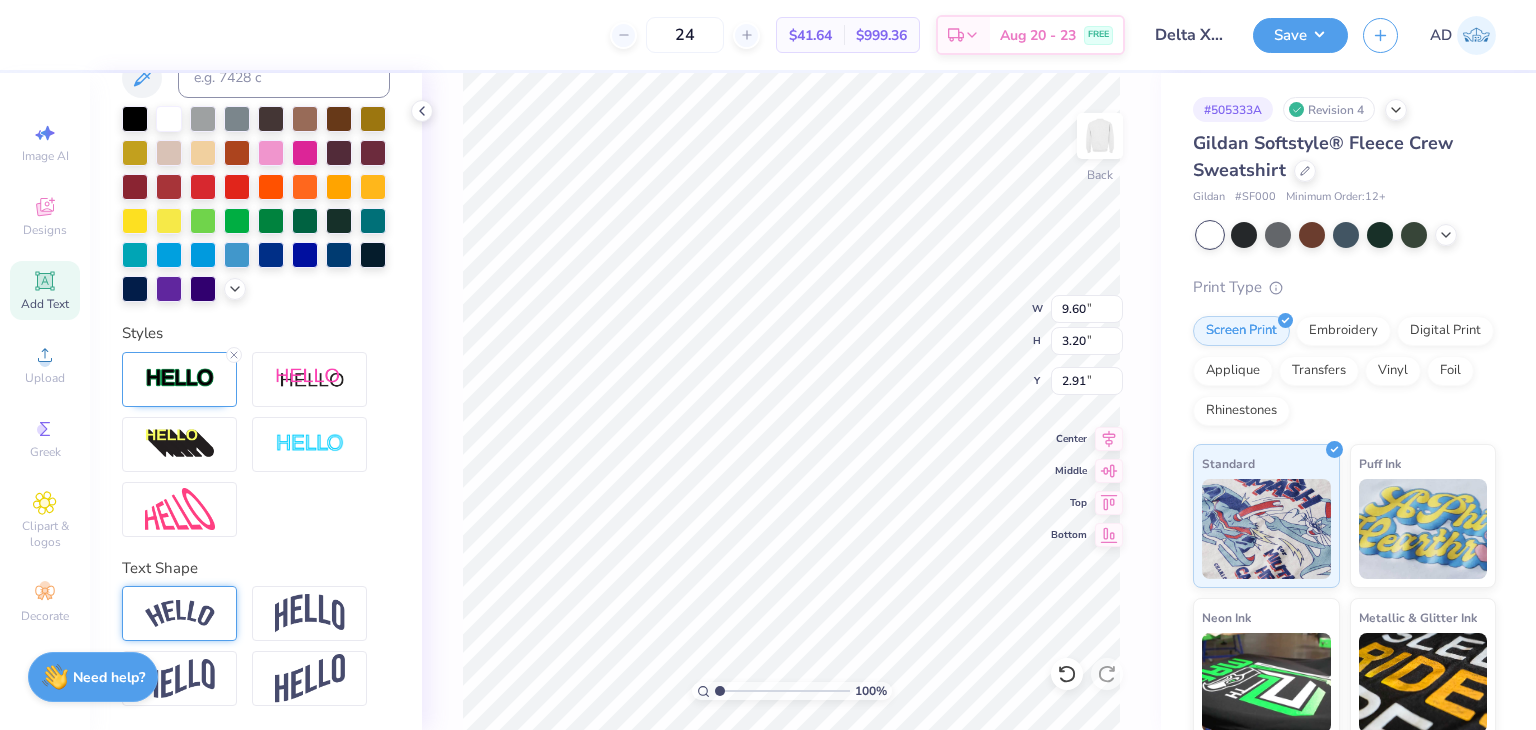 type on "8.92" 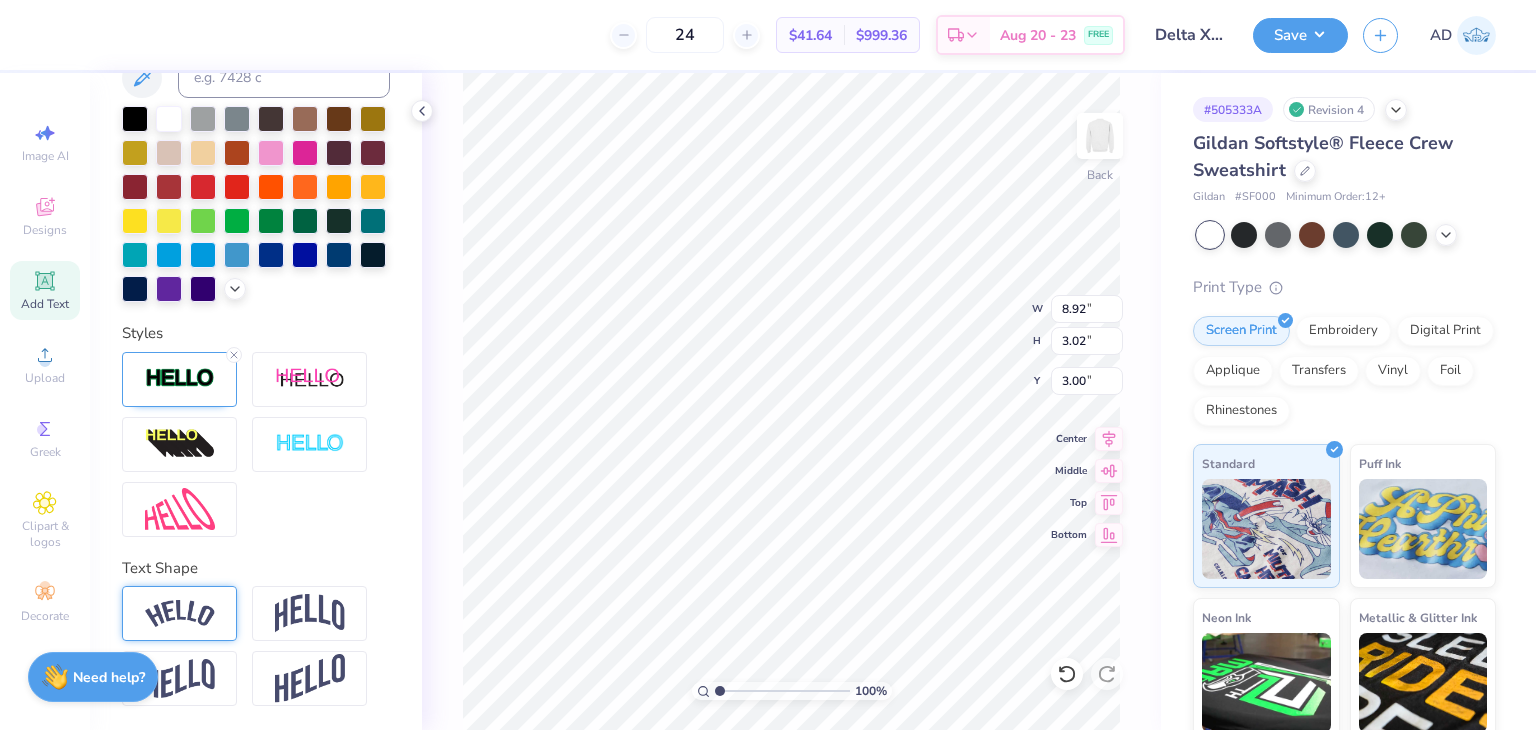 scroll, scrollTop: 544, scrollLeft: 0, axis: vertical 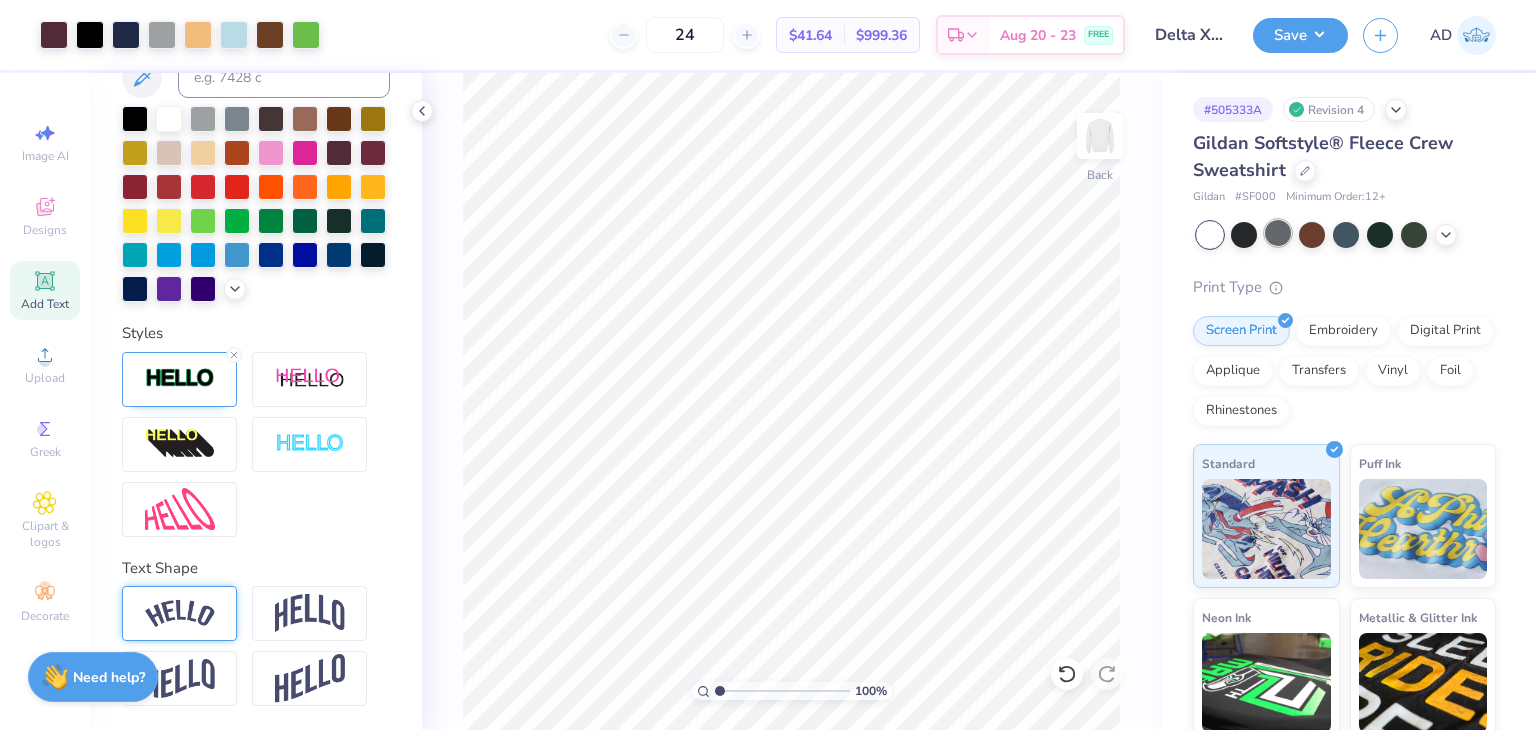 click at bounding box center (1278, 233) 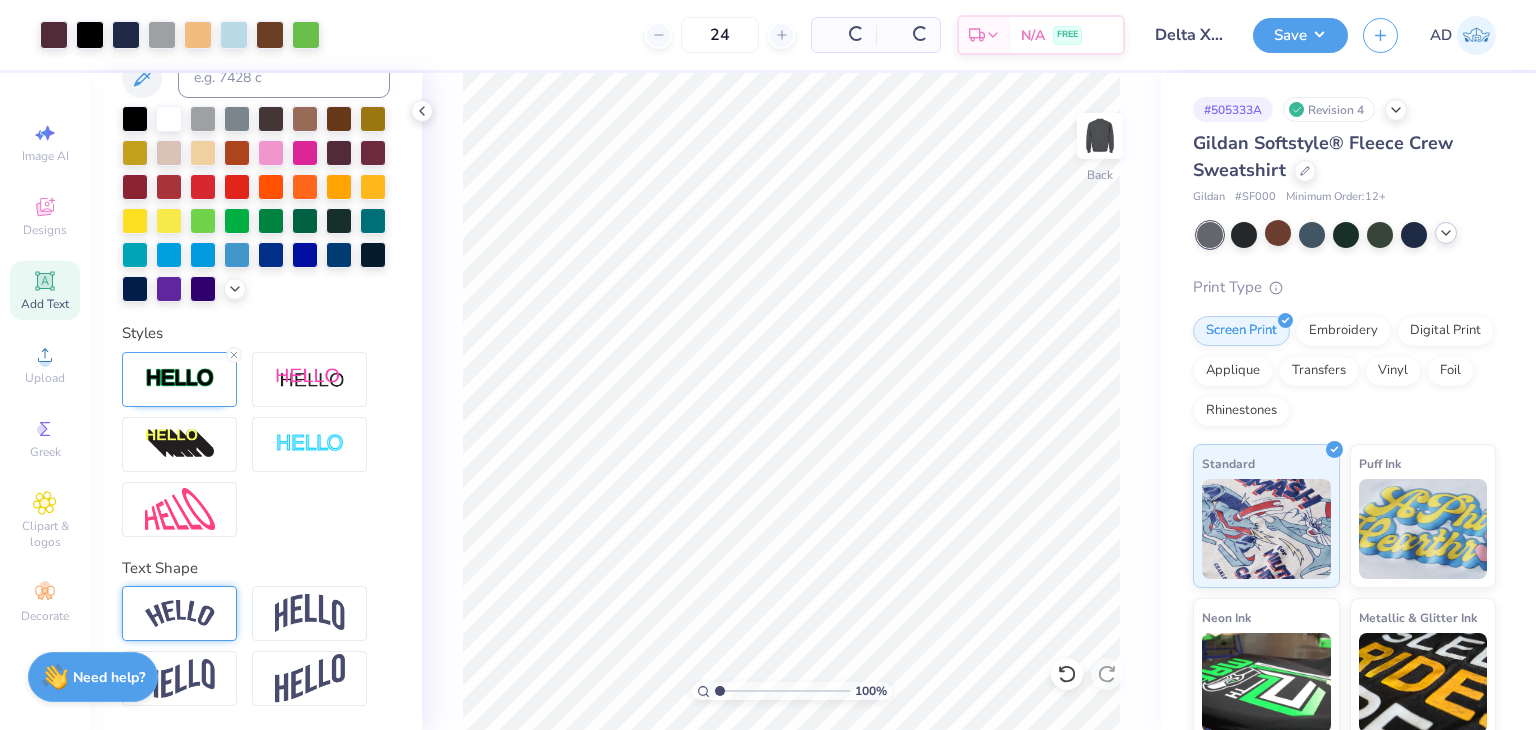 click 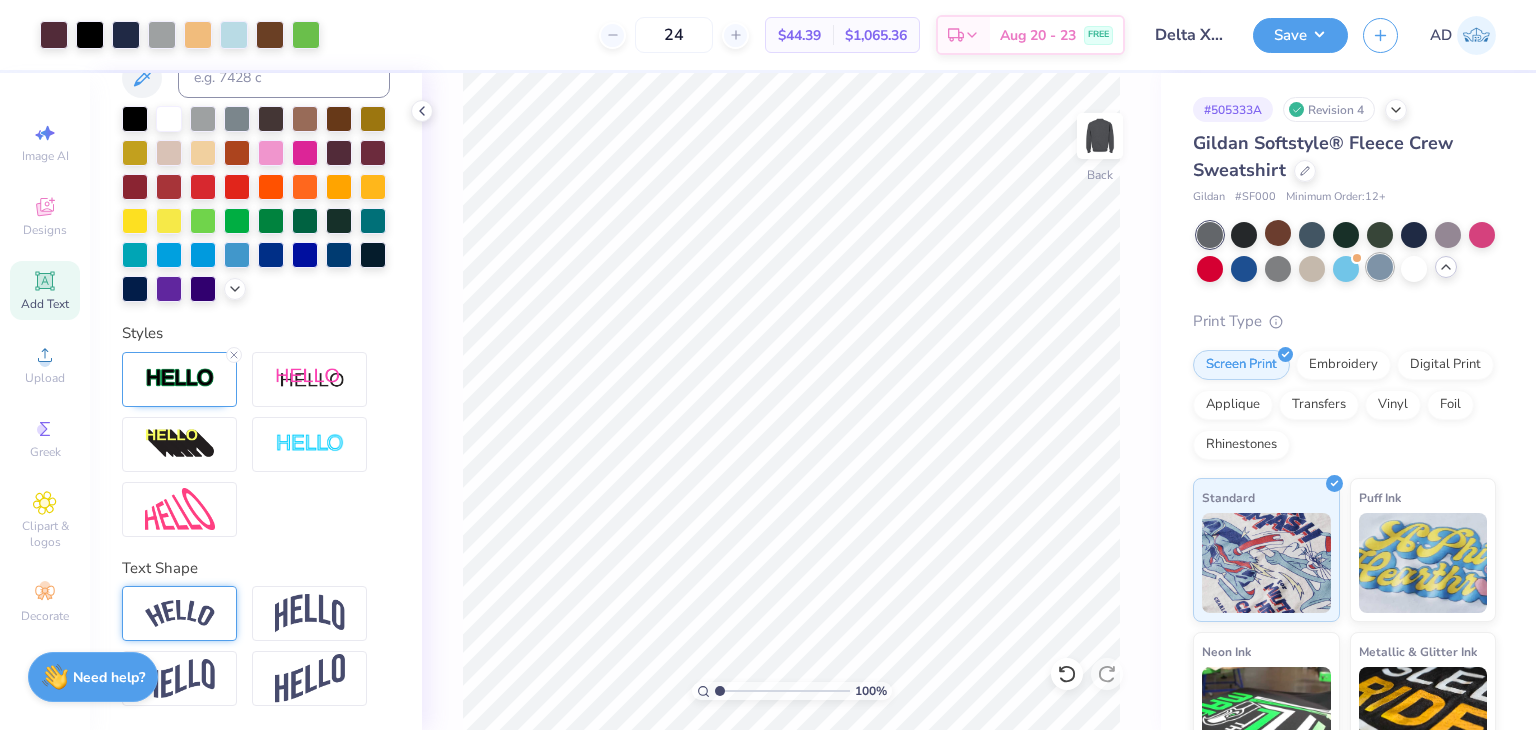 click at bounding box center [1380, 267] 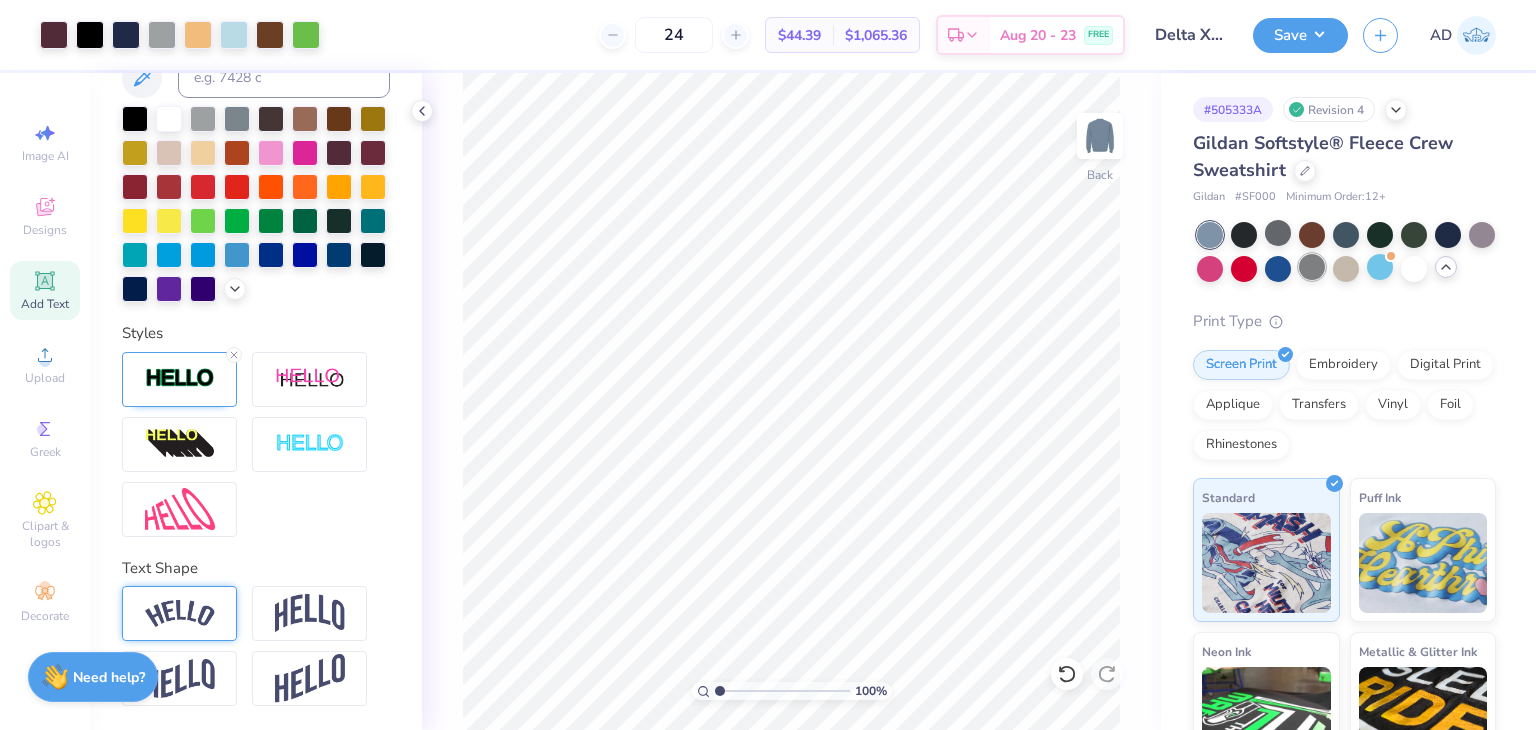 click at bounding box center (1312, 267) 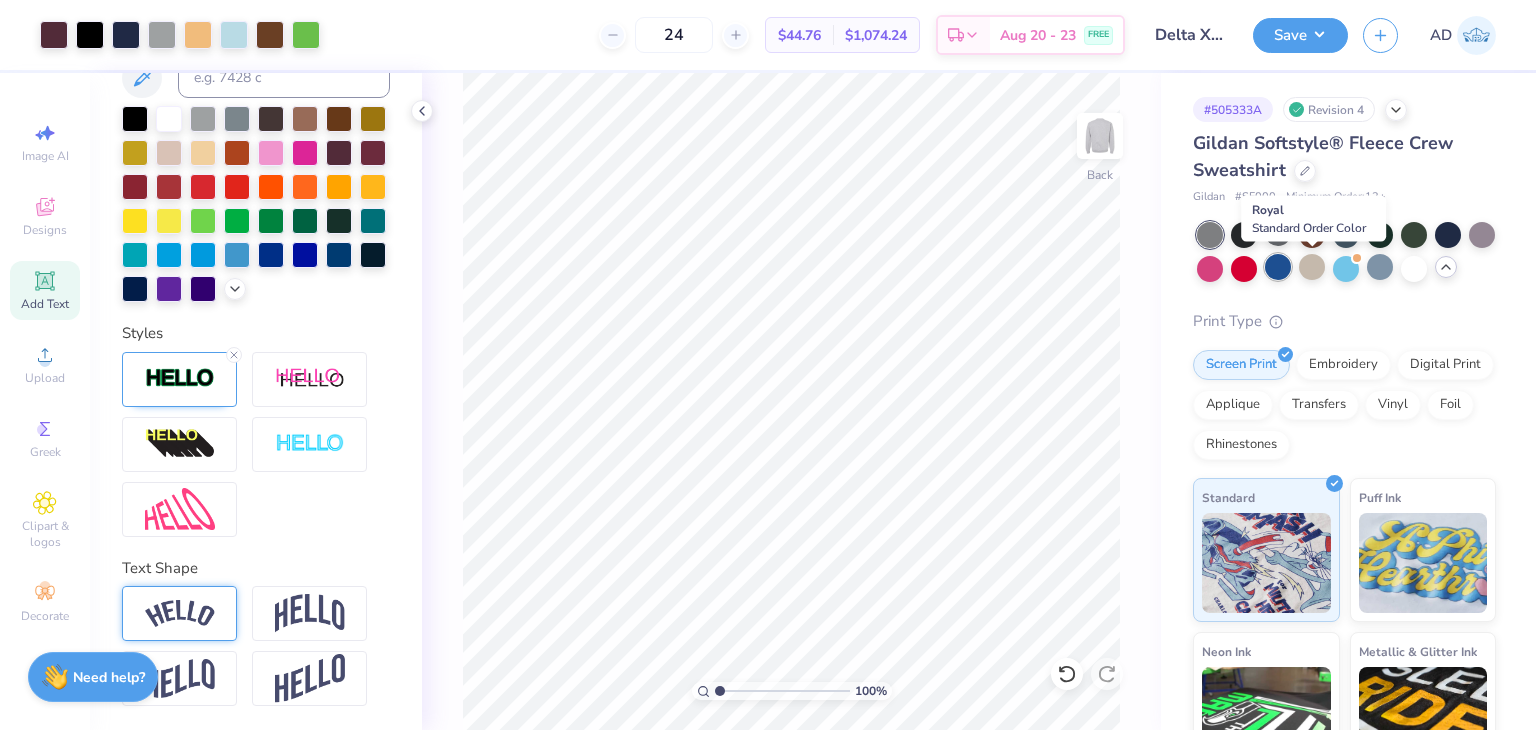 click at bounding box center [1278, 267] 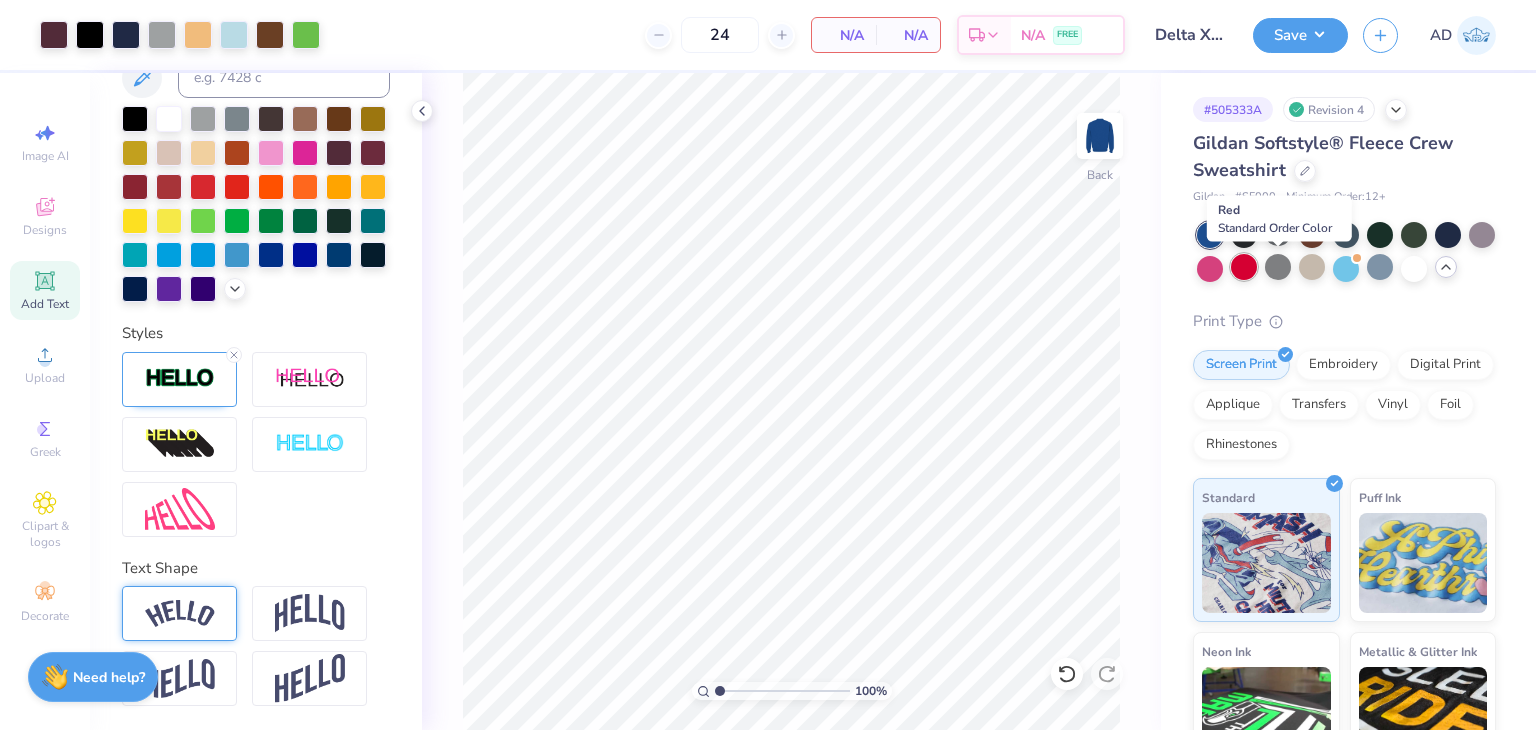 click at bounding box center (1244, 267) 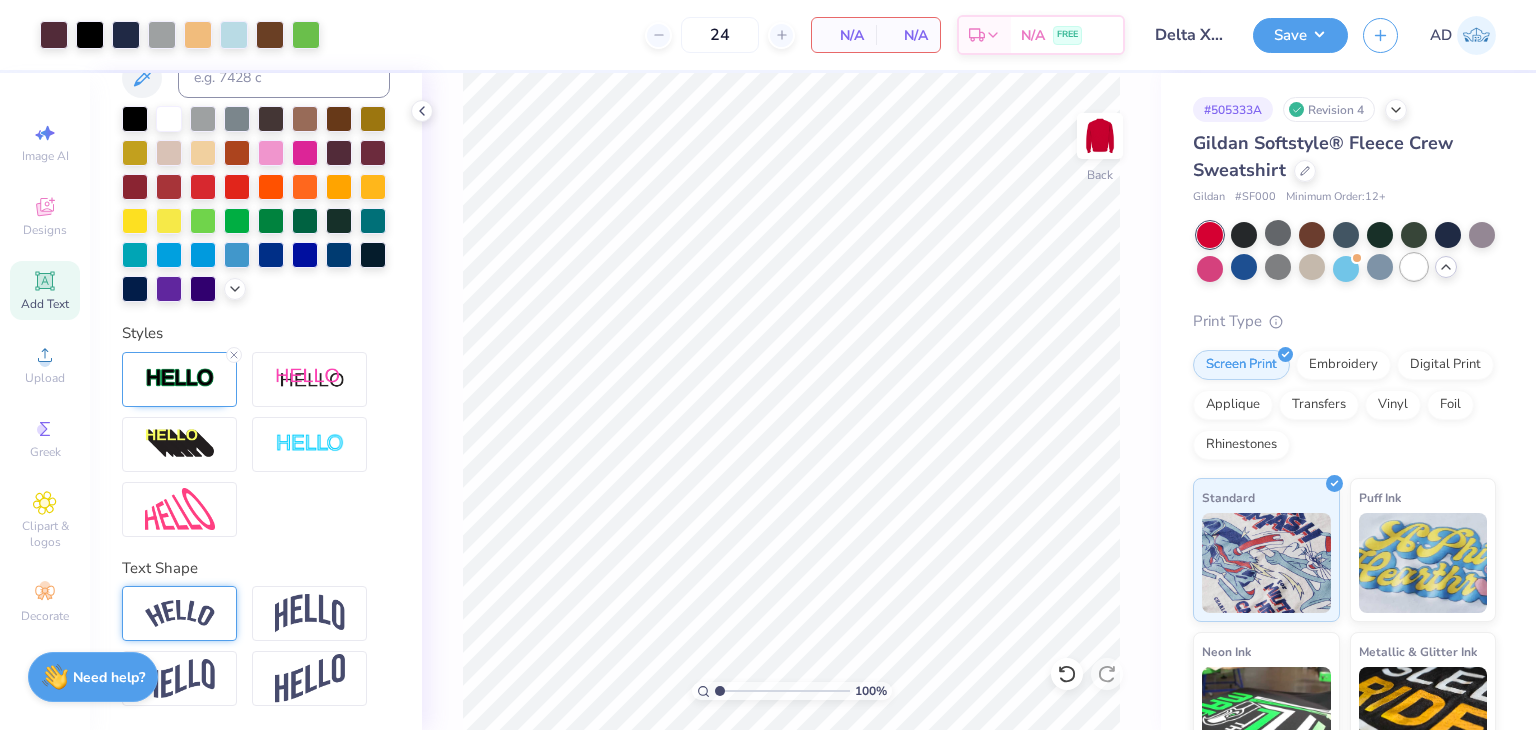 click at bounding box center [1414, 267] 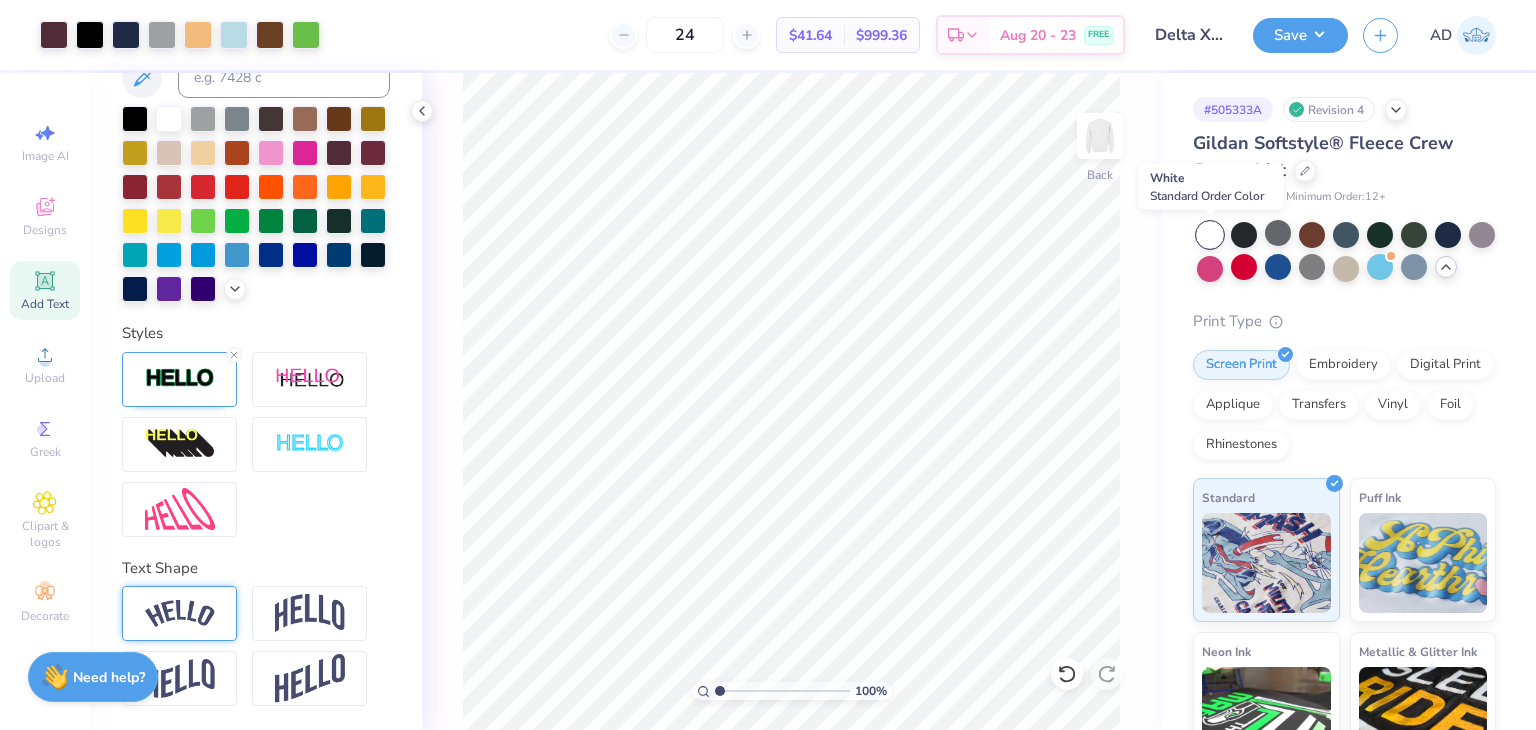 click at bounding box center [1210, 235] 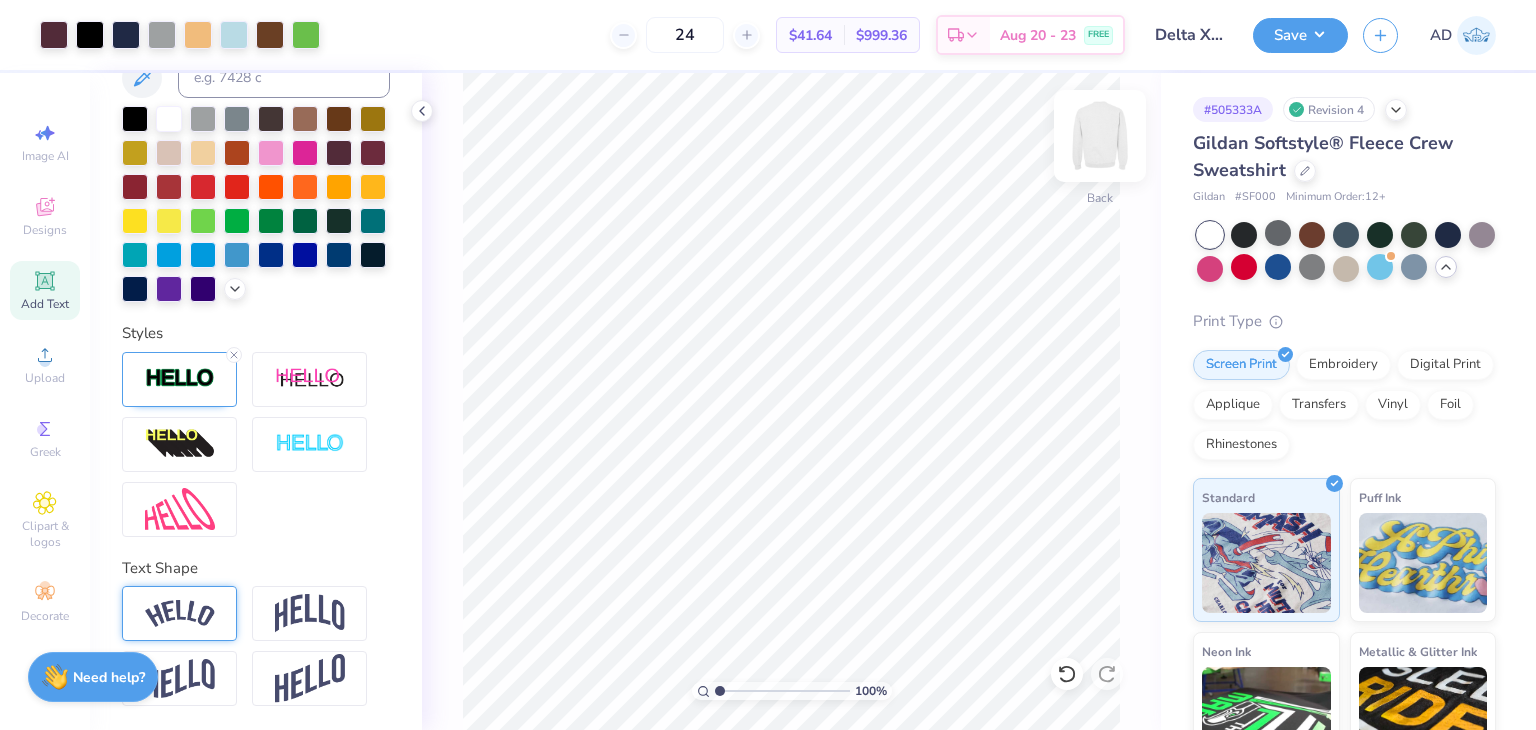 click at bounding box center [1100, 136] 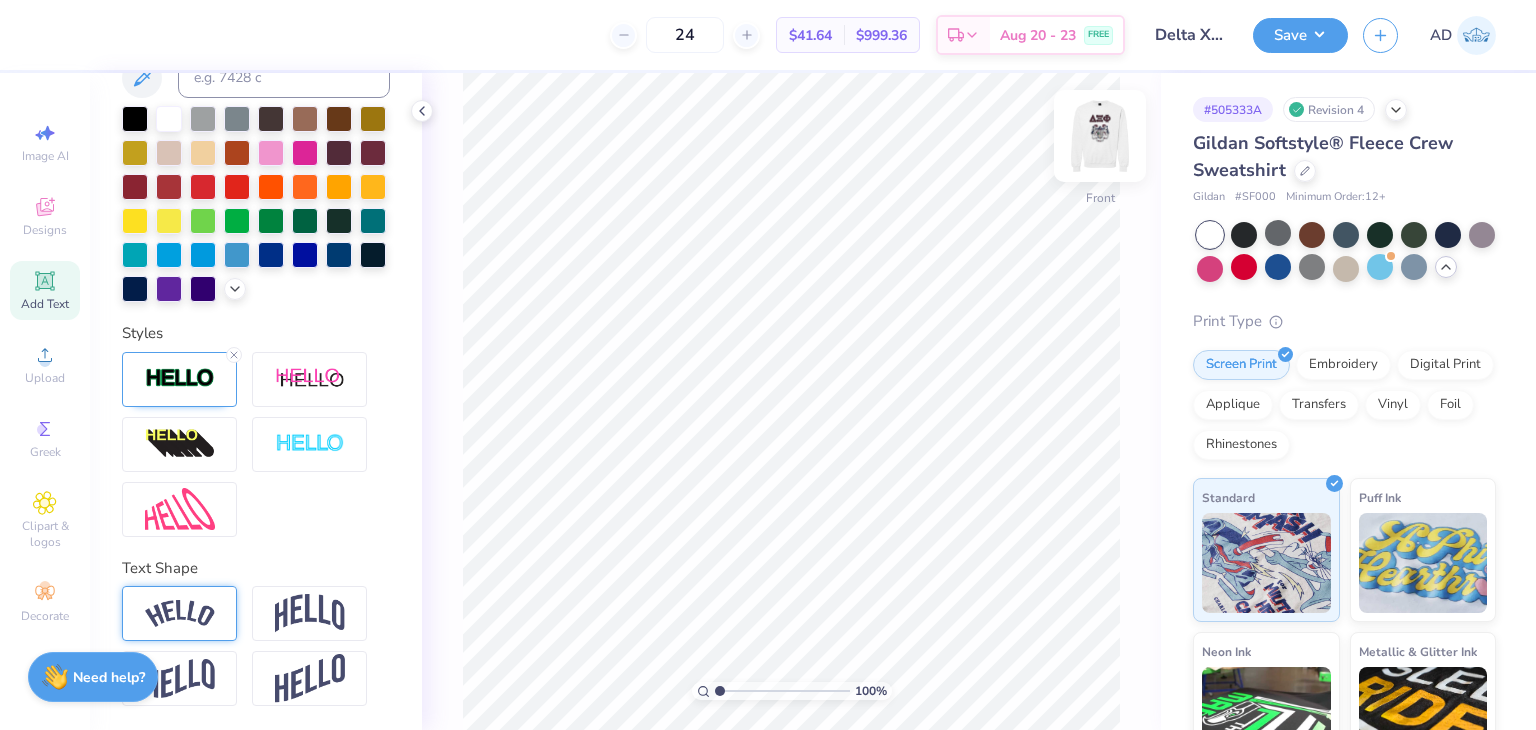 click at bounding box center [1100, 136] 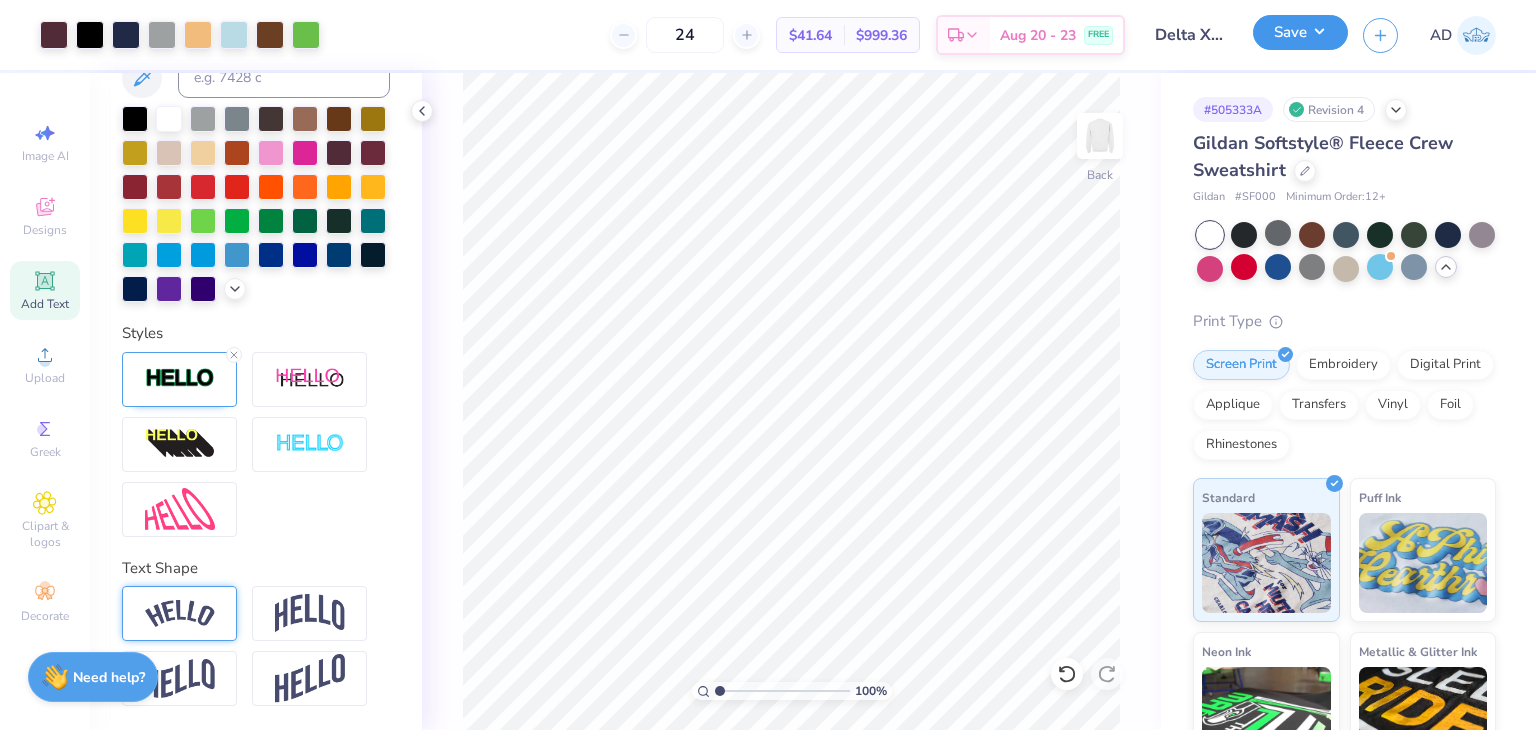 click on "Save" at bounding box center (1300, 32) 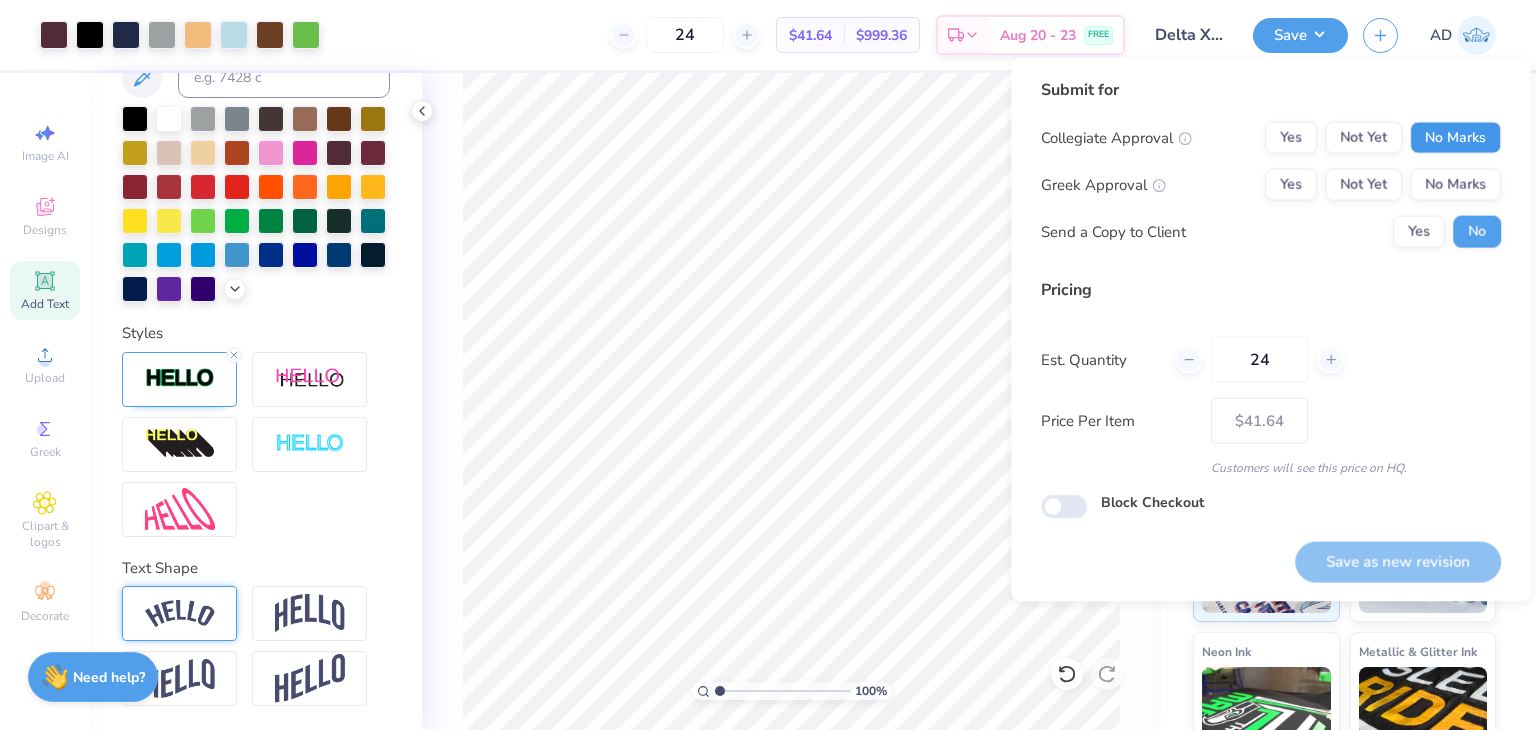 click on "No Marks" at bounding box center (1455, 138) 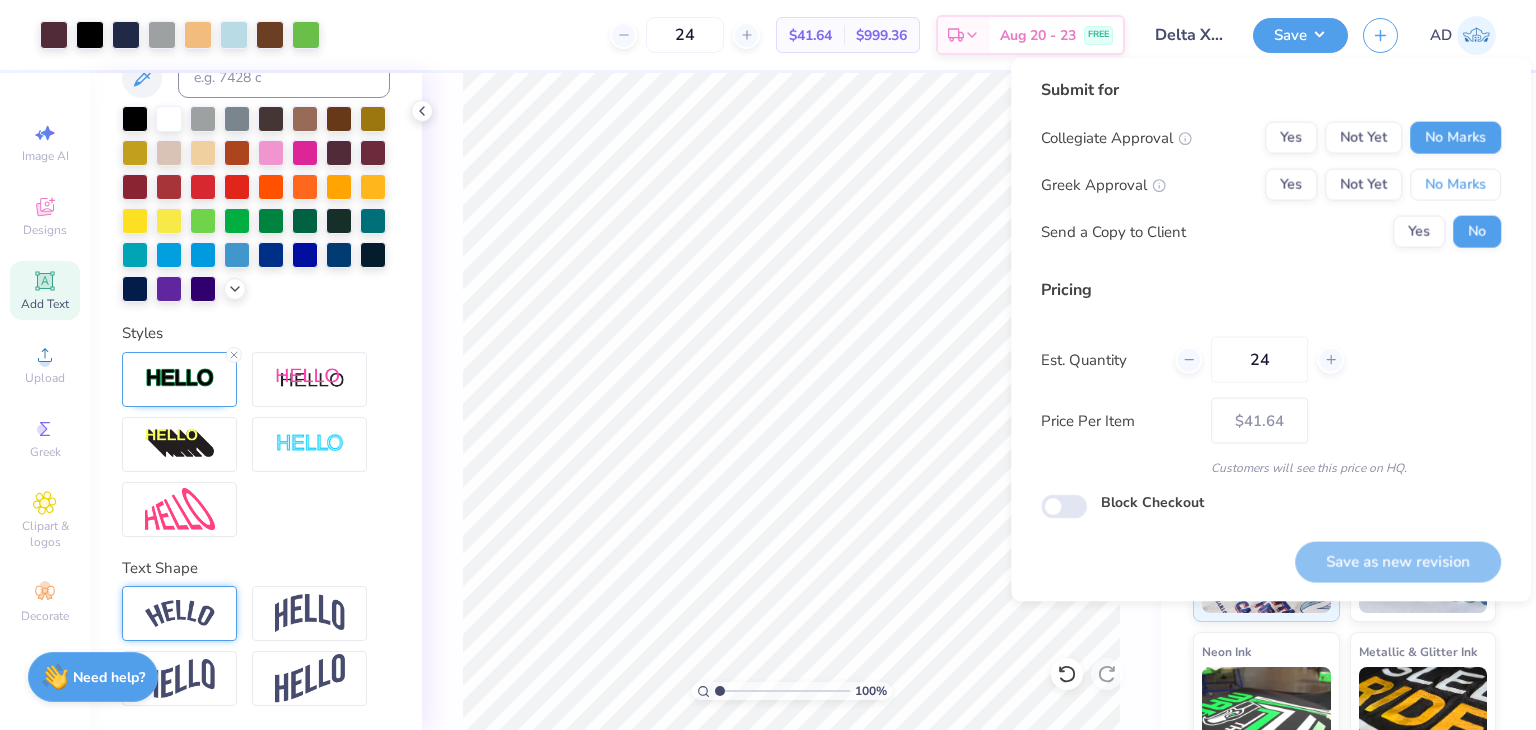 click on "No Marks" at bounding box center [1455, 185] 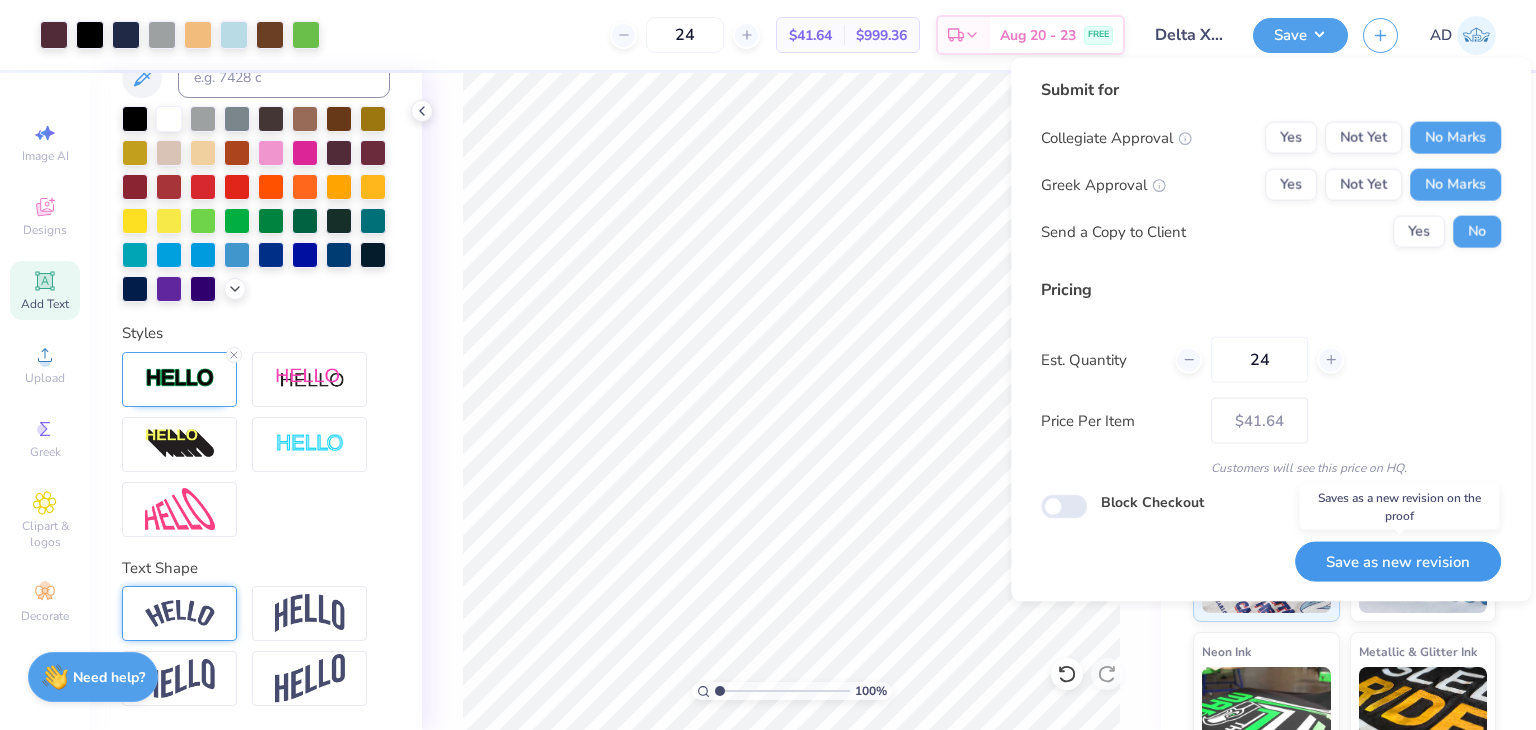 click on "Save as new revision" at bounding box center (1398, 561) 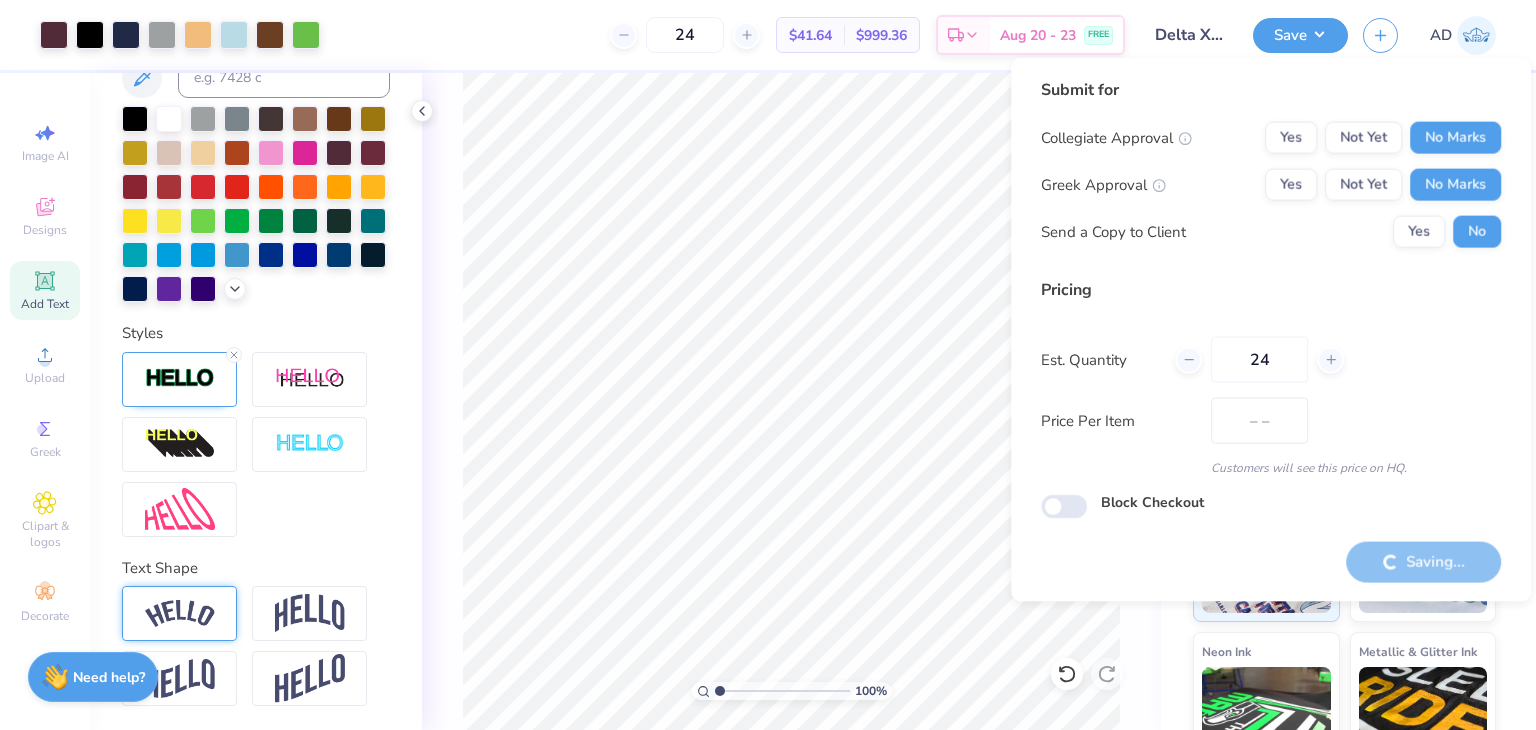 type on "$41.64" 